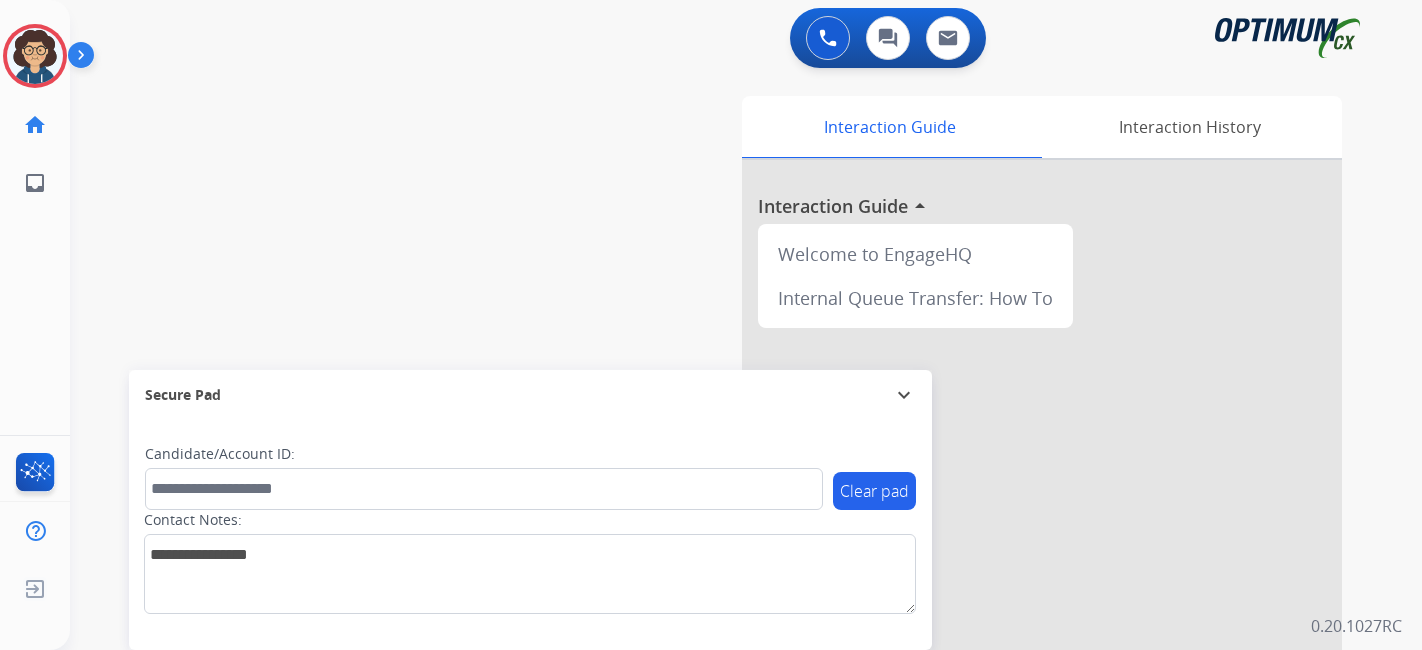 scroll, scrollTop: 0, scrollLeft: 0, axis: both 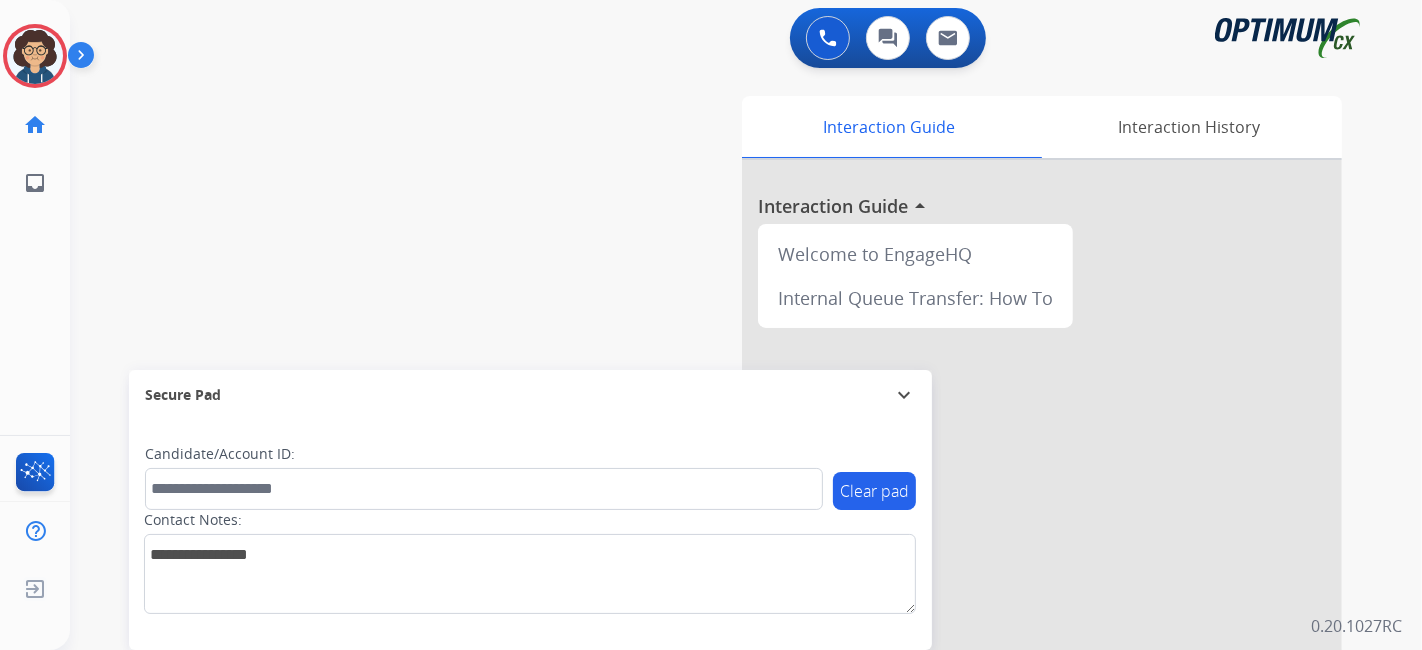 click on "swap_horiz Break voice bridge close_fullscreen Connect 3-Way Call merge_type Separate 3-Way Call  Interaction Guide   Interaction History  Interaction Guide arrow_drop_up  Welcome to EngageHQ   Internal Queue Transfer: How To  Secure Pad expand_more Clear pad Candidate/Account ID: Contact Notes:" at bounding box center (722, 489) 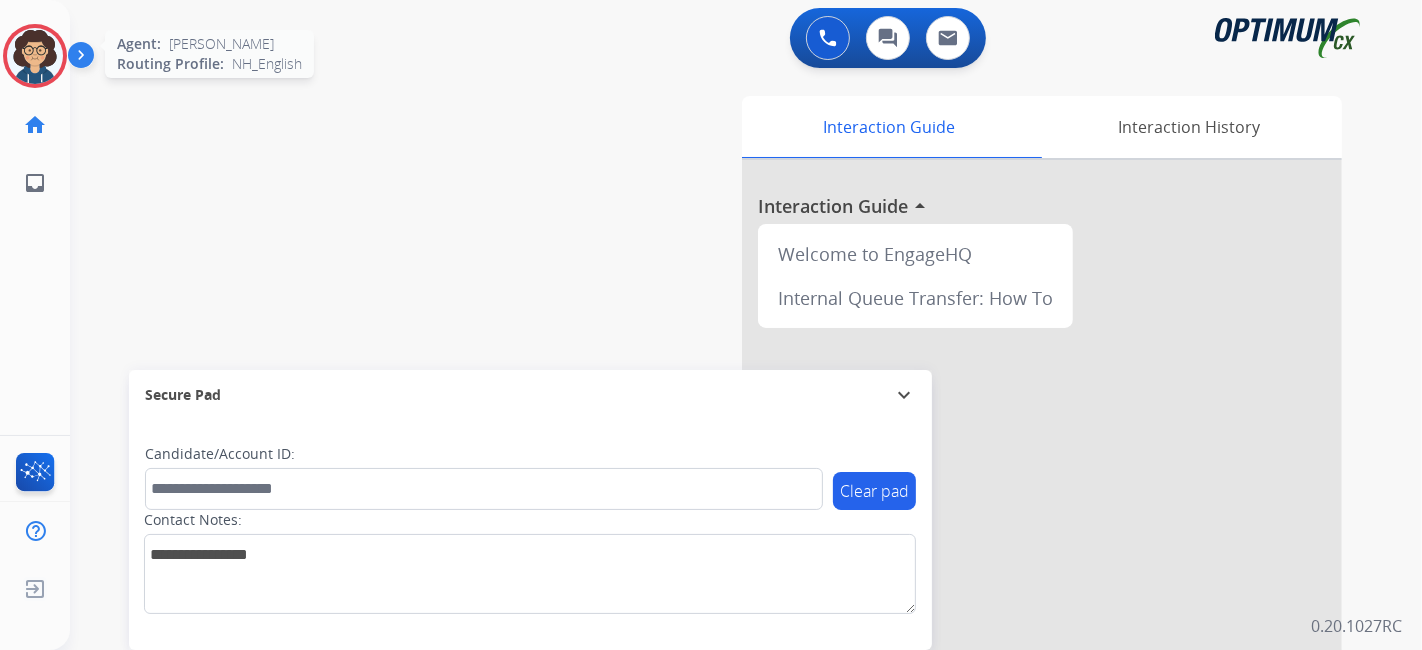 click at bounding box center [35, 56] 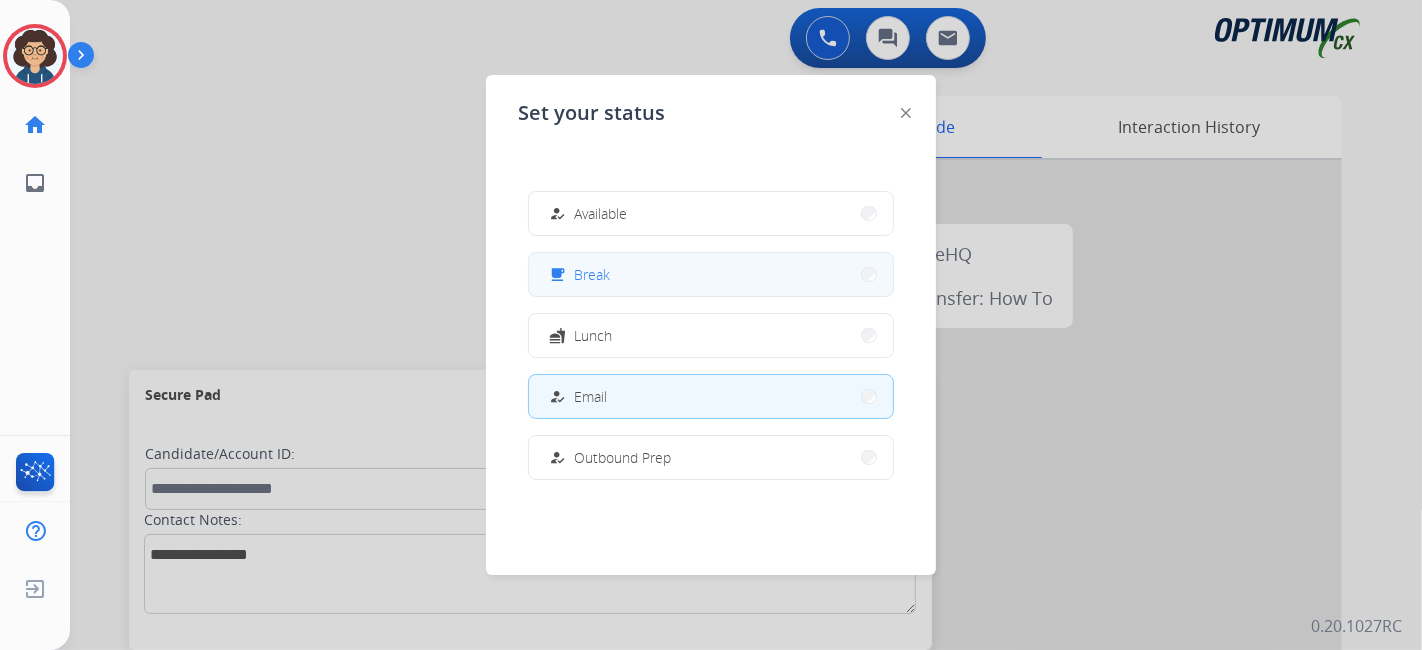 click on "free_breakfast Break" at bounding box center (711, 274) 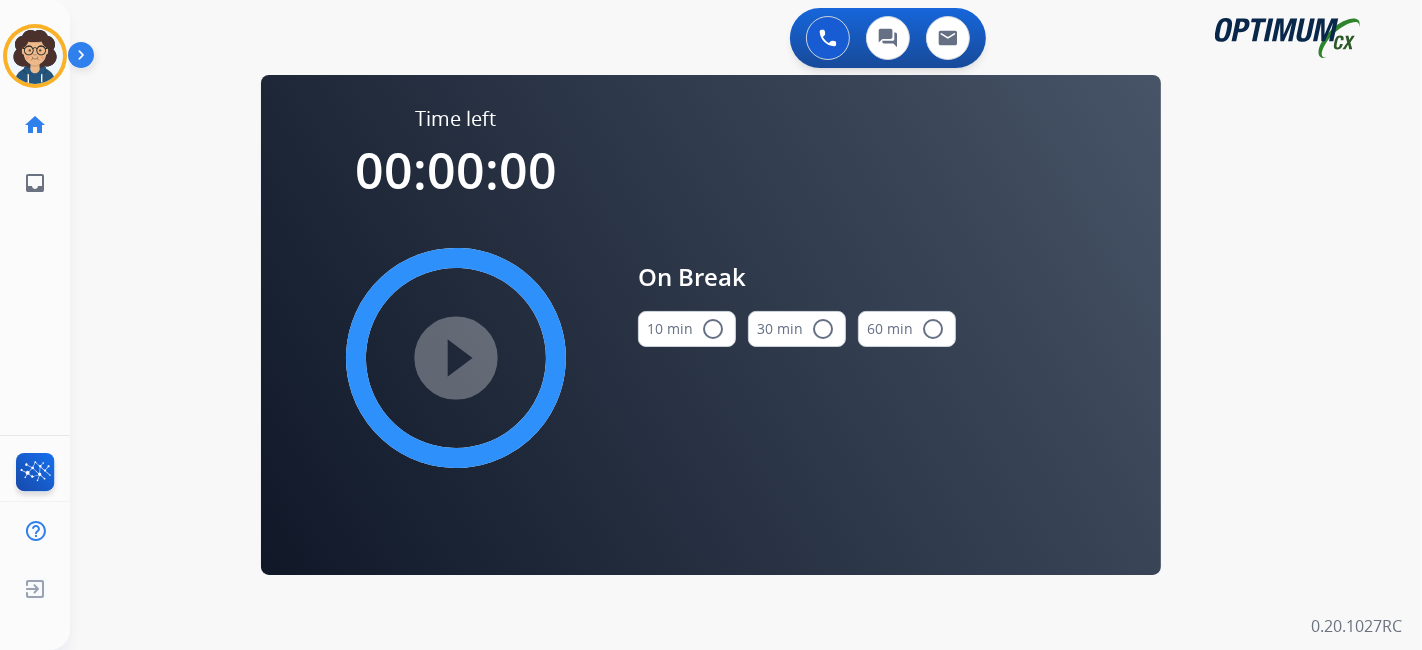 click on "10 min  radio_button_unchecked" at bounding box center [687, 329] 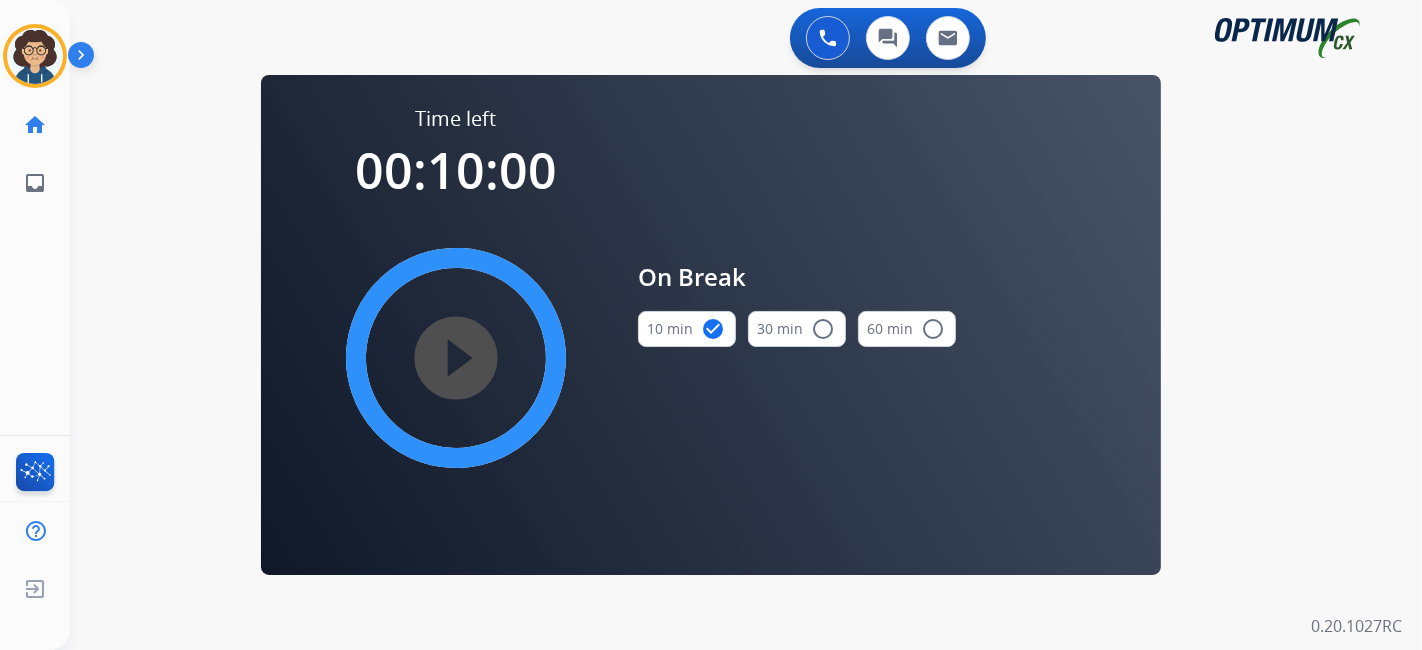 click on "play_circle_filled" at bounding box center (456, 358) 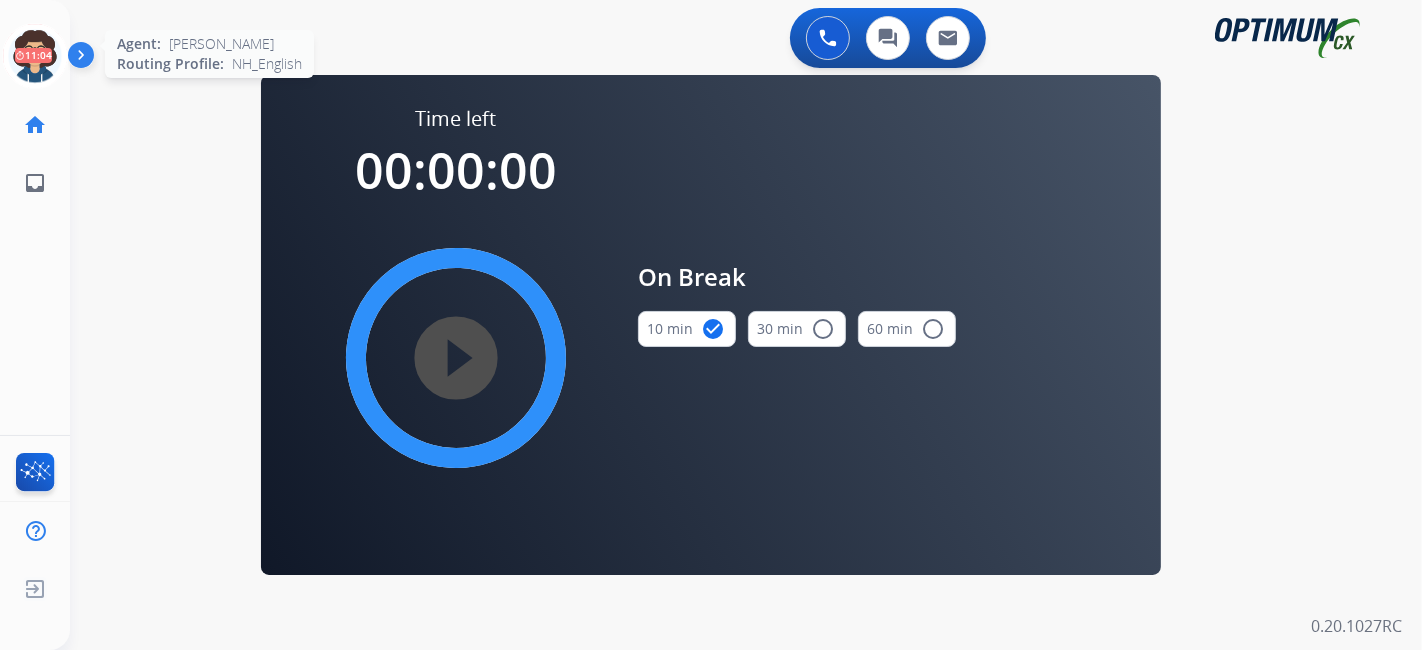 click 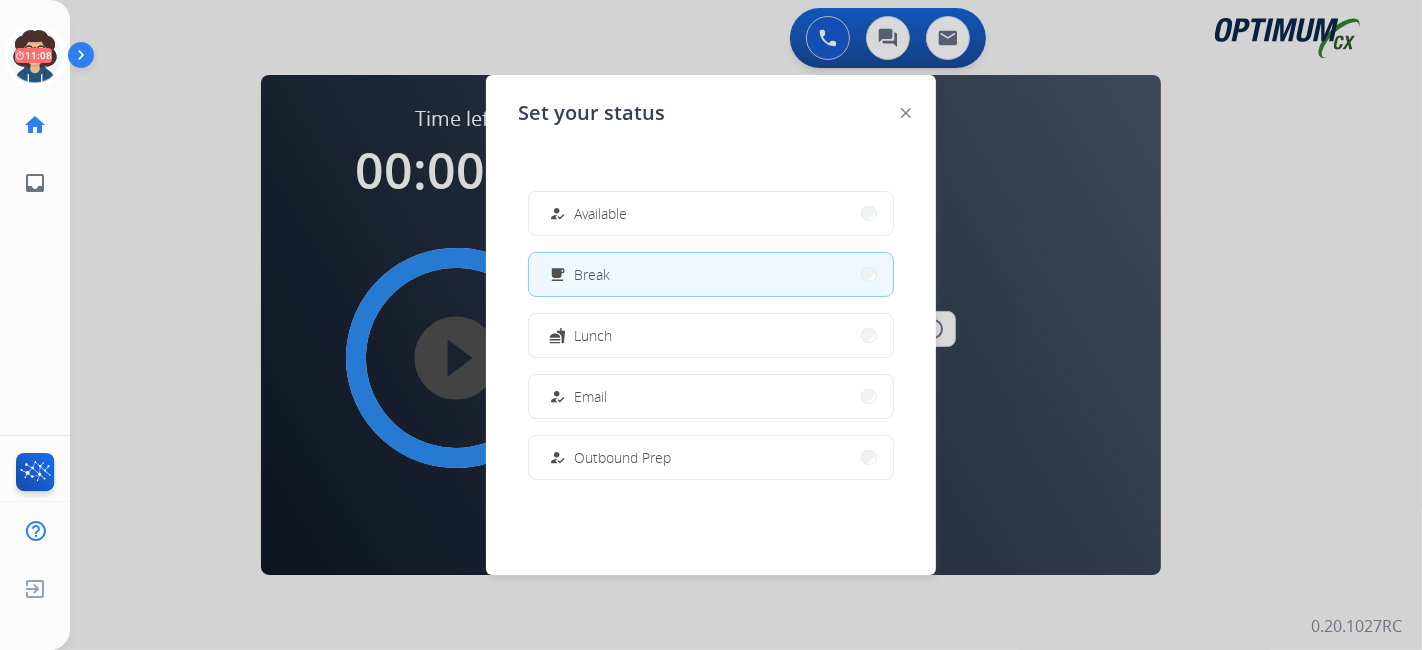 click on "how_to_reg Available free_breakfast Break fastfood Lunch how_to_reg Email how_to_reg Outbound Prep school Coaching menu_book Training how_to_reg Notes how_to_reg Research / Special Project how_to_reg Computer Issue how_to_reg Internet Issue how_to_reg Power Outage work_off Offline" at bounding box center [711, 335] 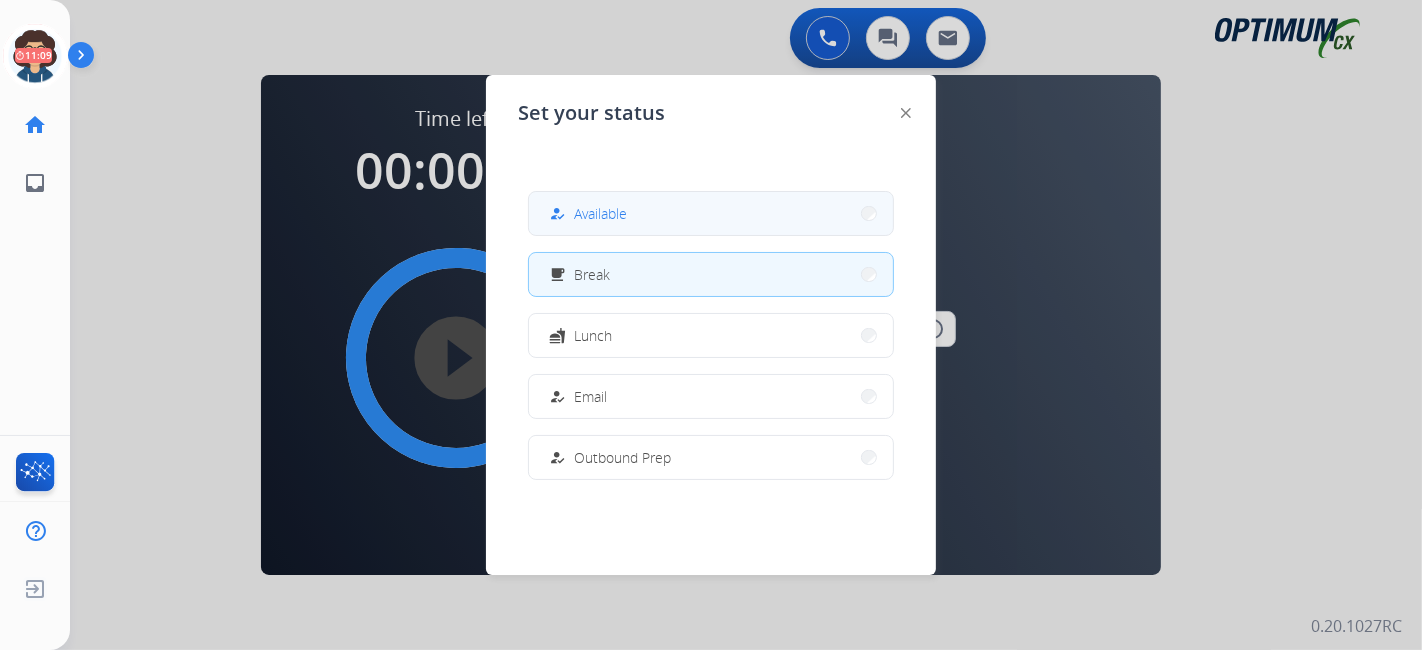 click on "how_to_reg Available" at bounding box center [711, 213] 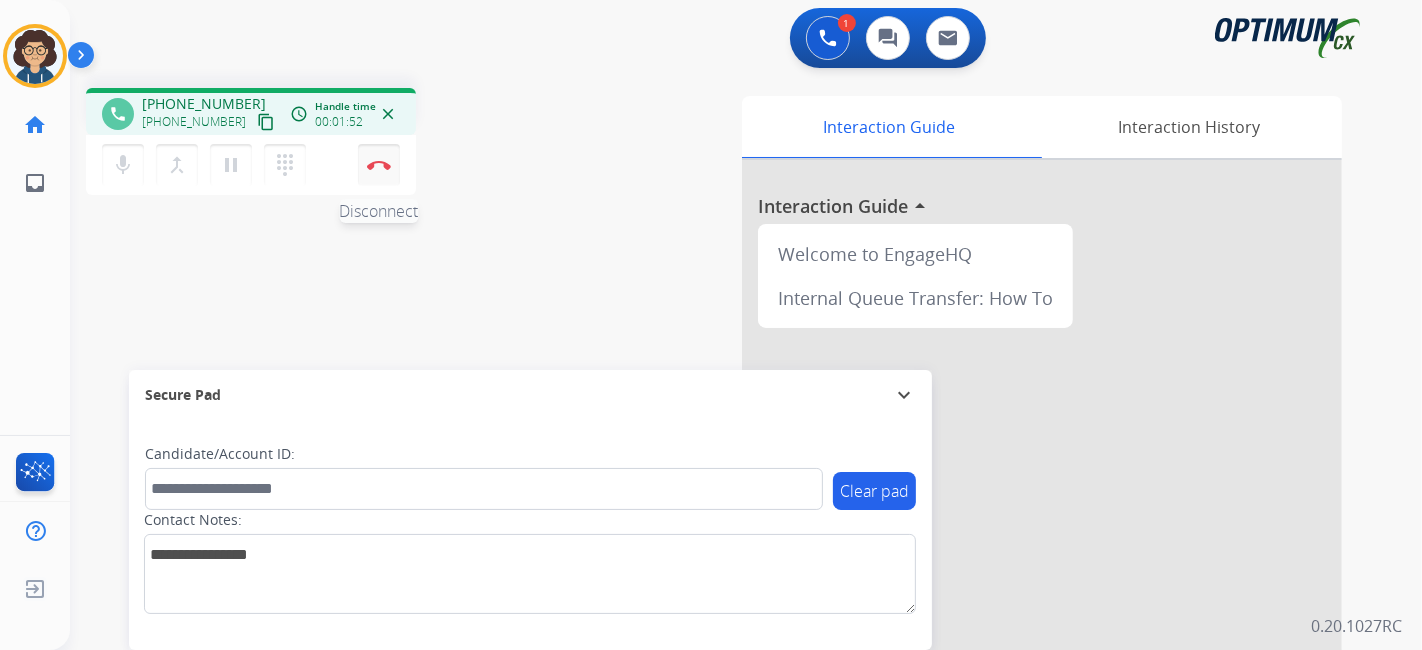 click at bounding box center (379, 165) 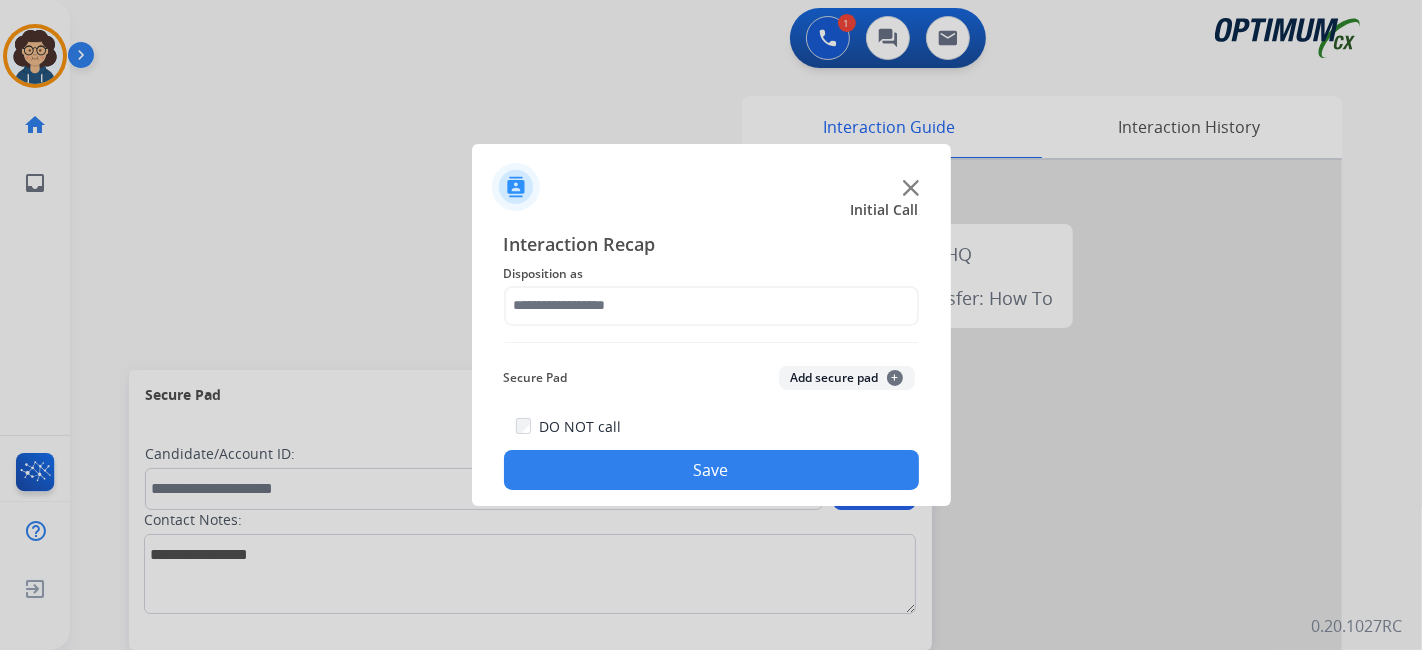 drag, startPoint x: 717, startPoint y: 281, endPoint x: 702, endPoint y: 292, distance: 18.601076 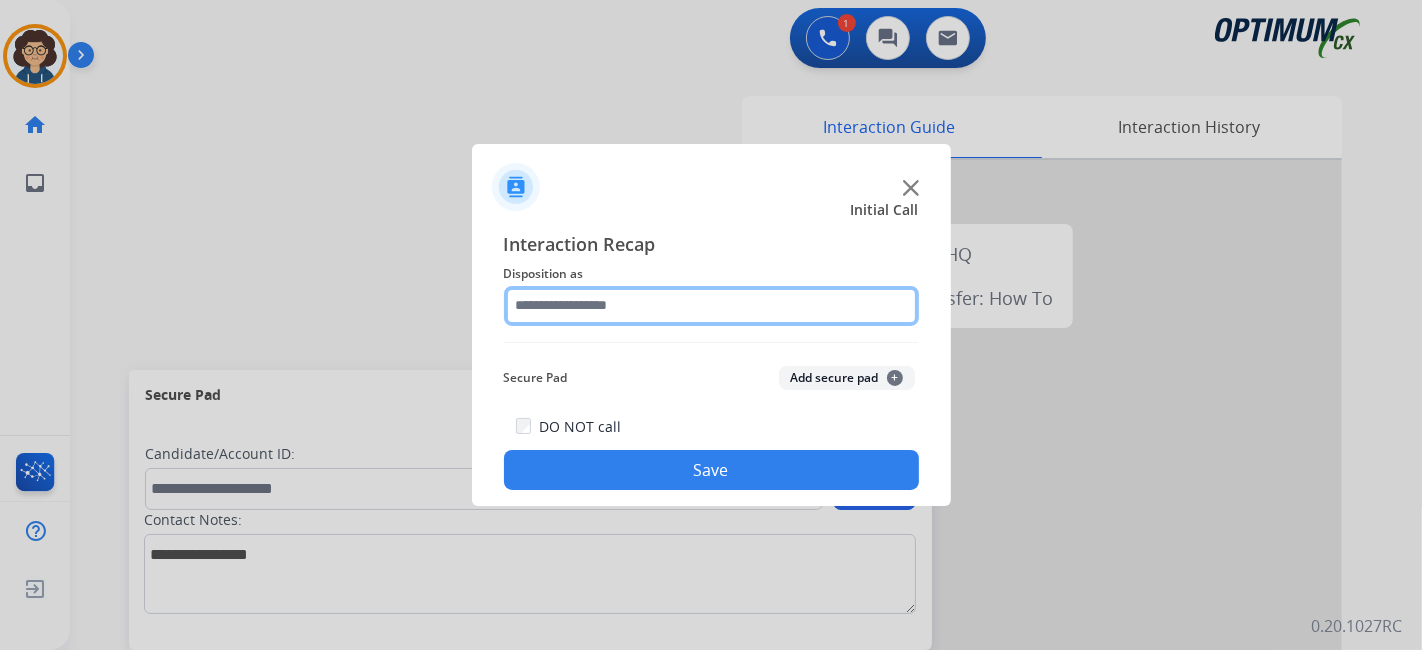click 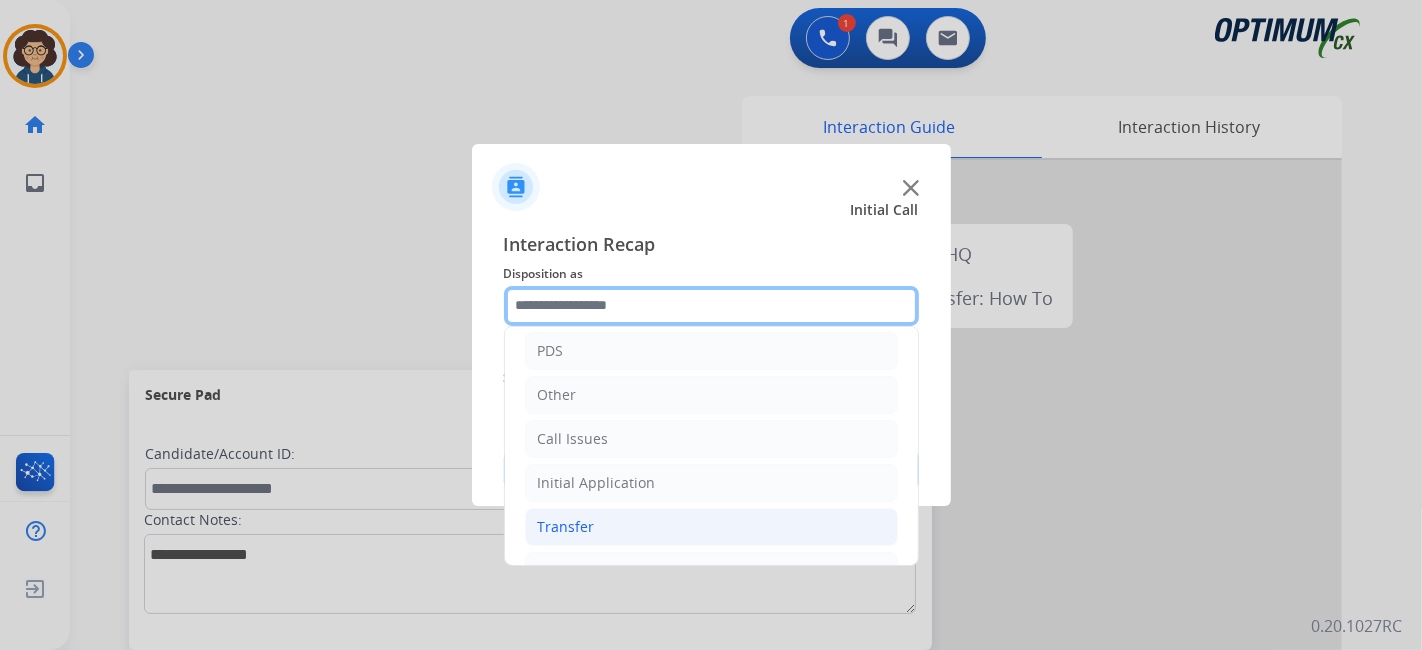 scroll, scrollTop: 131, scrollLeft: 0, axis: vertical 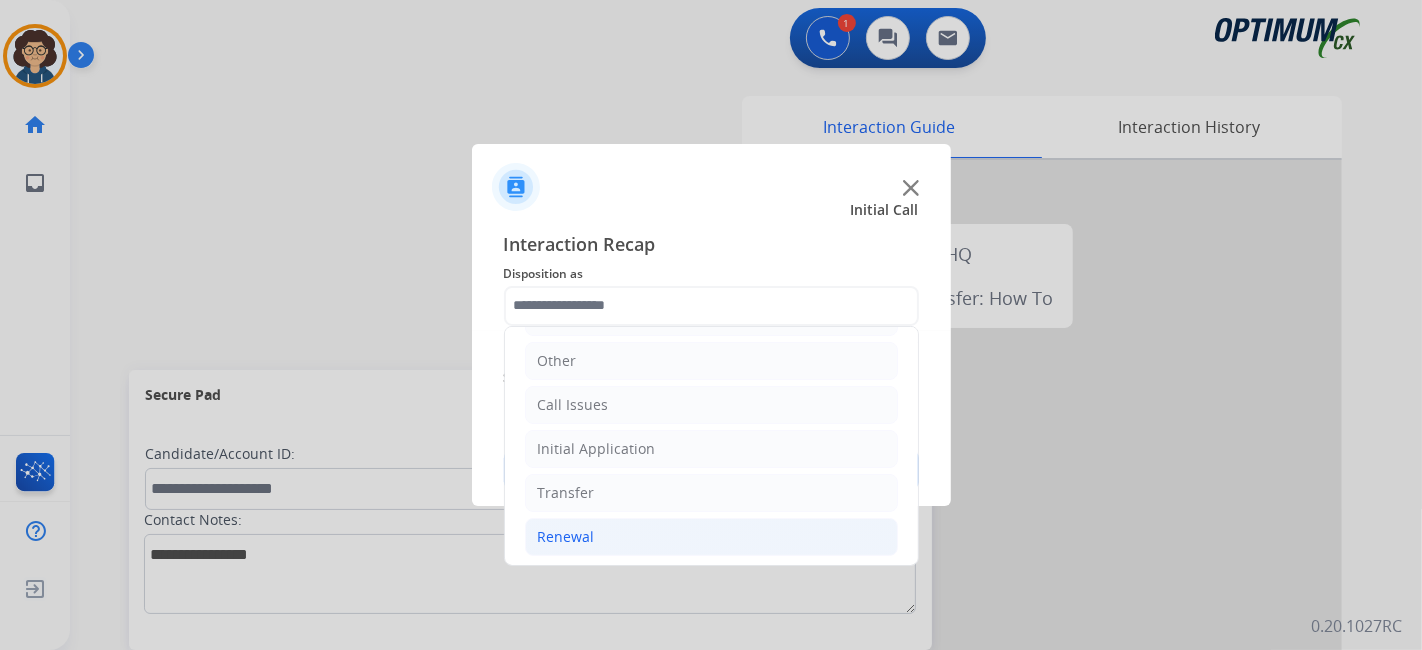 click on "Renewal" 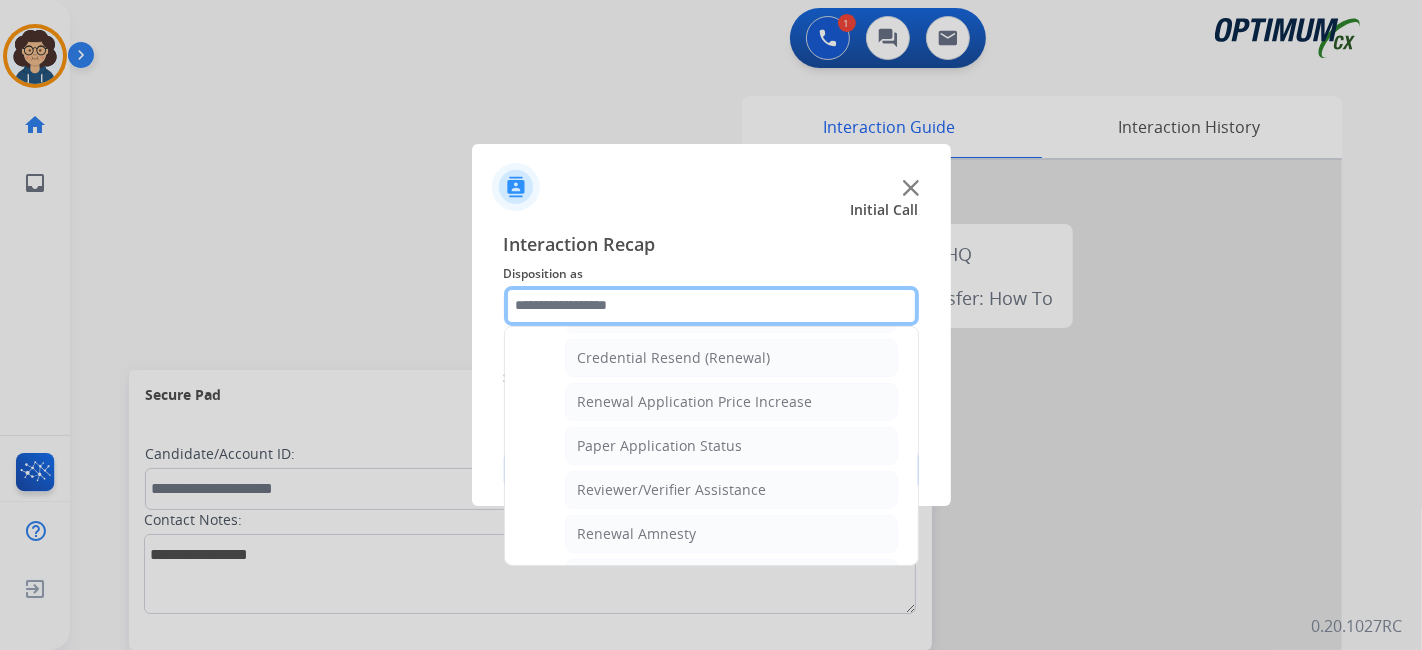 scroll, scrollTop: 654, scrollLeft: 0, axis: vertical 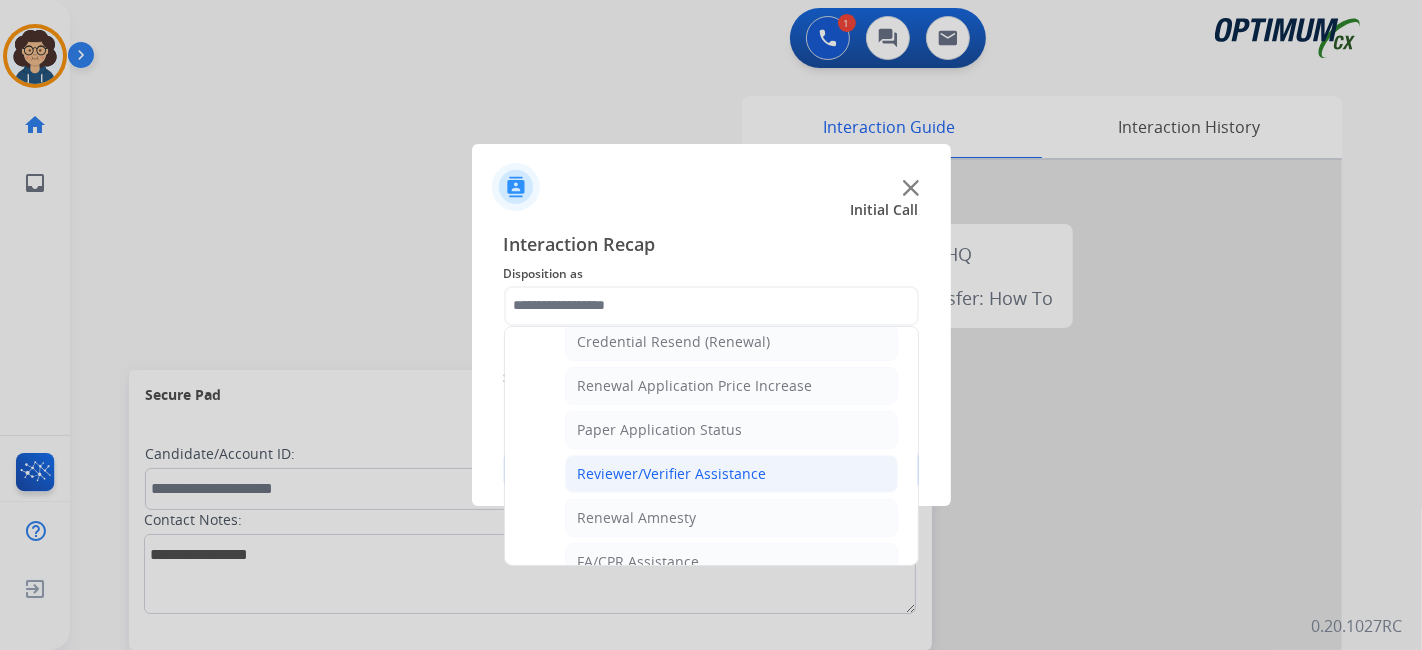 click on "Reviewer/Verifier Assistance" 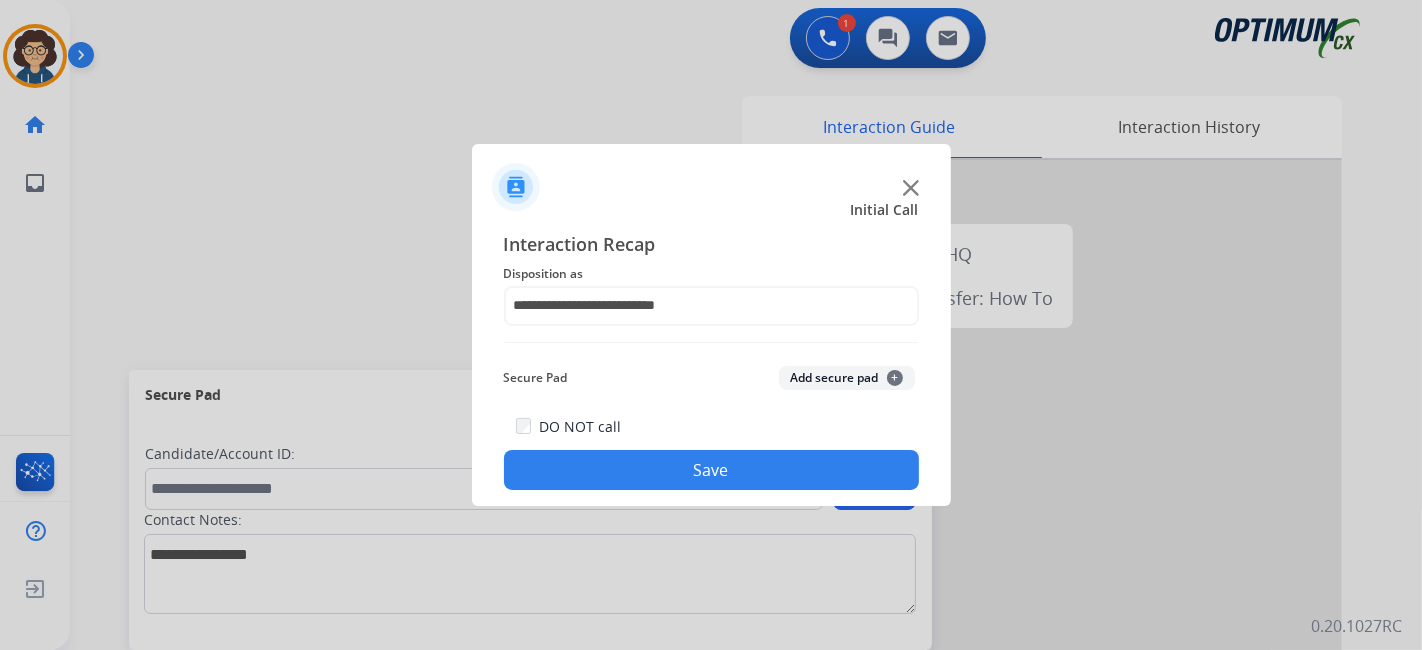 click on "Add secure pad  +" 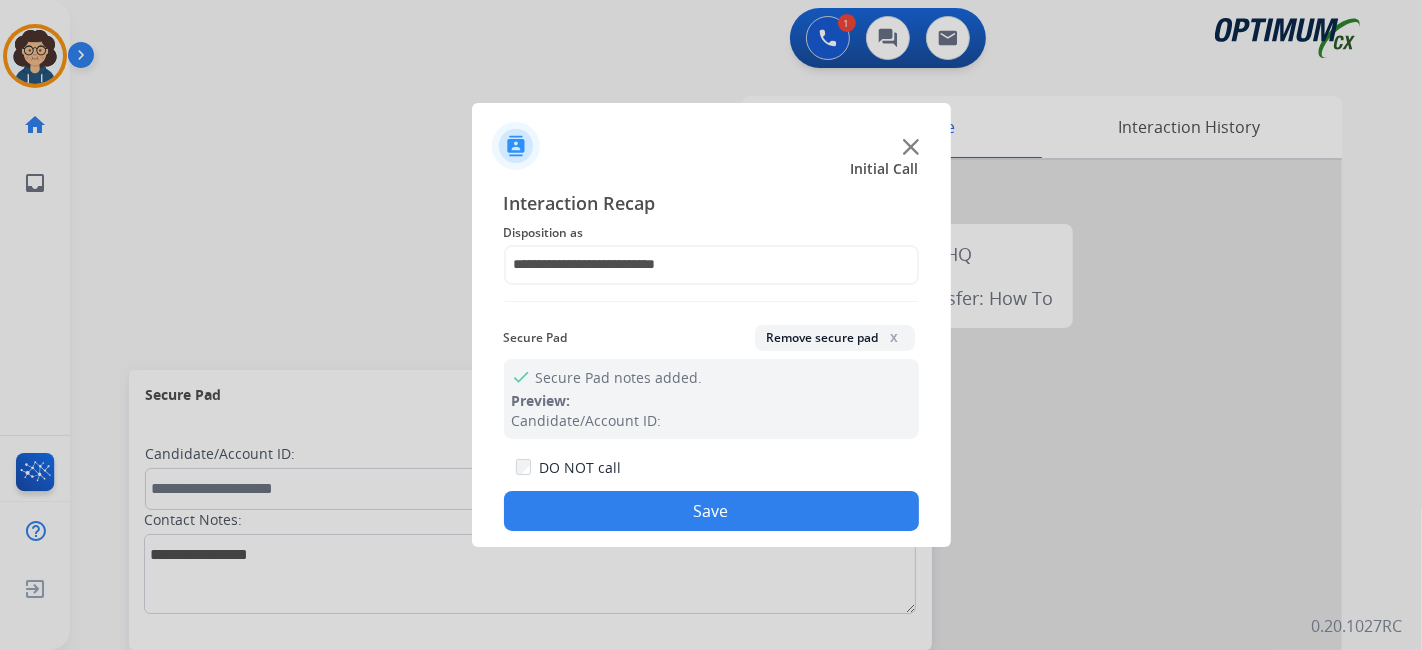 drag, startPoint x: 805, startPoint y: 338, endPoint x: 796, endPoint y: 354, distance: 18.35756 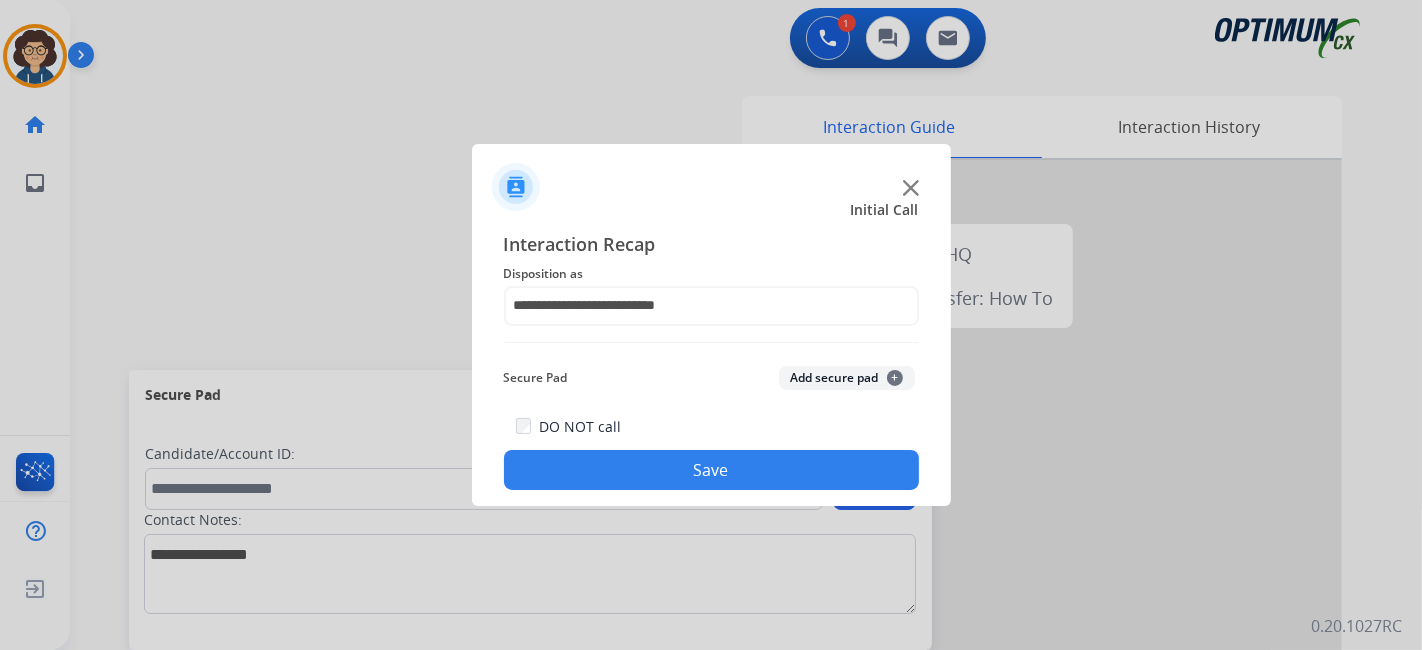 click on "Save" 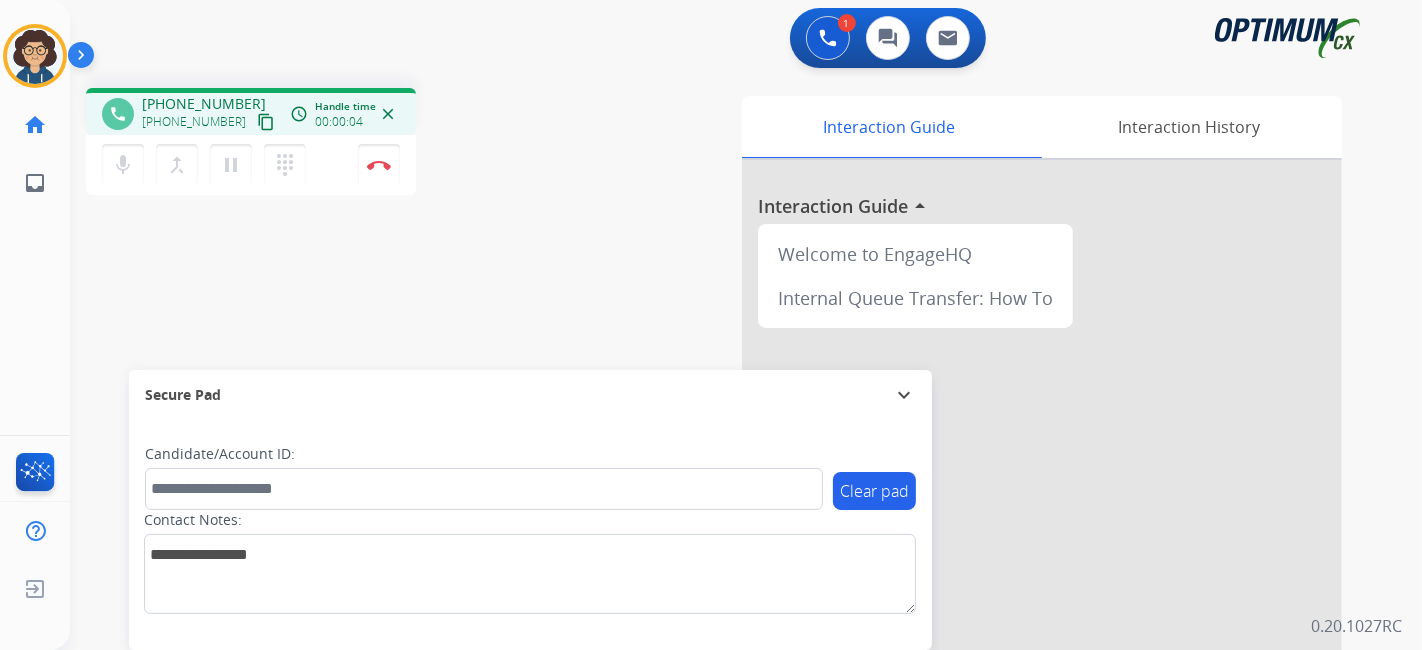 click on "[PHONE_NUMBER]" at bounding box center (194, 122) 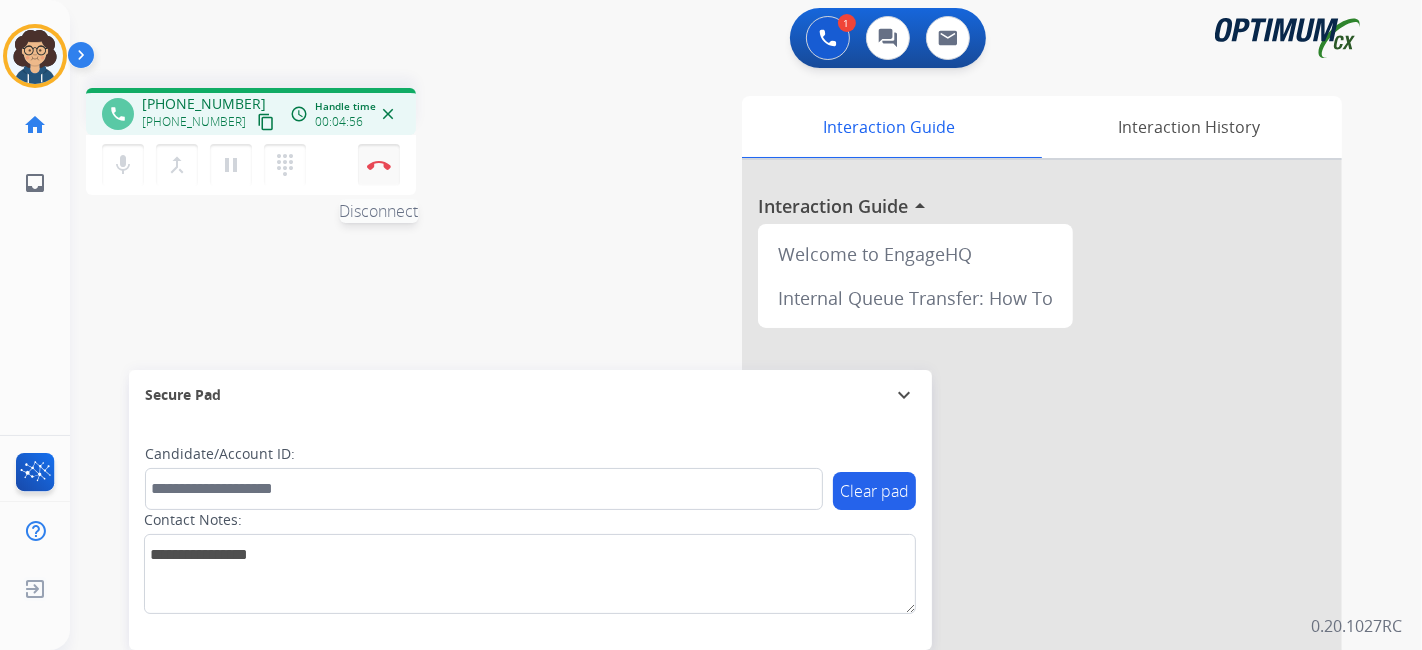click on "Disconnect" at bounding box center (379, 165) 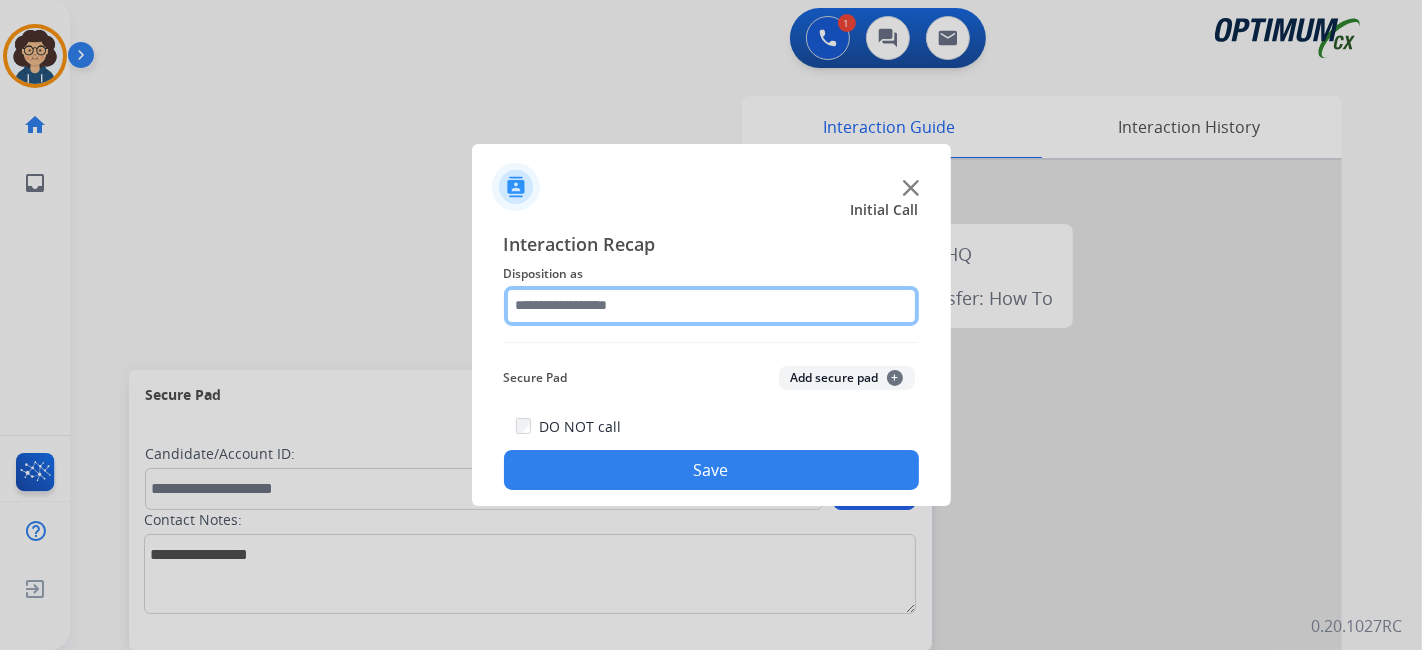 click 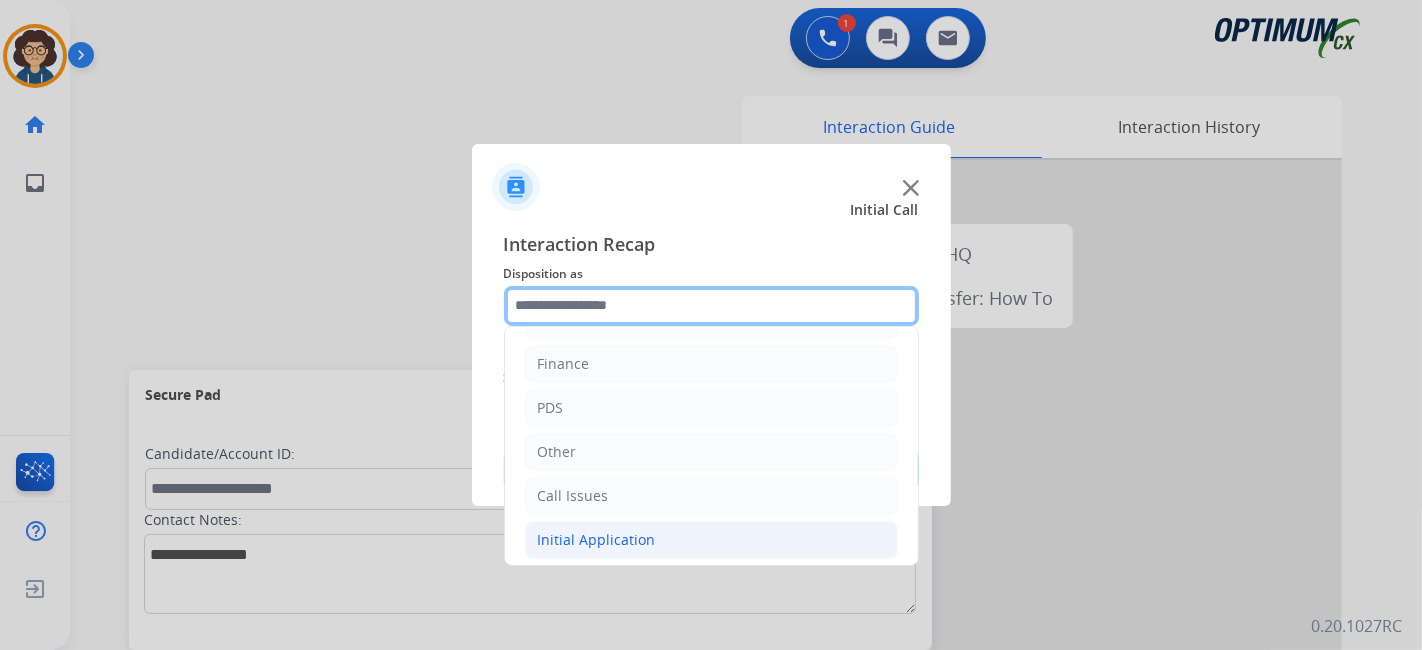 scroll, scrollTop: 131, scrollLeft: 0, axis: vertical 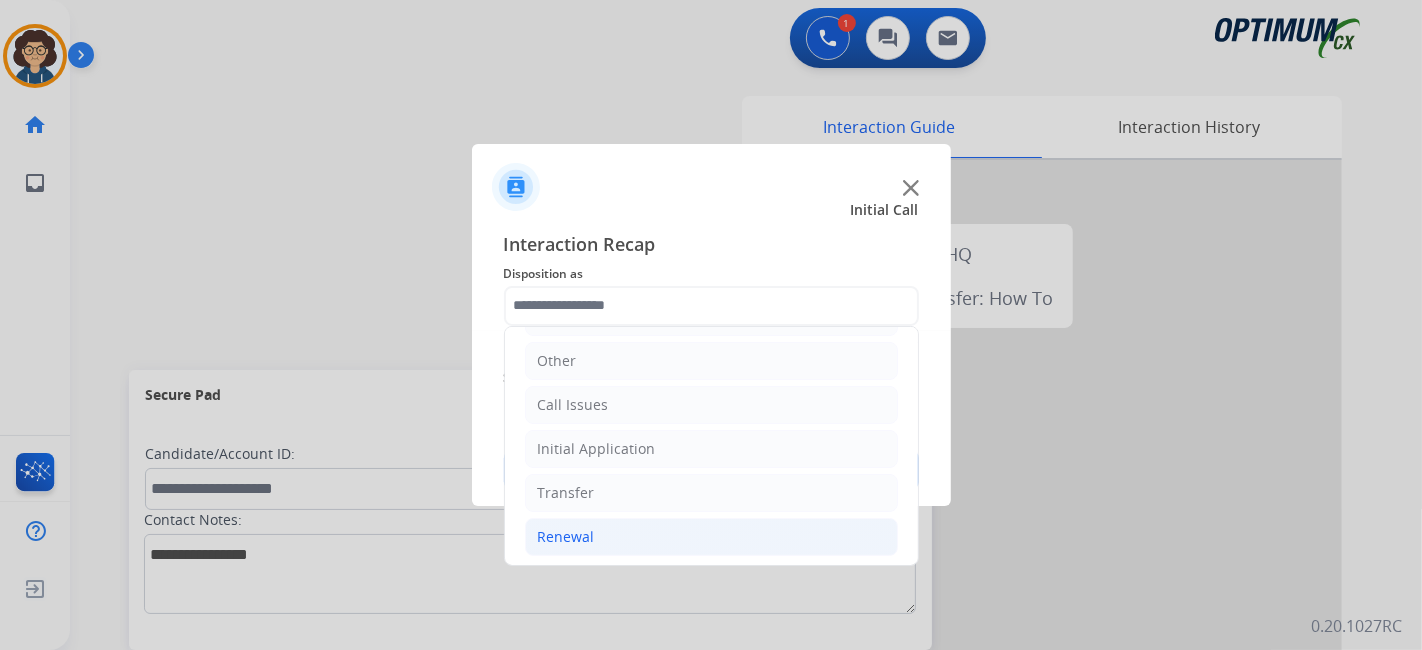 click on "Renewal" 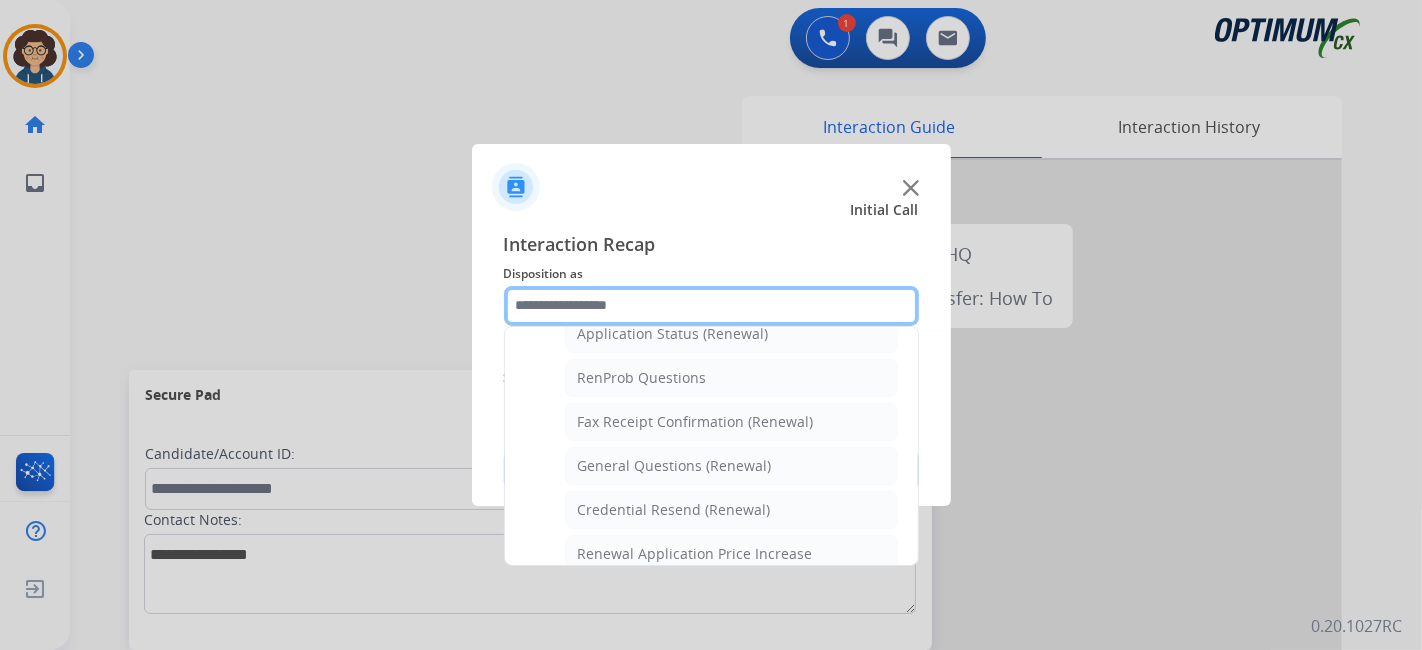 scroll, scrollTop: 564, scrollLeft: 0, axis: vertical 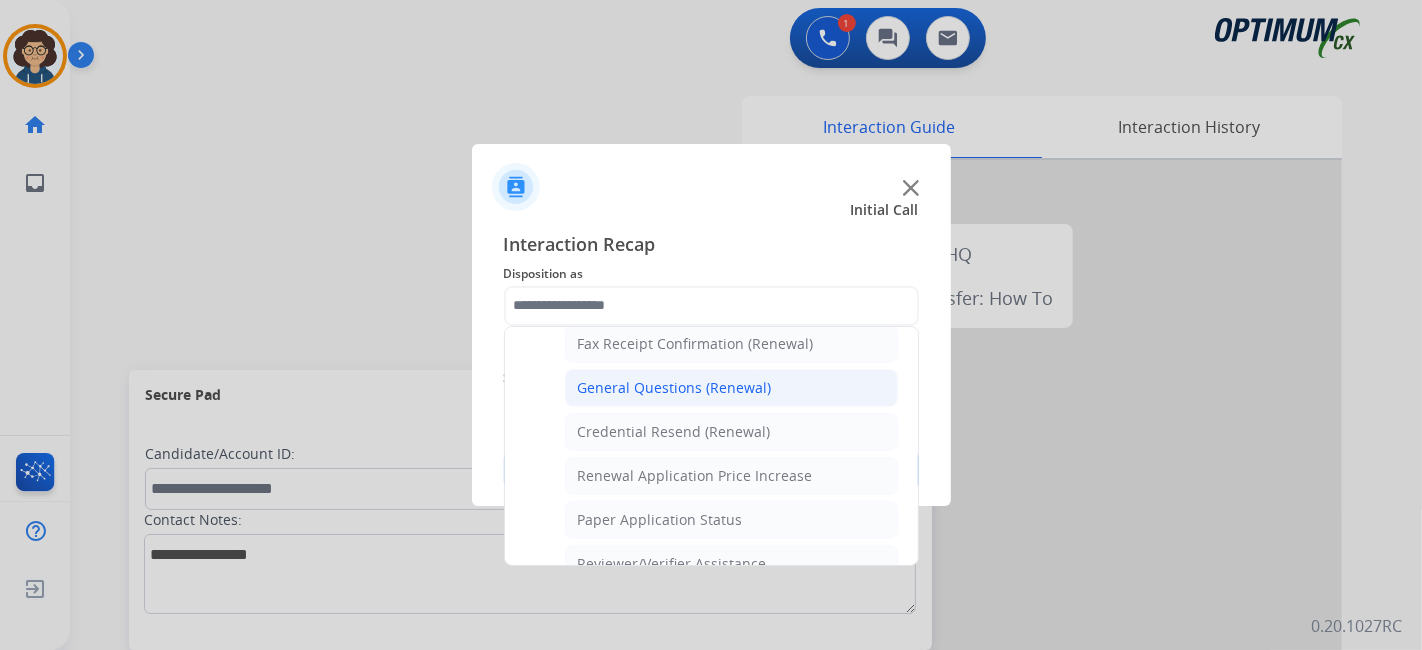 click on "General Questions (Renewal)" 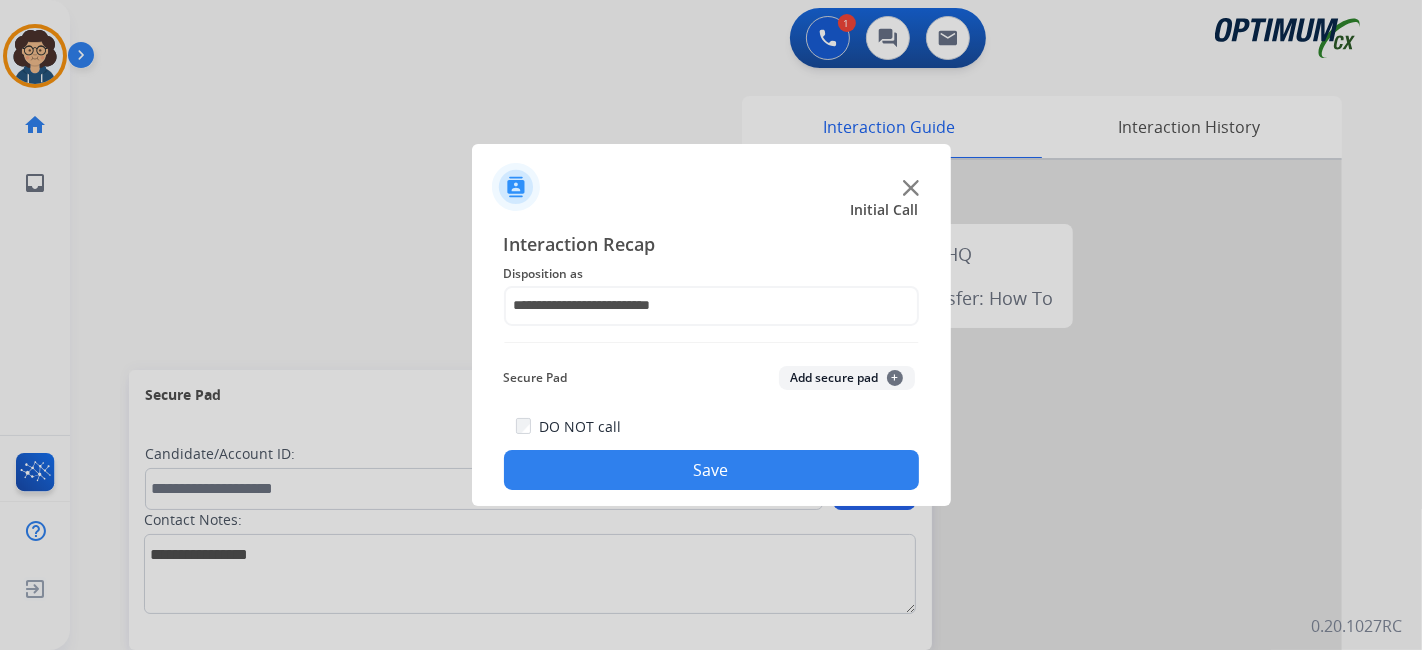 click on "Save" 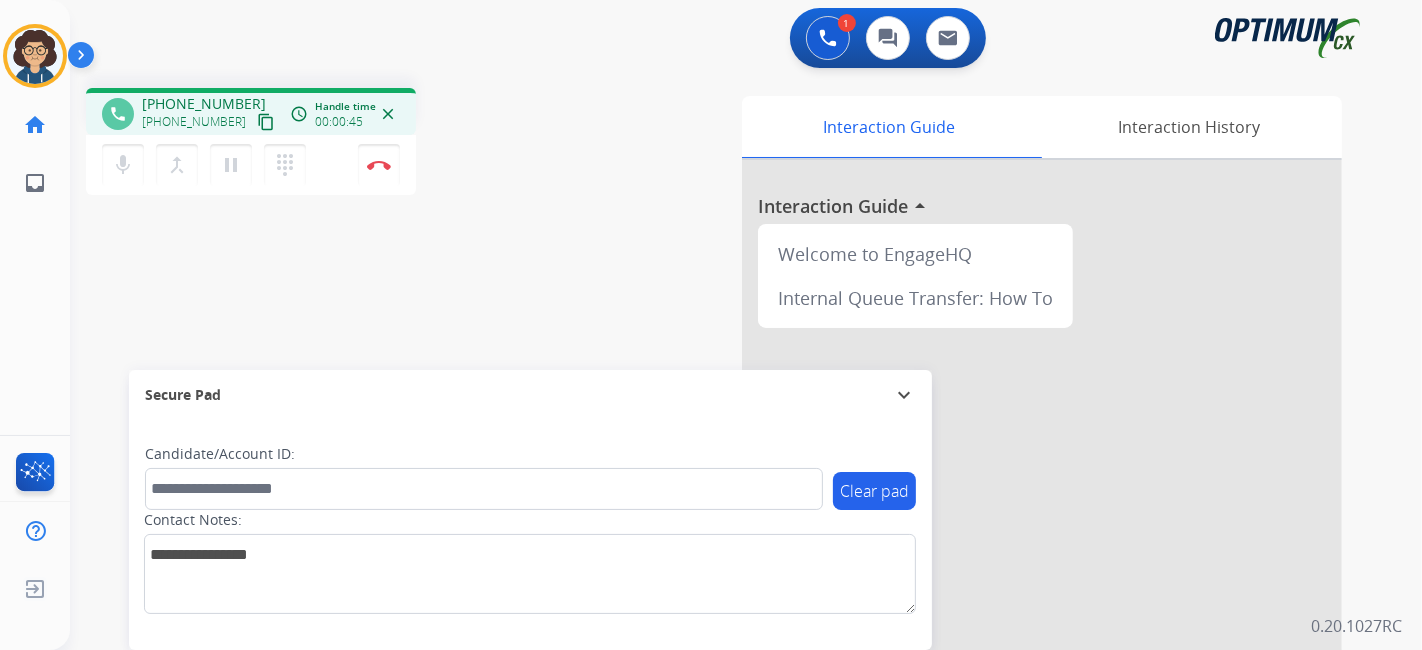 click on "content_copy" at bounding box center [266, 122] 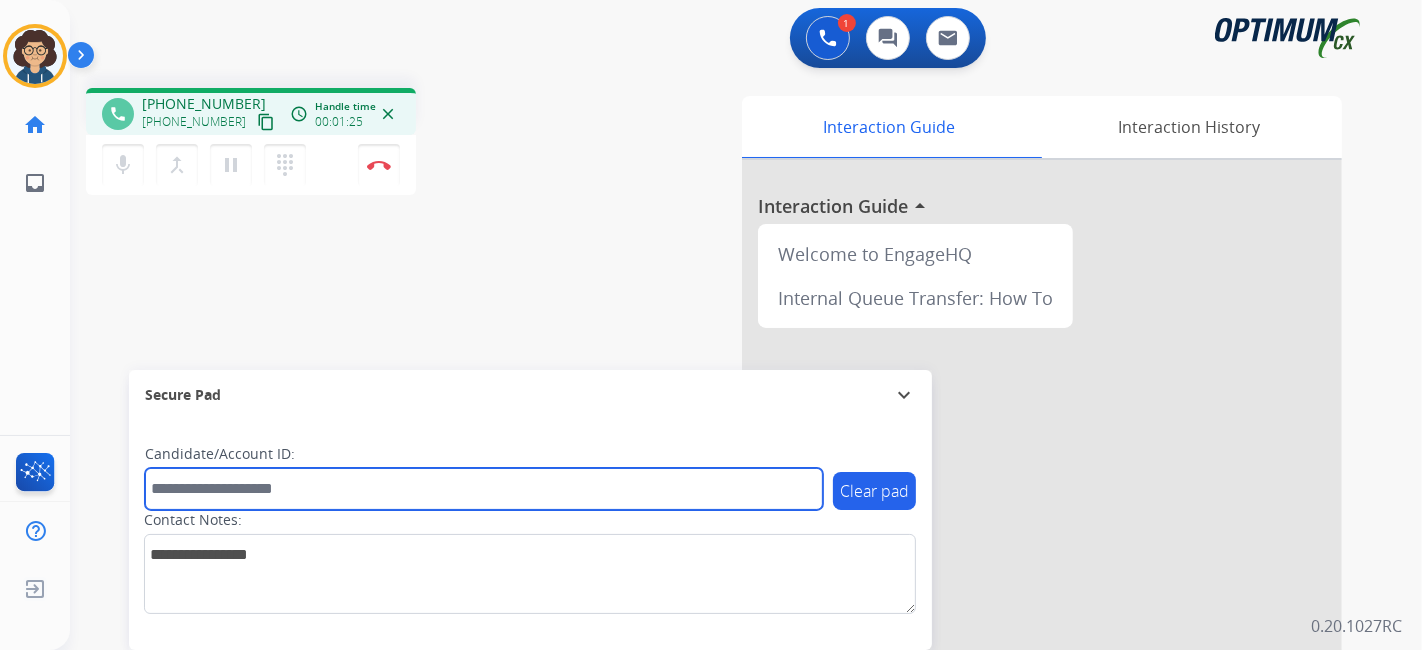 click at bounding box center (484, 489) 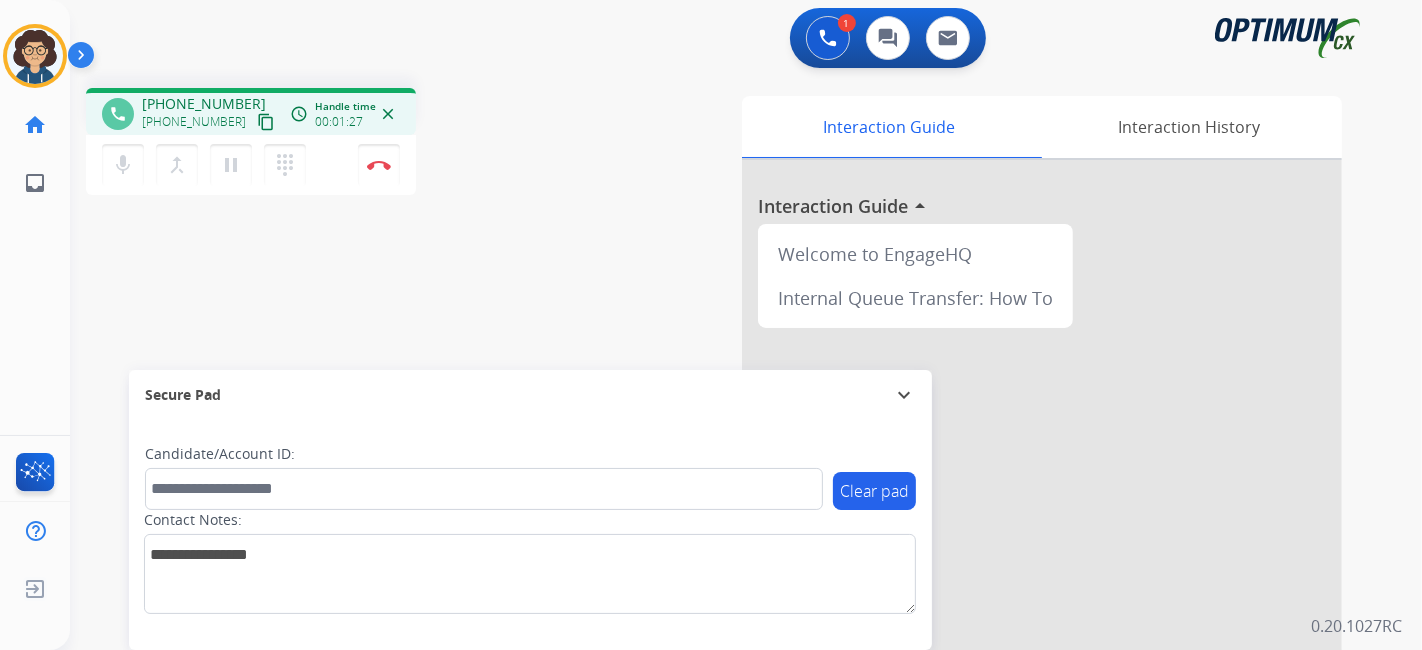 drag, startPoint x: 154, startPoint y: 520, endPoint x: 660, endPoint y: 273, distance: 563.0675 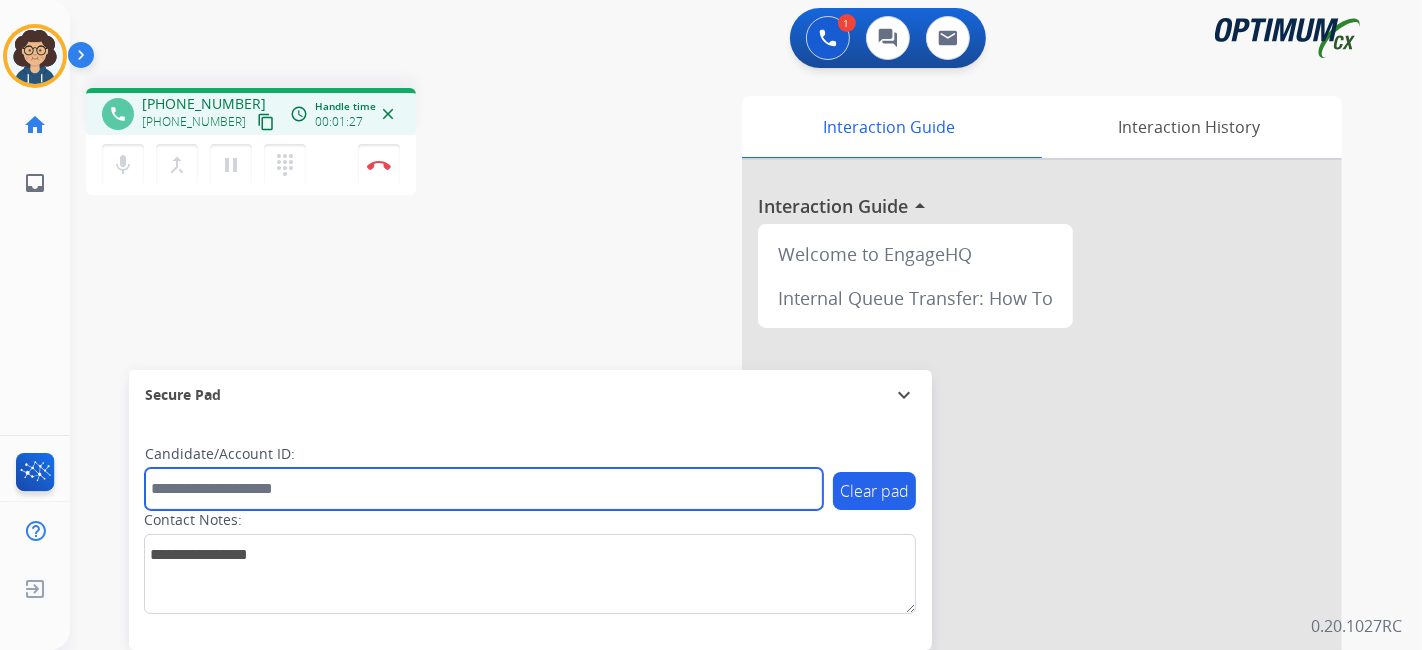 click at bounding box center (484, 489) 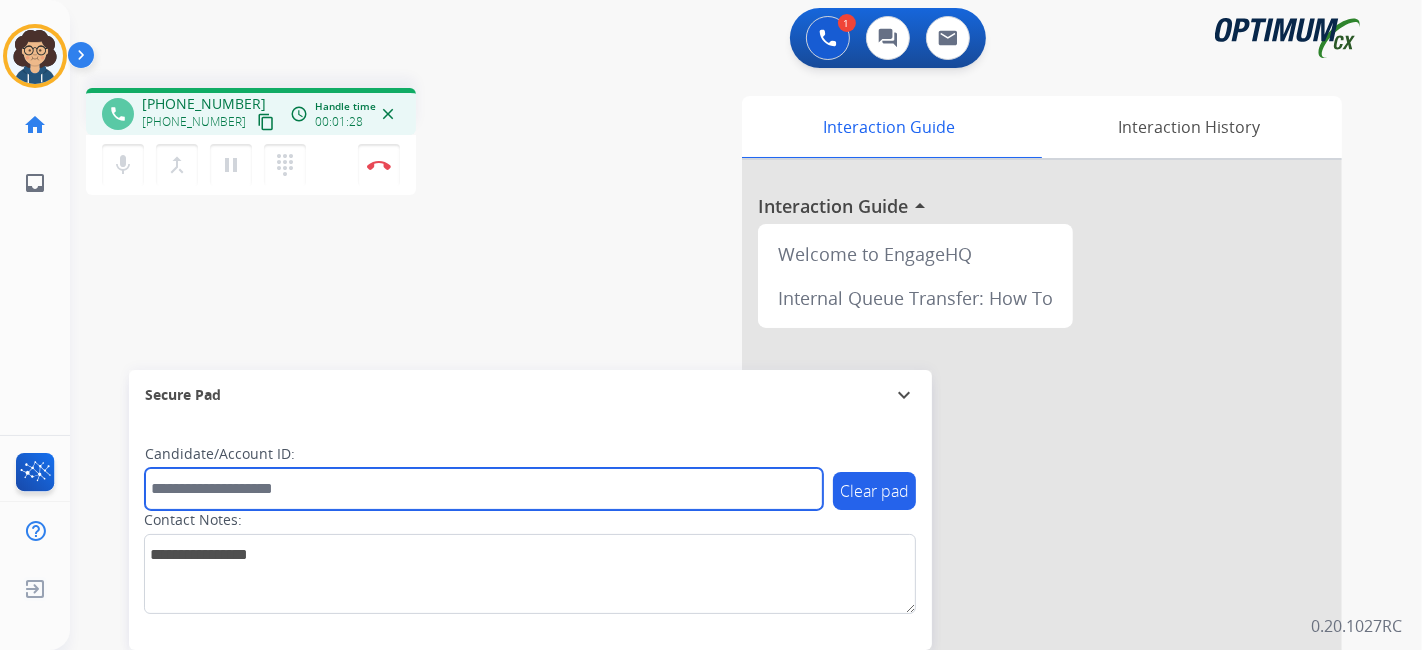 paste on "*******" 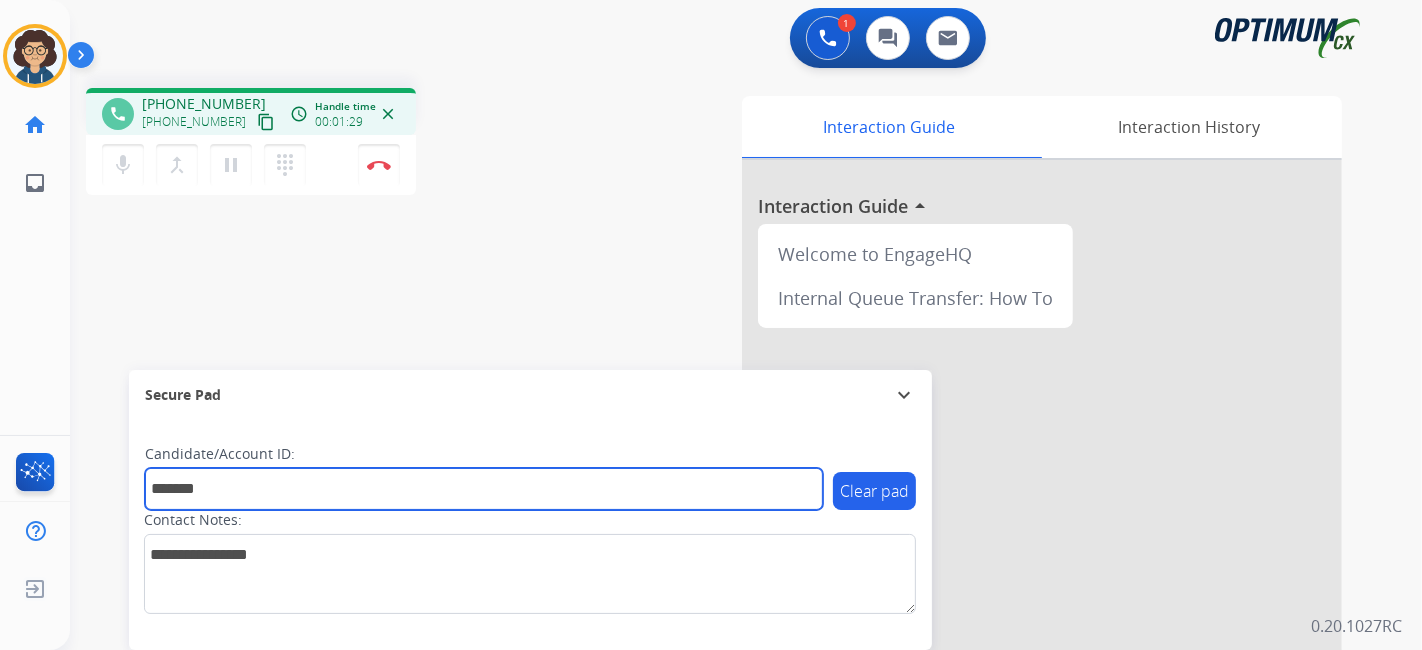 type on "*******" 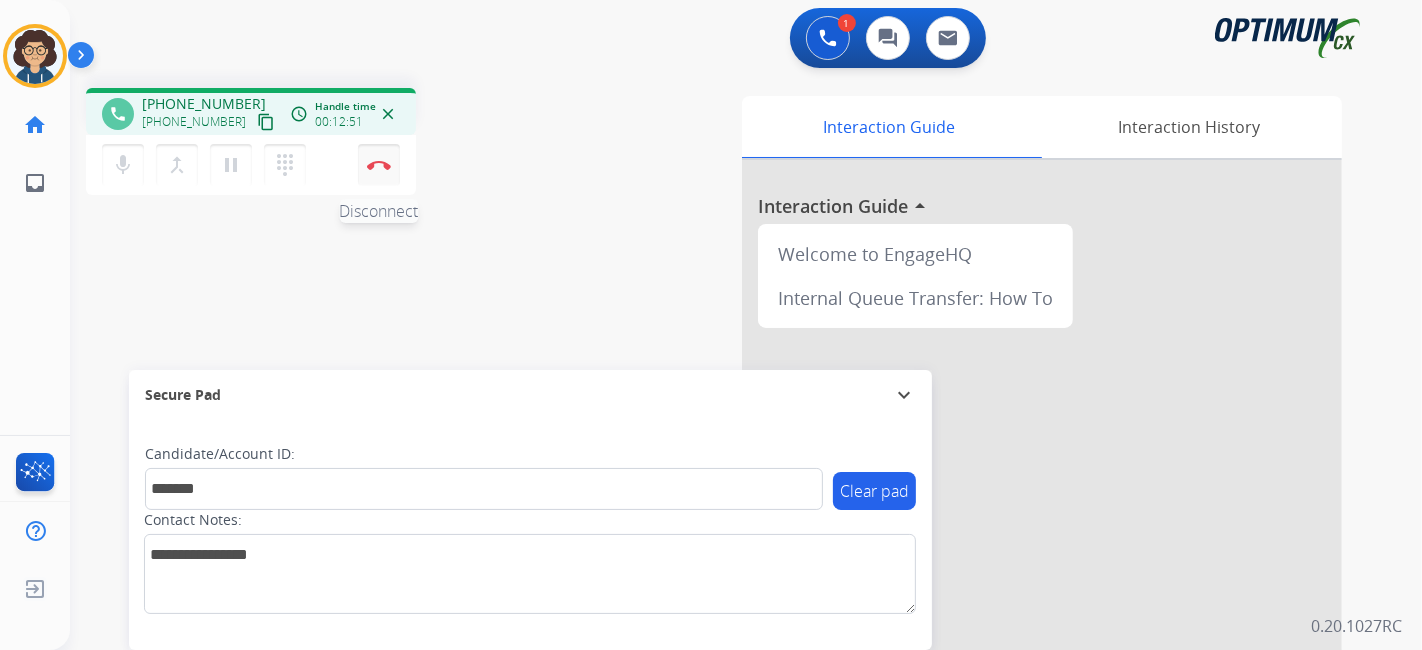 click on "Disconnect" at bounding box center (379, 165) 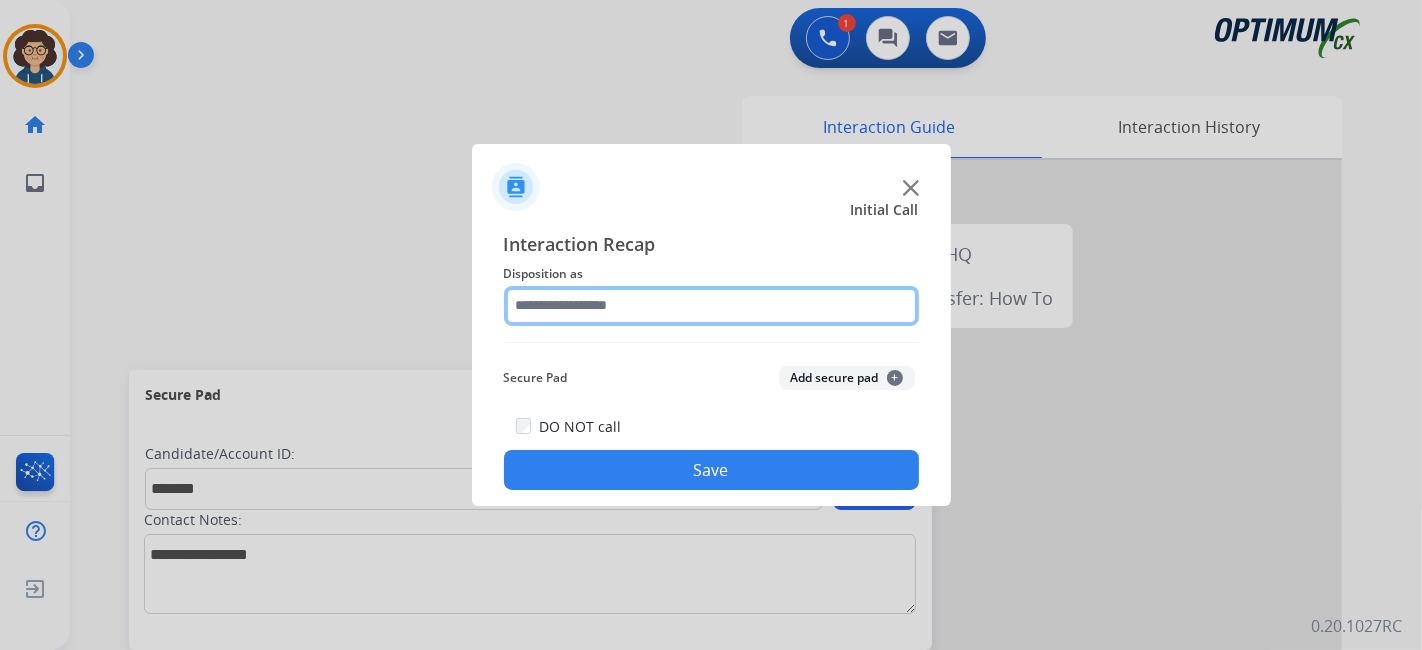 click 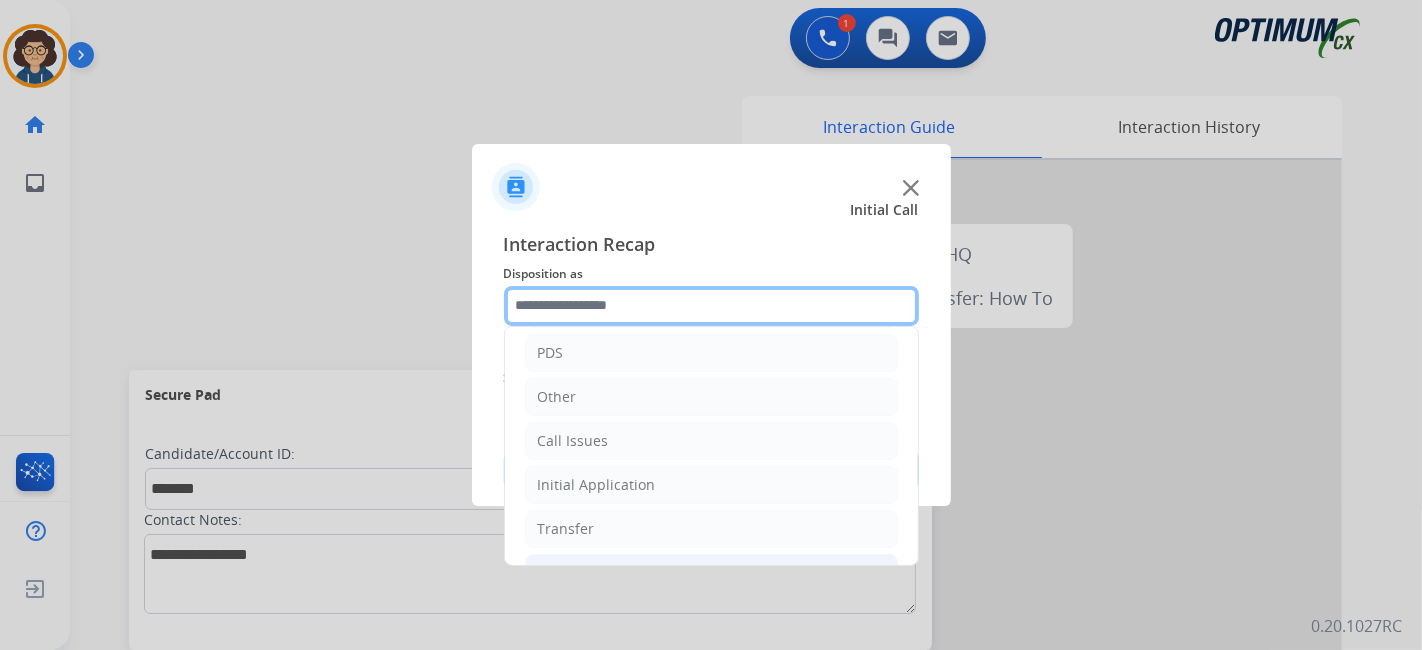scroll, scrollTop: 131, scrollLeft: 0, axis: vertical 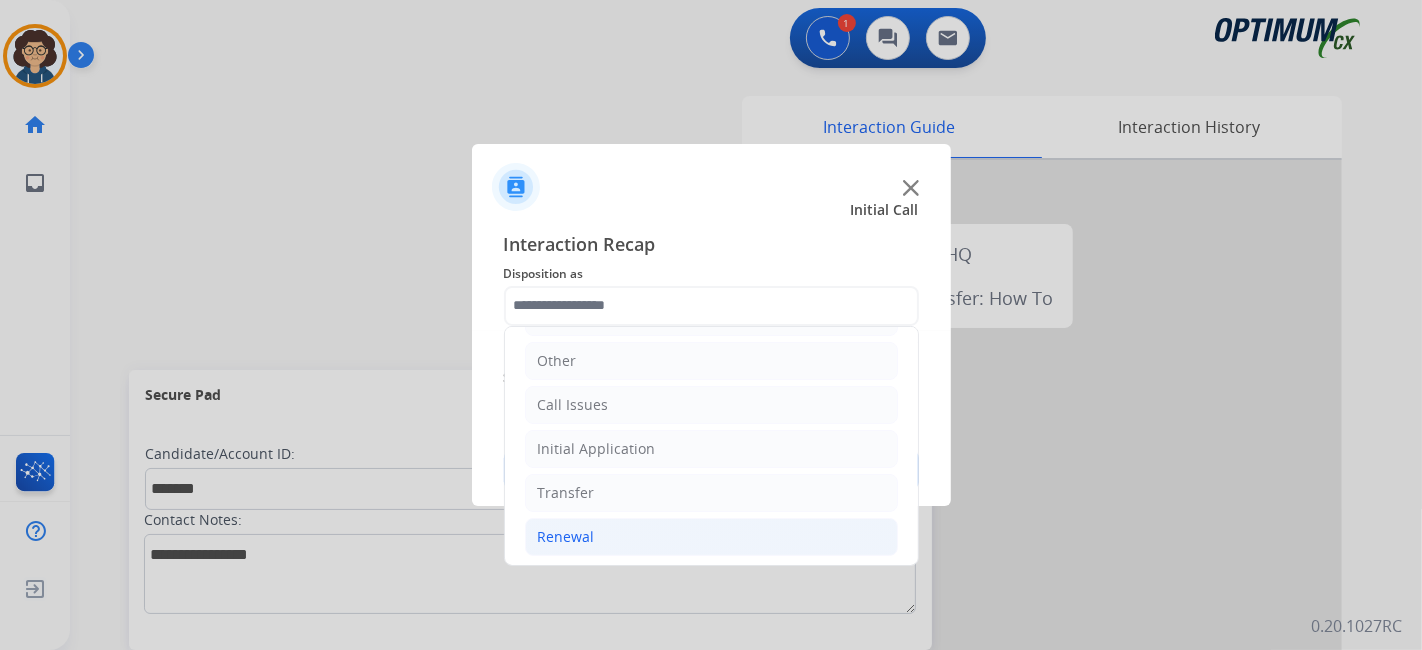click on "Renewal" 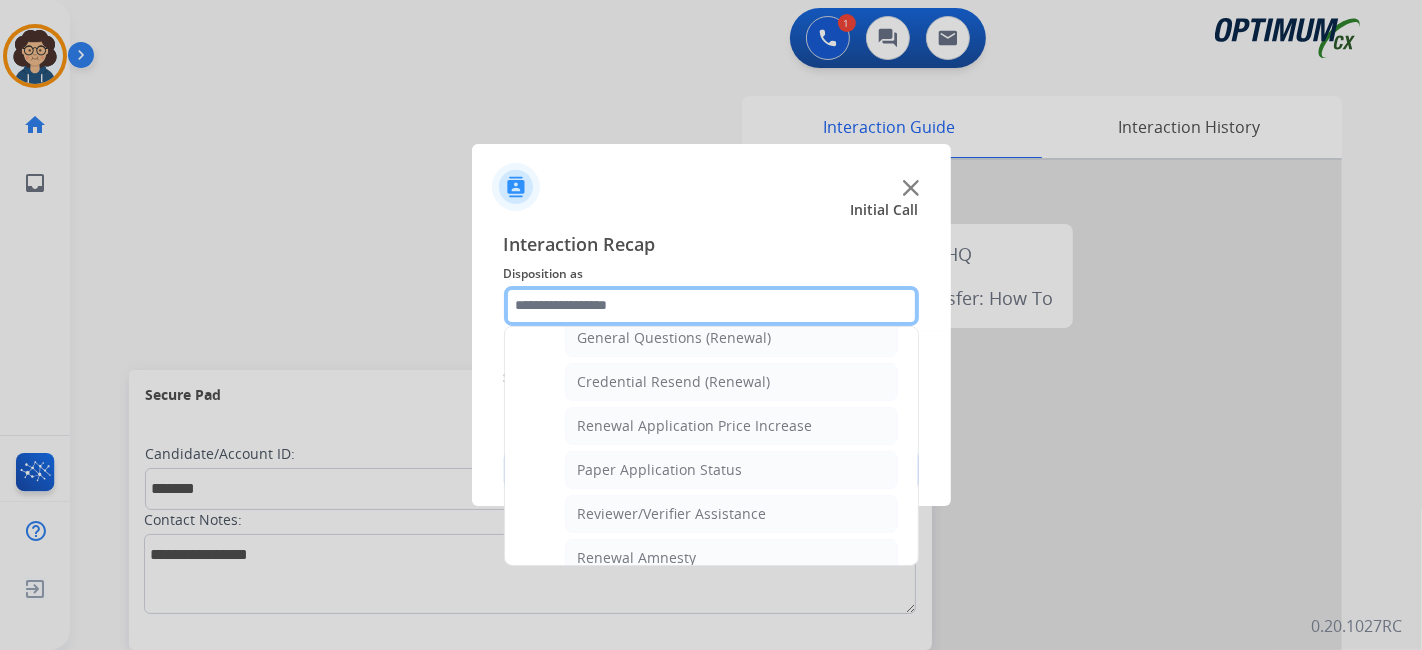 scroll, scrollTop: 623, scrollLeft: 0, axis: vertical 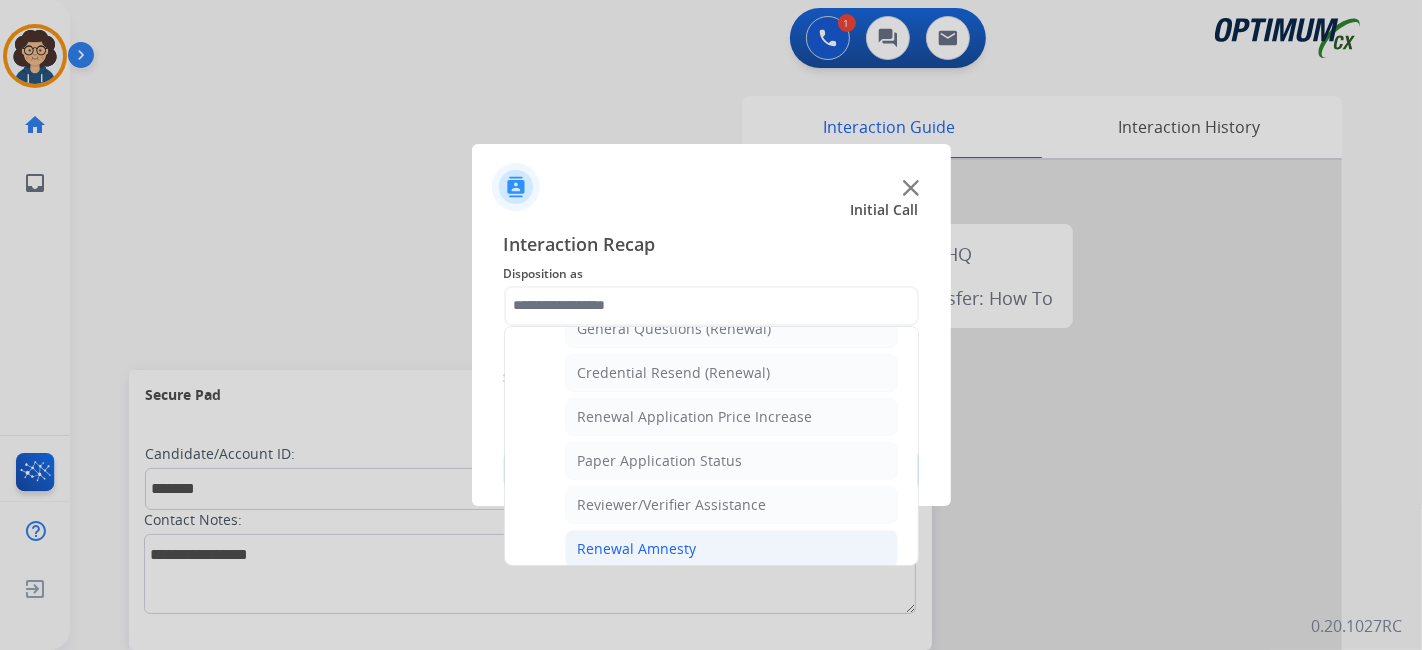 click on "Renewal Amnesty" 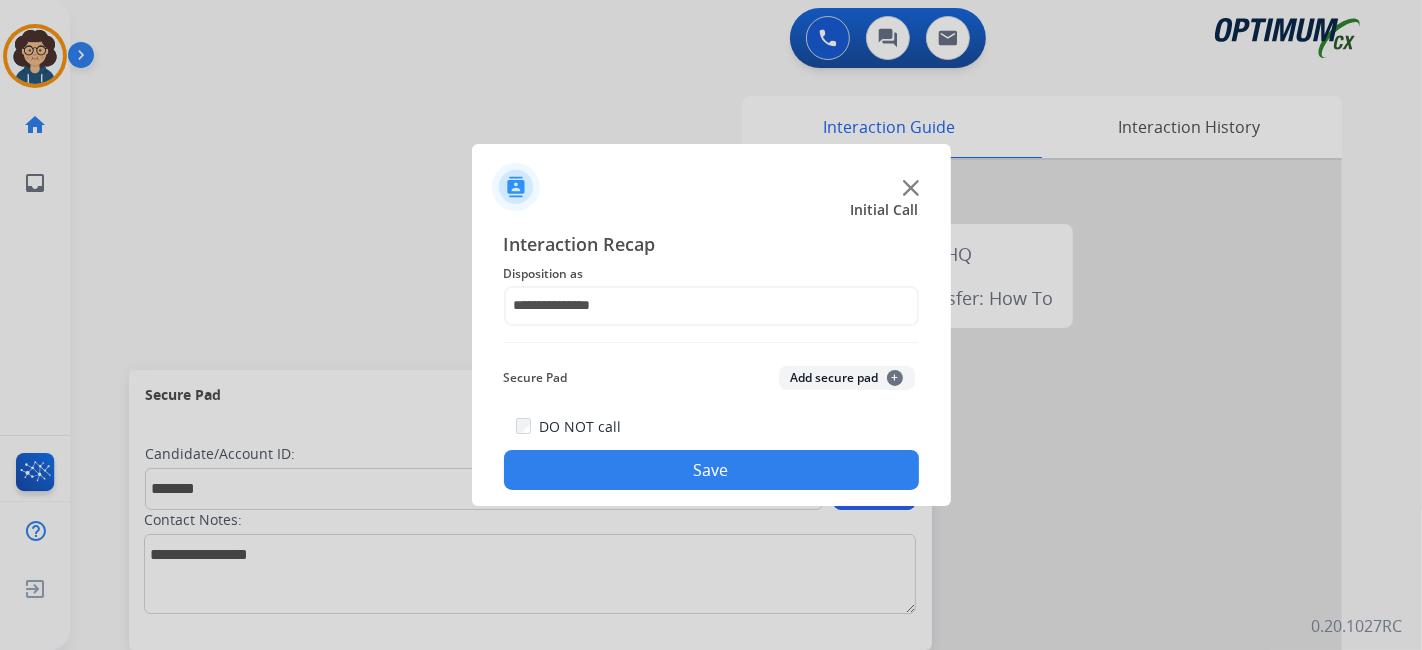 click on "Secure Pad  Add secure pad  +" 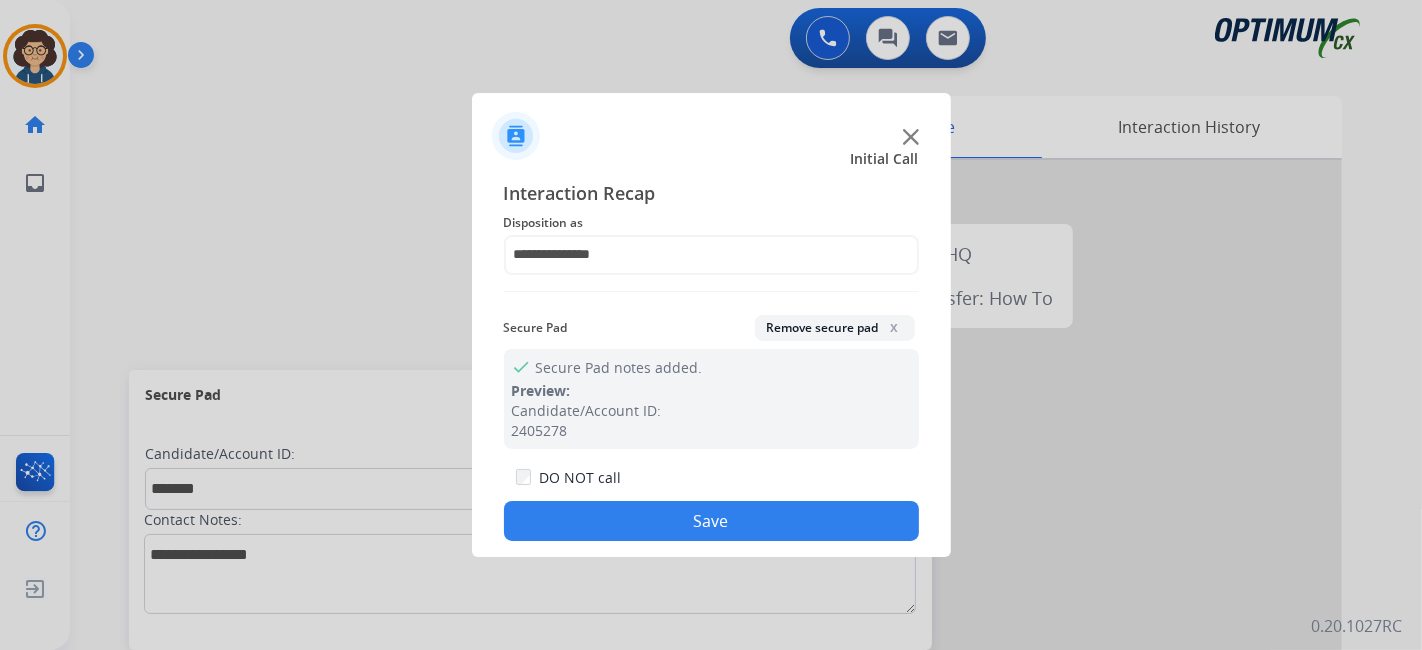 drag, startPoint x: 734, startPoint y: 508, endPoint x: 514, endPoint y: 47, distance: 510.80426 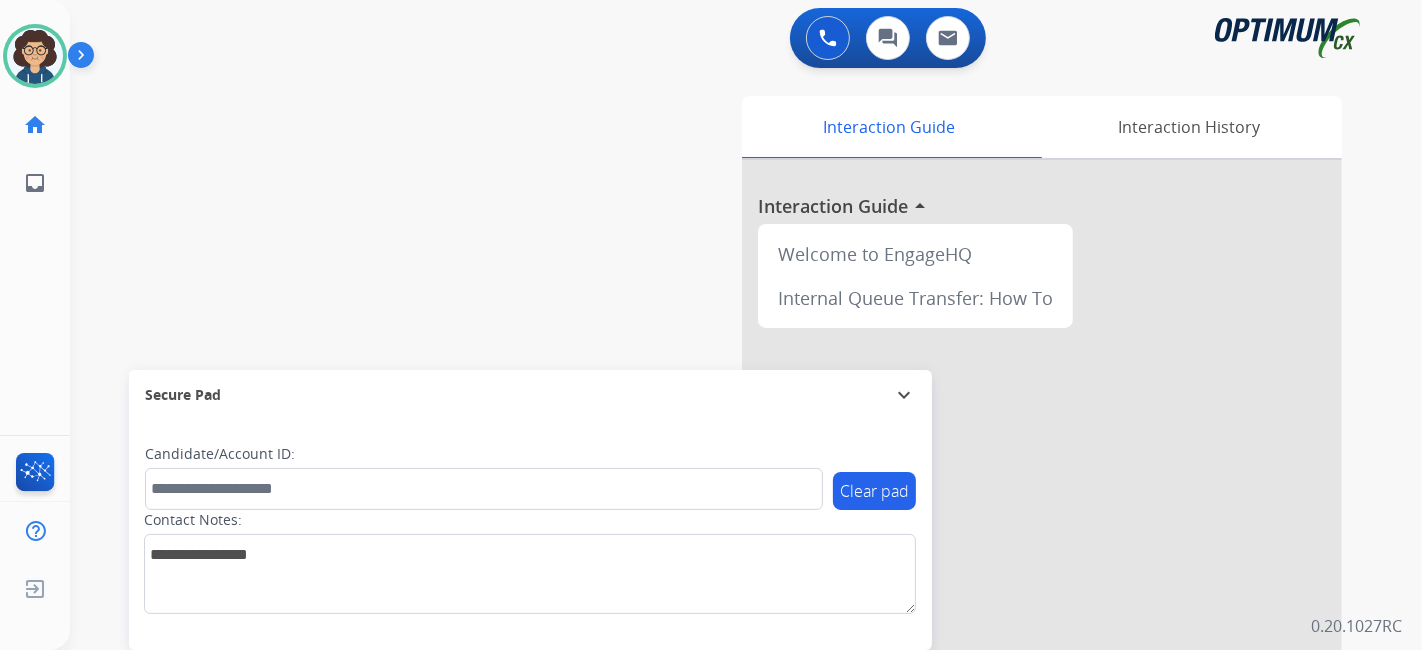 click on "swap_horiz Break voice bridge close_fullscreen Connect 3-Way Call merge_type Separate 3-Way Call  Interaction Guide   Interaction History  Interaction Guide arrow_drop_up  Welcome to EngageHQ   Internal Queue Transfer: How To  Secure Pad expand_more Clear pad Candidate/Account ID: Contact Notes:" at bounding box center [722, 489] 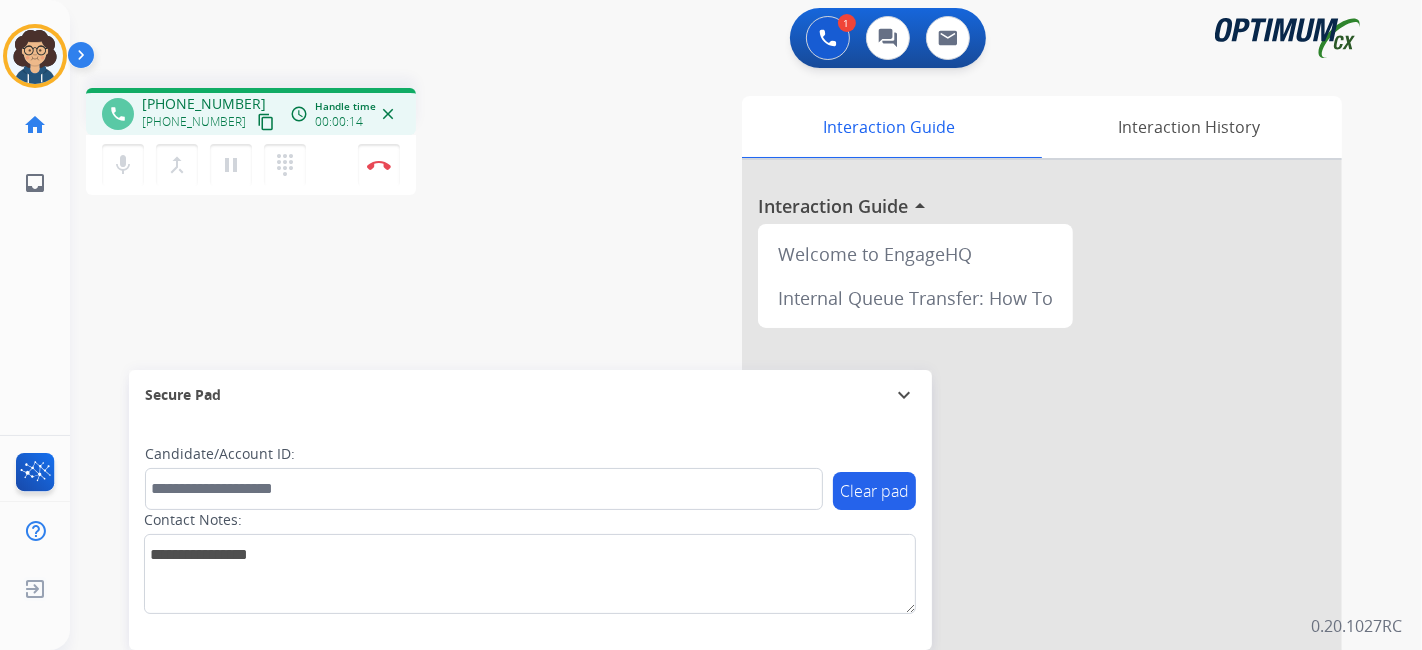 click on "content_copy" at bounding box center [266, 122] 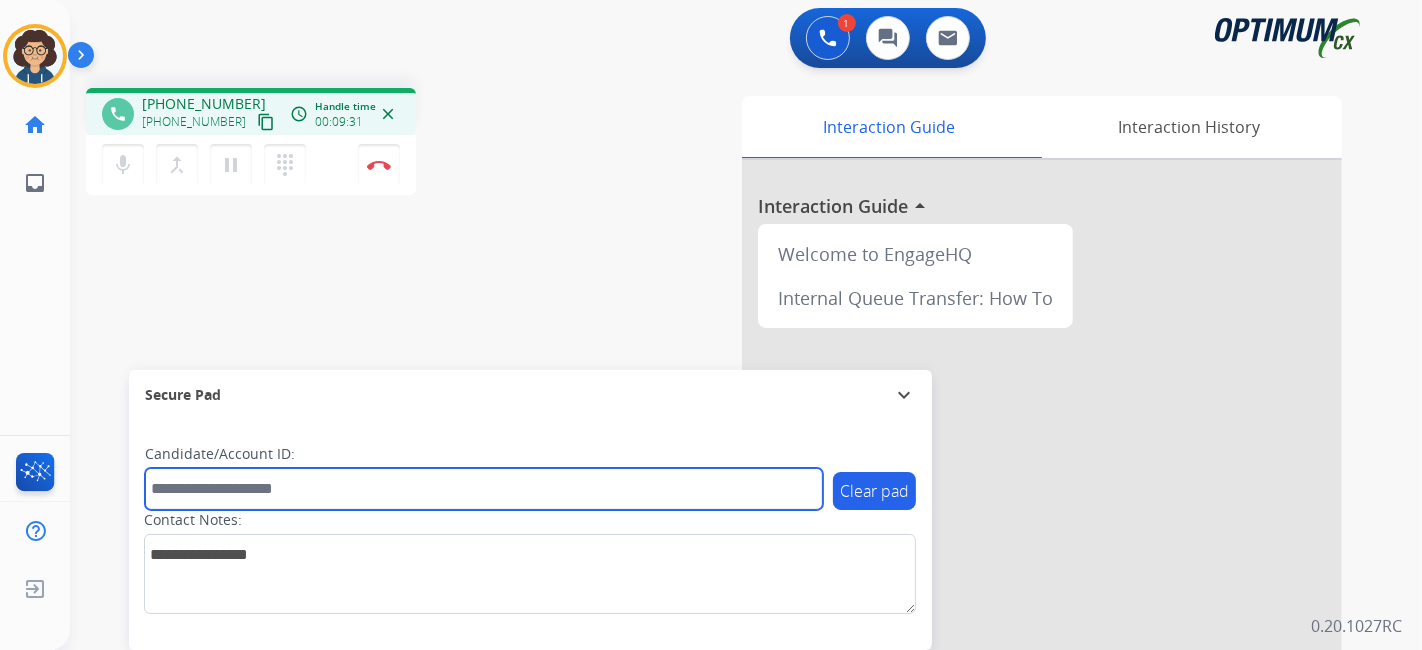 click at bounding box center [484, 489] 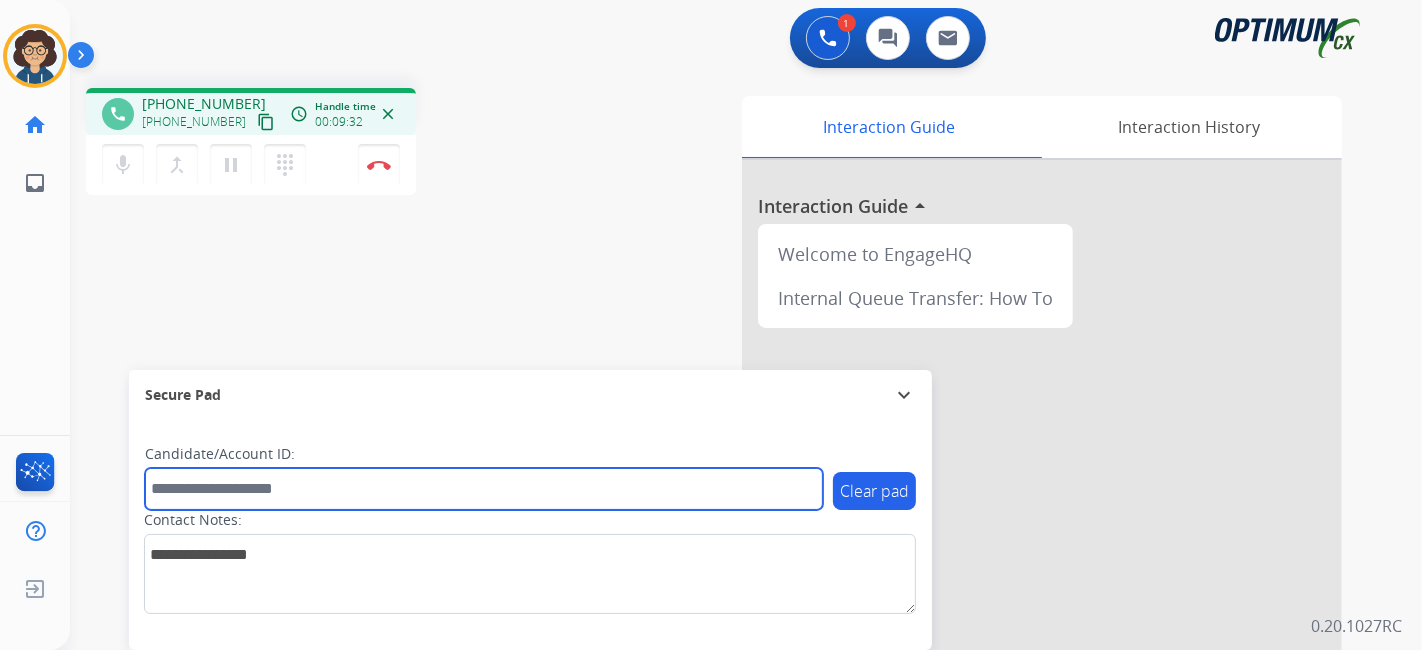 paste on "*******" 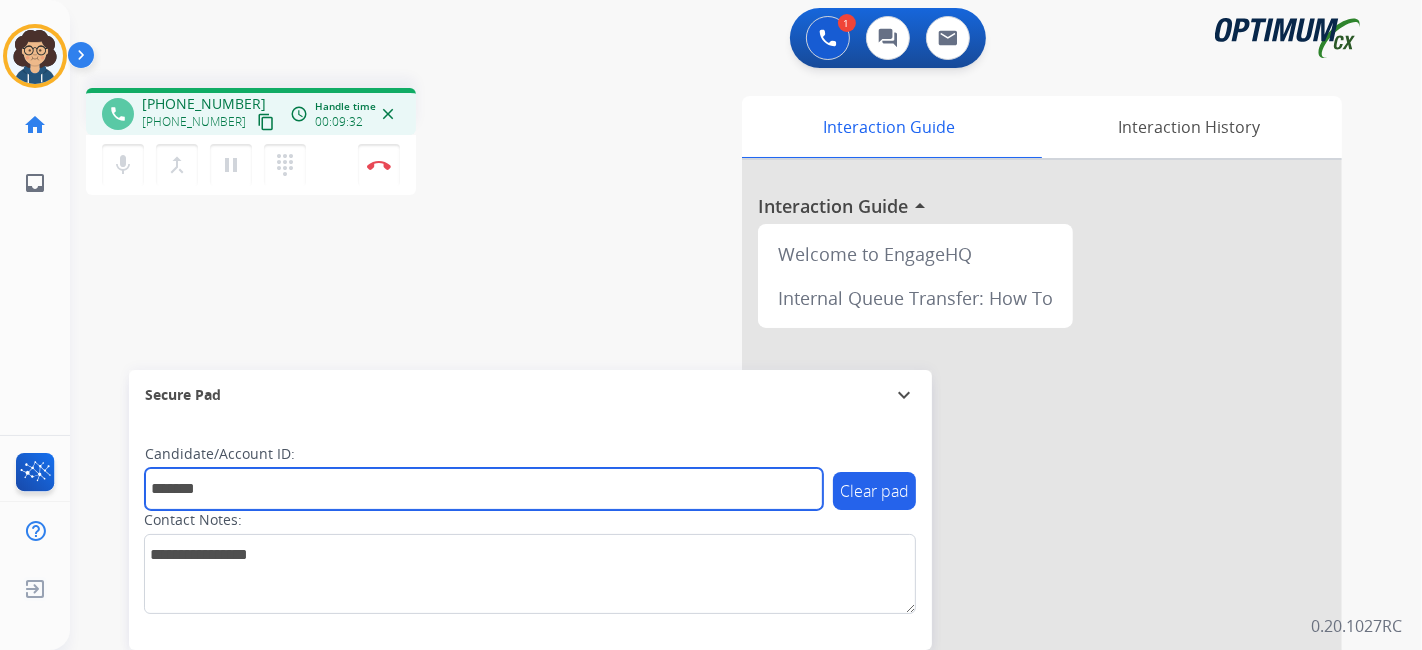 type on "*******" 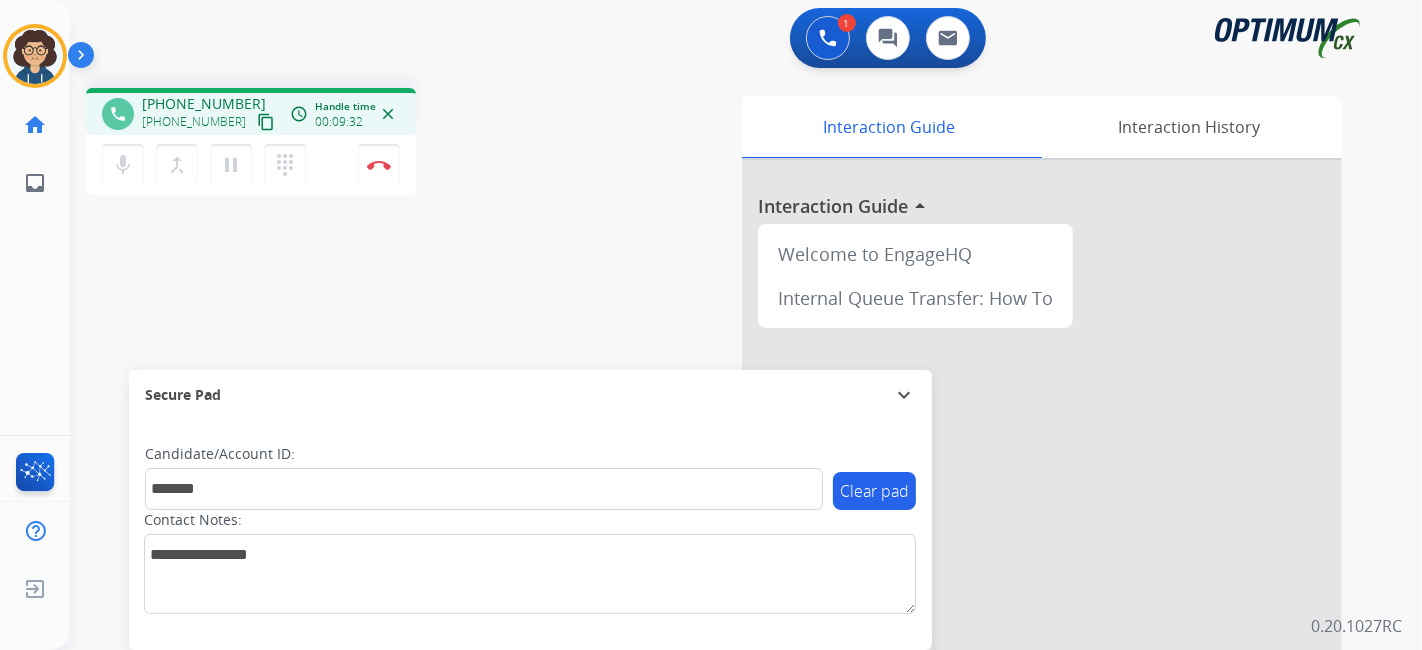click on "phone [PHONE_NUMBER] [PHONE_NUMBER] content_copy access_time Call metrics Queue   00:14 Hold   00:00 Talk   09:30 Total   09:43 Handle time 00:09:32 close mic Mute merge_type Bridge pause Hold dialpad Dialpad Disconnect swap_horiz Break voice bridge close_fullscreen Connect 3-Way Call merge_type Separate 3-Way Call  Interaction Guide   Interaction History  Interaction Guide arrow_drop_up  Welcome to EngageHQ   Internal Queue Transfer: How To  Secure Pad expand_more Clear pad Candidate/Account ID: ******* Contact Notes:" at bounding box center [722, 489] 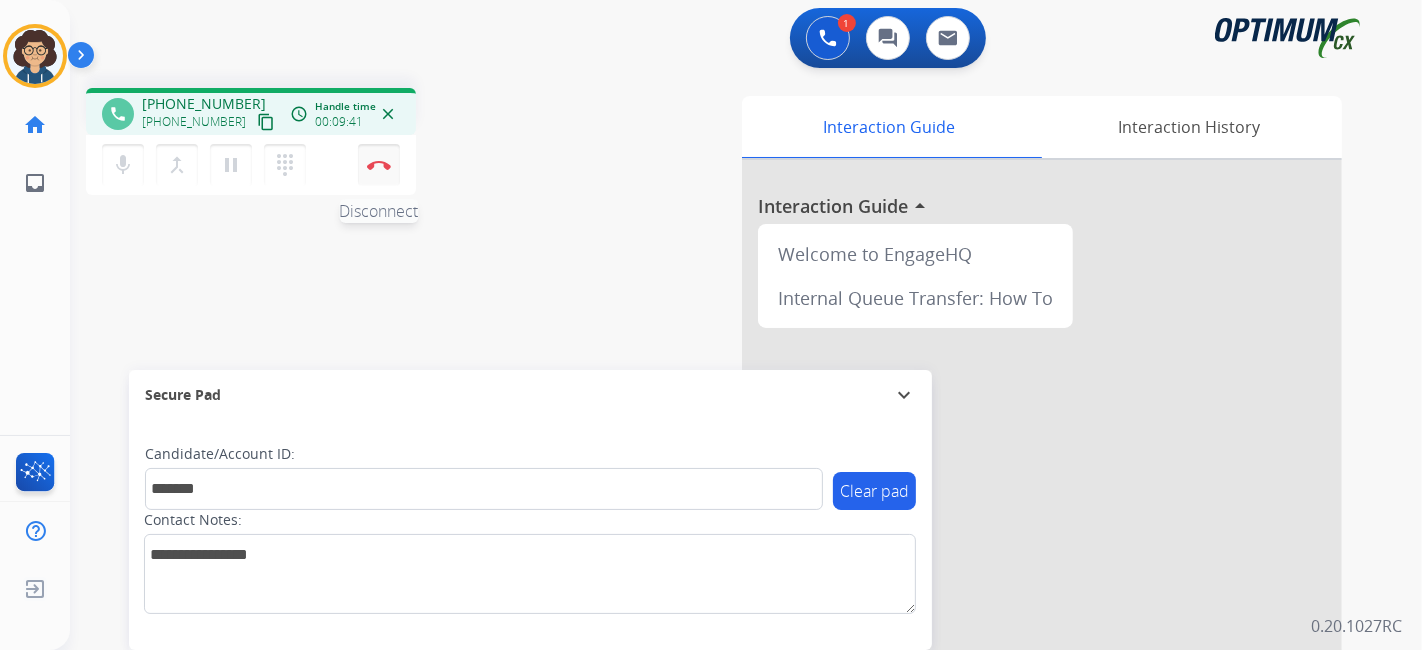 click on "Disconnect" at bounding box center [379, 165] 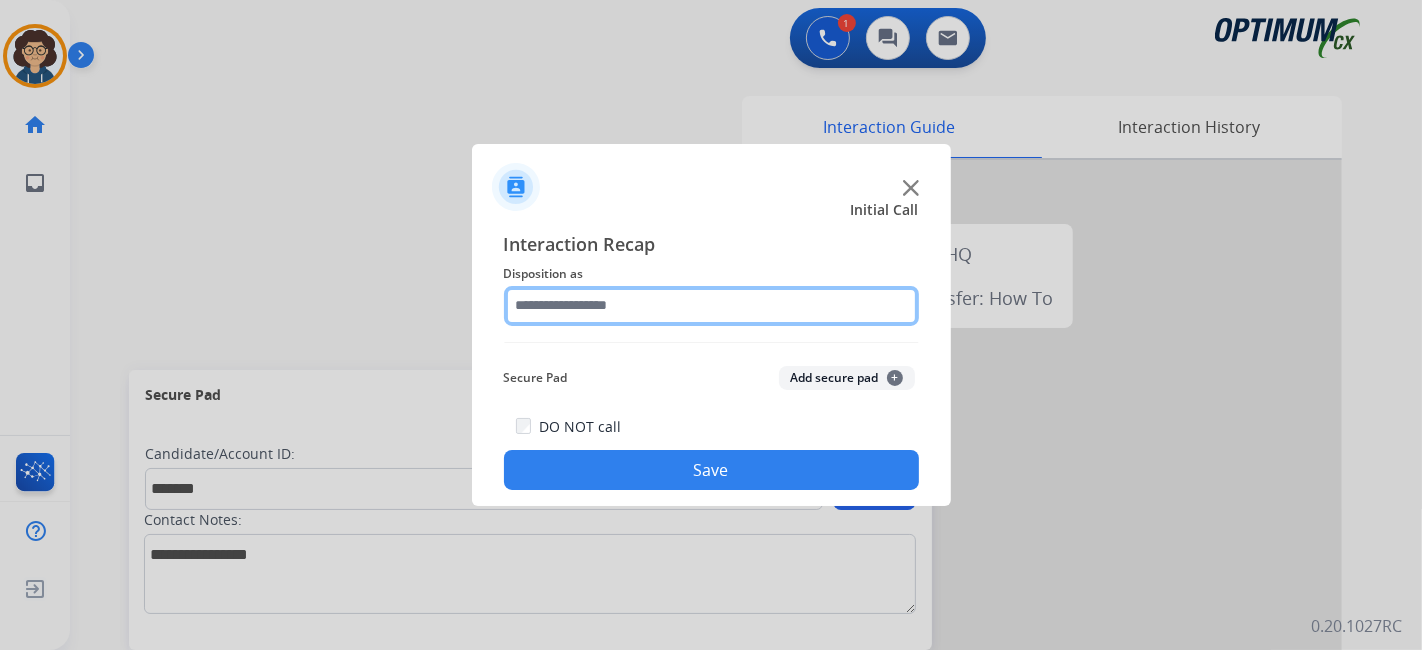 click 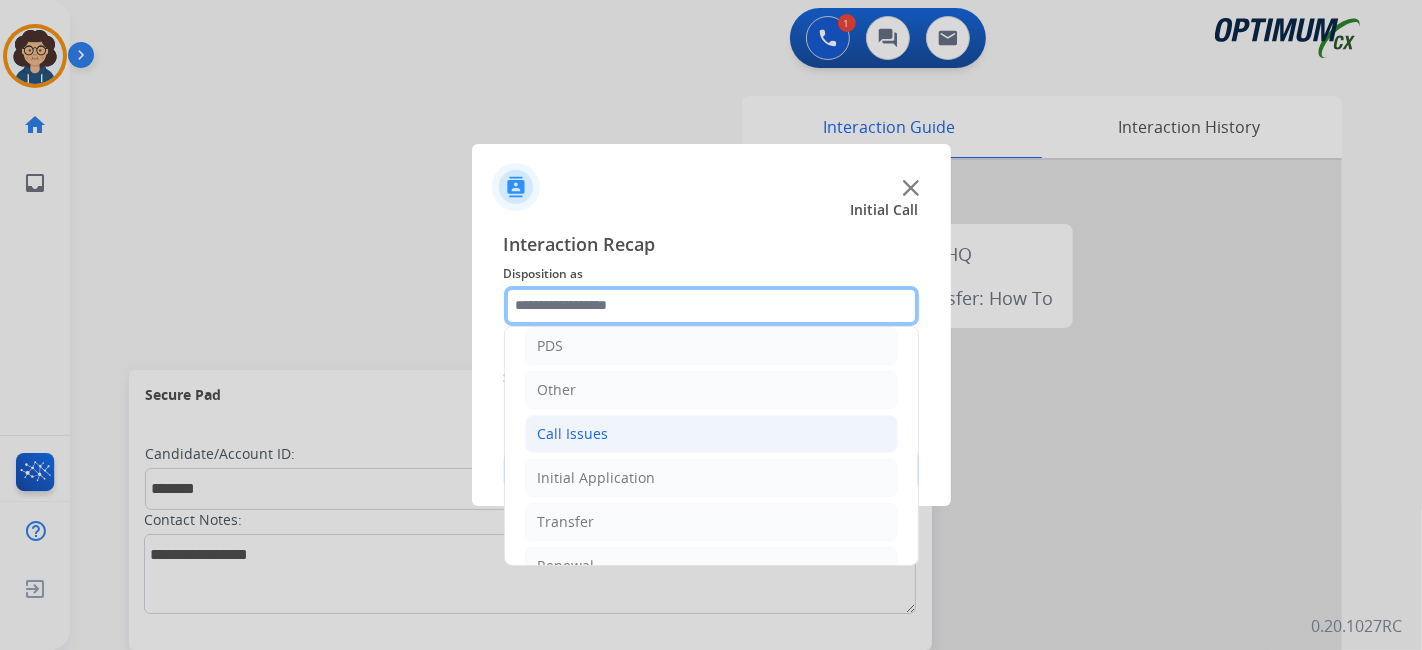 scroll, scrollTop: 131, scrollLeft: 0, axis: vertical 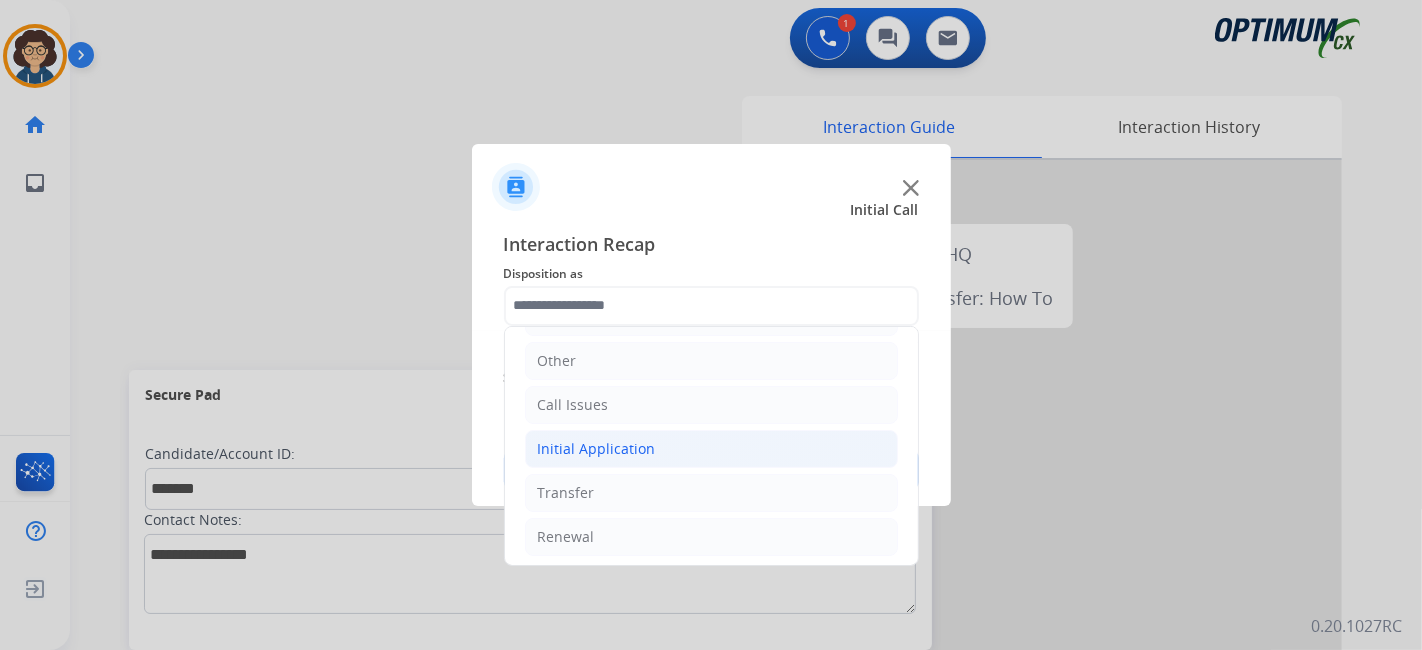 click on "Initial Application" 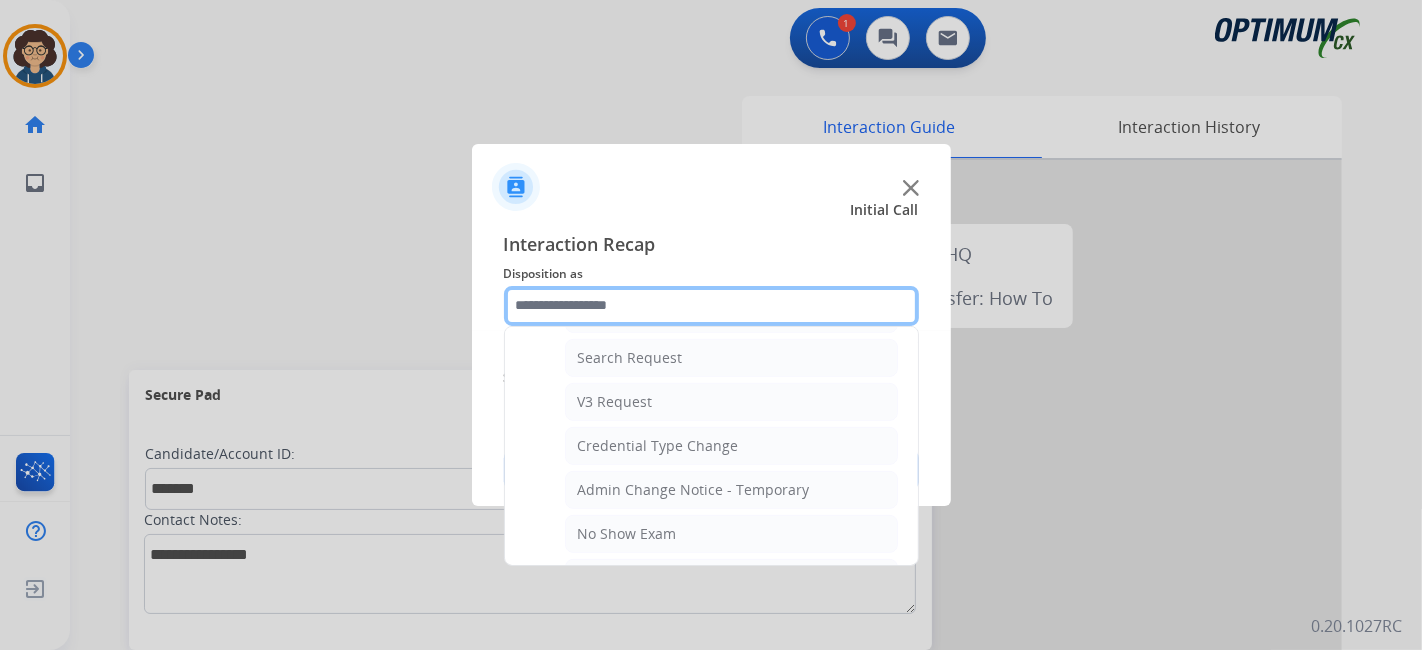 scroll, scrollTop: 744, scrollLeft: 0, axis: vertical 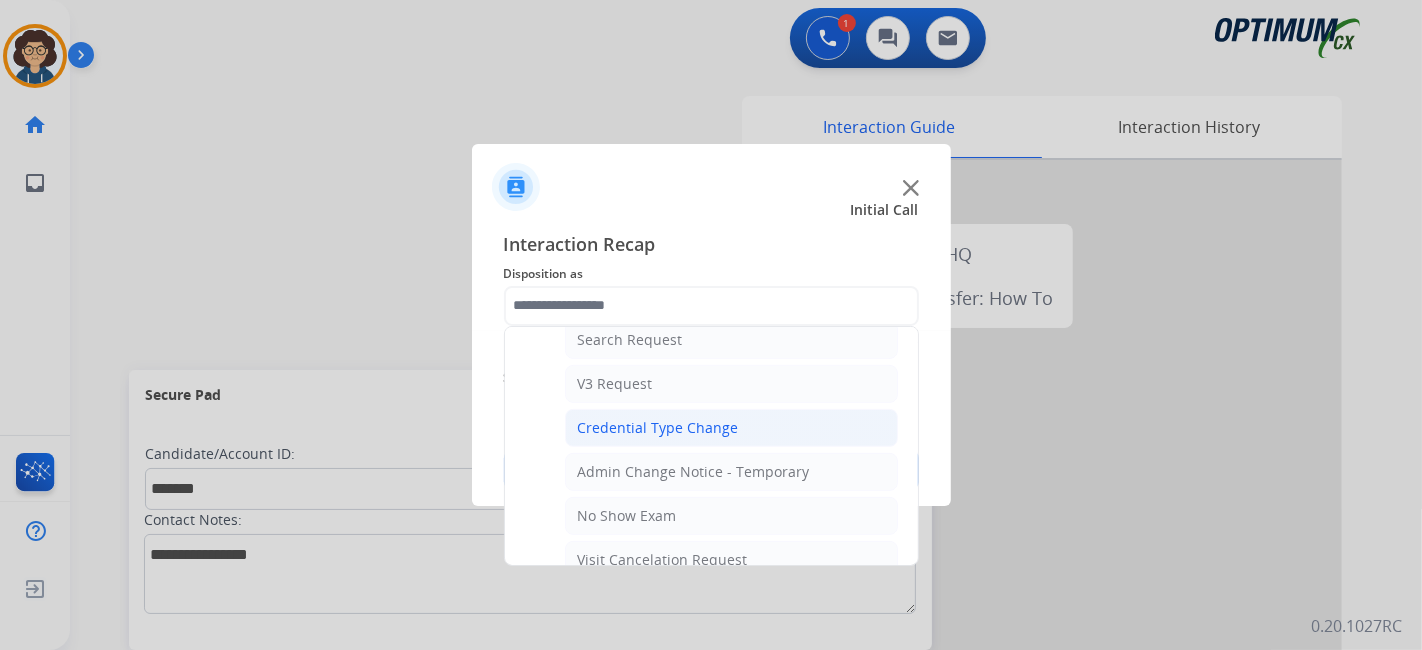 click on "Credential Type Change" 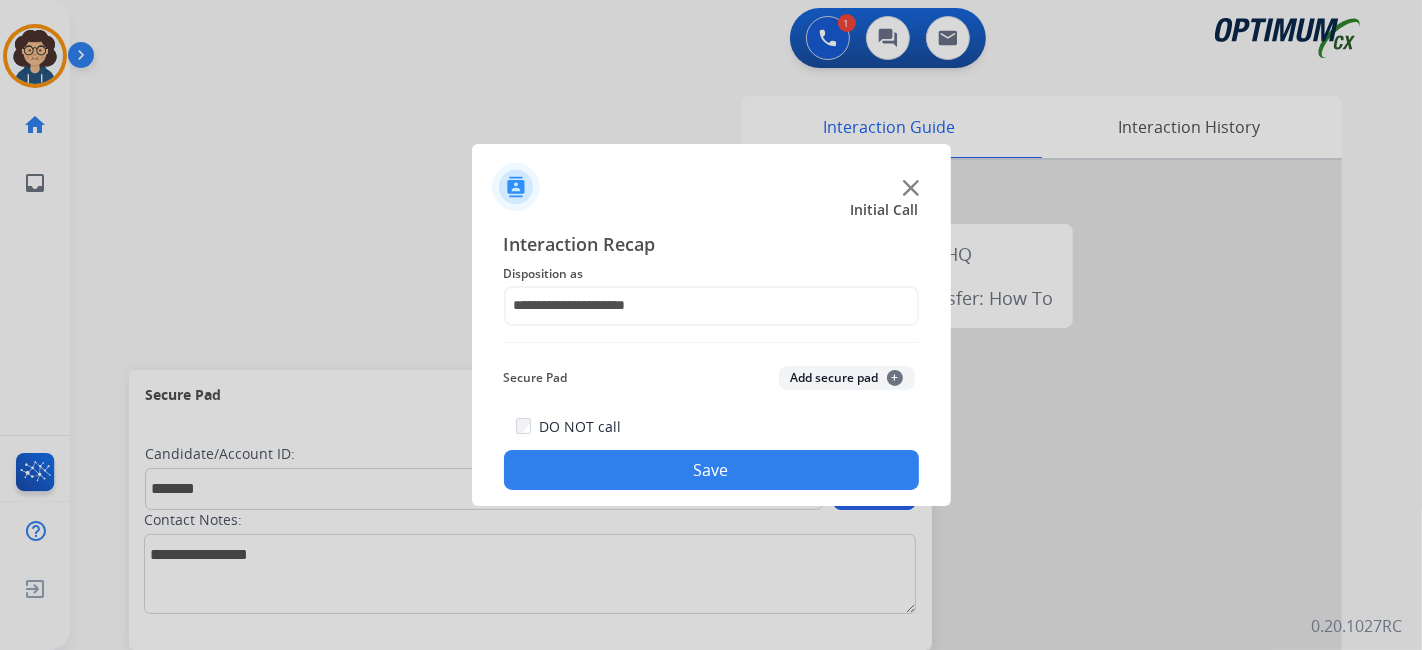 click on "Add secure pad  +" 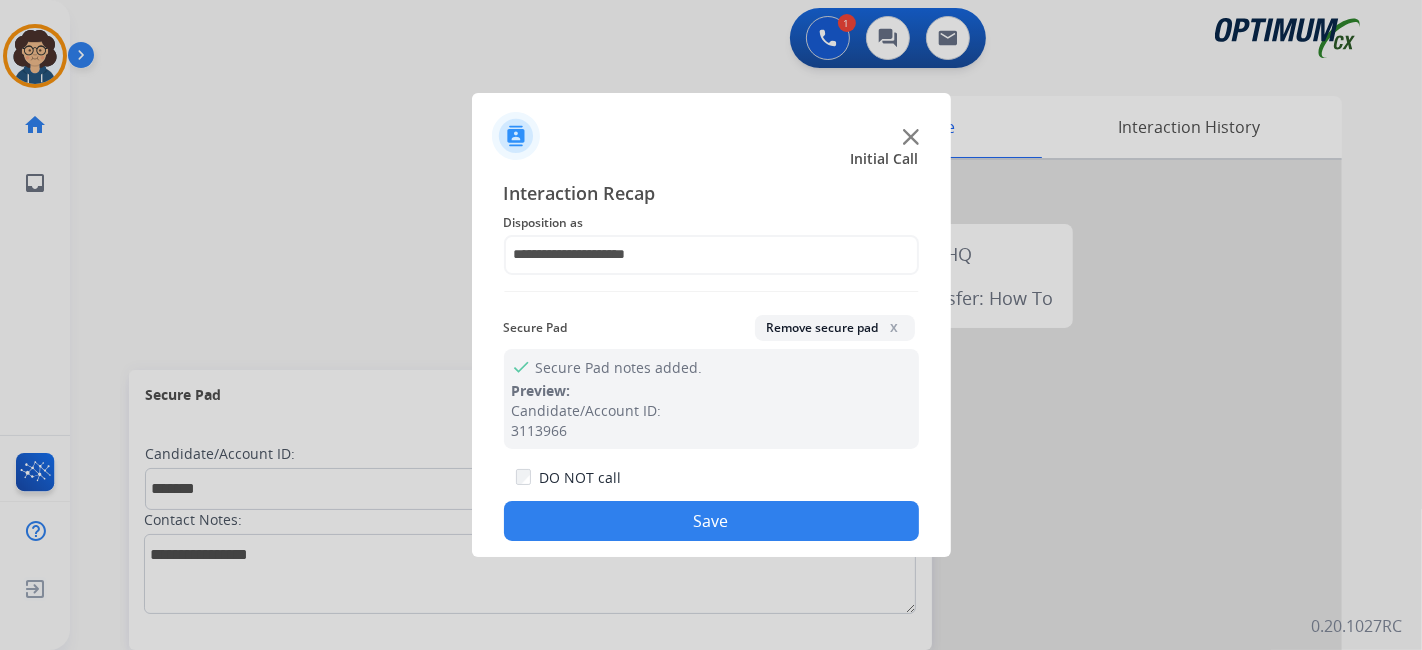 drag, startPoint x: 734, startPoint y: 518, endPoint x: 531, endPoint y: 27, distance: 531.3097 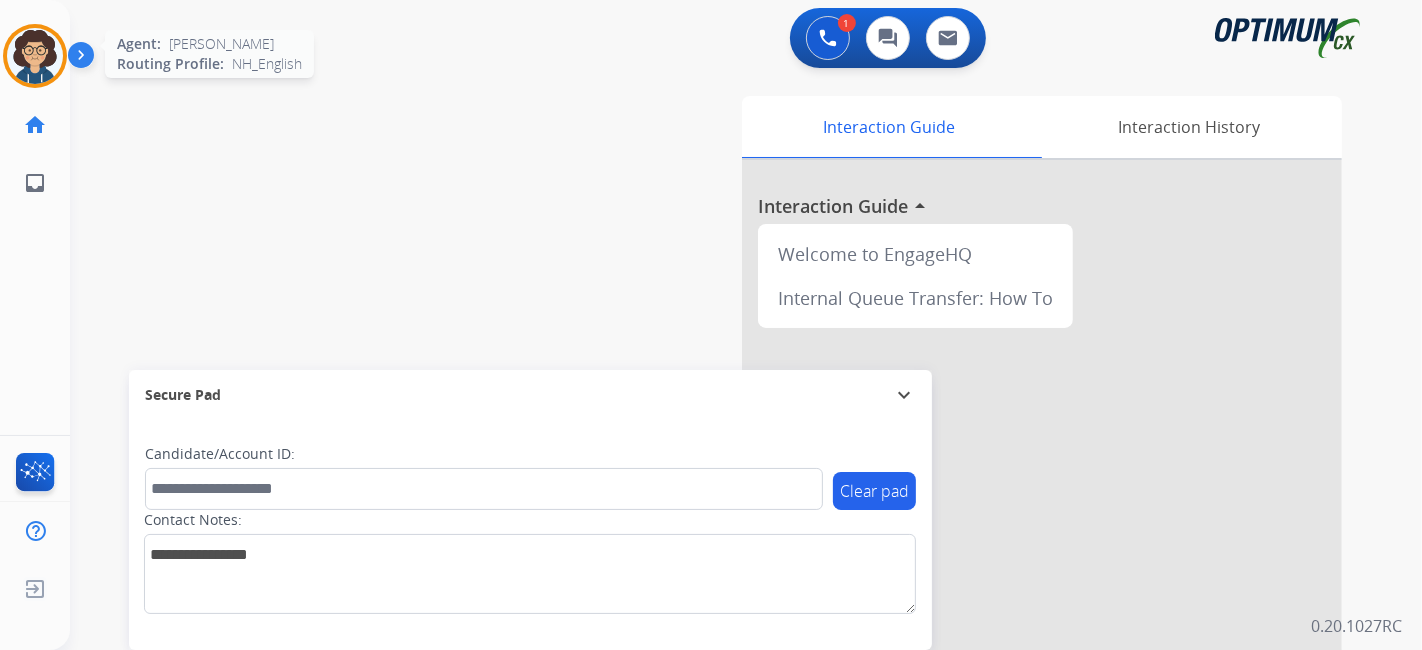 click at bounding box center [35, 56] 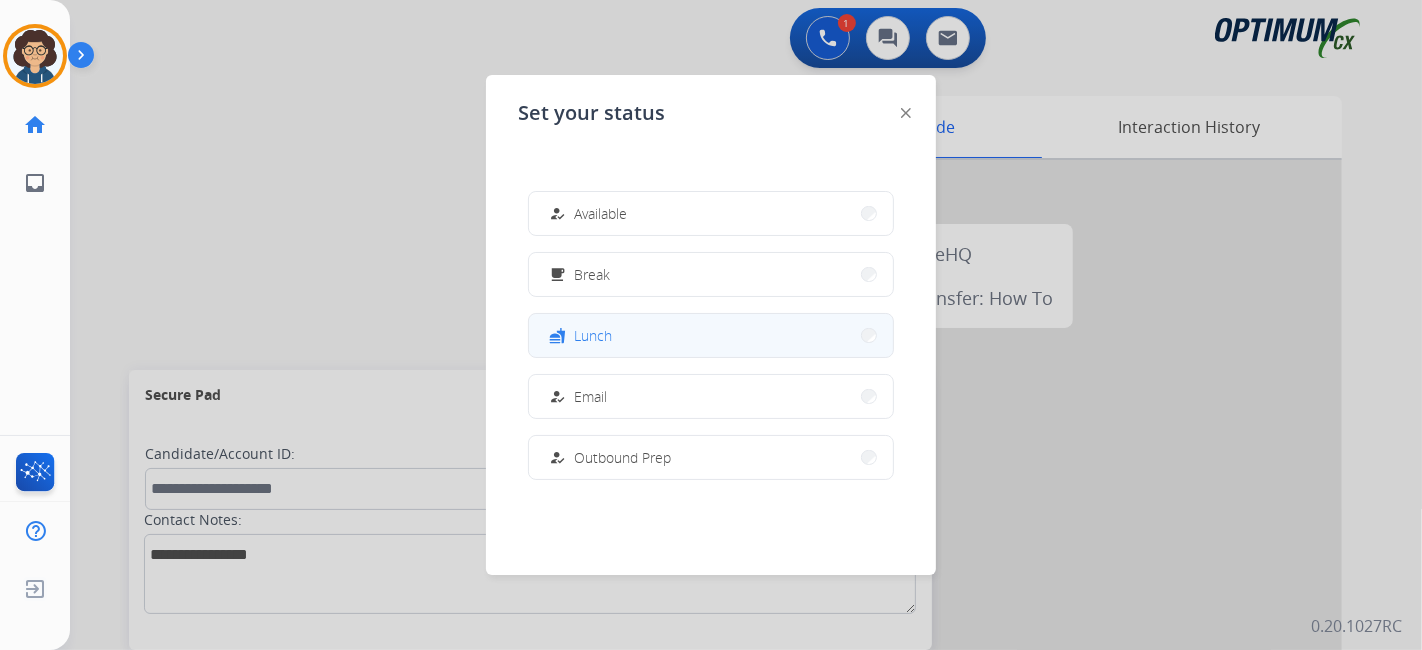 click on "fastfood Lunch" at bounding box center (711, 335) 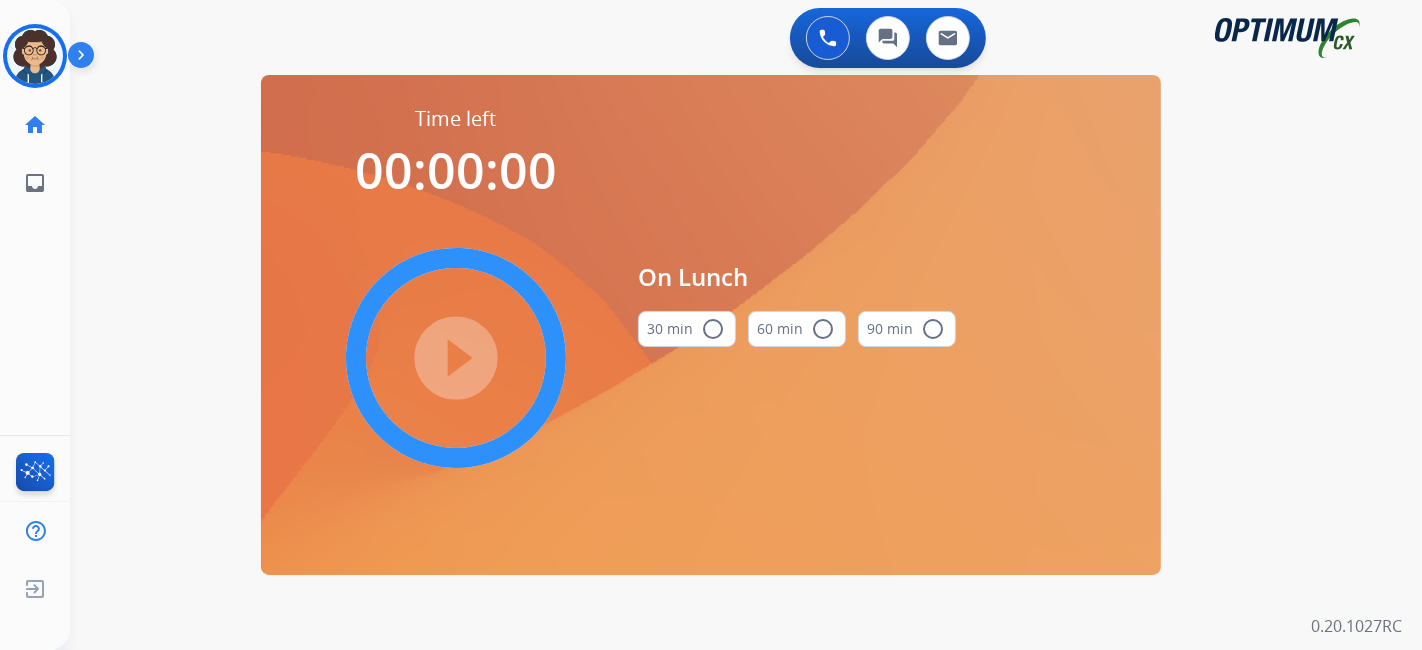 click on "30 min  radio_button_unchecked" at bounding box center [687, 329] 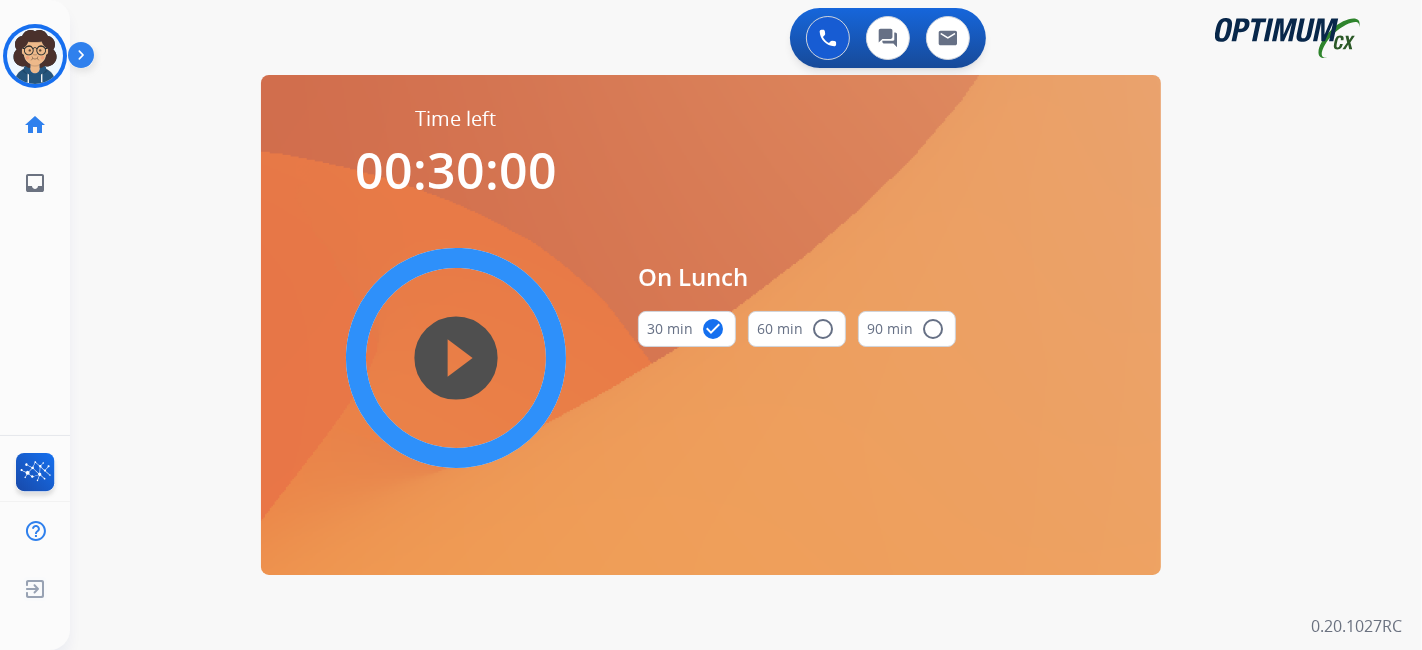 click on "play_circle_filled" at bounding box center [456, 358] 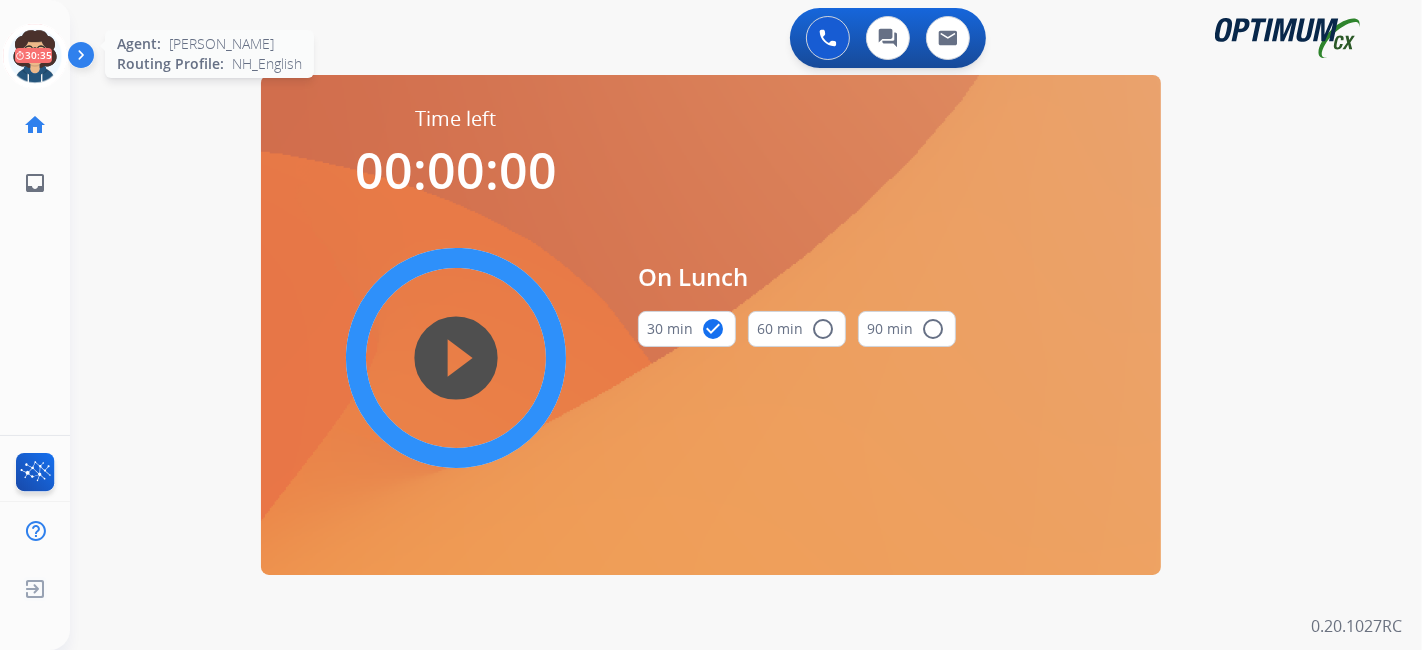 click 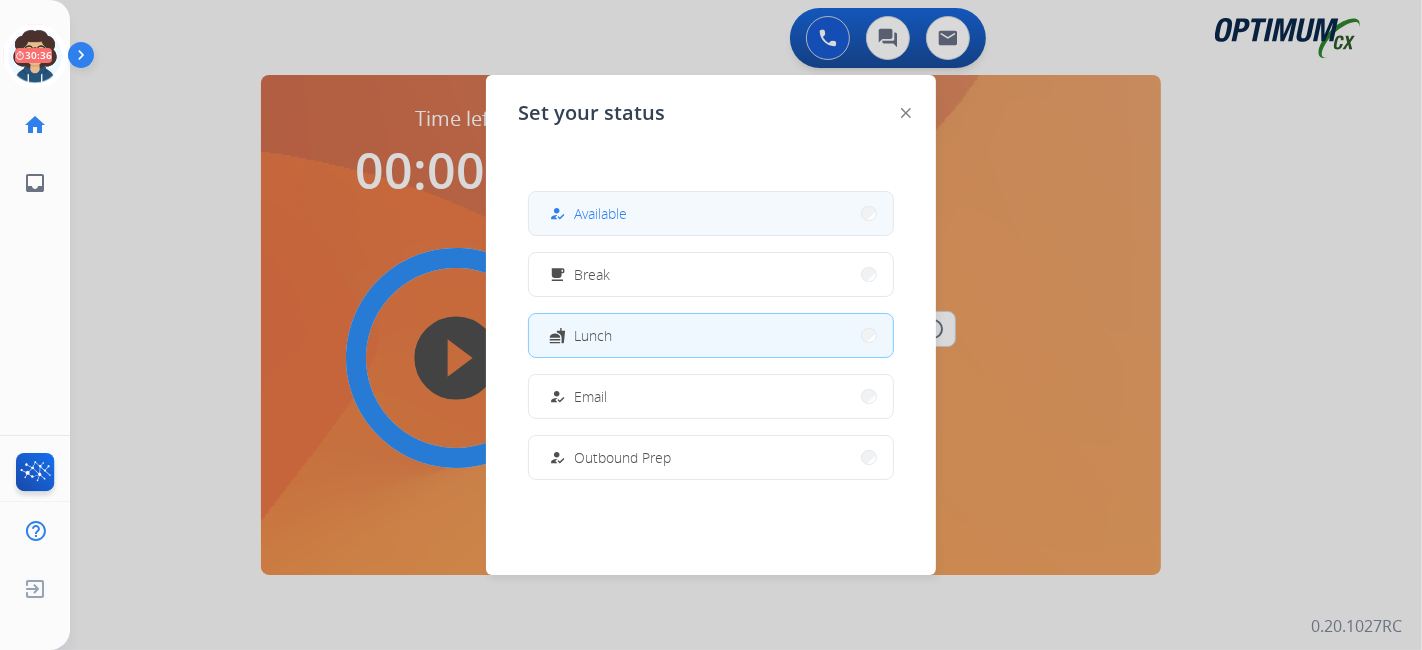 click on "how_to_reg Available" at bounding box center [711, 213] 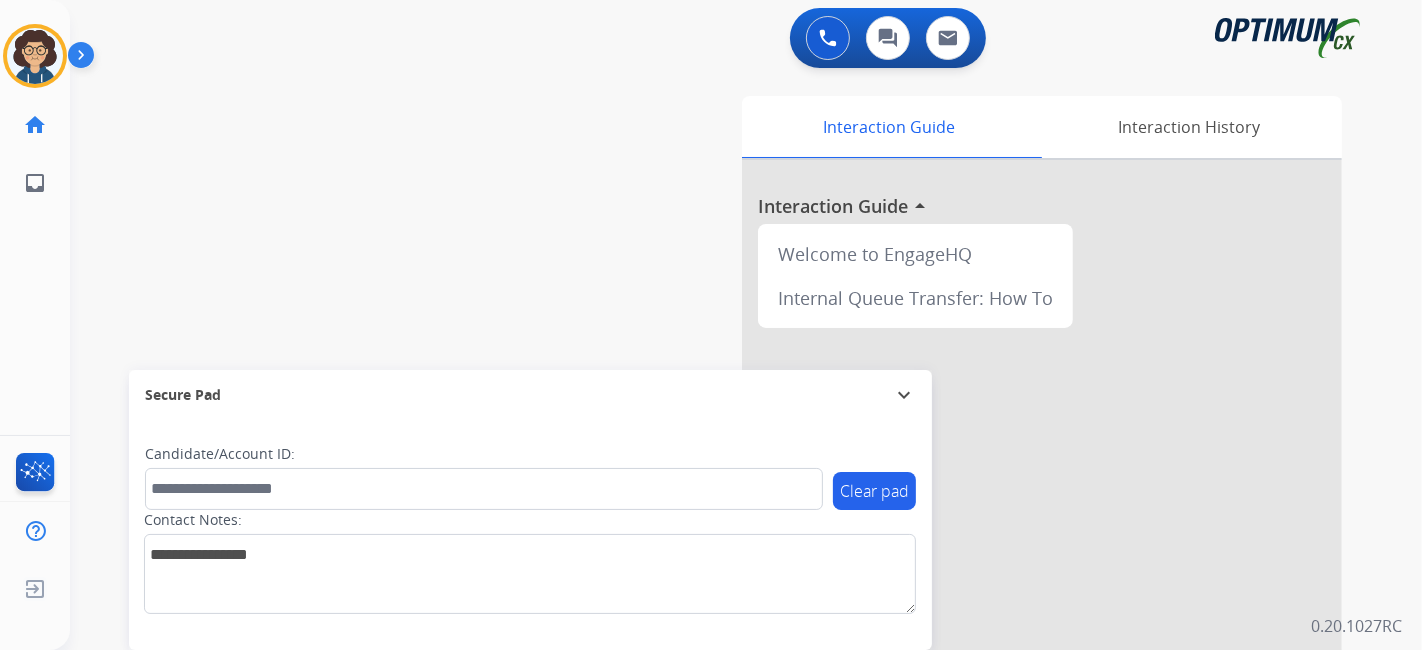 click on "swap_horiz Break voice bridge close_fullscreen Connect 3-Way Call merge_type Separate 3-Way Call  Interaction Guide   Interaction History  Interaction Guide arrow_drop_up  Welcome to EngageHQ   Internal Queue Transfer: How To  Secure Pad expand_more Clear pad Candidate/Account ID: Contact Notes:" at bounding box center (722, 489) 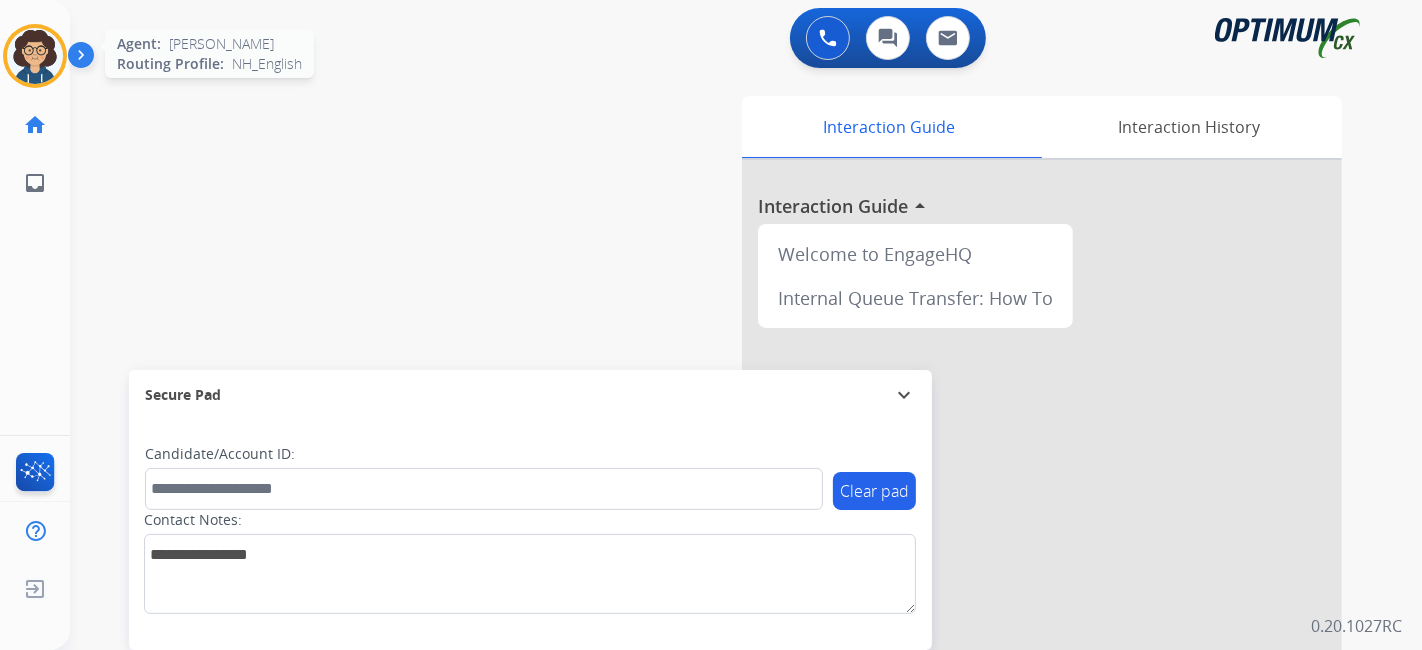 click at bounding box center [35, 56] 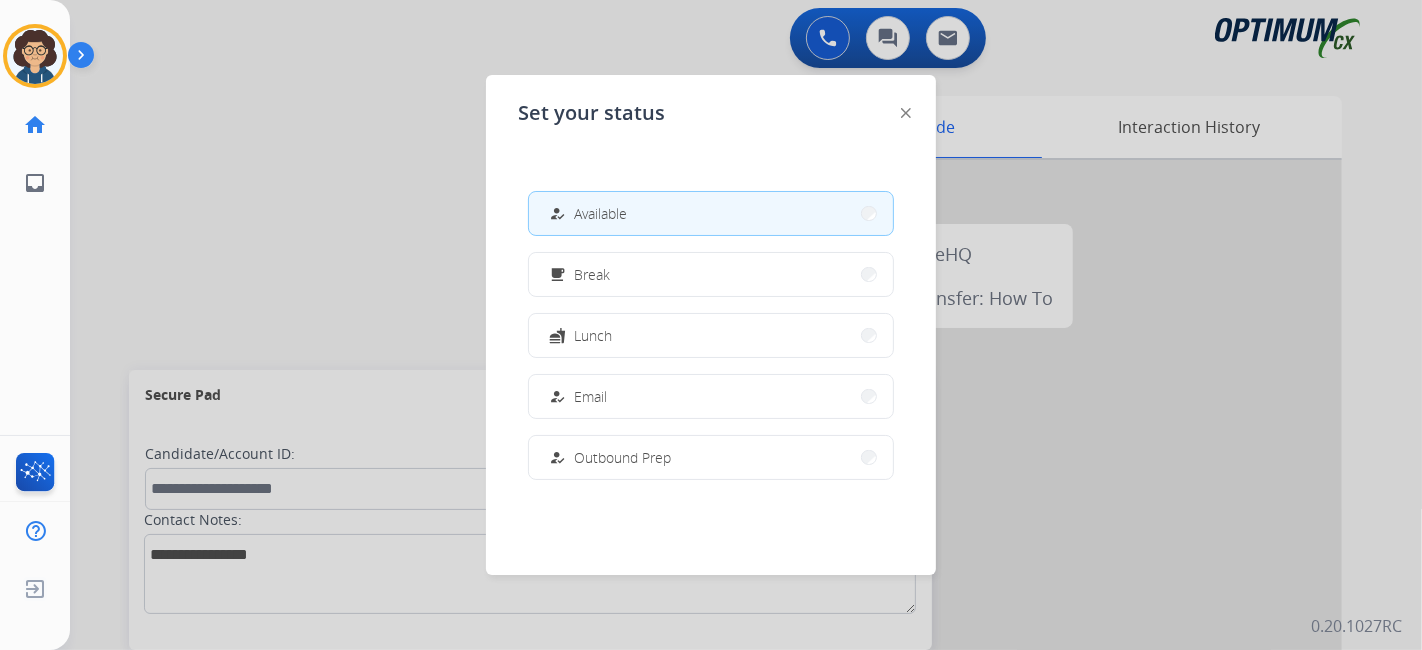 click at bounding box center (711, 325) 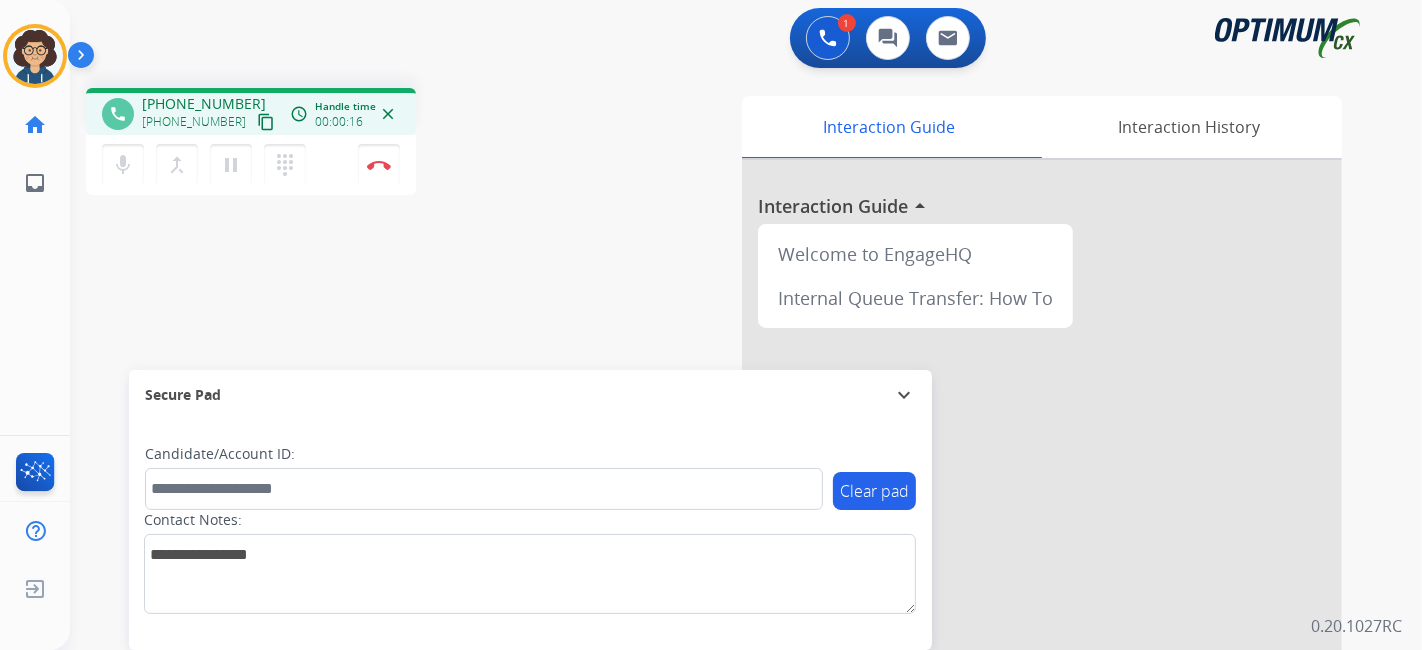 click on "content_copy" at bounding box center [266, 122] 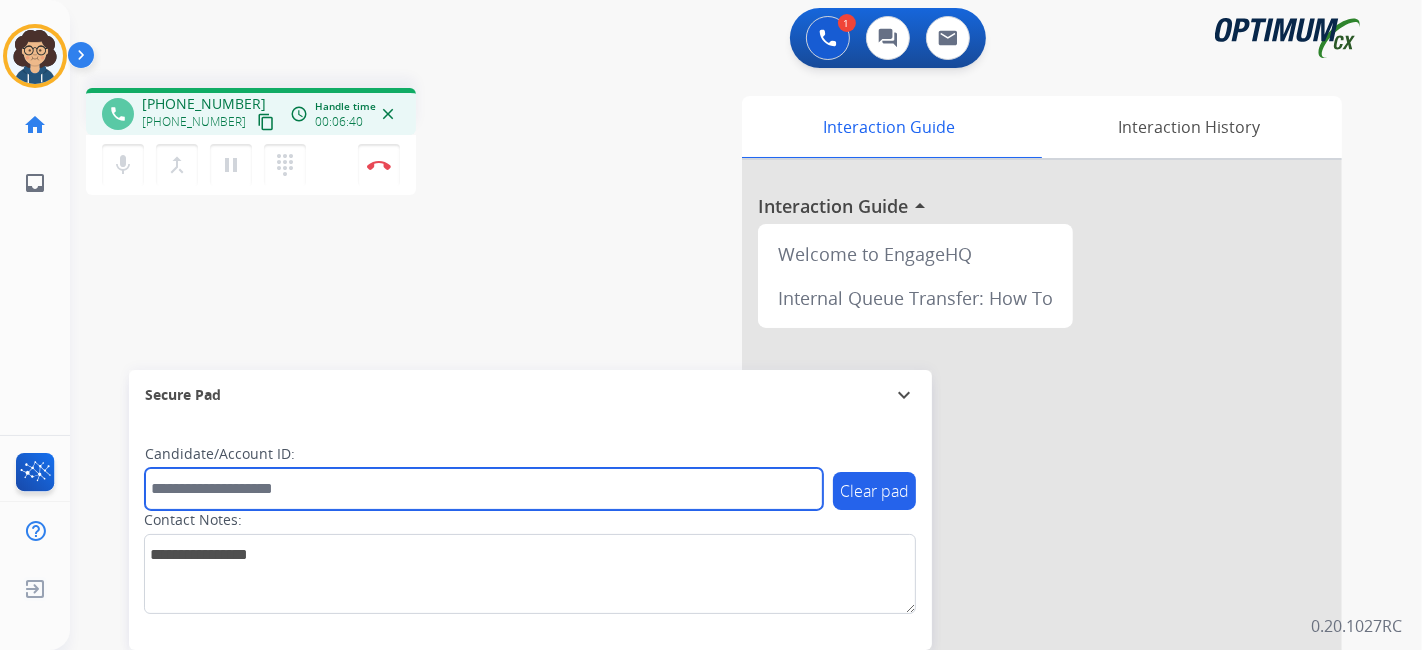 click at bounding box center [484, 489] 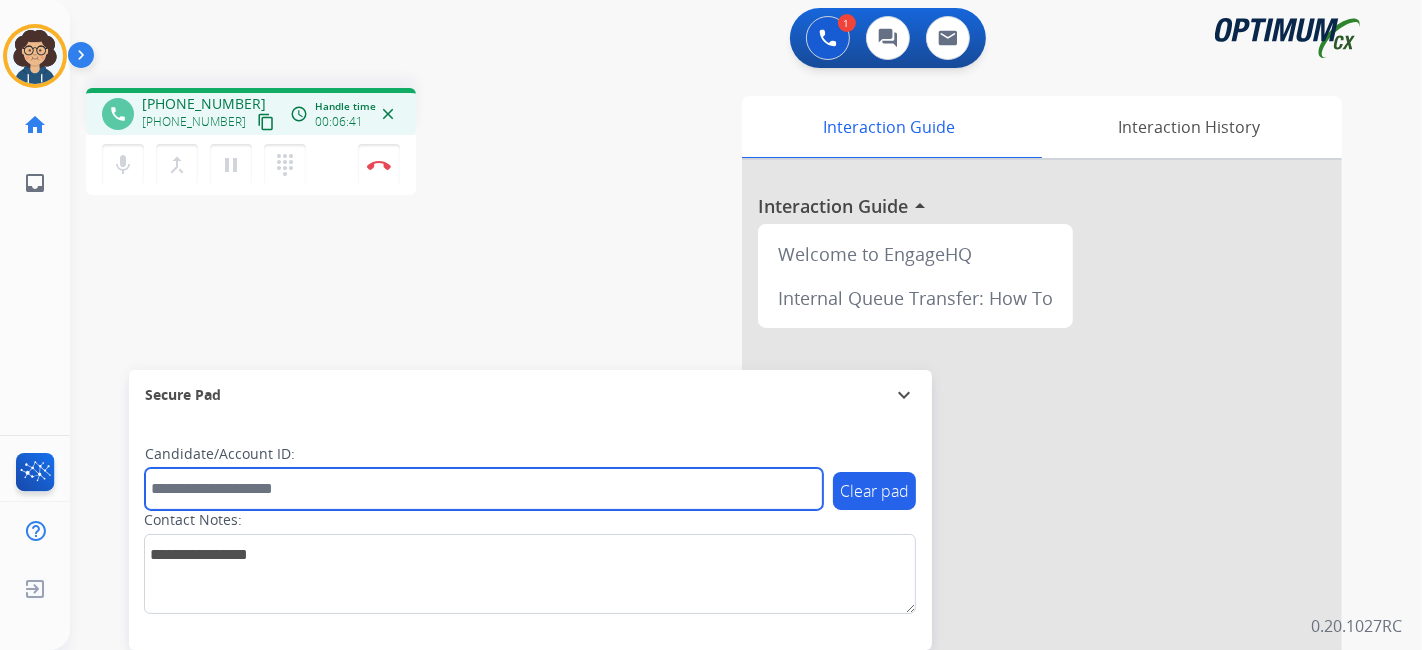paste on "*******" 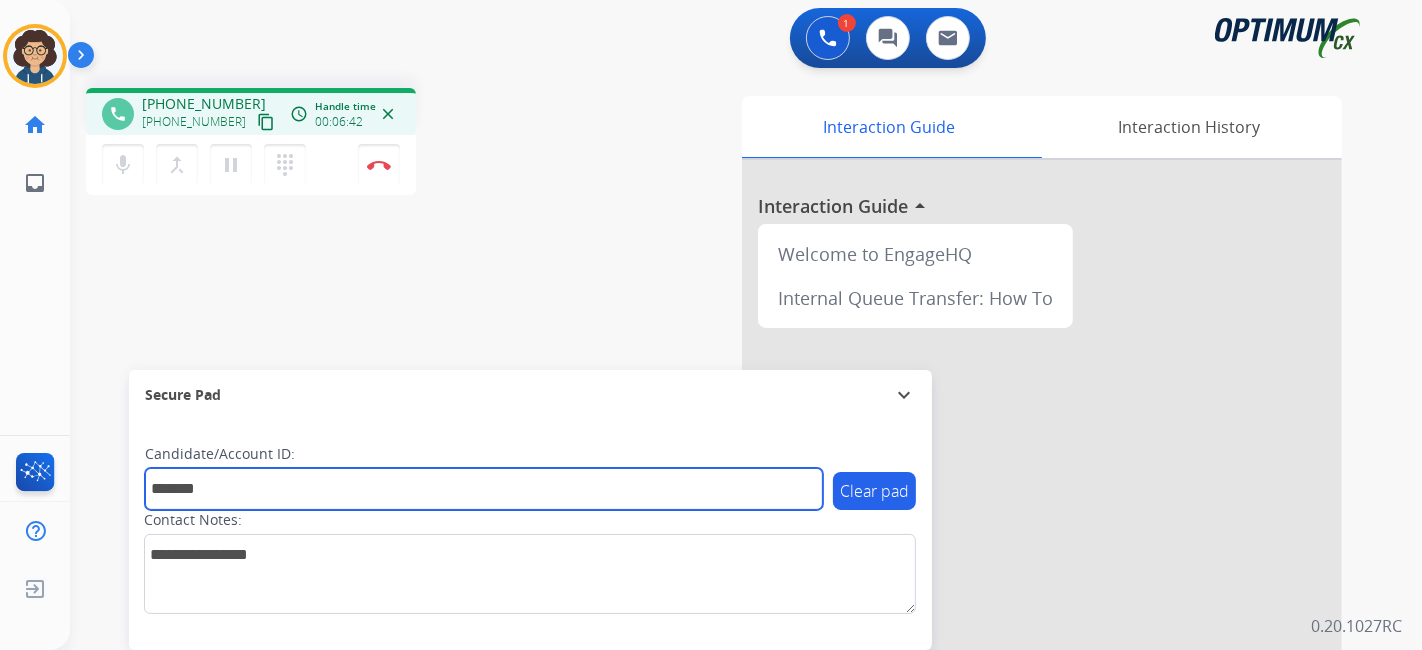 type on "*******" 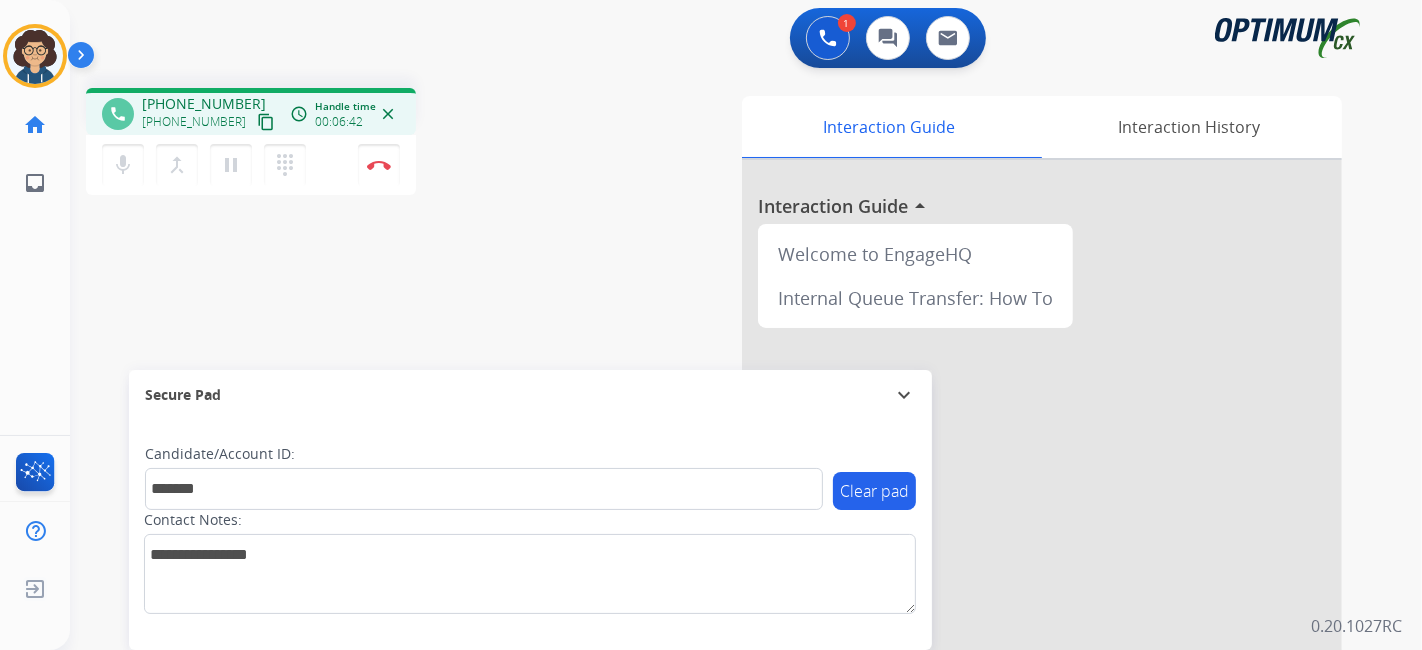 click on "phone [PHONE_NUMBER] [PHONE_NUMBER] content_copy access_time Call metrics Queue   00:12 Hold   00:00 Talk   06:32 Total   06:43 Handle time 00:06:42 close mic Mute merge_type Bridge pause Hold dialpad Dialpad Disconnect swap_horiz Break voice bridge close_fullscreen Connect 3-Way Call merge_type Separate 3-Way Call  Interaction Guide   Interaction History  Interaction Guide arrow_drop_up  Welcome to EngageHQ   Internal Queue Transfer: How To  Secure Pad expand_more Clear pad Candidate/Account ID: ******* Contact Notes:" at bounding box center [722, 489] 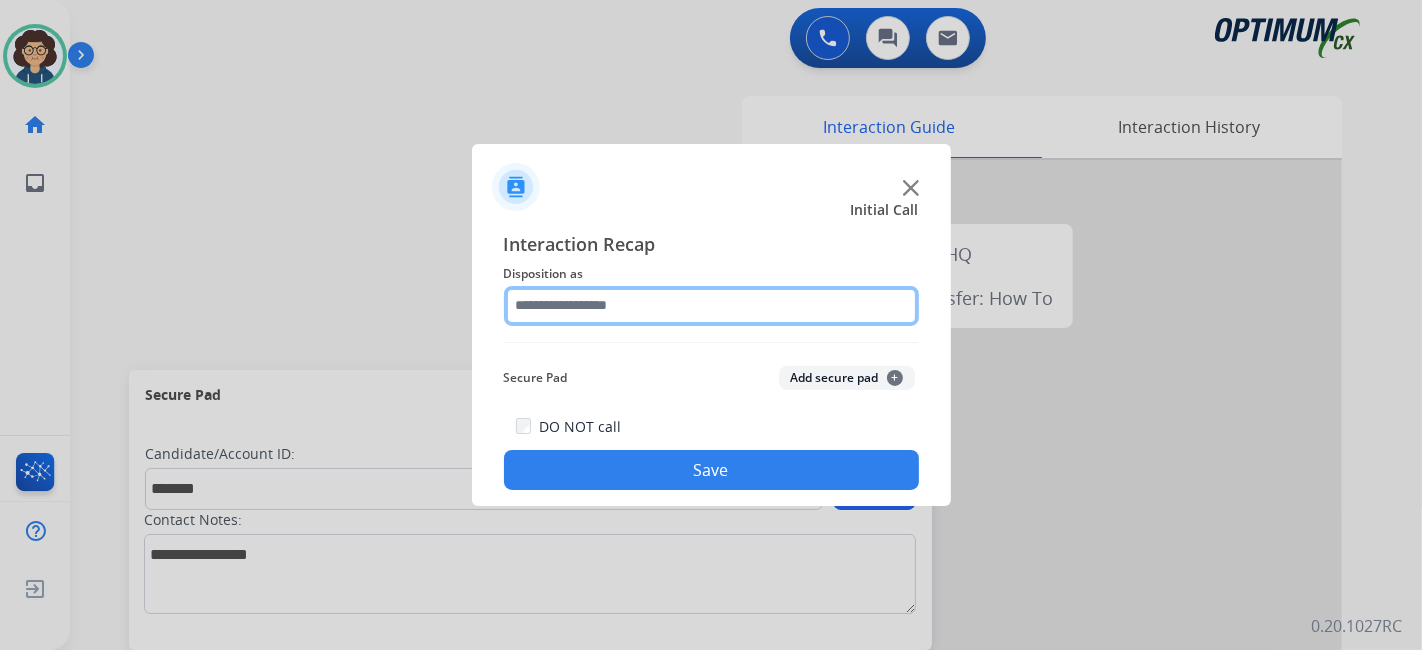 click 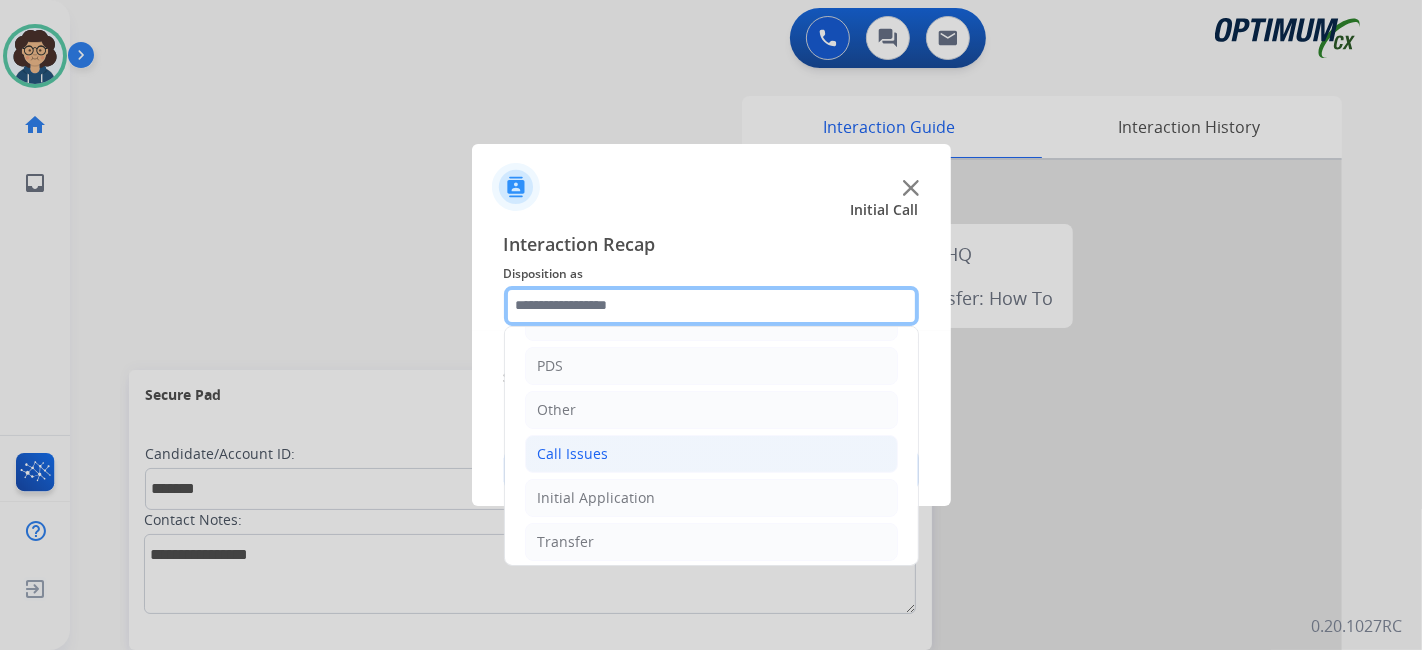 scroll, scrollTop: 131, scrollLeft: 0, axis: vertical 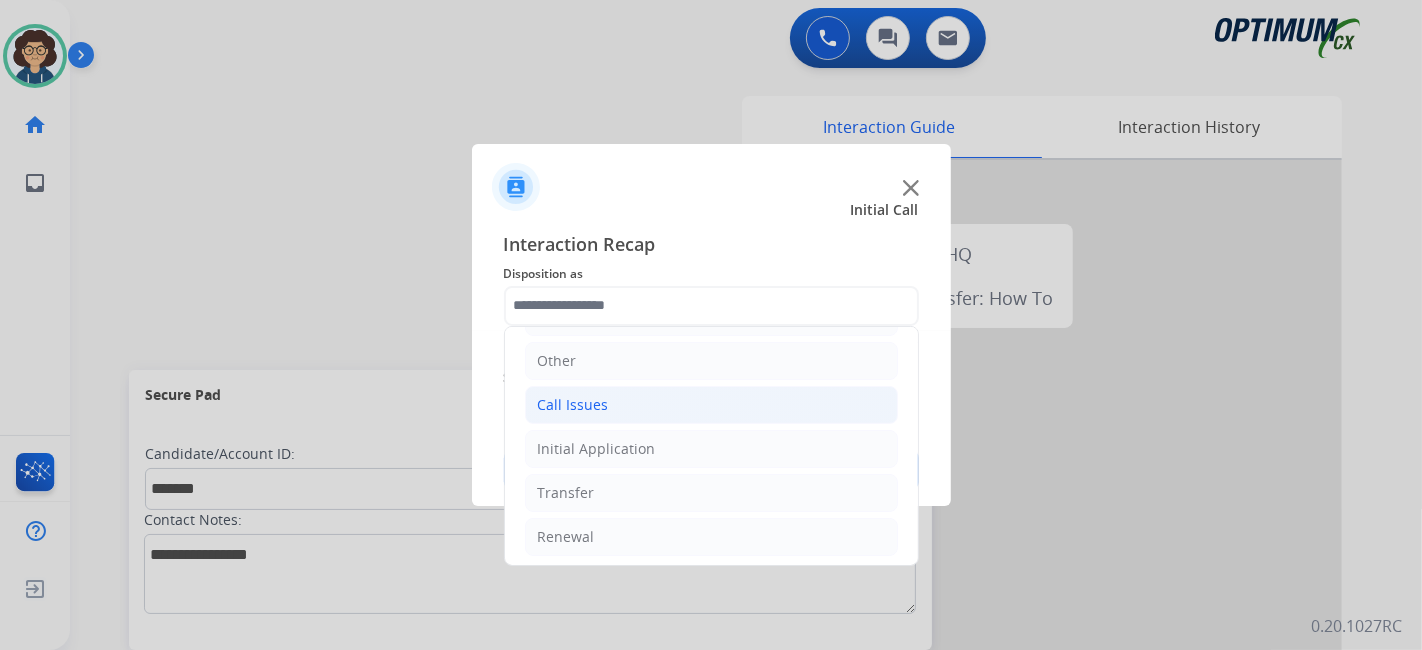 click on "Call Issues" 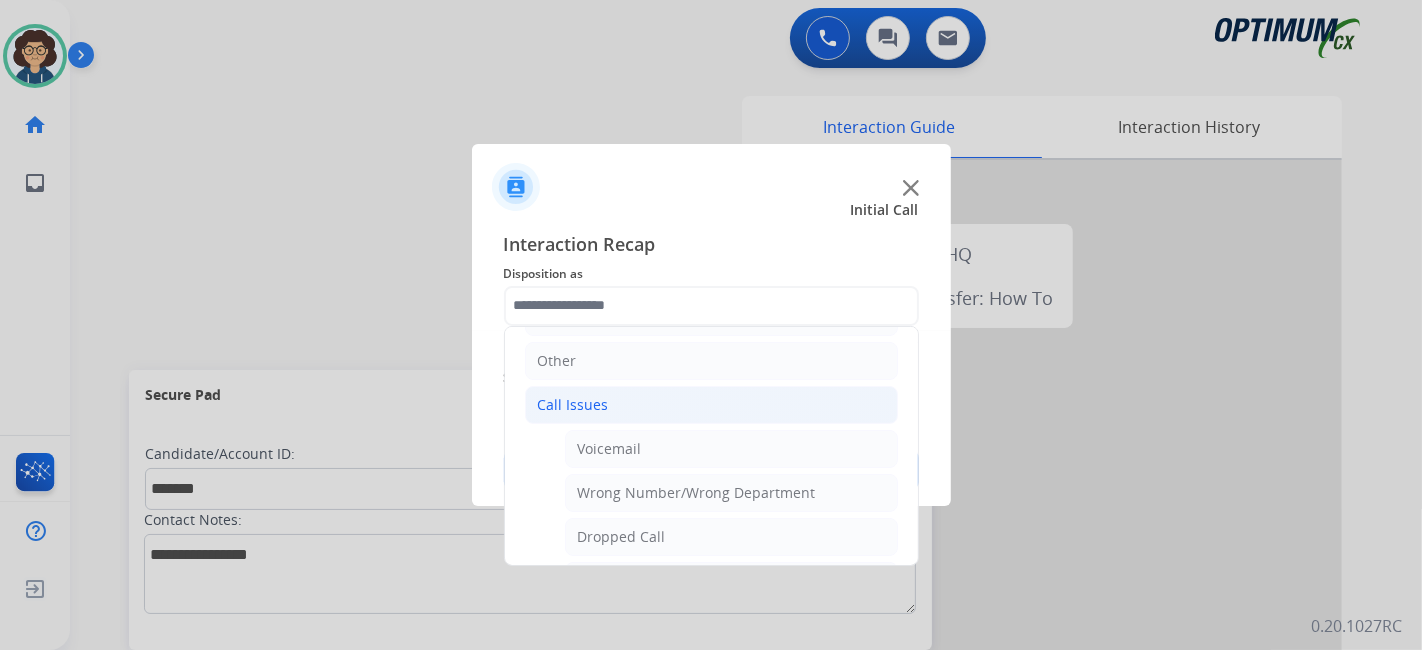 drag, startPoint x: 809, startPoint y: 378, endPoint x: 797, endPoint y: 392, distance: 18.439089 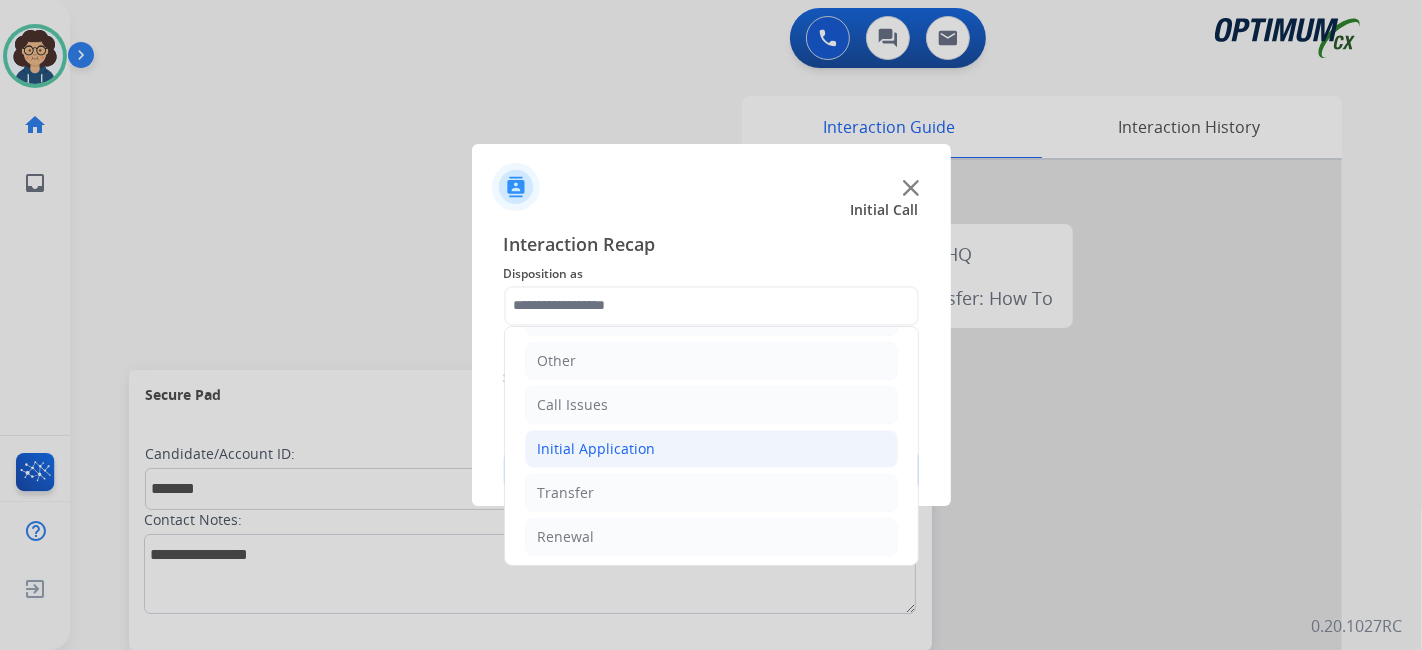 click on "Initial Application" 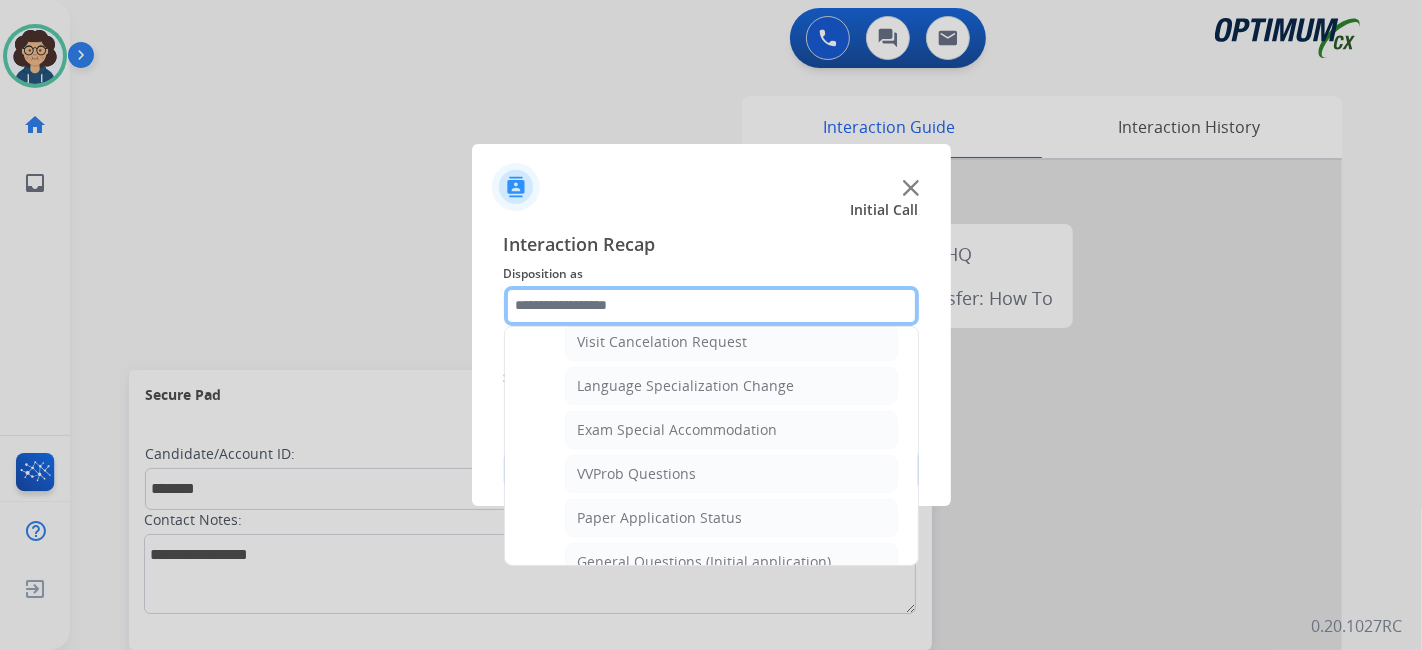 scroll, scrollTop: 985, scrollLeft: 0, axis: vertical 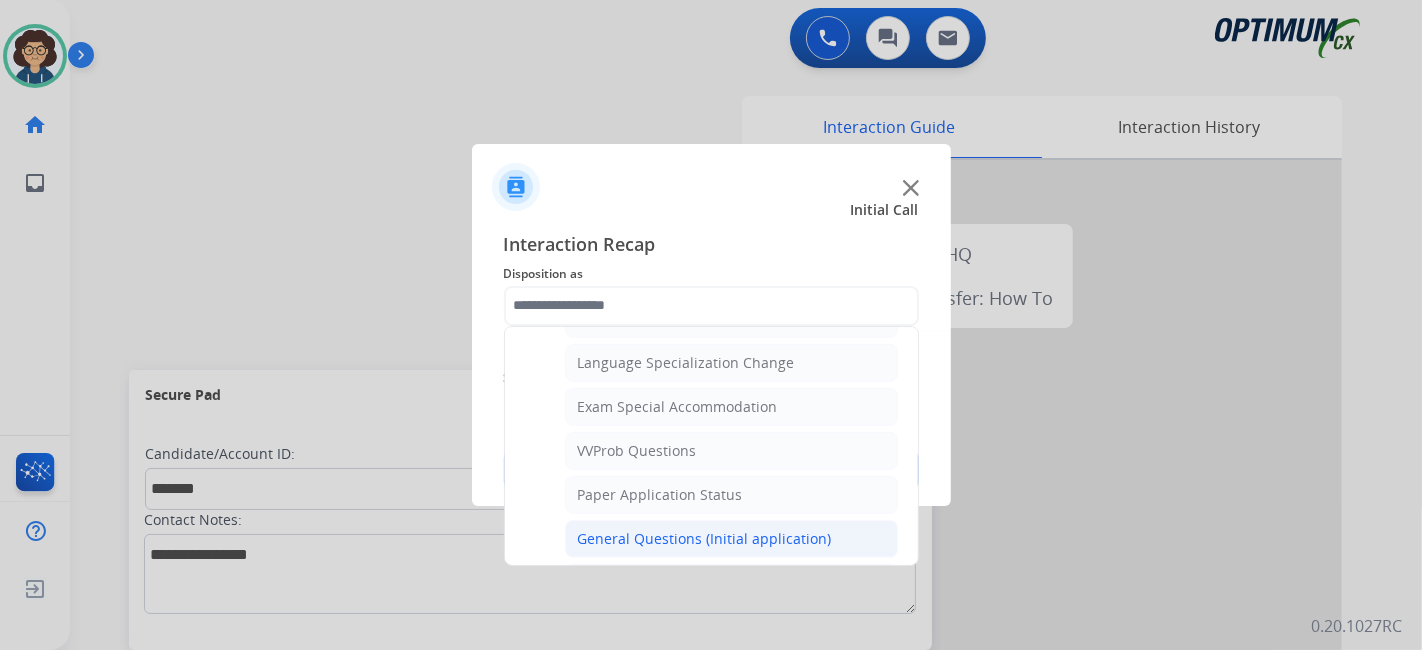 click on "General Questions (Initial application)" 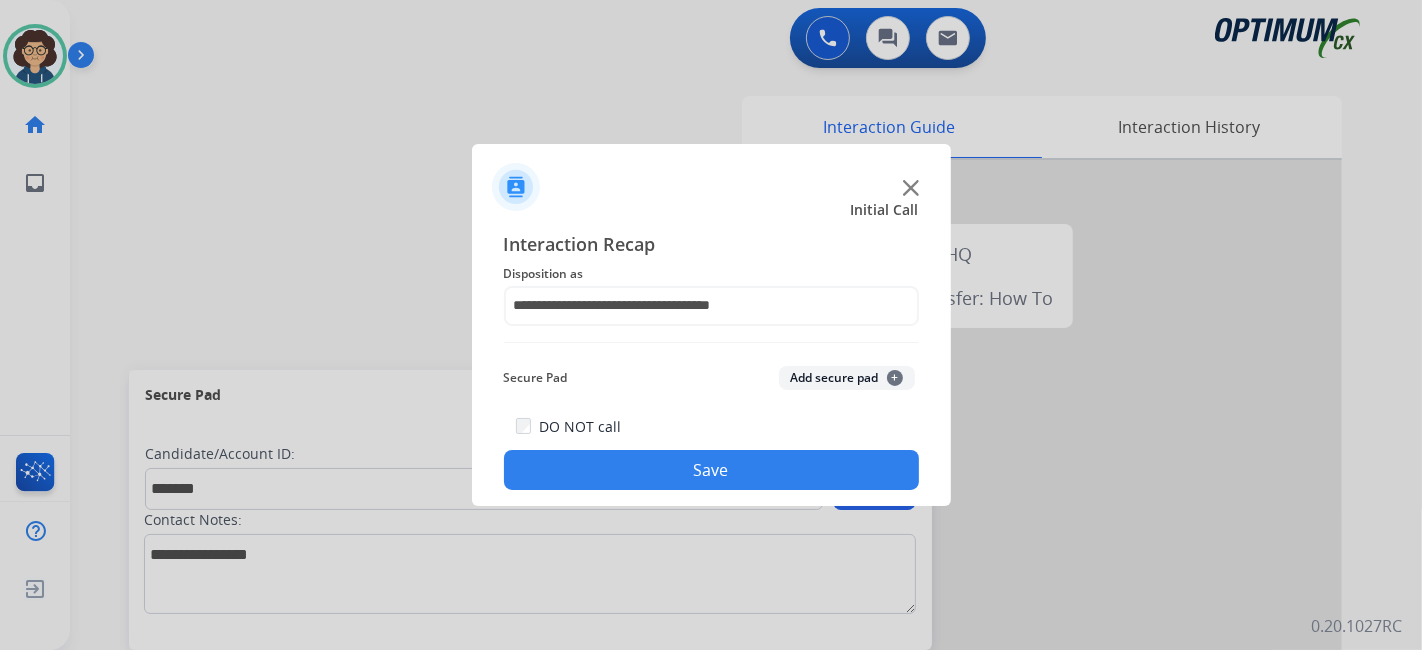 click on "Add secure pad  +" 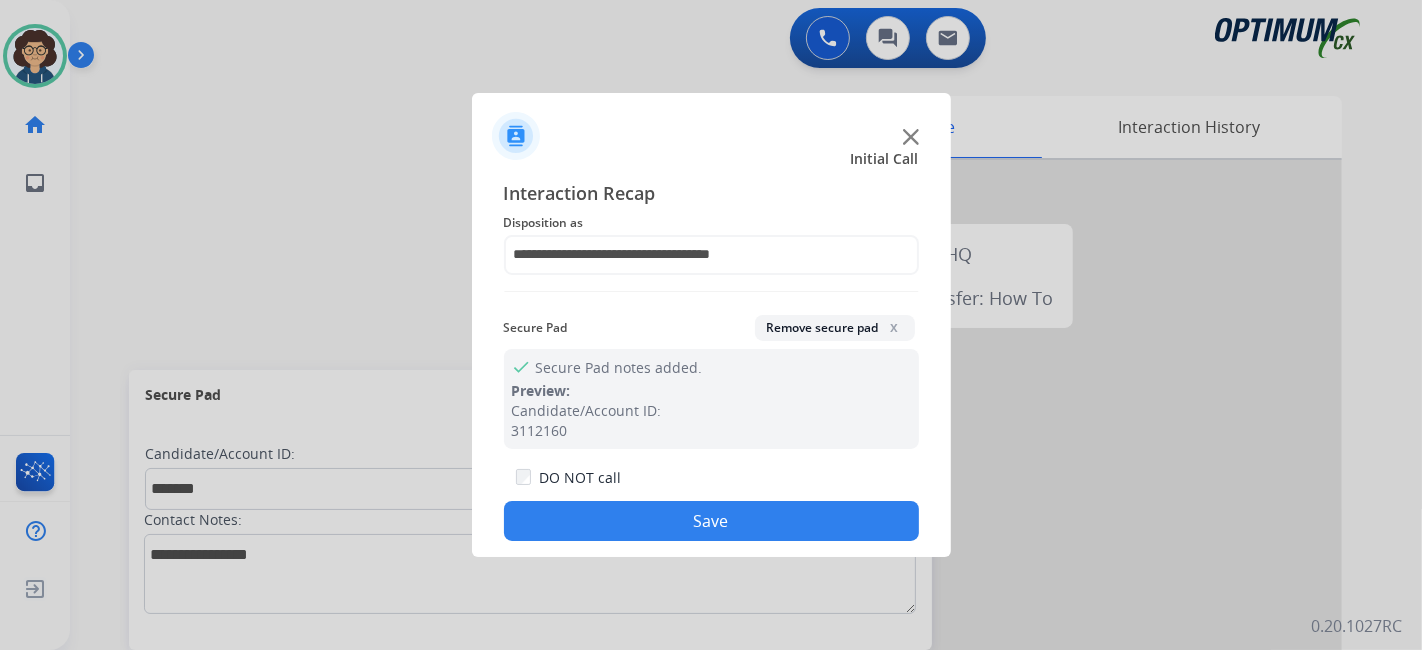 click on "Save" 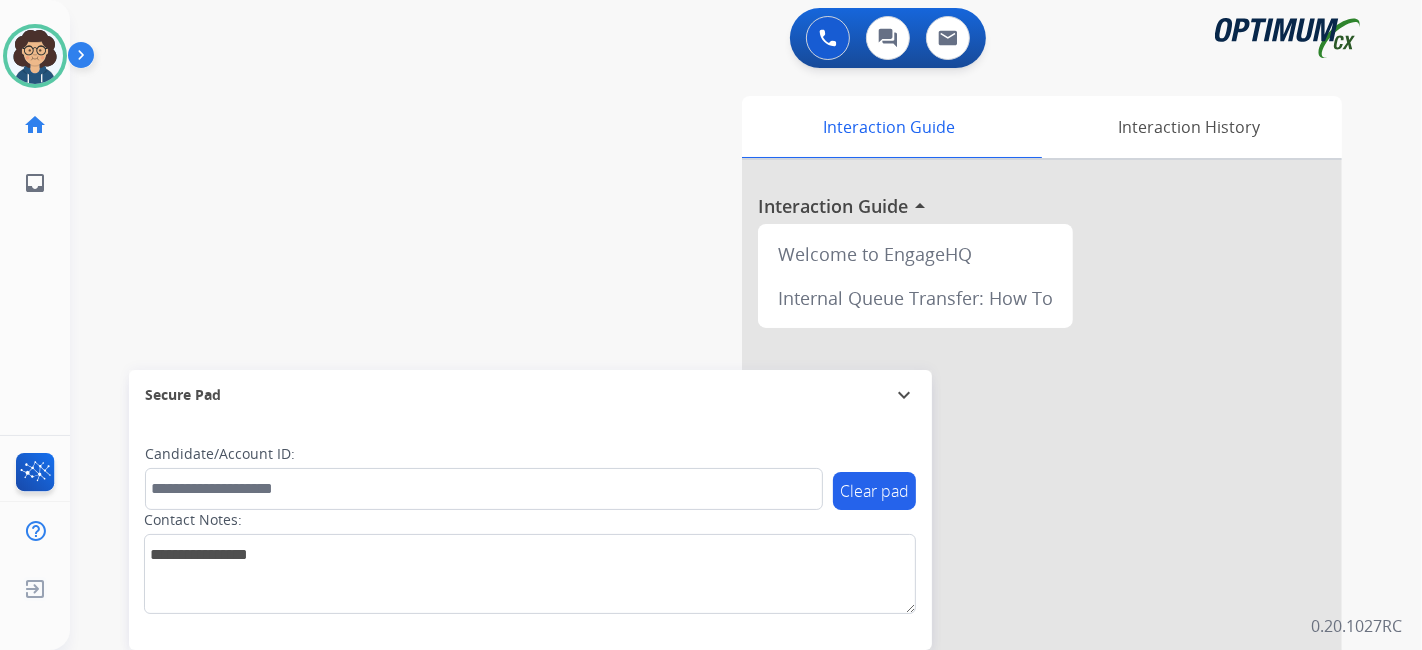 click on "swap_horiz Break voice bridge close_fullscreen Connect 3-Way Call merge_type Separate 3-Way Call  Interaction Guide   Interaction History  Interaction Guide arrow_drop_up  Welcome to EngageHQ   Internal Queue Transfer: How To  Secure Pad expand_more Clear pad Candidate/Account ID: Contact Notes:" at bounding box center [722, 489] 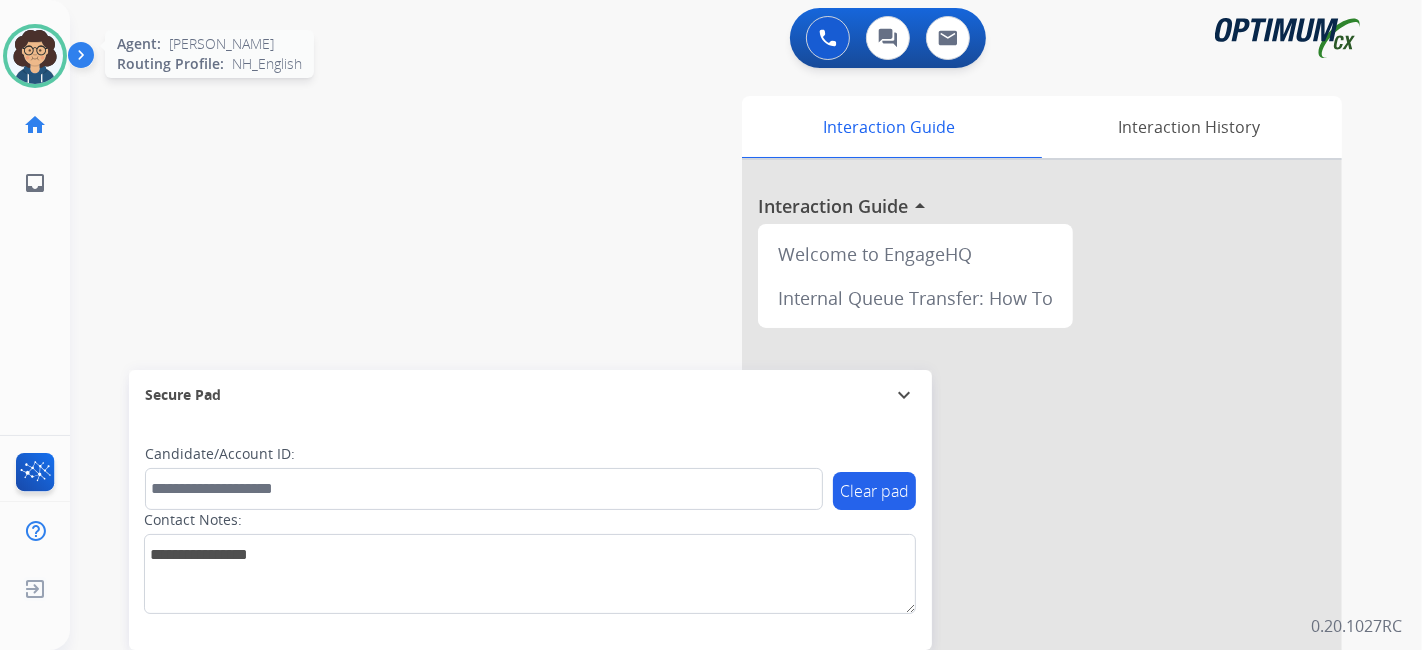click at bounding box center [35, 56] 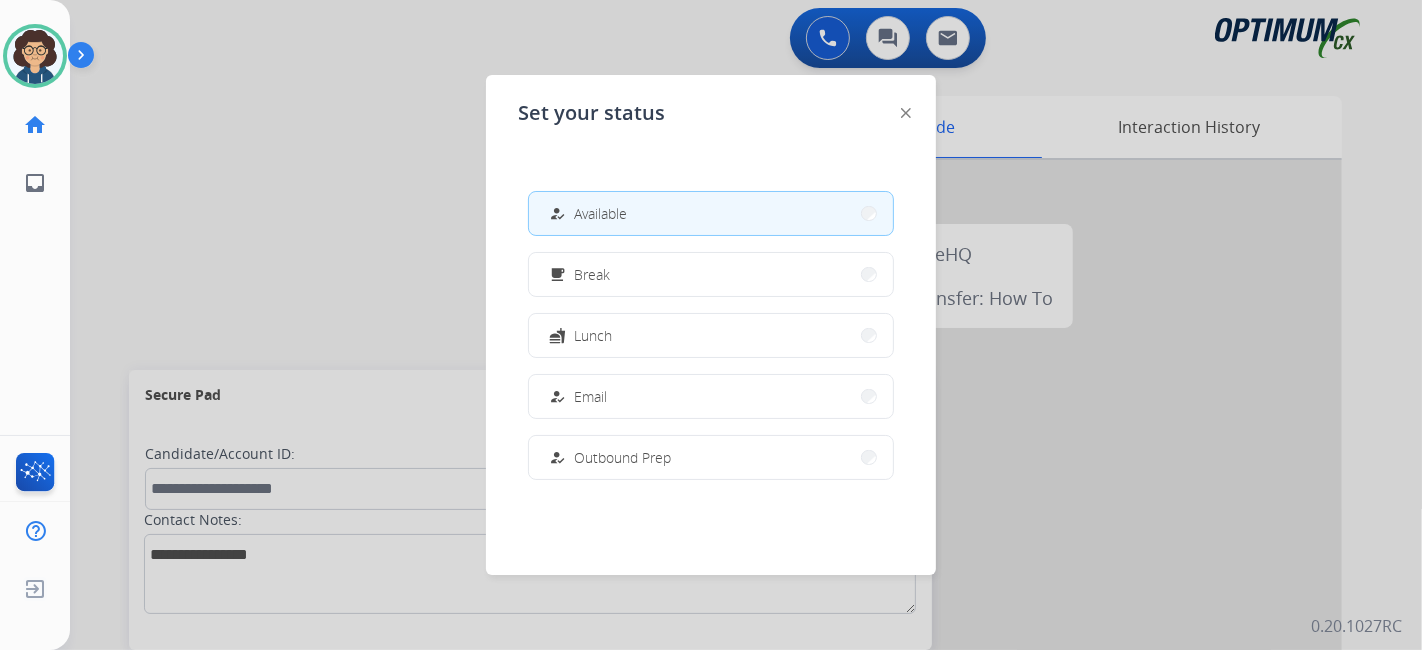 scroll, scrollTop: 498, scrollLeft: 0, axis: vertical 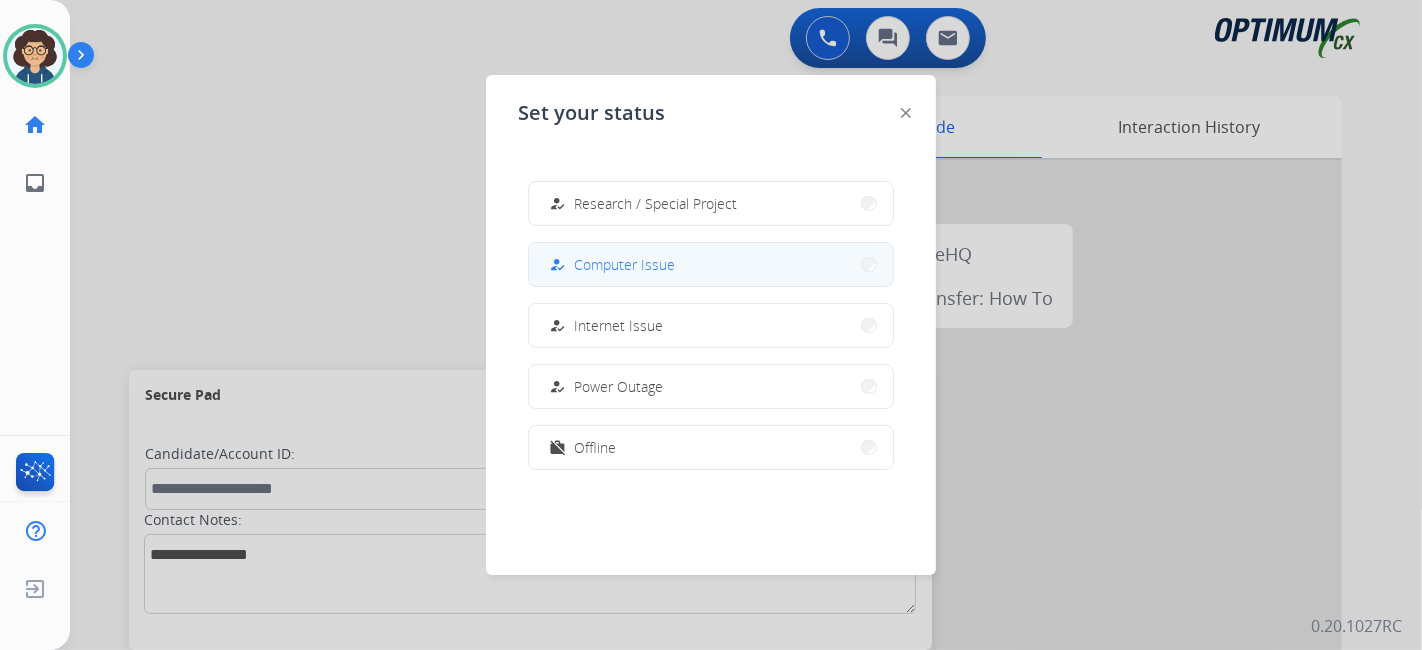 click on "how_to_reg Computer Issue" at bounding box center (711, 264) 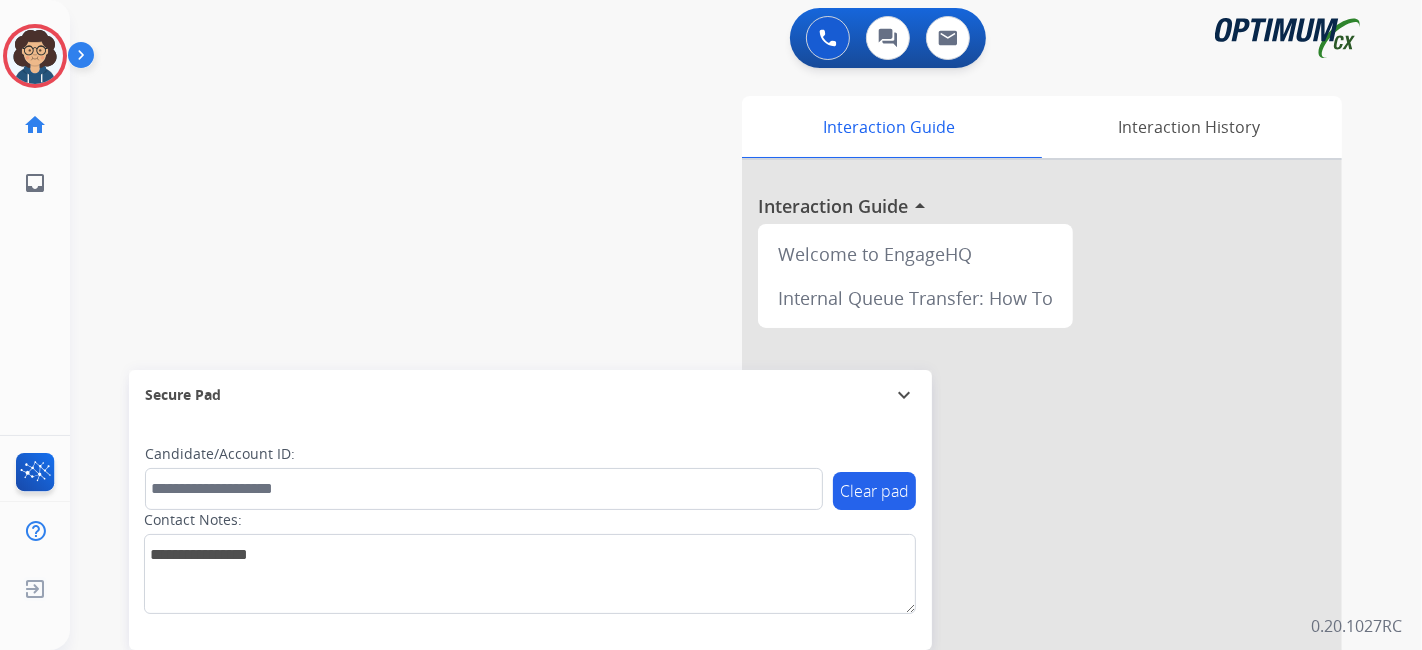 drag, startPoint x: 108, startPoint y: 189, endPoint x: 35, endPoint y: 72, distance: 137.90576 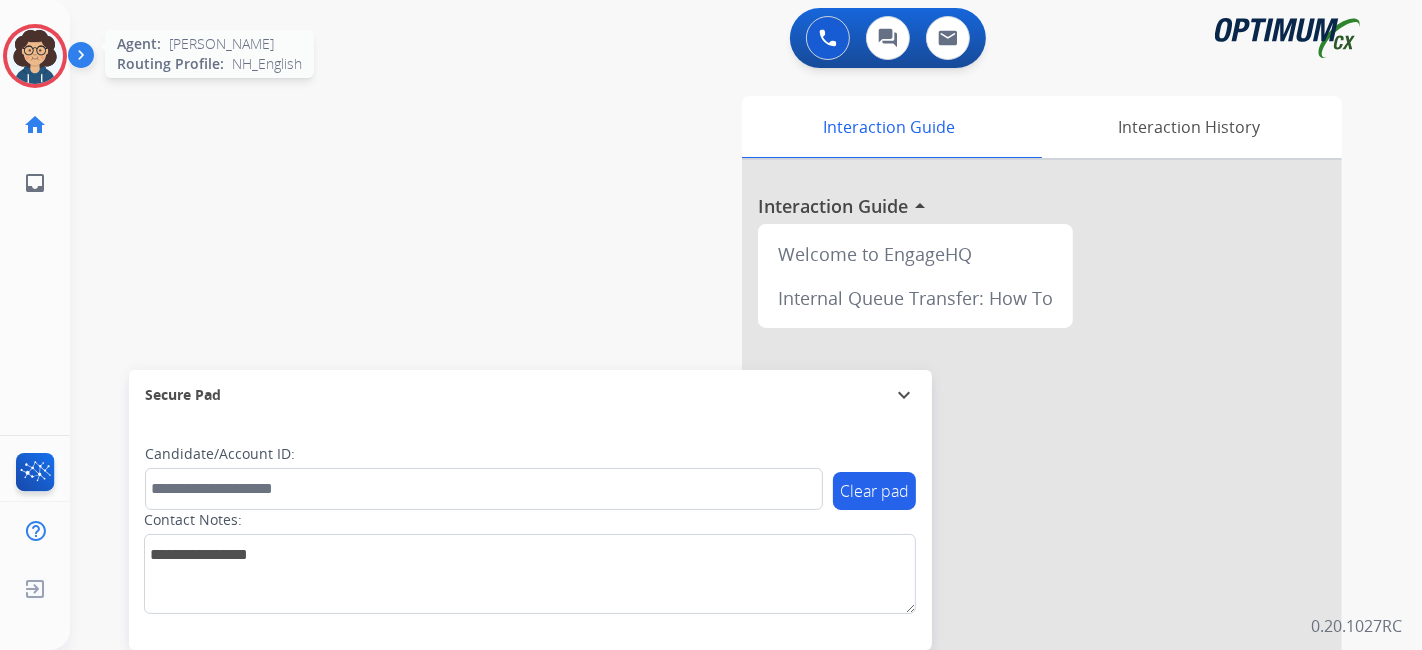 click on "swap_horiz Break voice bridge close_fullscreen Connect 3-Way Call merge_type Separate 3-Way Call  Interaction Guide   Interaction History  Interaction Guide arrow_drop_up  Welcome to EngageHQ   Internal Queue Transfer: How To  Secure Pad expand_more Clear pad Candidate/Account ID: Contact Notes:" at bounding box center (722, 489) 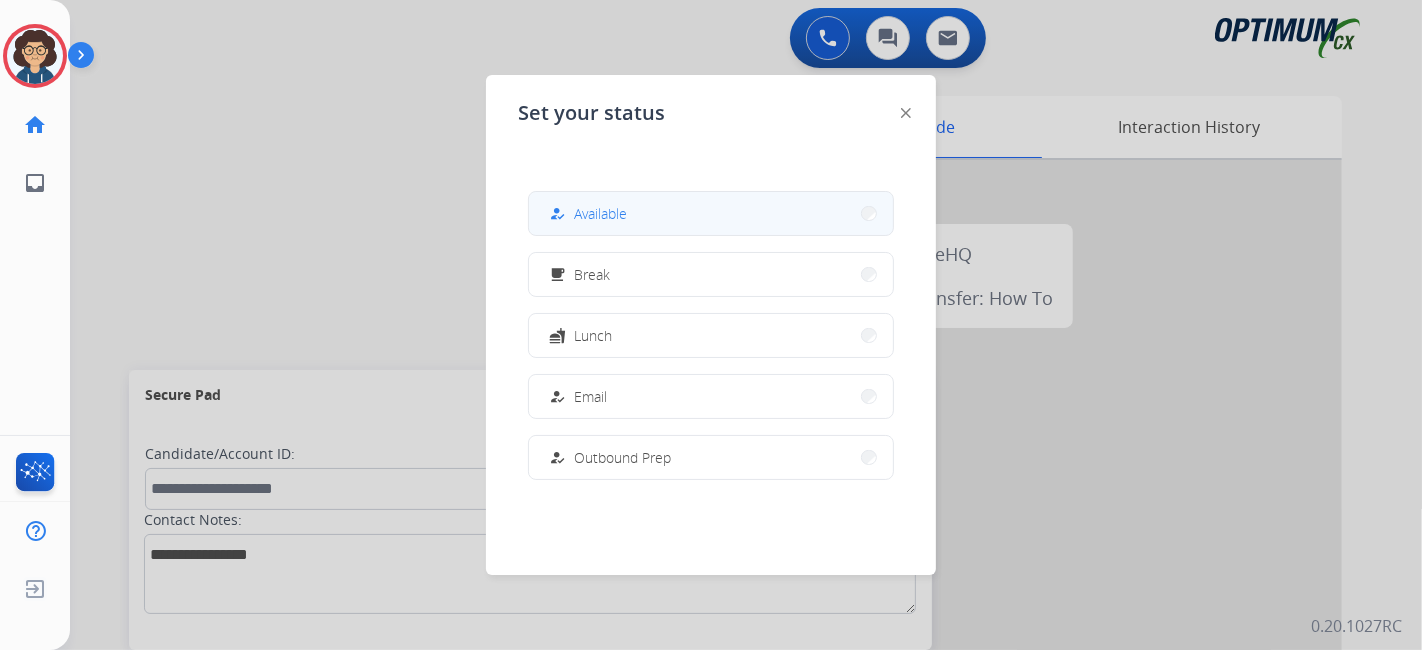click on "how_to_reg Available" at bounding box center (711, 213) 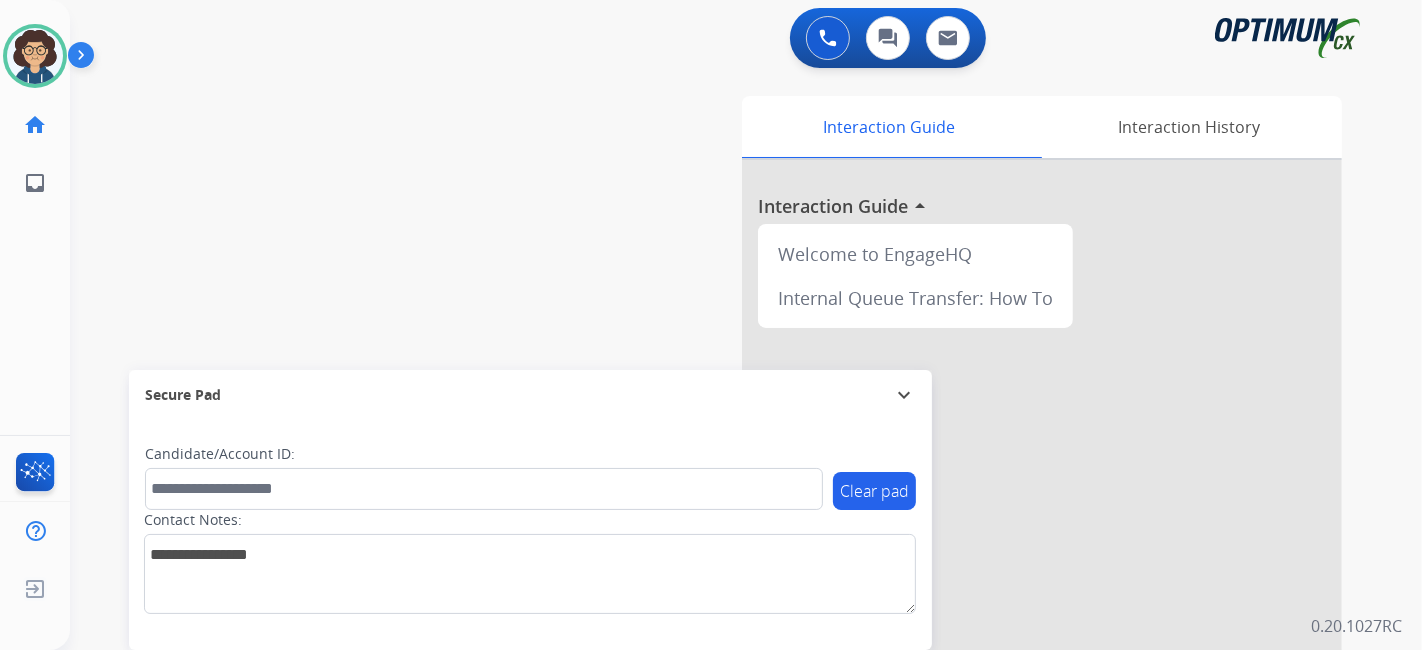 click on "swap_horiz Break voice bridge close_fullscreen Connect 3-Way Call merge_type Separate 3-Way Call  Interaction Guide   Interaction History  Interaction Guide arrow_drop_up  Welcome to EngageHQ   Internal Queue Transfer: How To  Secure Pad expand_more Clear pad Candidate/Account ID: Contact Notes:" at bounding box center (722, 489) 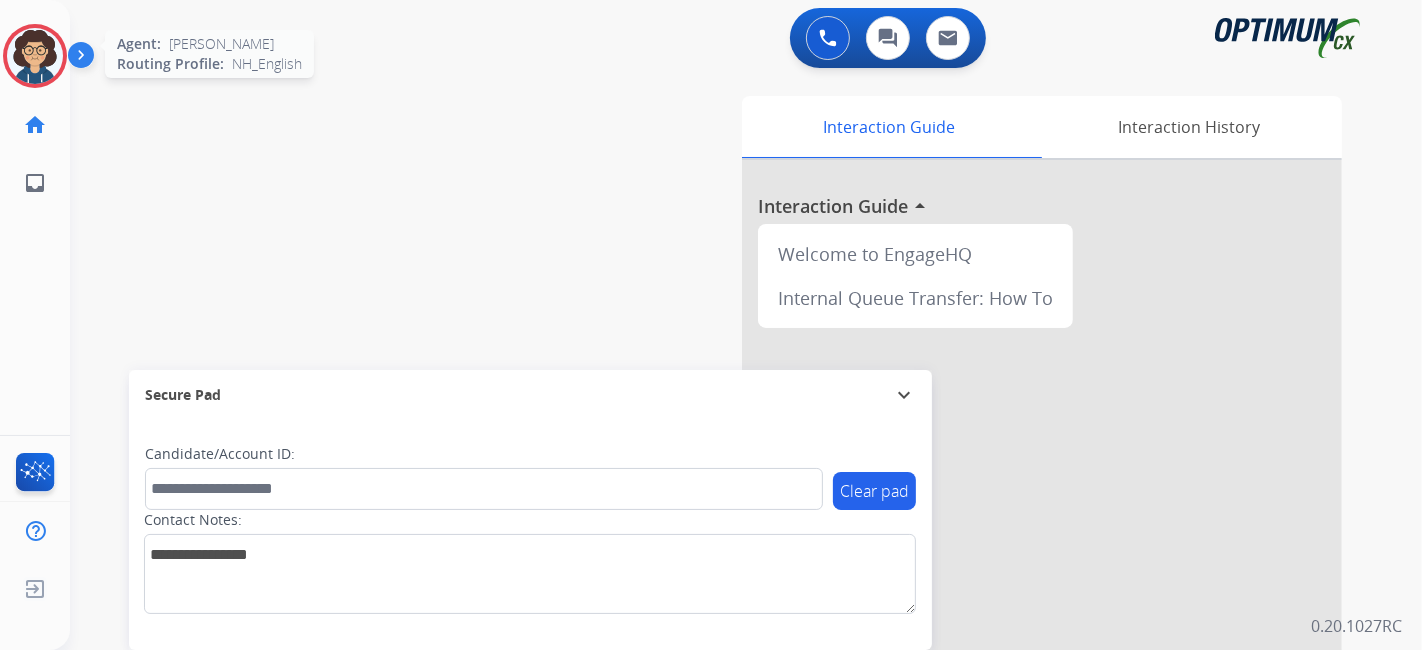 click at bounding box center (35, 56) 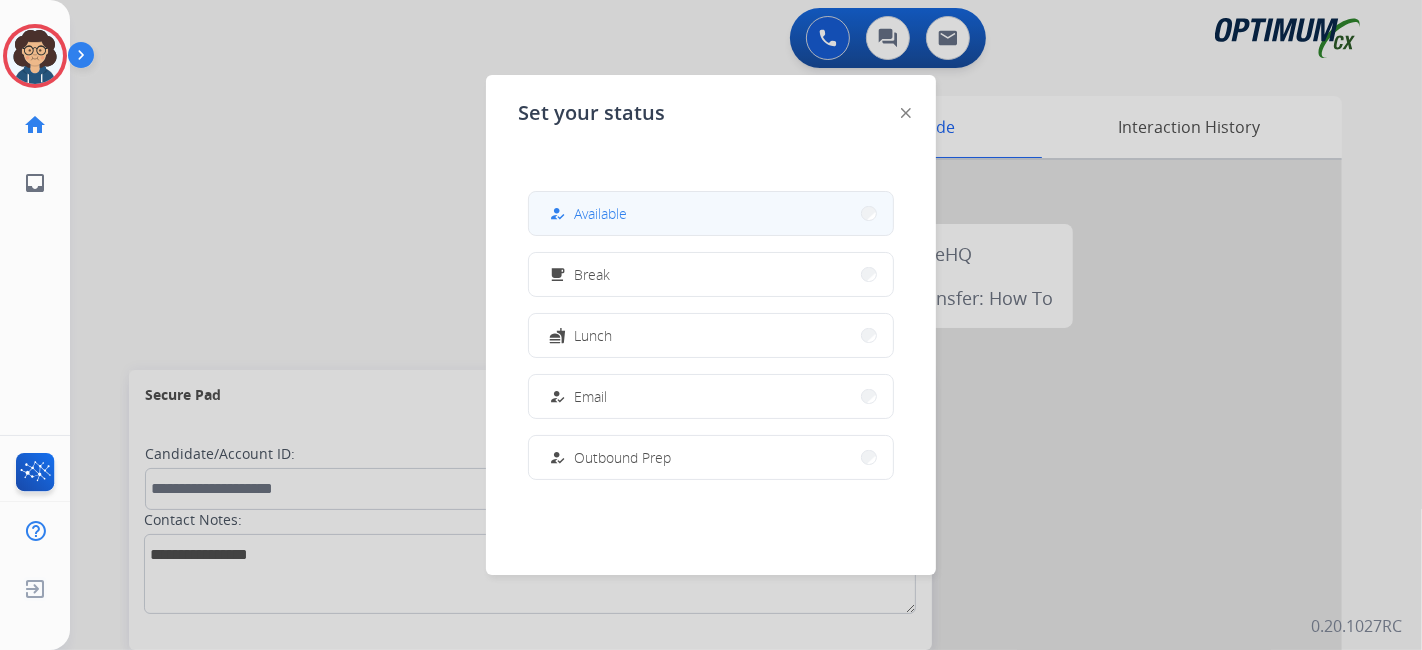 click on "how_to_reg Available" at bounding box center [711, 213] 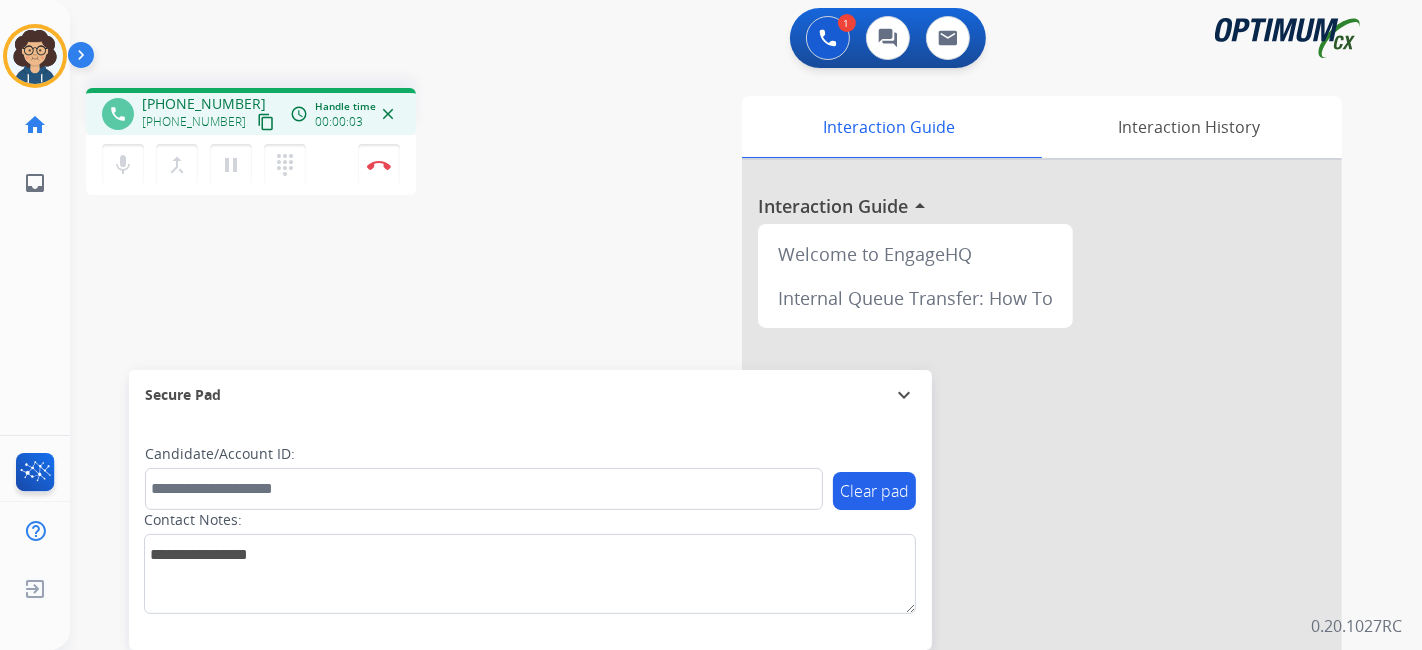 click on "content_copy" at bounding box center [266, 122] 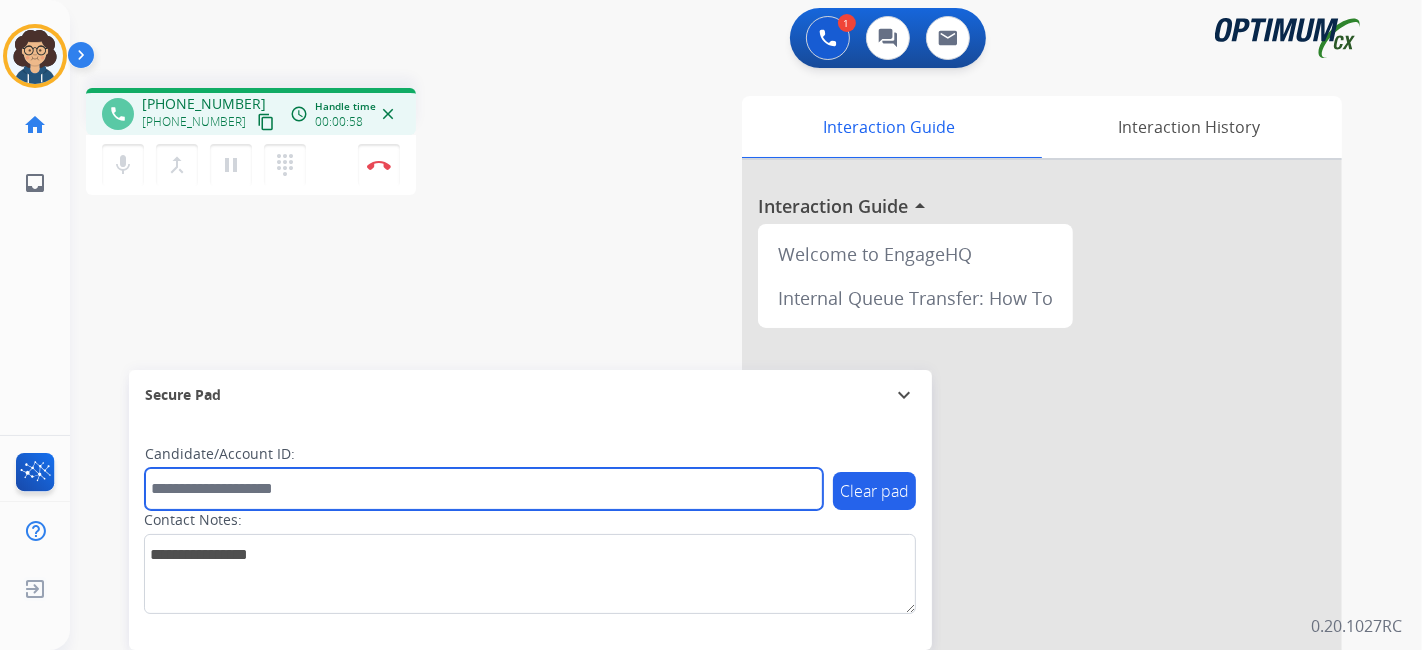 click at bounding box center (484, 489) 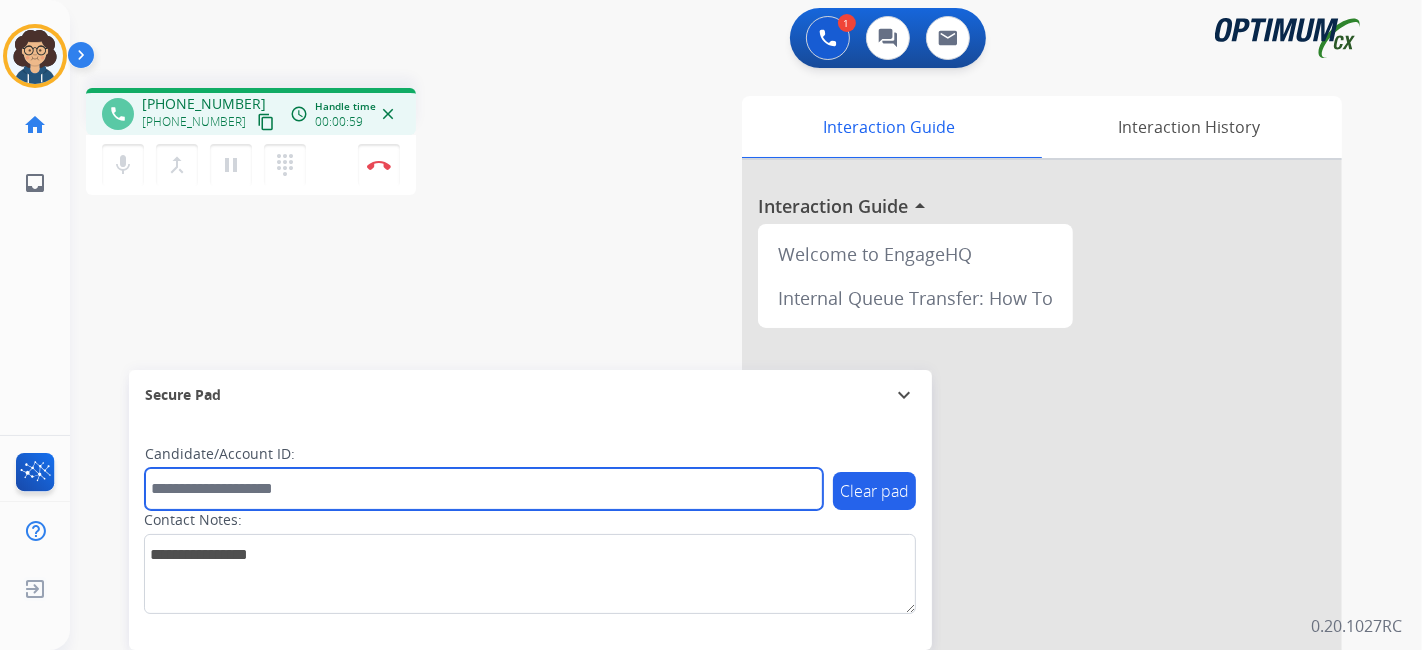 paste on "*******" 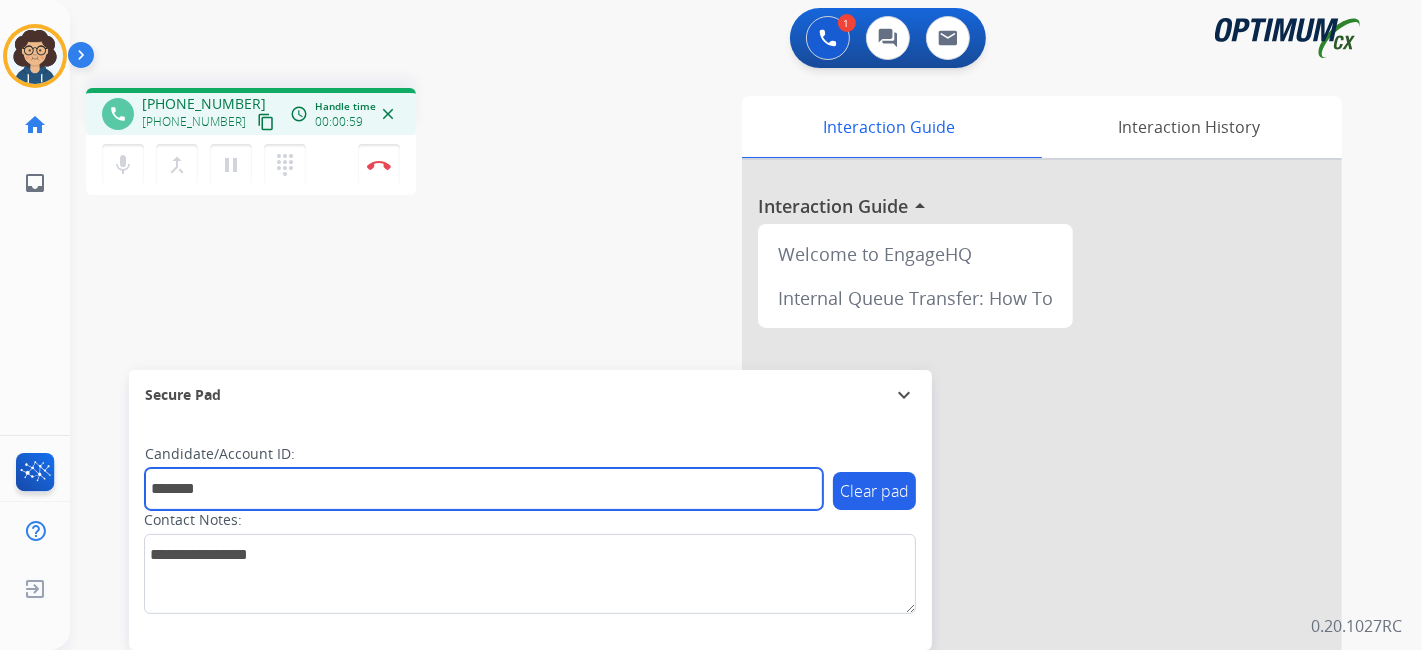 type on "*******" 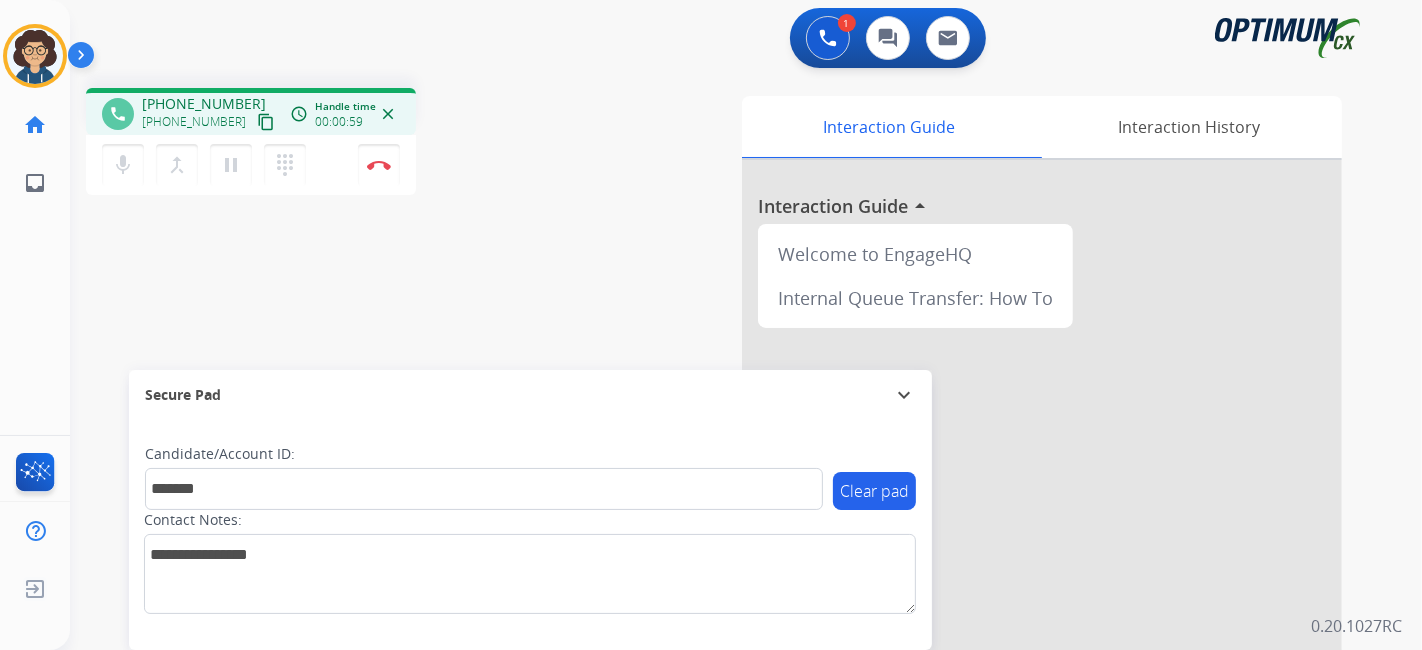 drag, startPoint x: 541, startPoint y: 290, endPoint x: 522, endPoint y: 136, distance: 155.16765 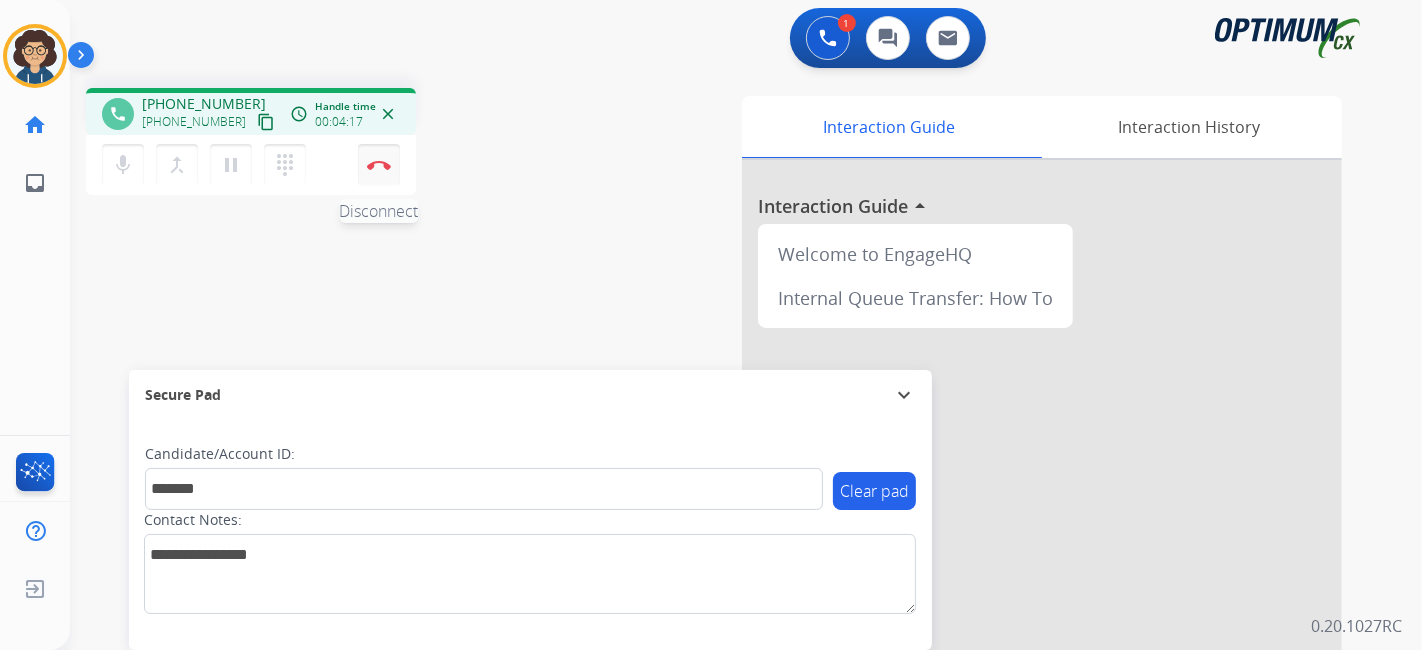 click on "Disconnect" at bounding box center (379, 165) 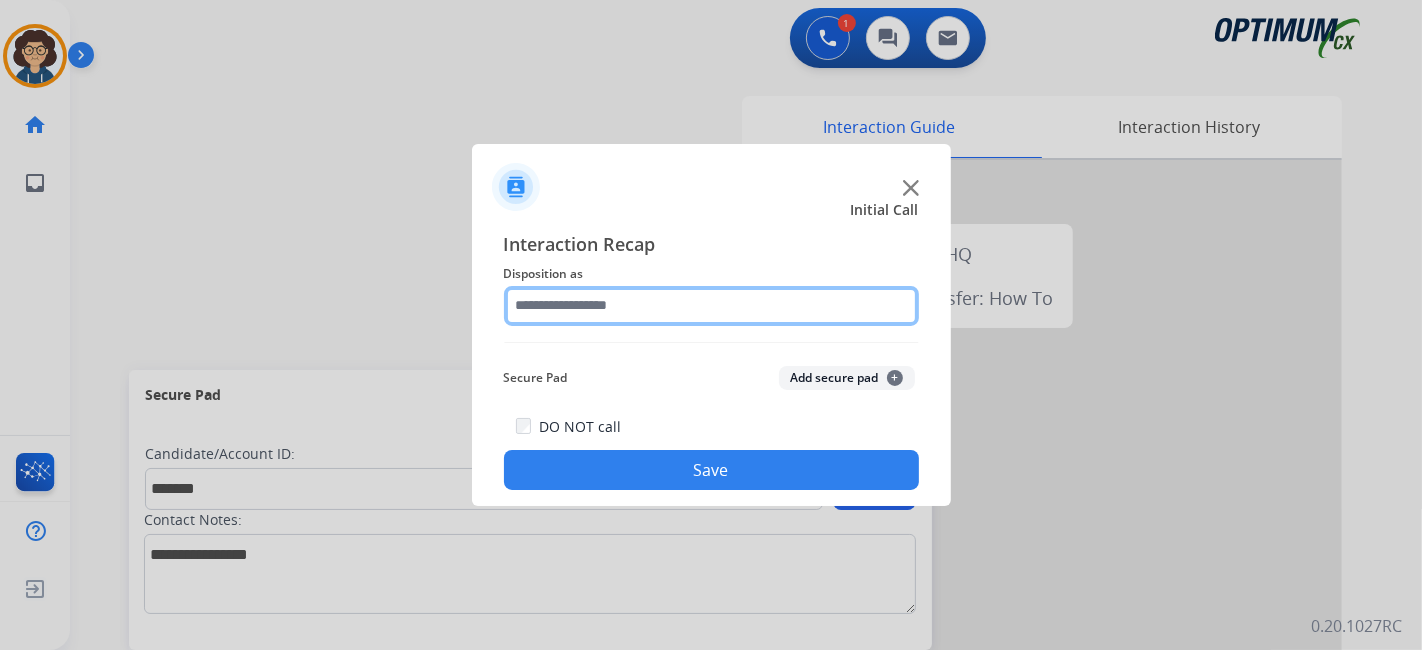 click 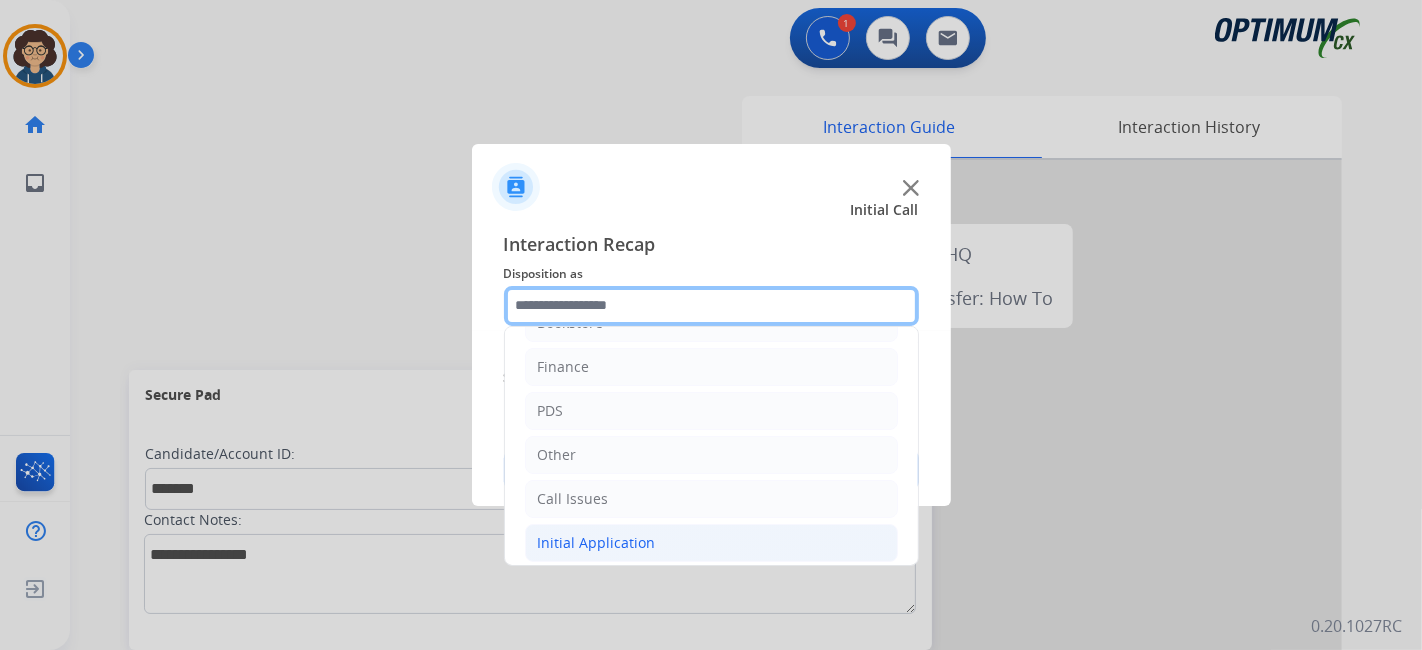 scroll, scrollTop: 131, scrollLeft: 0, axis: vertical 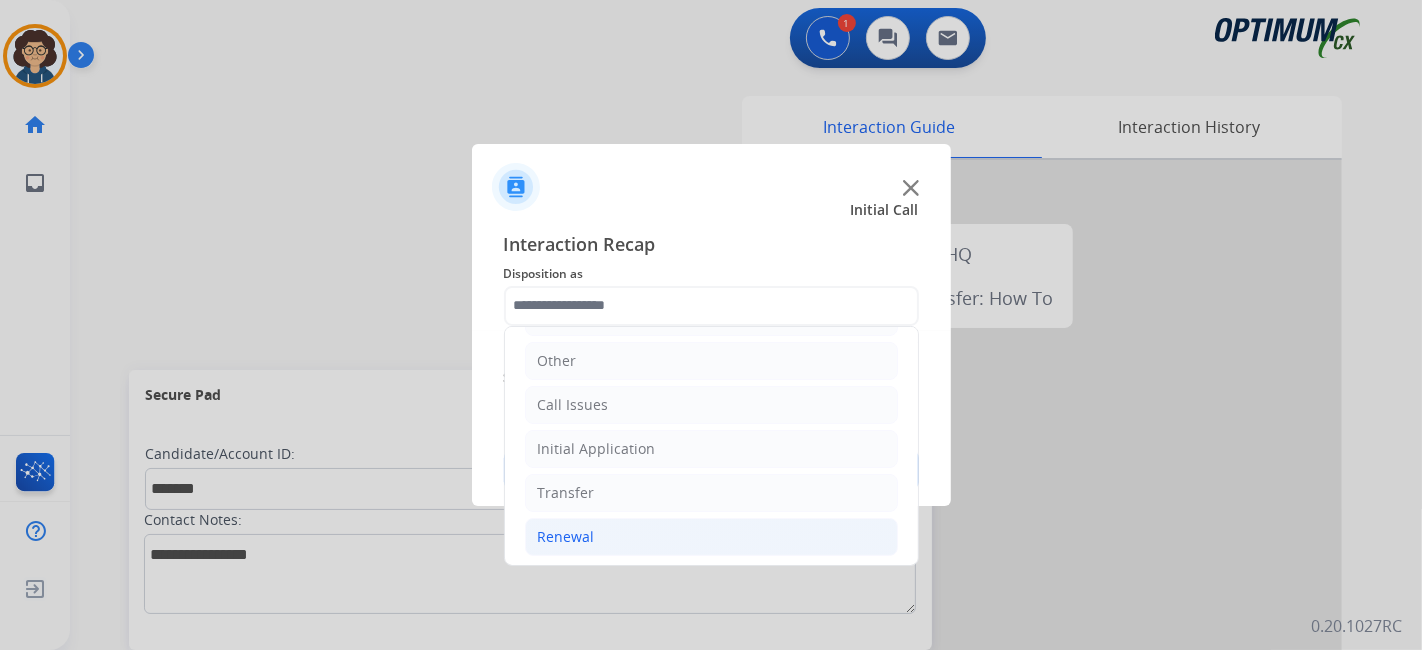 click on "Renewal" 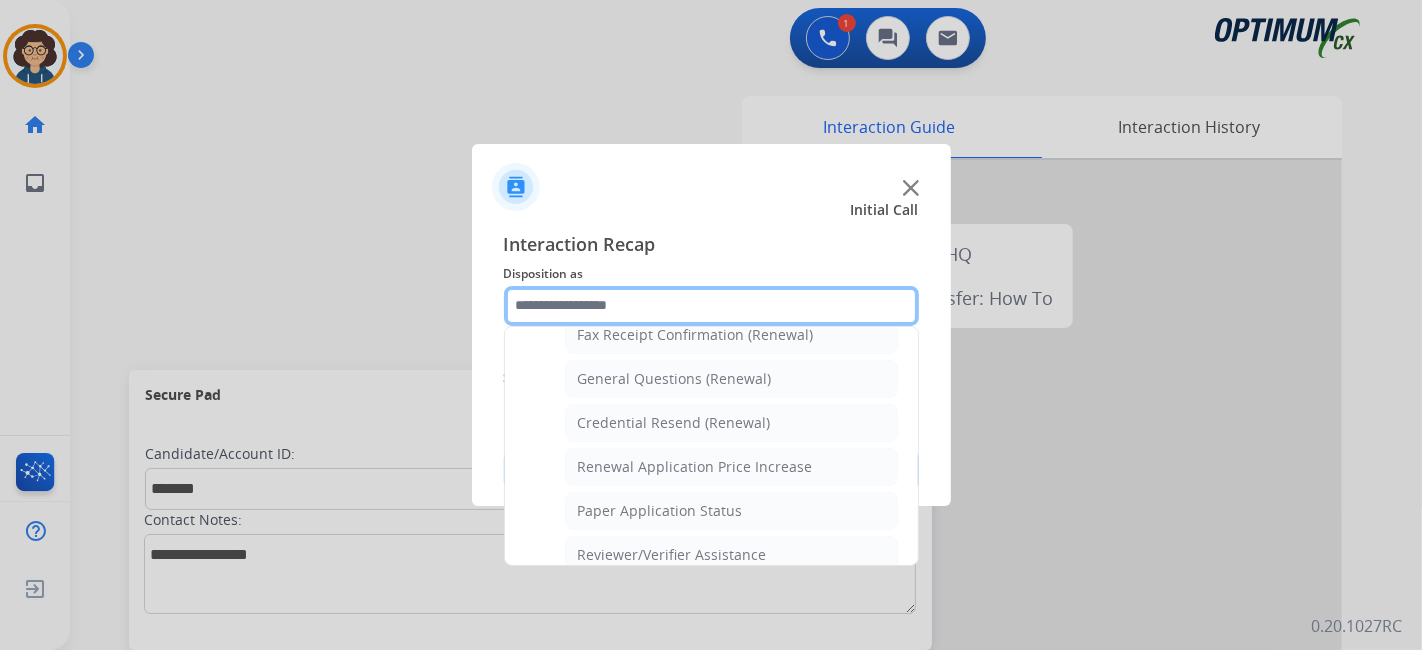 scroll, scrollTop: 632, scrollLeft: 0, axis: vertical 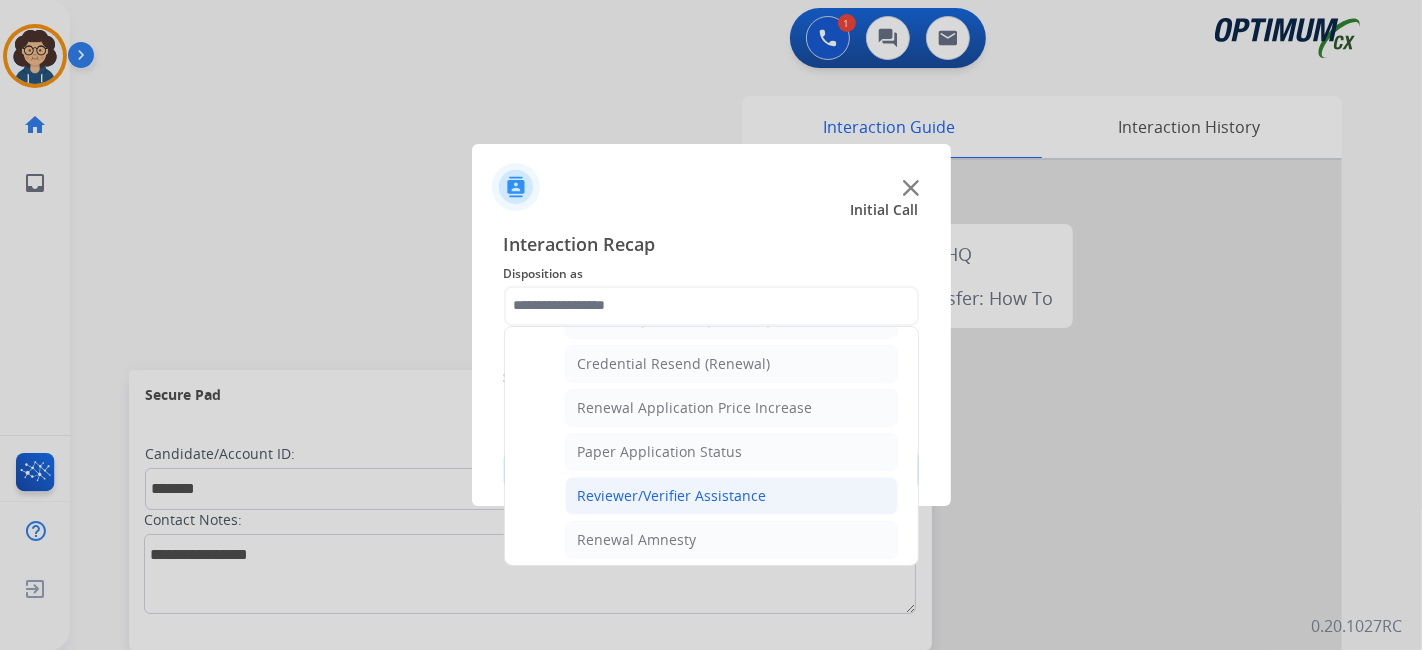 click on "Reviewer/Verifier Assistance" 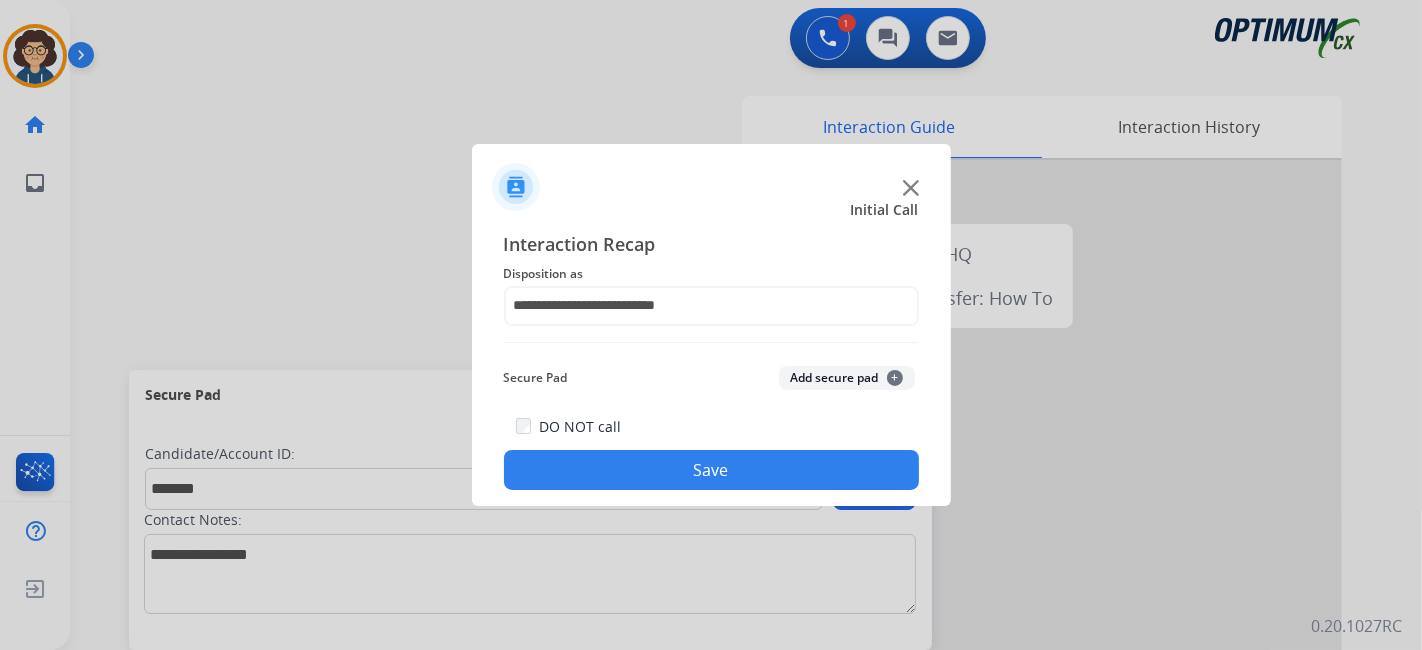 click on "Add secure pad  +" 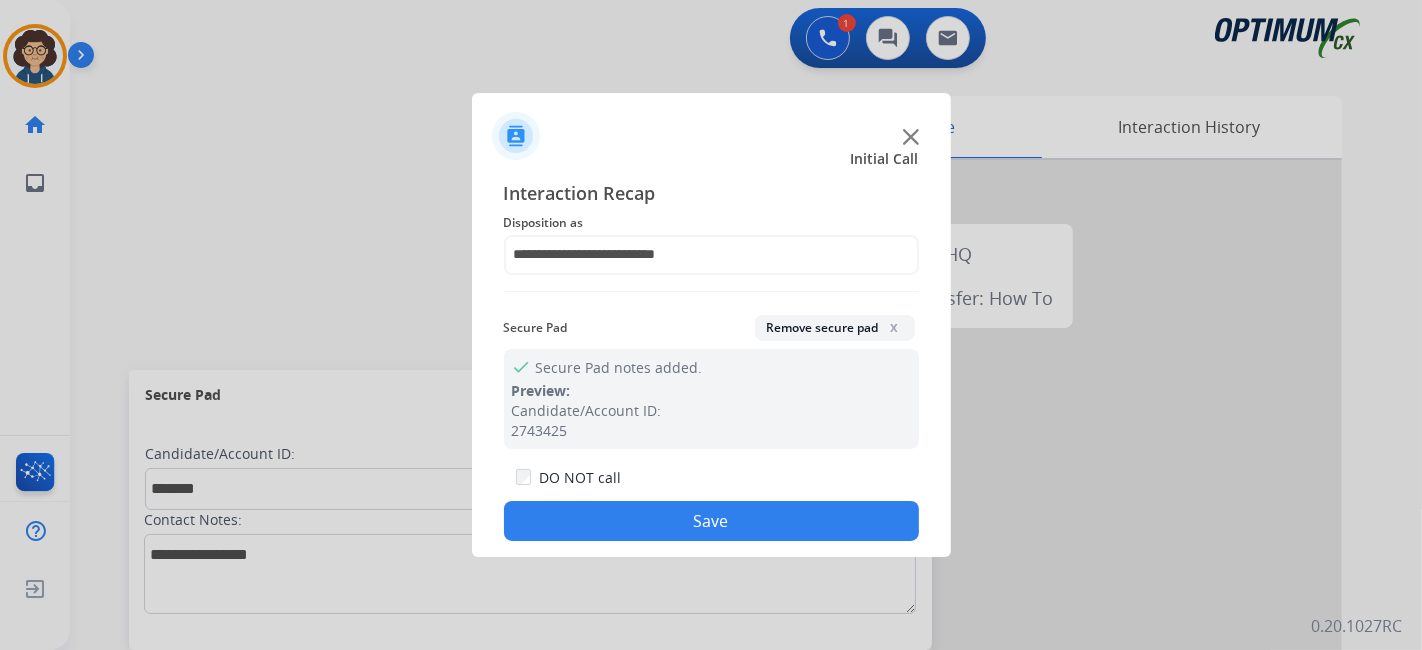 drag, startPoint x: 749, startPoint y: 515, endPoint x: 621, endPoint y: 61, distance: 471.69907 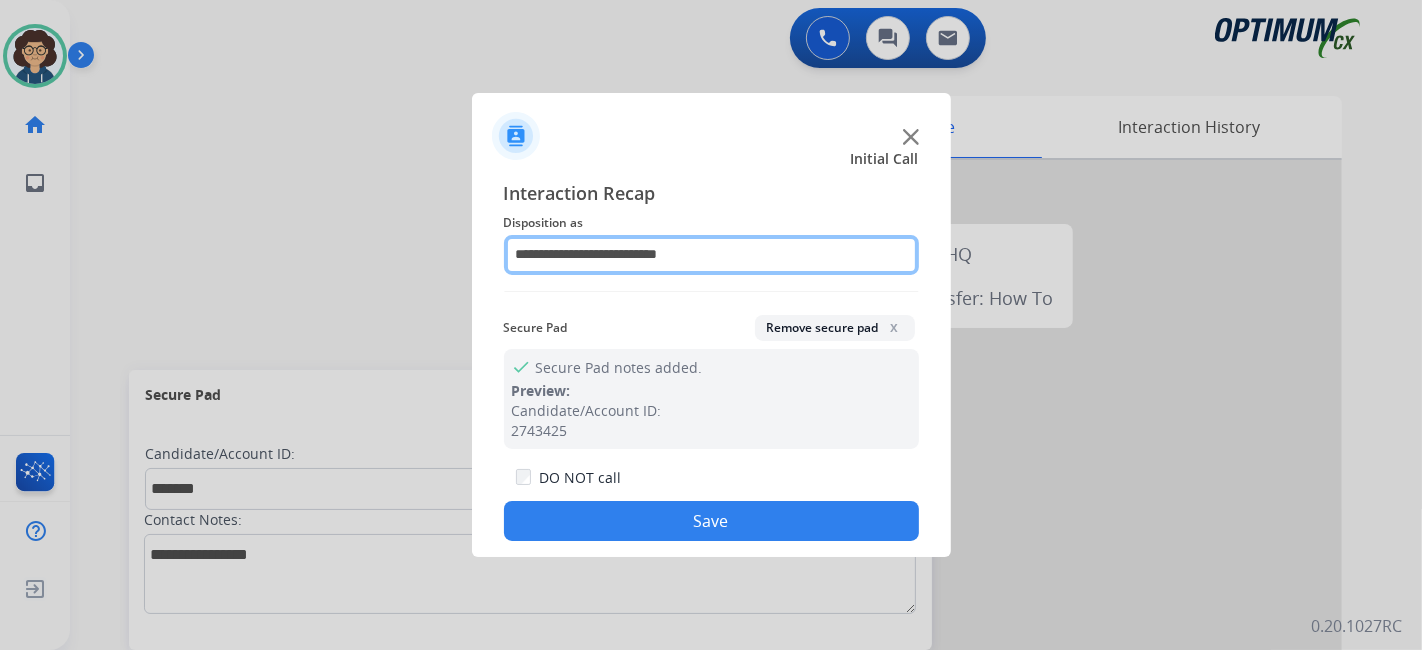 click on "**********" 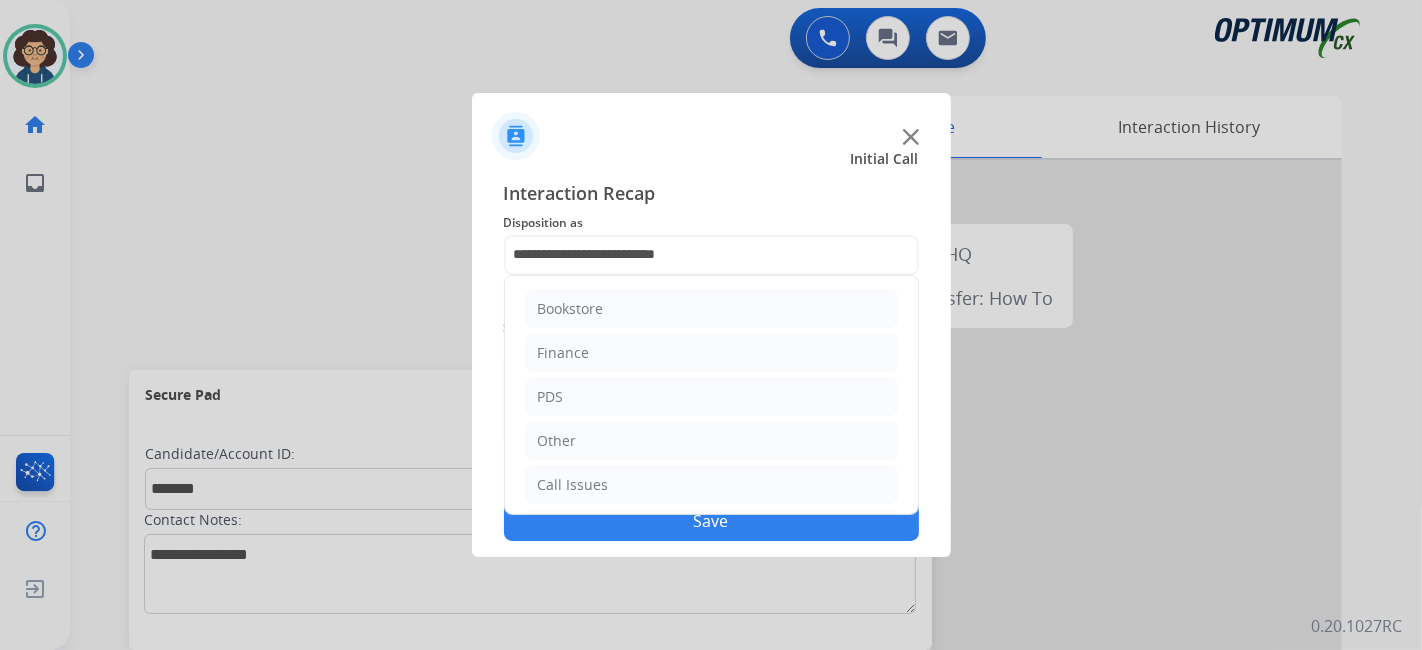 click on "Interaction Recap" 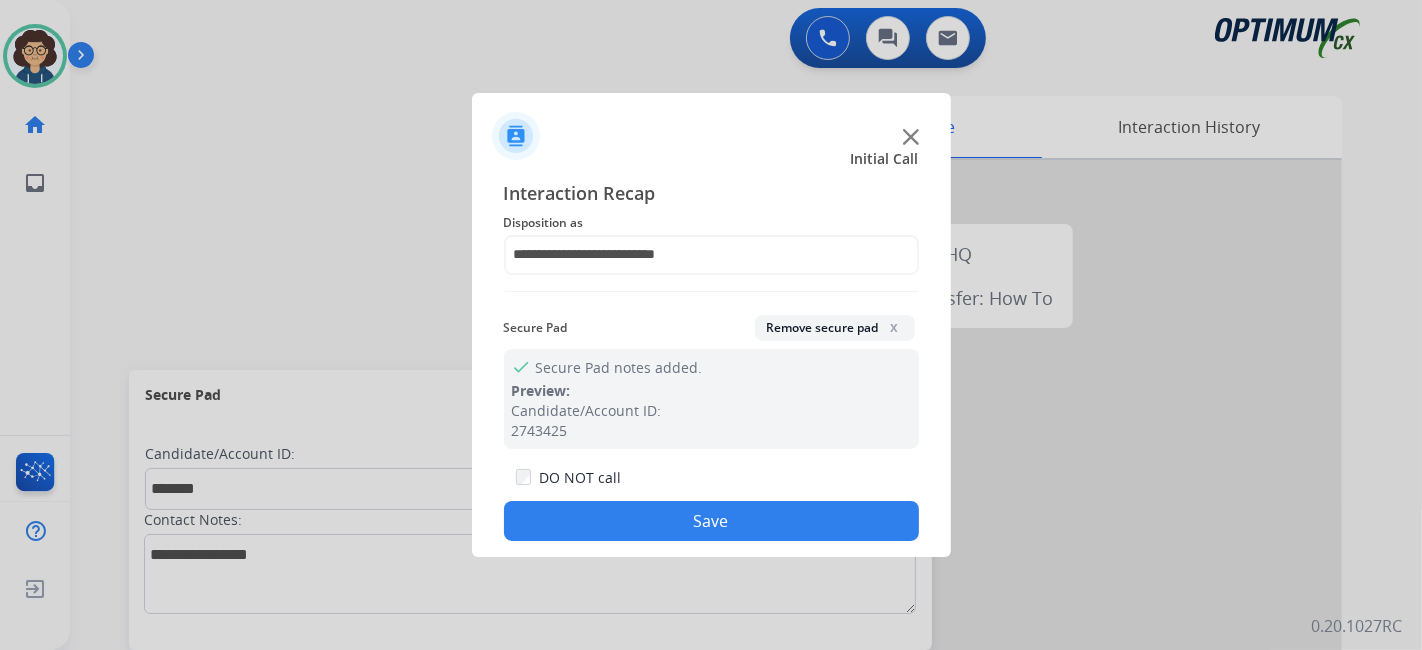 click on "Save" 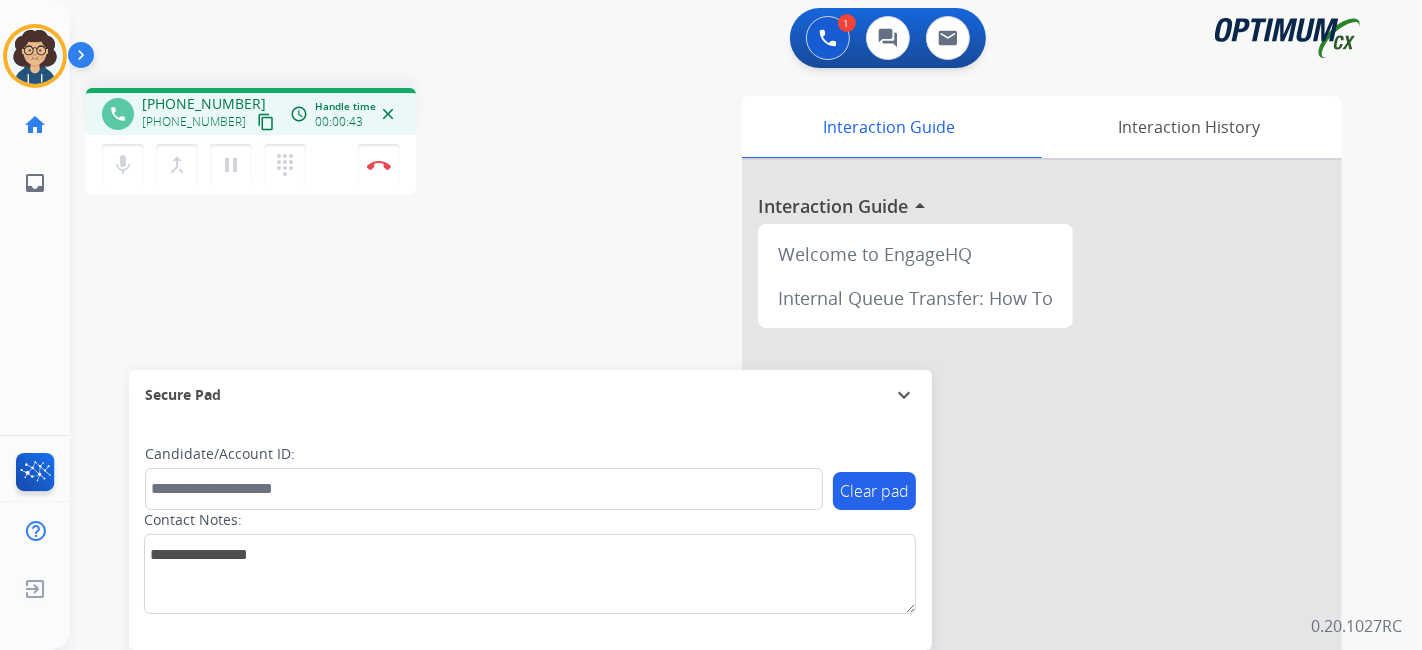 click on "content_copy" at bounding box center [266, 122] 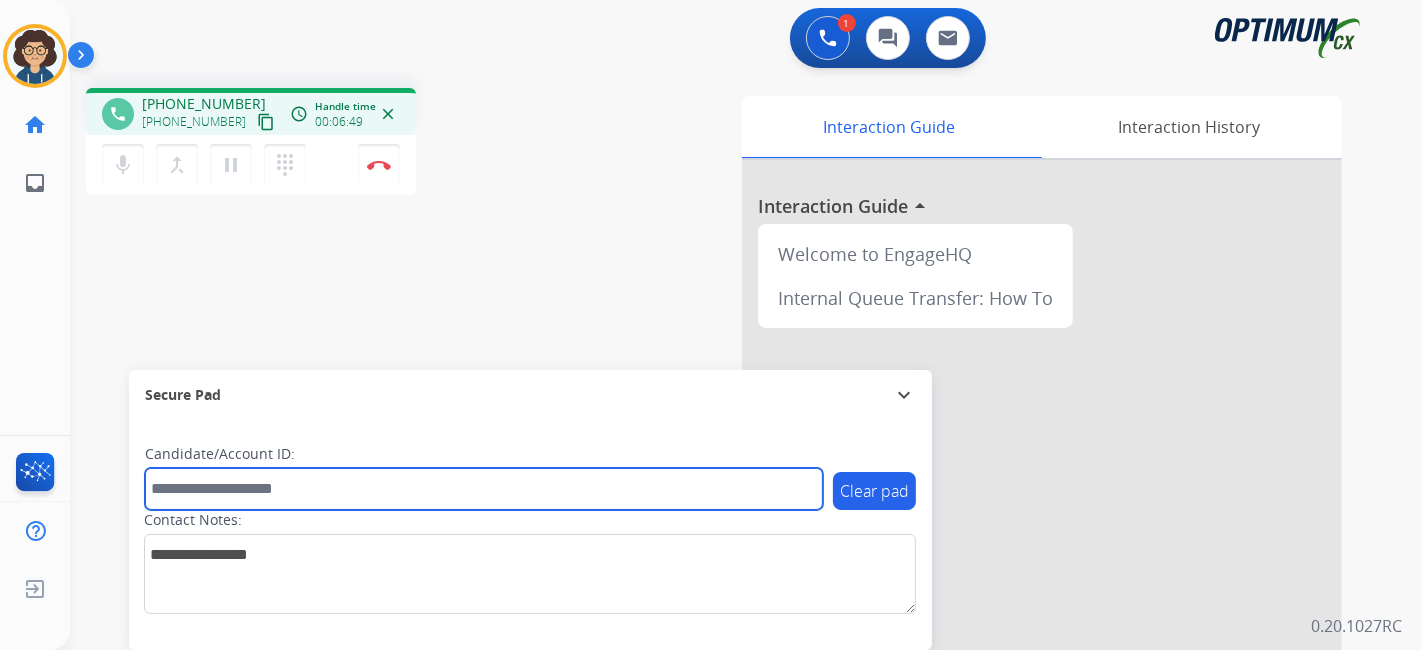click at bounding box center (484, 489) 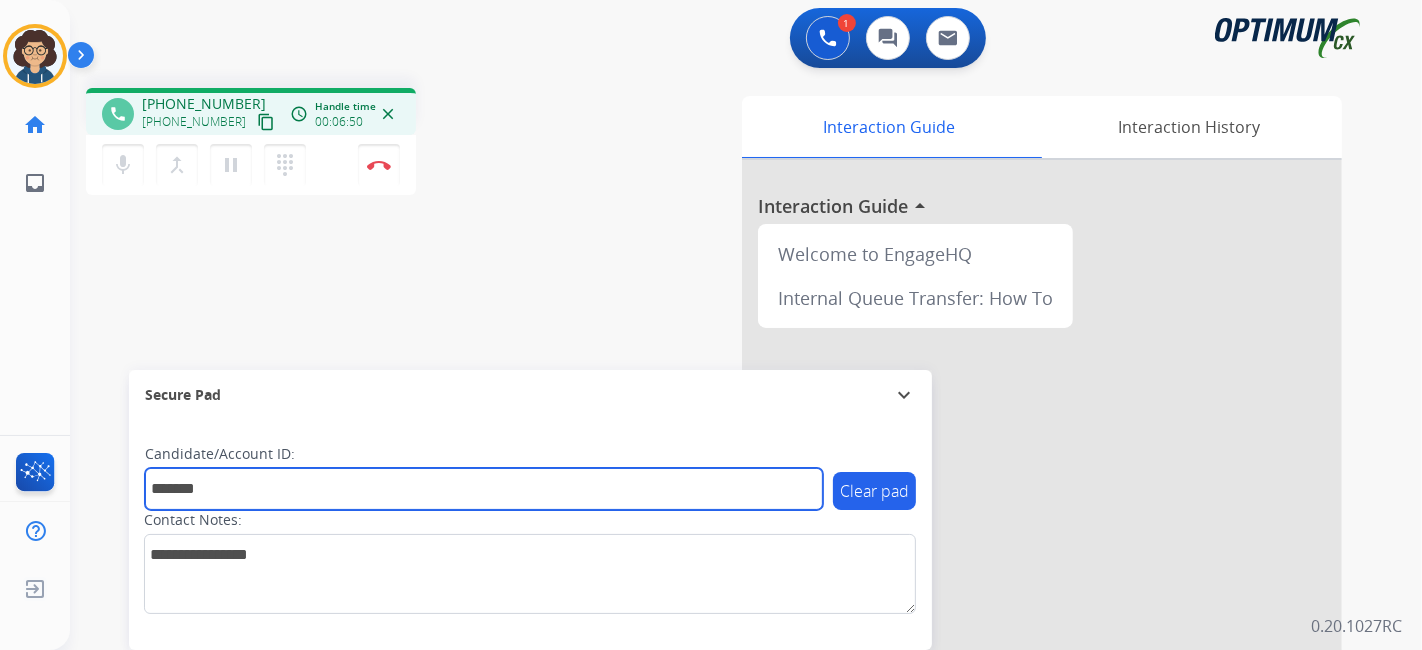 type on "*******" 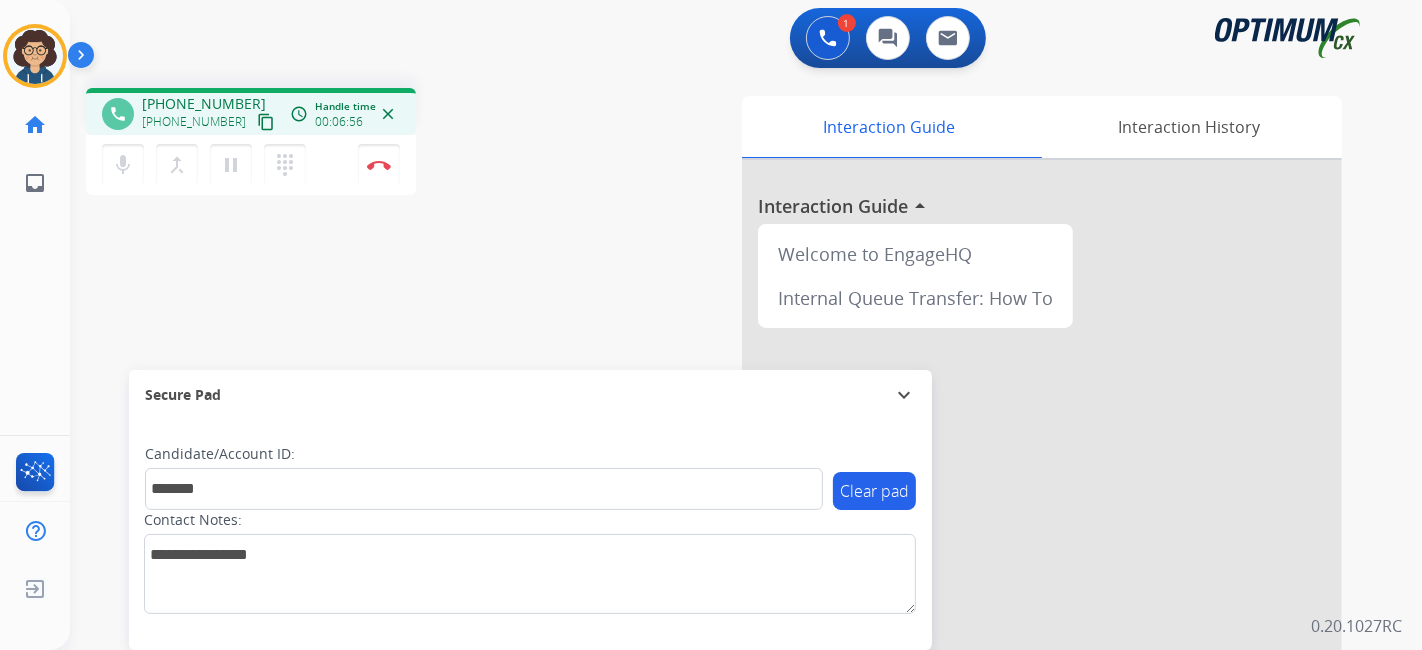 click on "phone [PHONE_NUMBER] [PHONE_NUMBER] content_copy access_time Call metrics Queue   00:13 Hold   00:00 Talk   06:55 Total   07:07 Handle time 00:06:56 close mic Mute merge_type Bridge pause Hold dialpad Dialpad Disconnect swap_horiz Break voice bridge close_fullscreen Connect 3-Way Call merge_type Separate 3-Way Call  Interaction Guide   Interaction History  Interaction Guide arrow_drop_up  Welcome to EngageHQ   Internal Queue Transfer: How To  Secure Pad expand_more Clear pad Candidate/Account ID: ******* Contact Notes:" at bounding box center (722, 489) 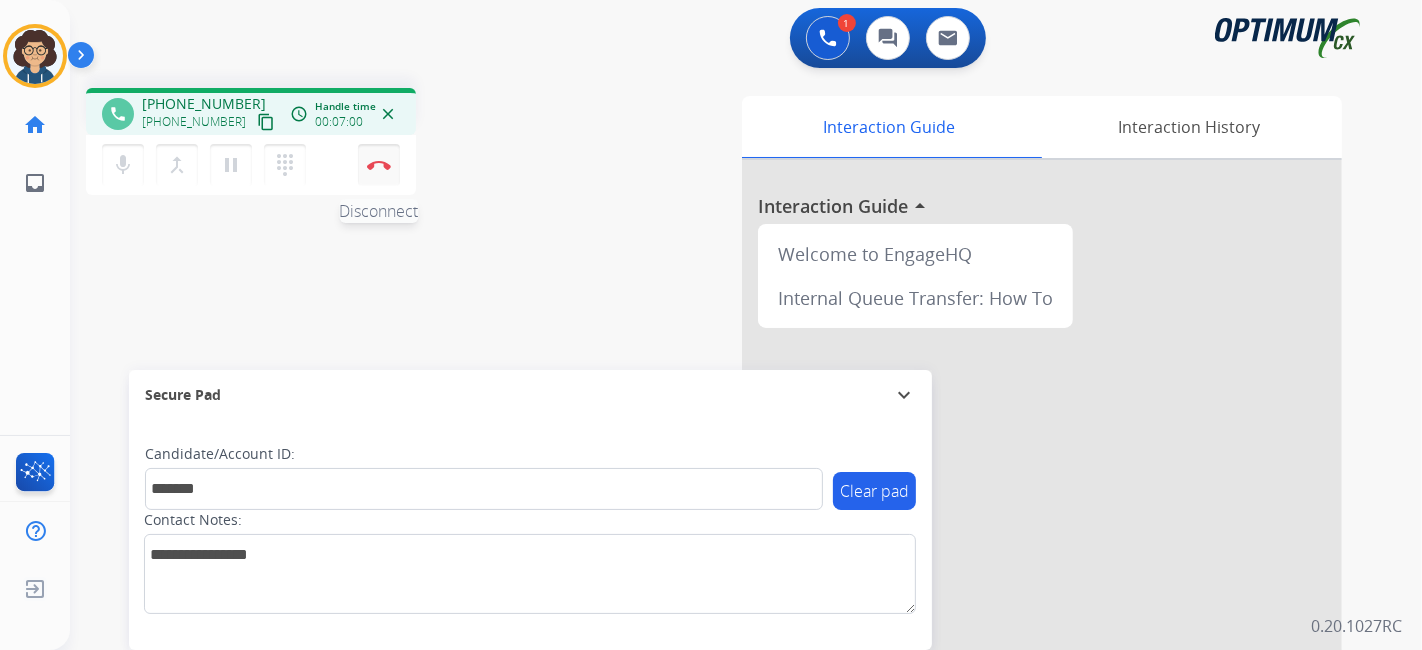 click at bounding box center [379, 165] 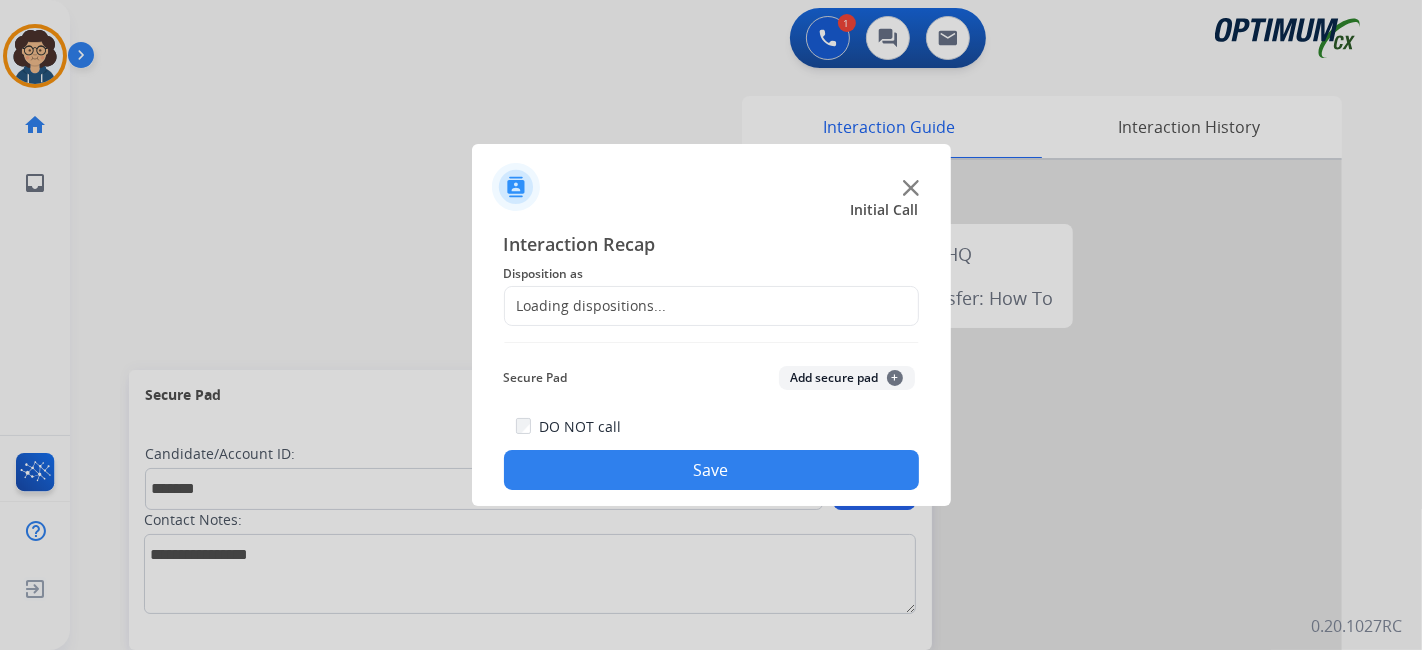 click on "Loading dispositions..." 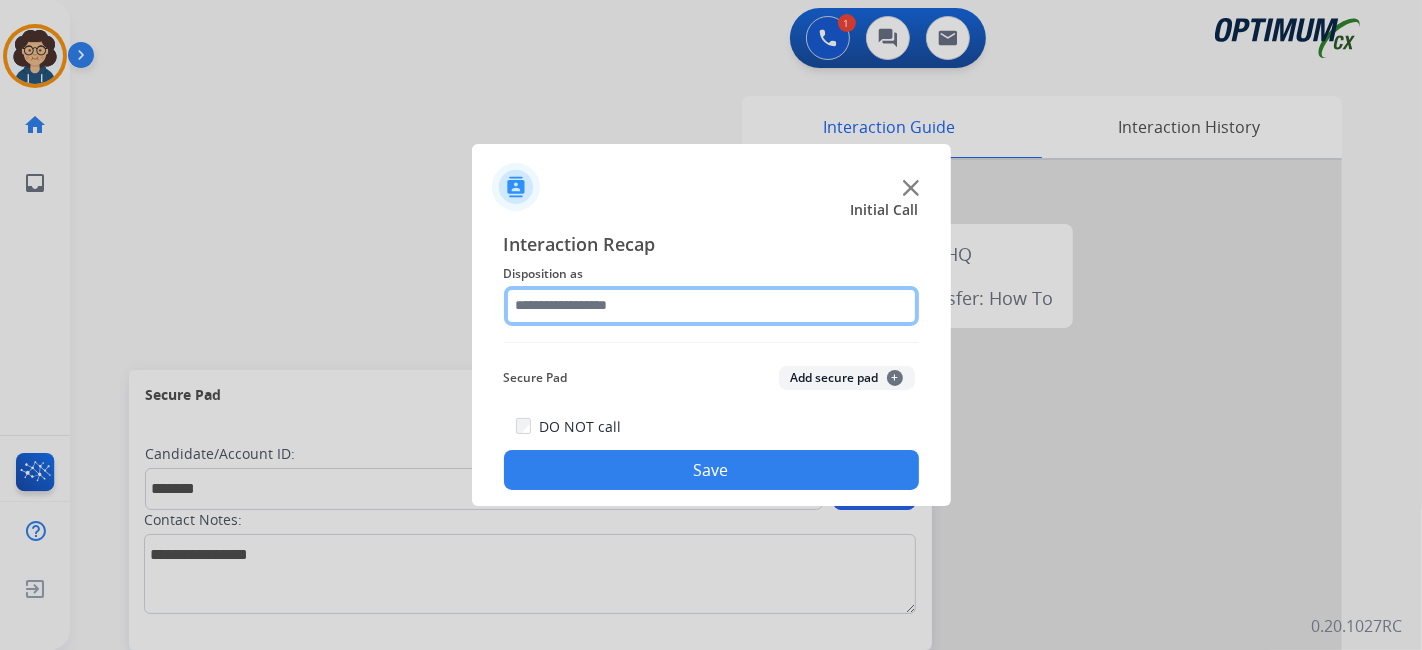 click 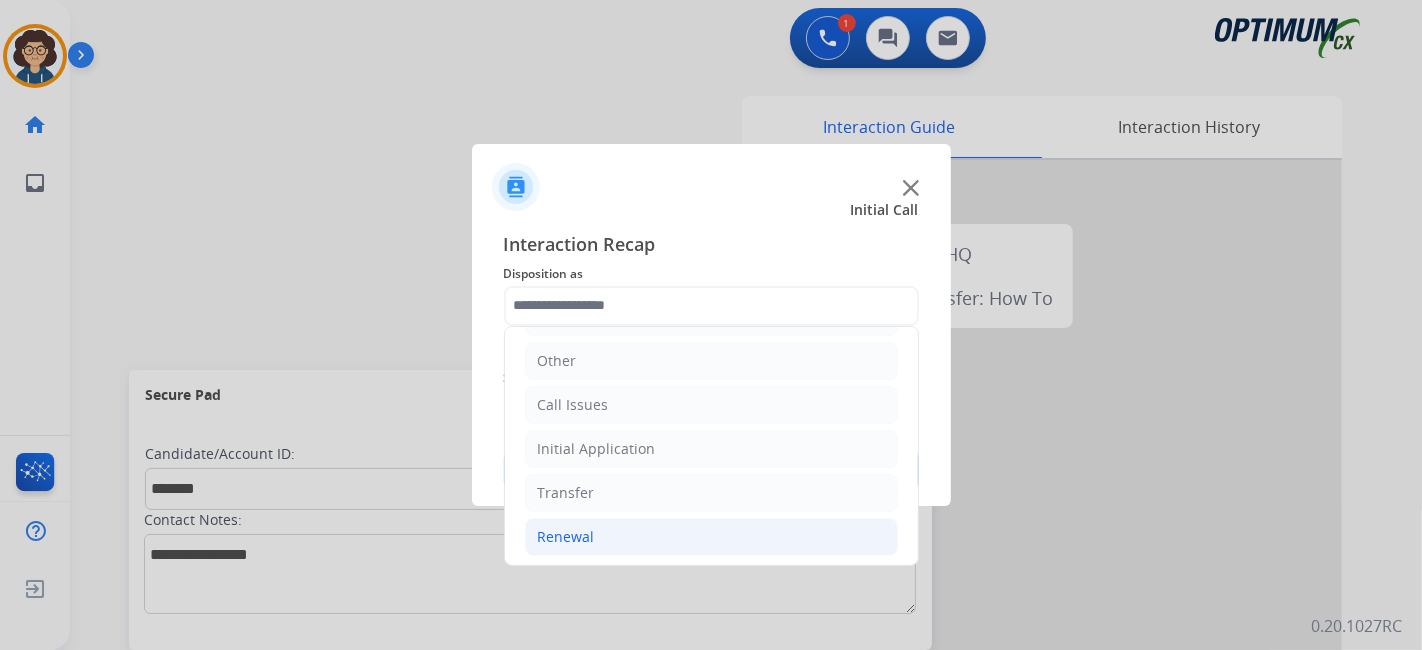 click on "Renewal" 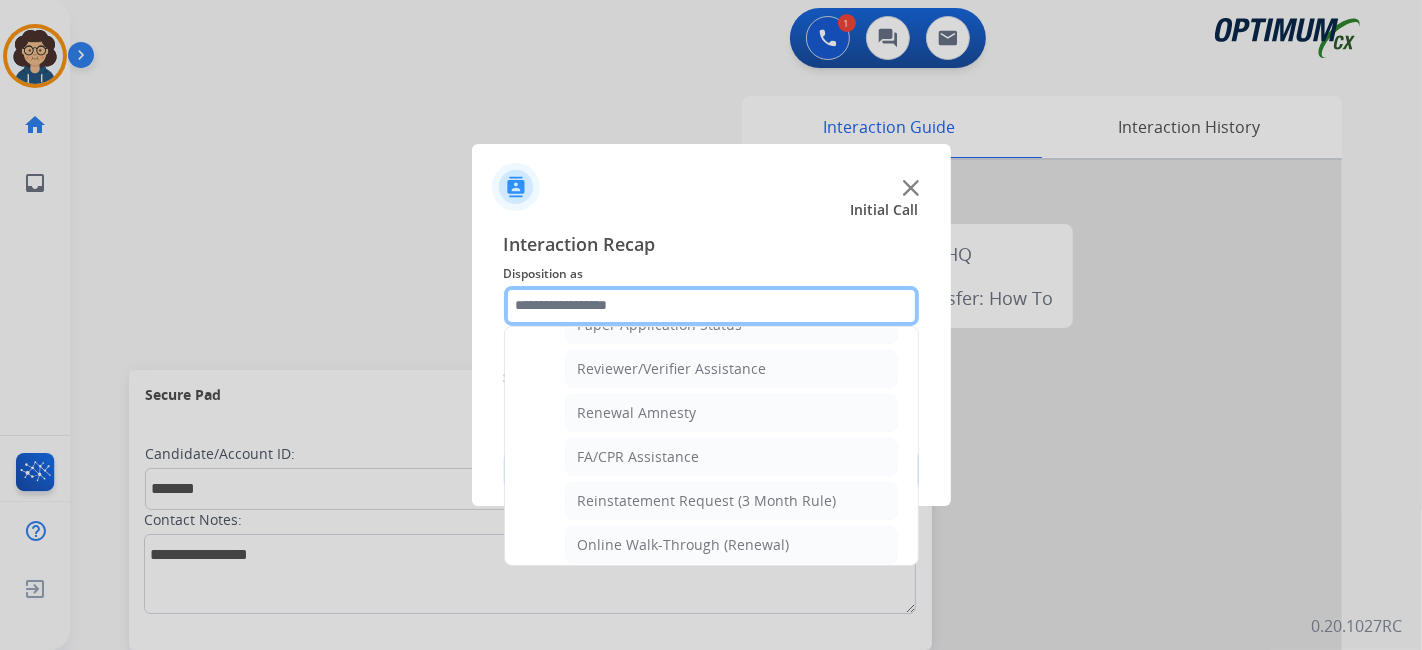 scroll, scrollTop: 760, scrollLeft: 0, axis: vertical 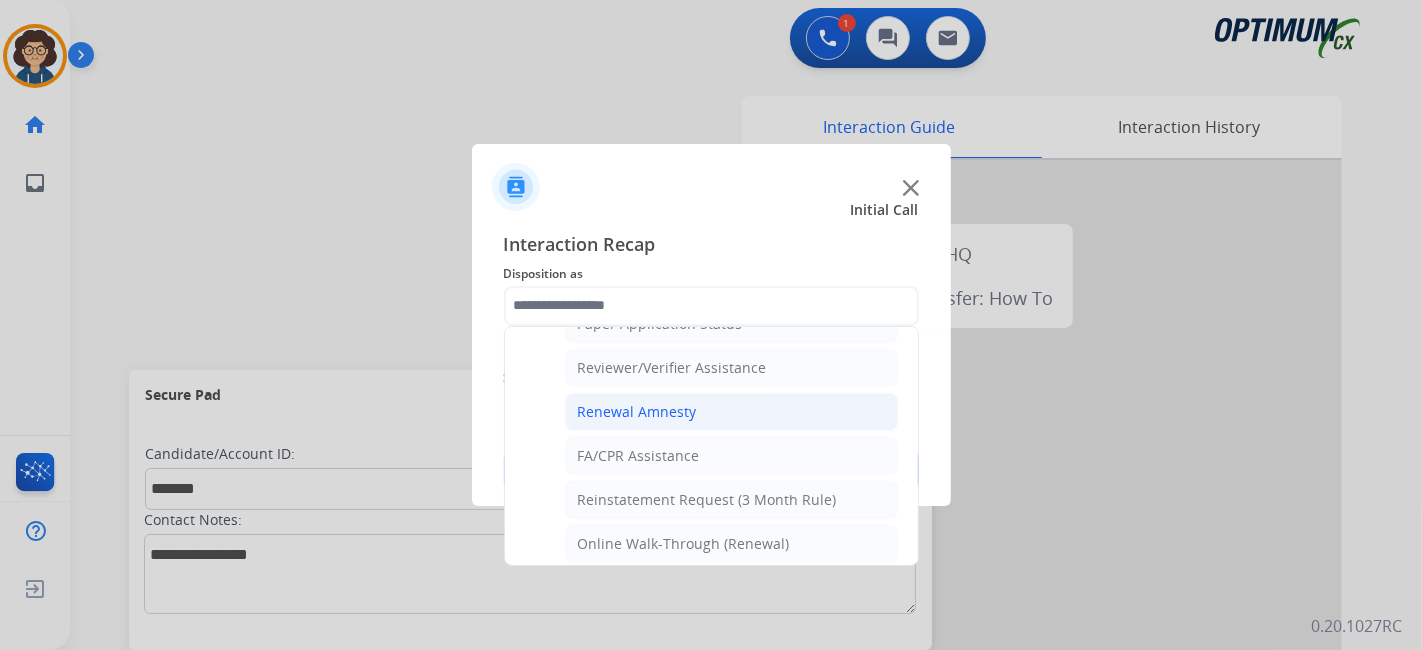 click on "Renewal Amnesty" 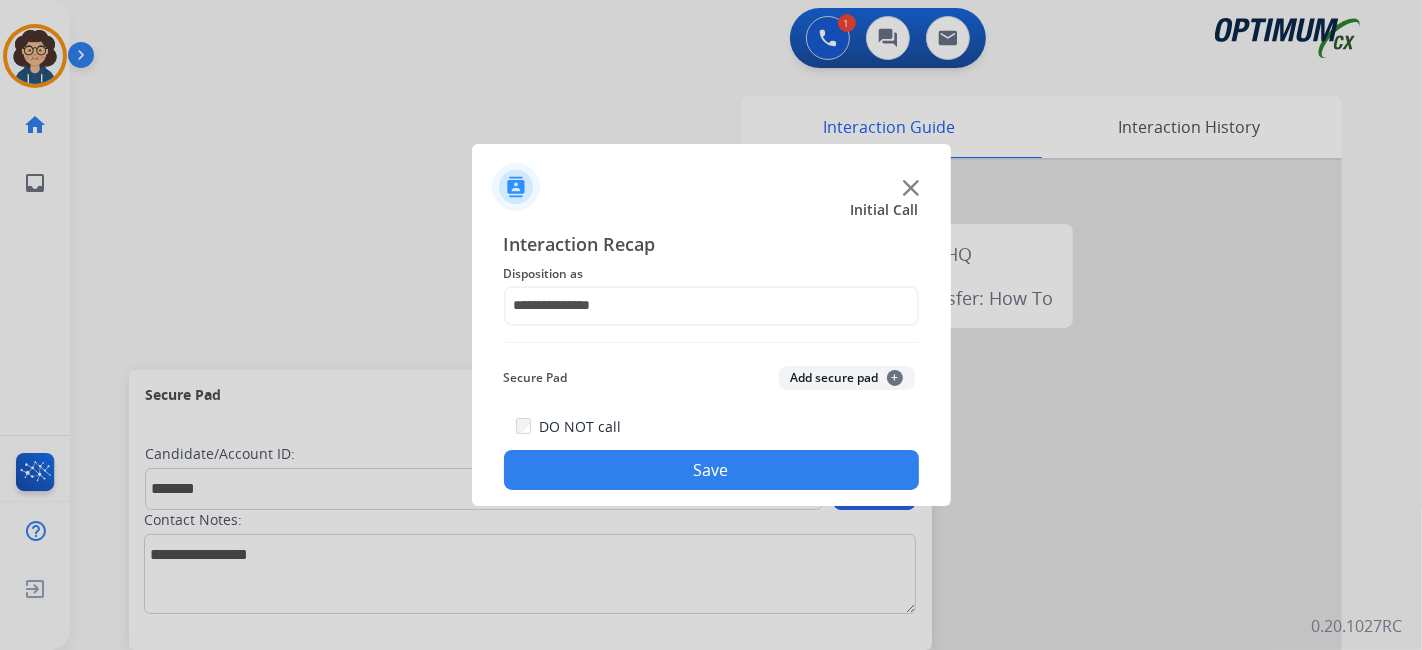 drag, startPoint x: 842, startPoint y: 381, endPoint x: 774, endPoint y: 515, distance: 150.26643 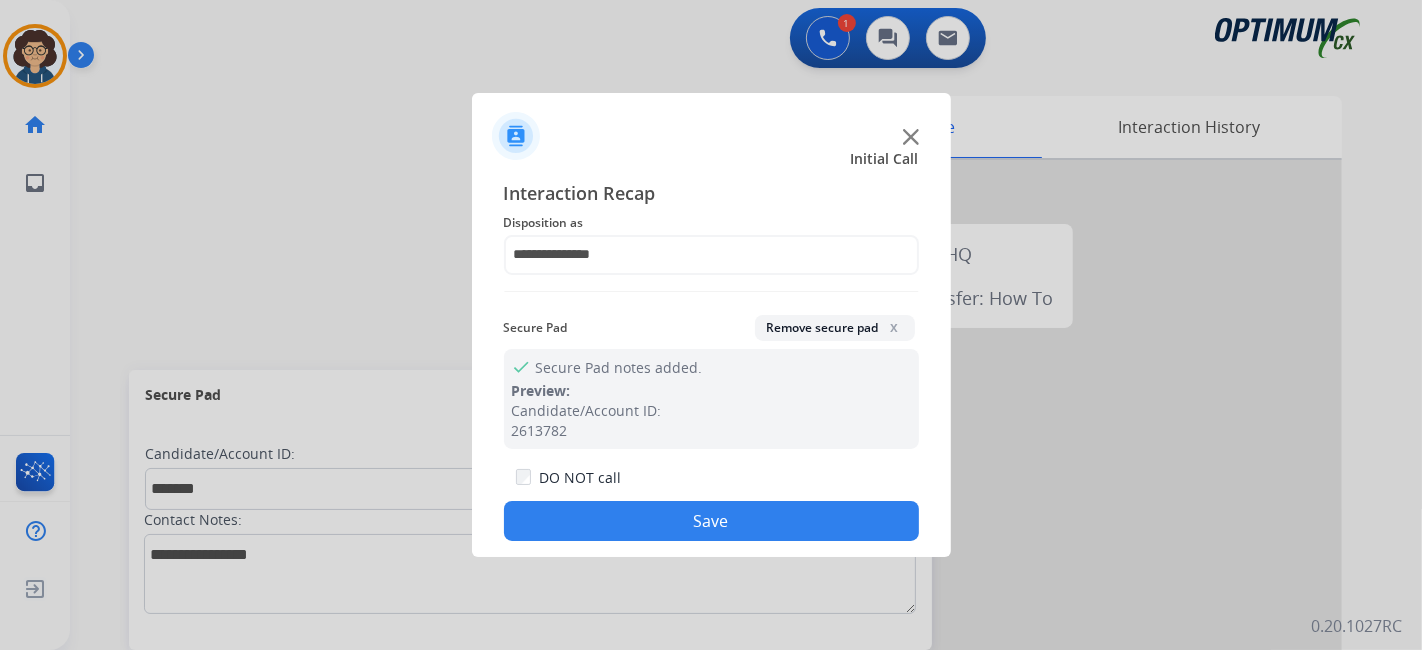 drag, startPoint x: 765, startPoint y: 526, endPoint x: 573, endPoint y: 124, distance: 445.49747 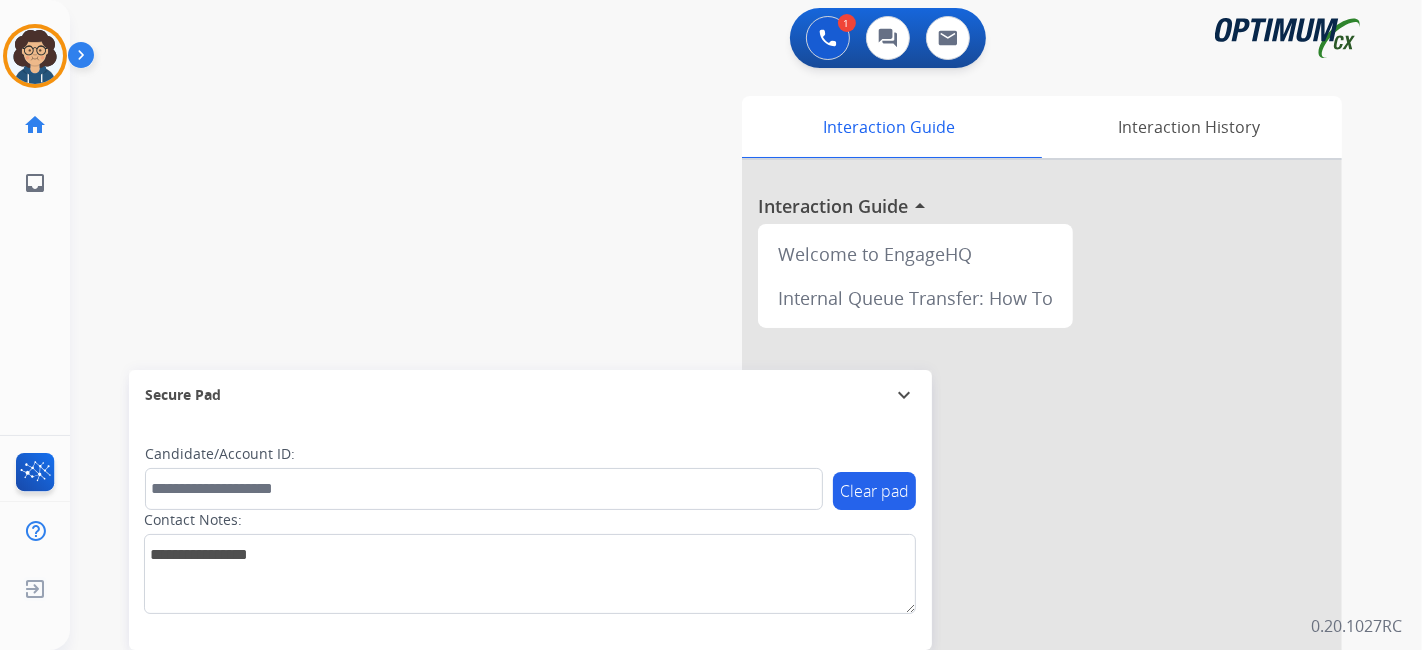 click on "1 Voice Interactions  0  Chat Interactions   0  Email Interactions" at bounding box center [734, 40] 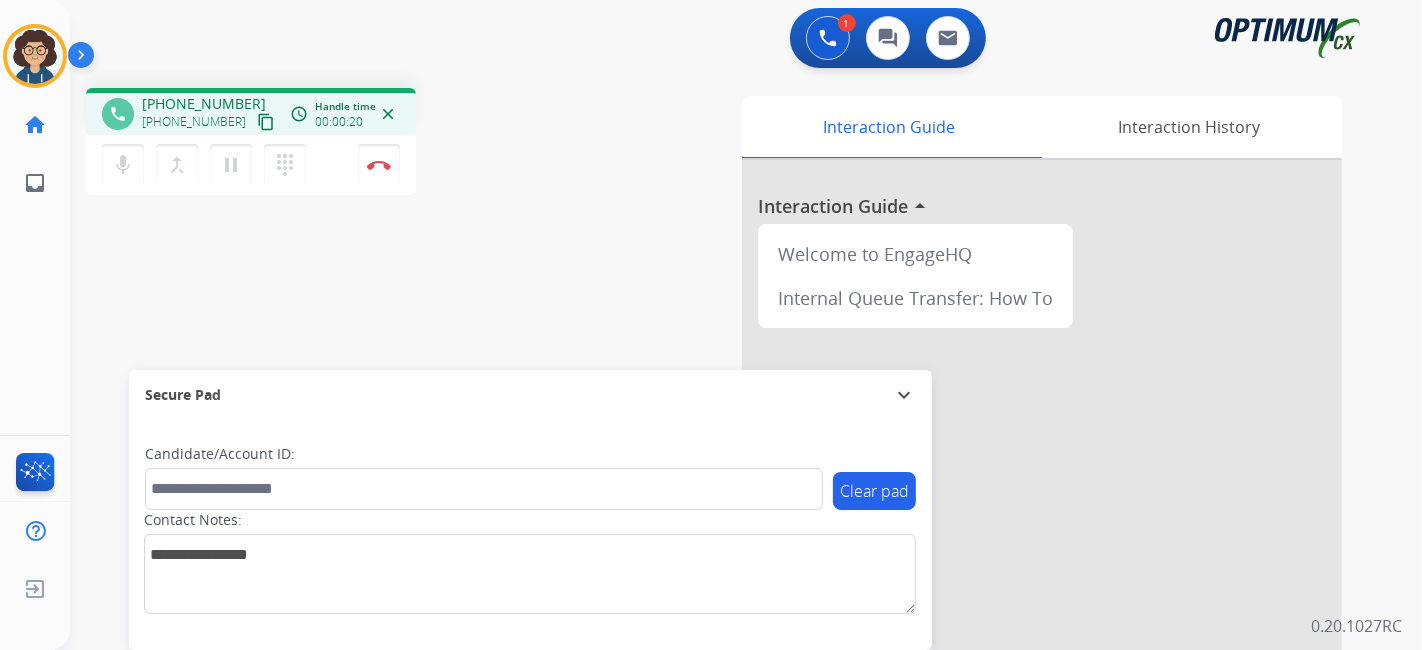 click on "content_copy" at bounding box center (266, 122) 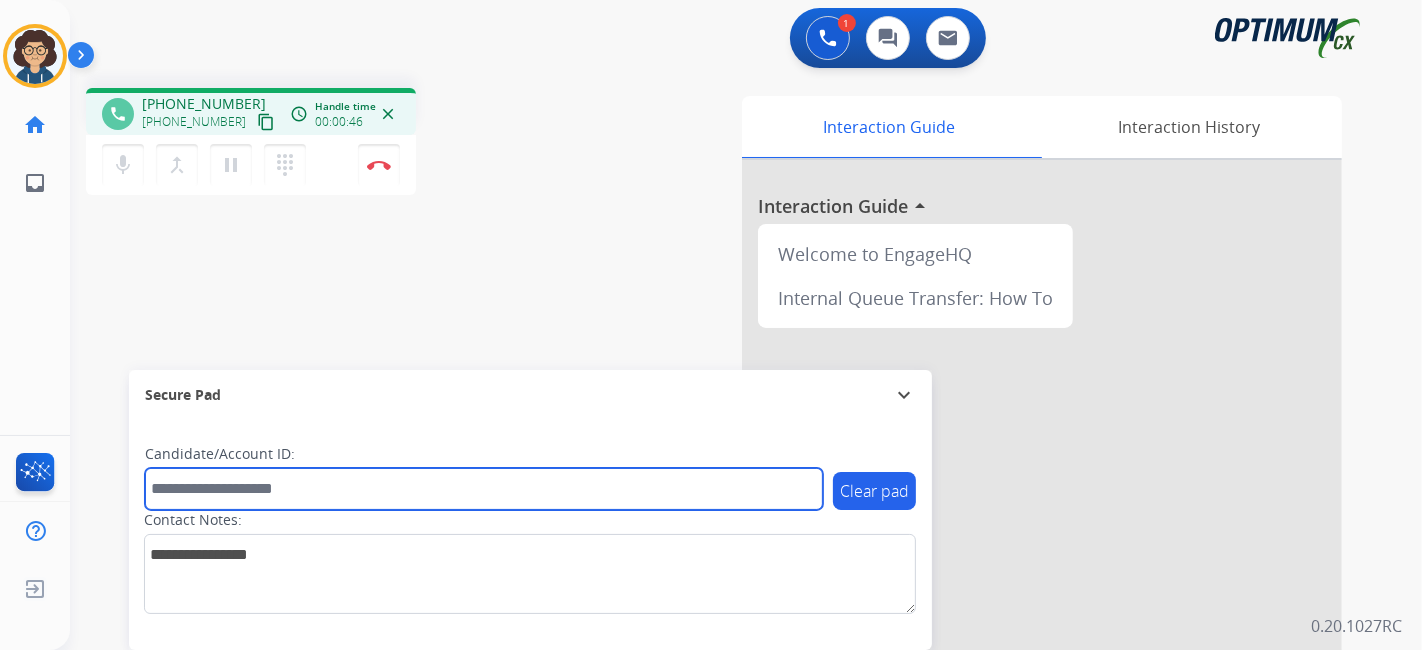 click at bounding box center (484, 489) 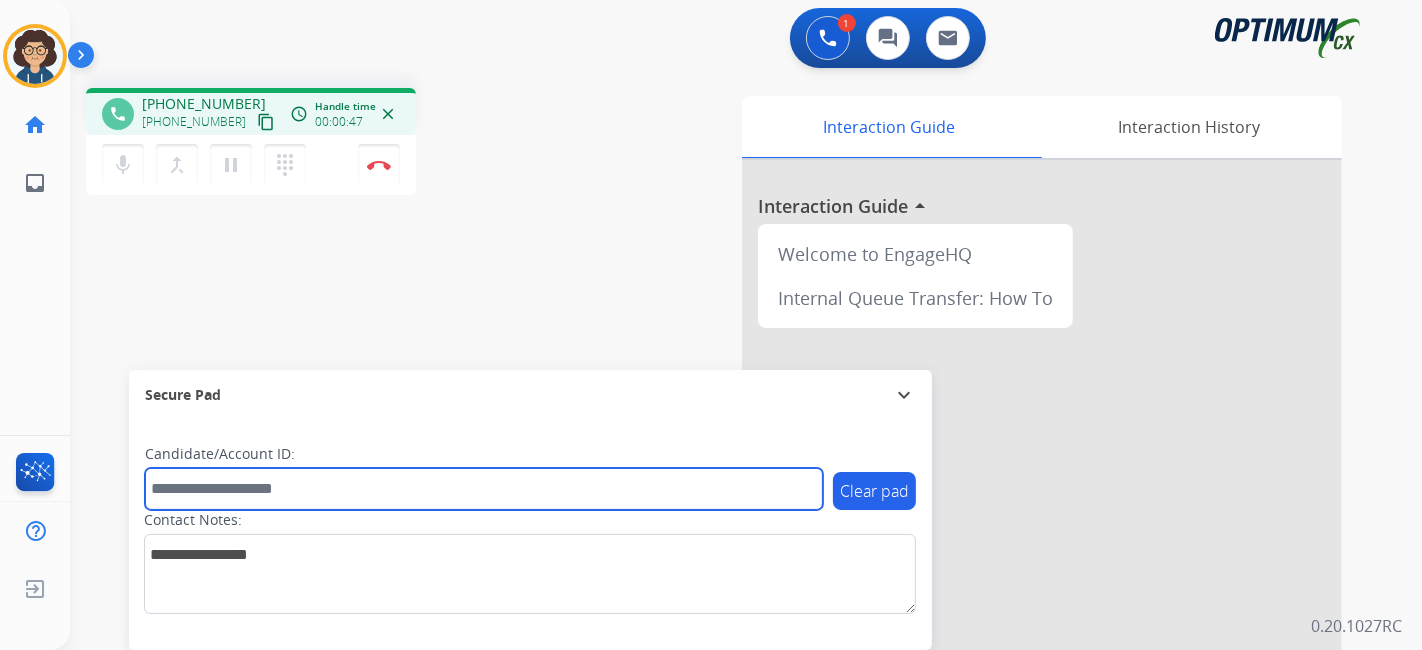 paste on "*******" 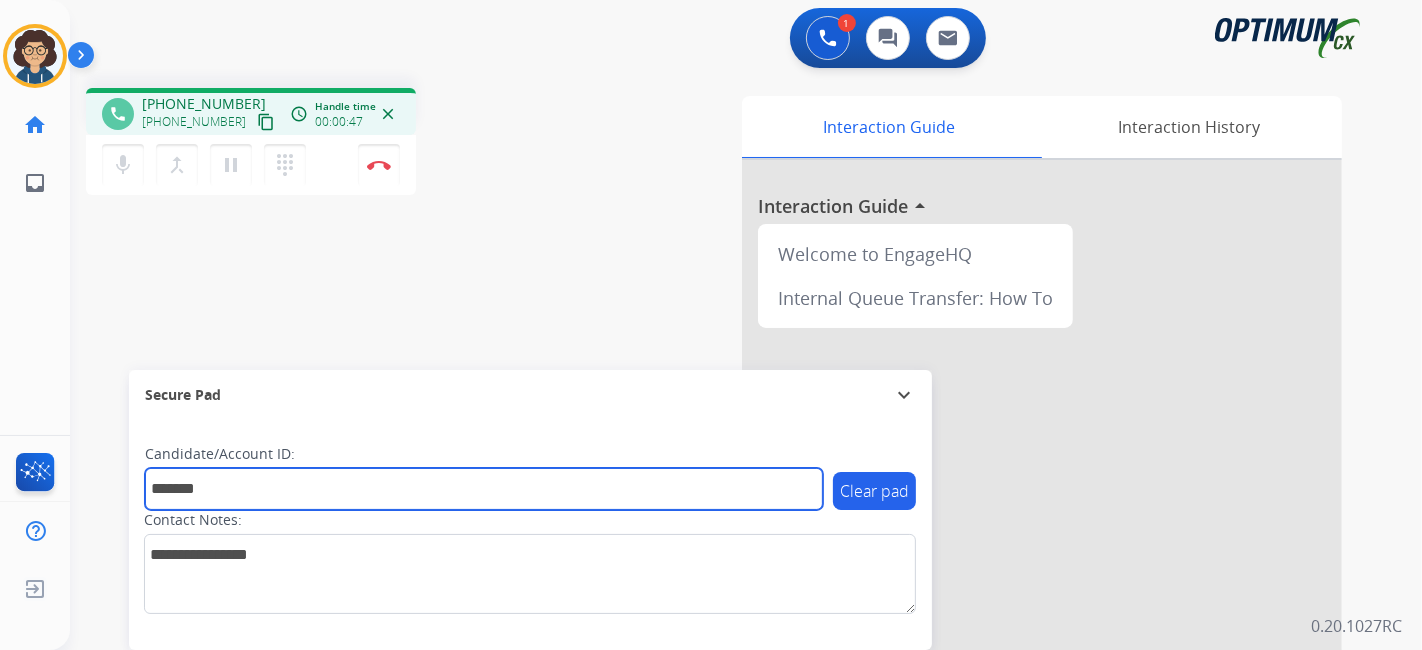 type on "*******" 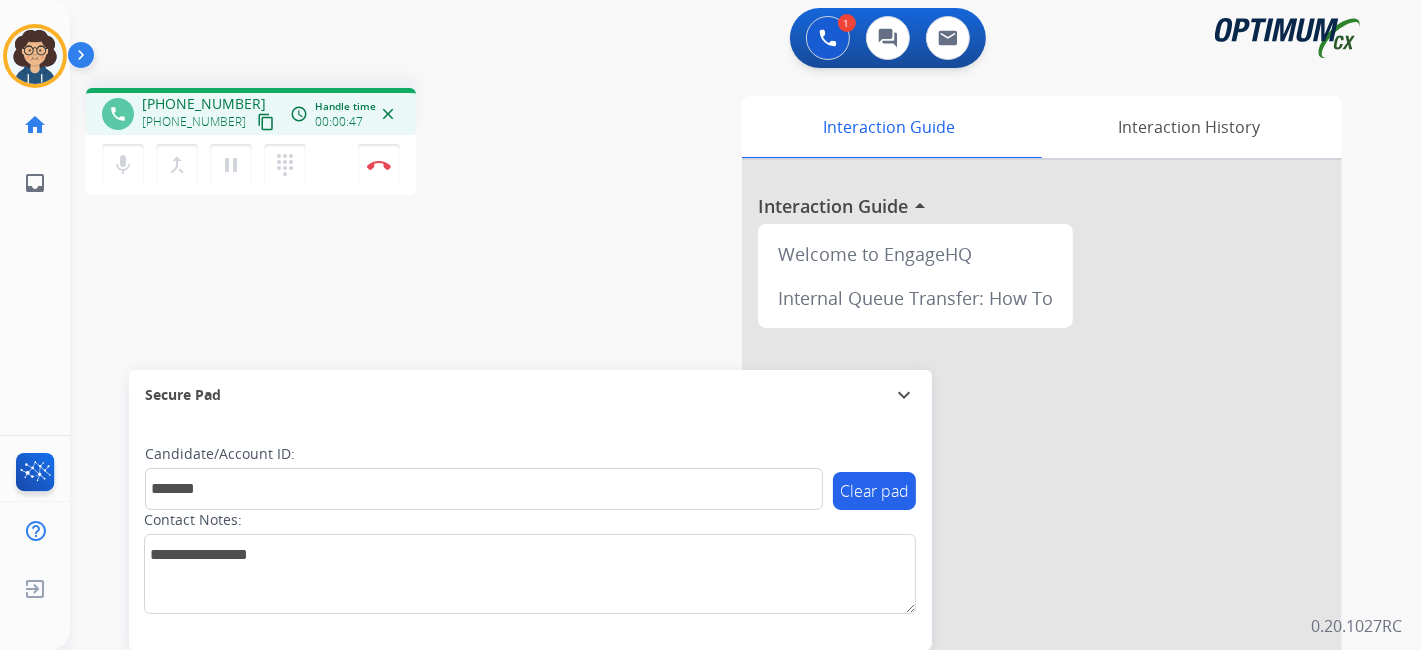 drag, startPoint x: 485, startPoint y: 323, endPoint x: 432, endPoint y: 39, distance: 288.9031 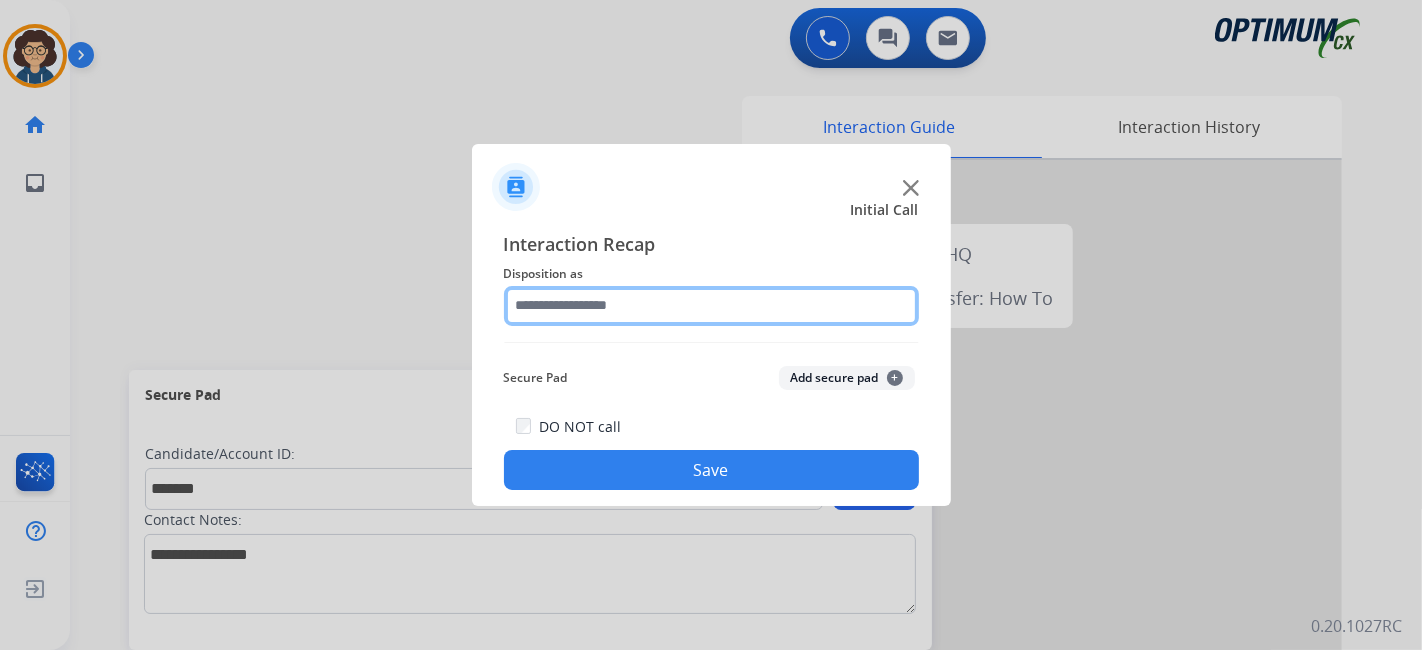 click 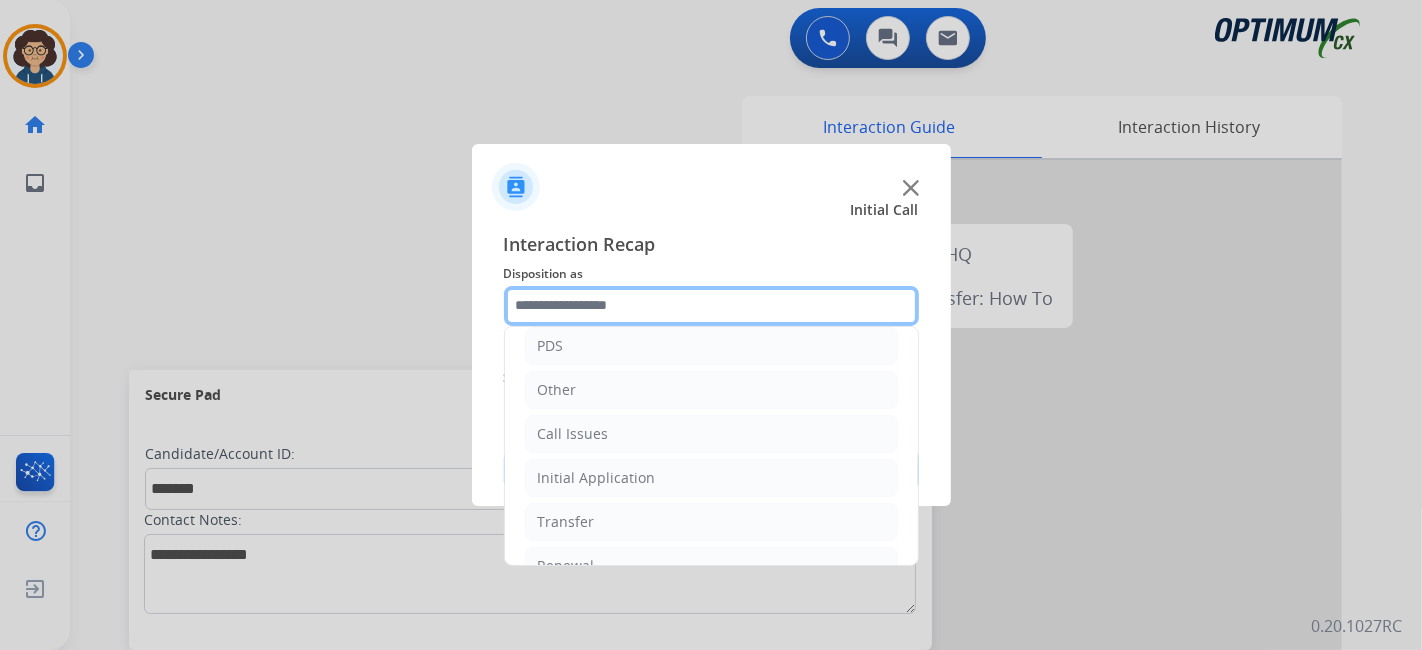 scroll, scrollTop: 131, scrollLeft: 0, axis: vertical 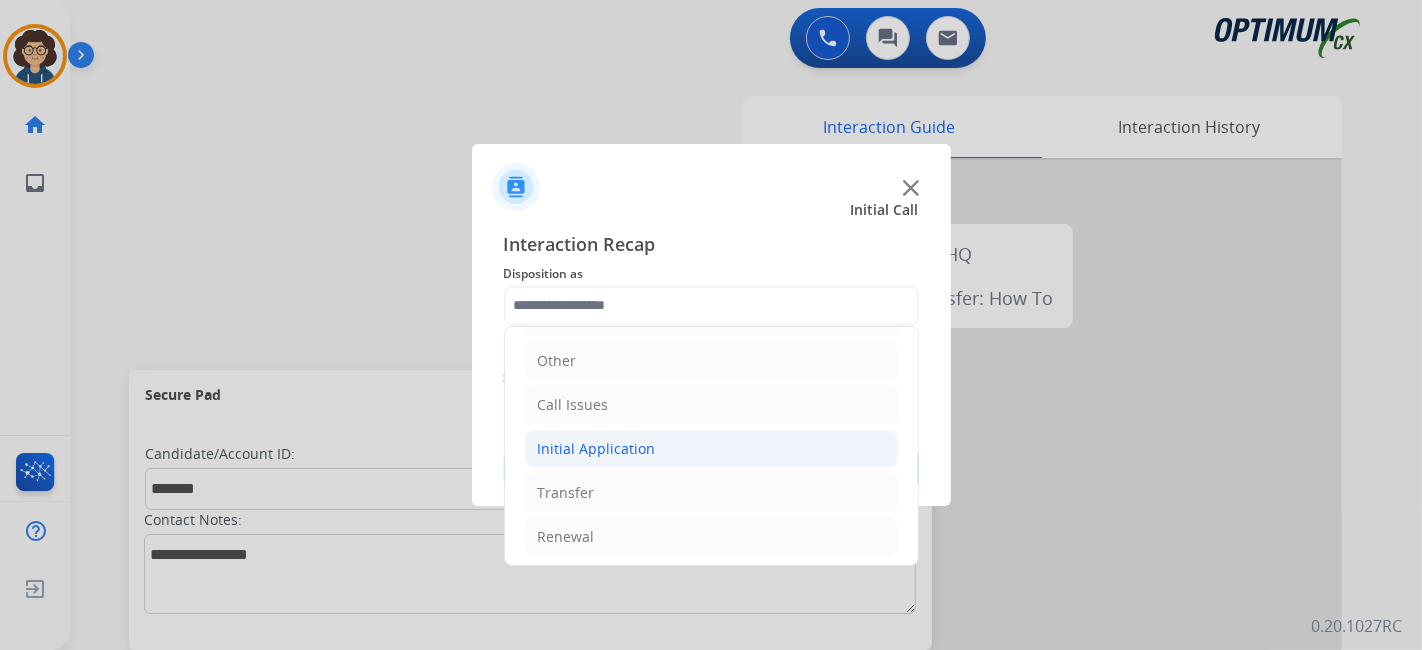 click on "Initial Application" 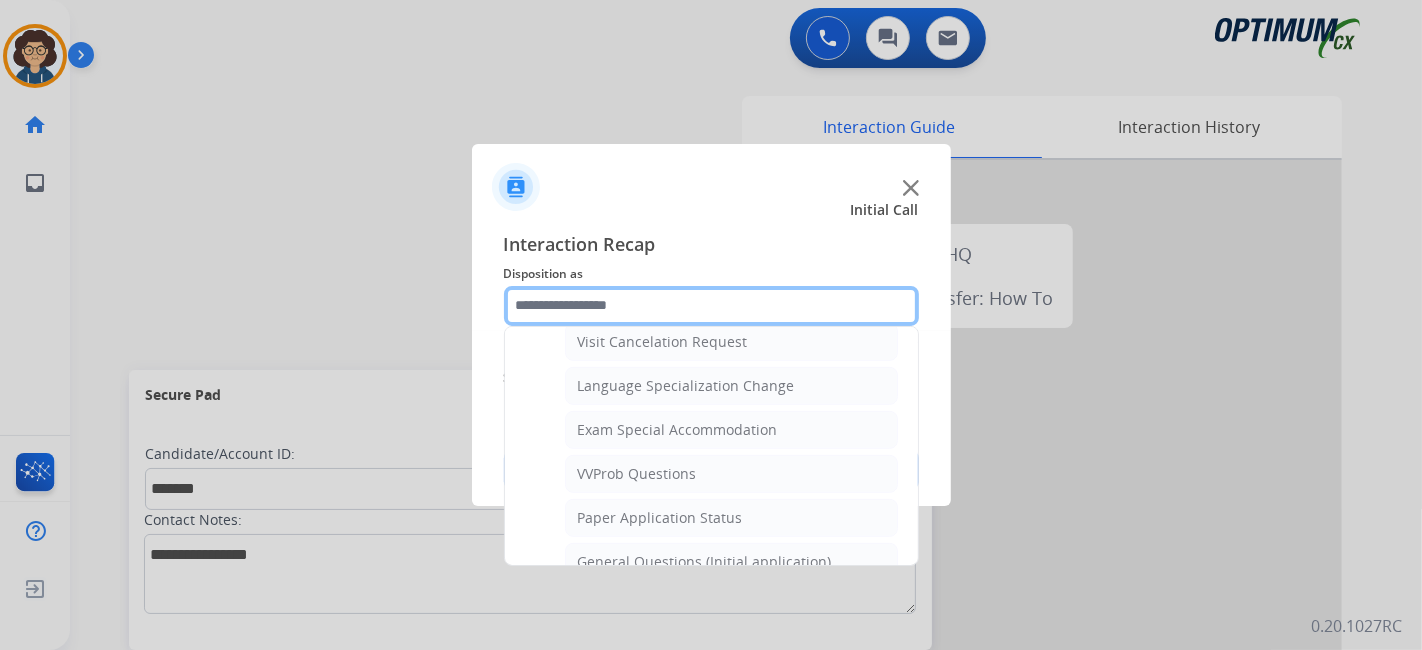 scroll, scrollTop: 994, scrollLeft: 0, axis: vertical 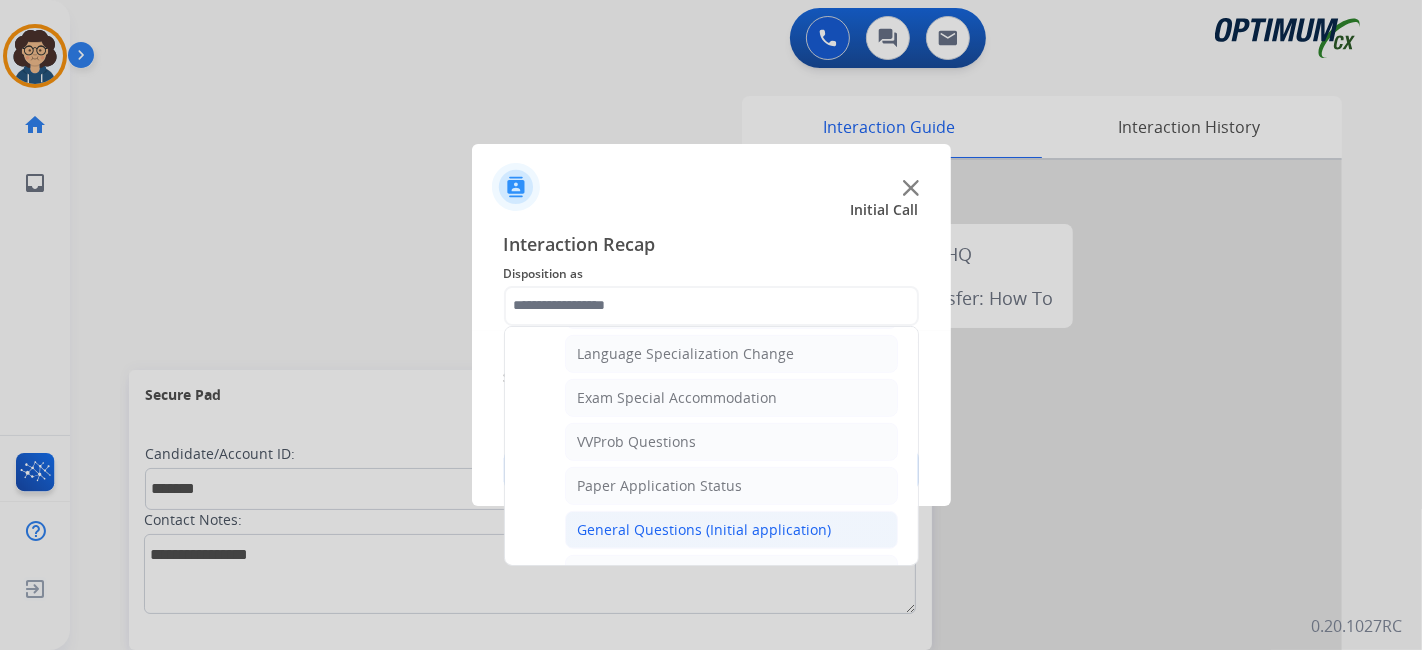 click on "General Questions (Initial application)" 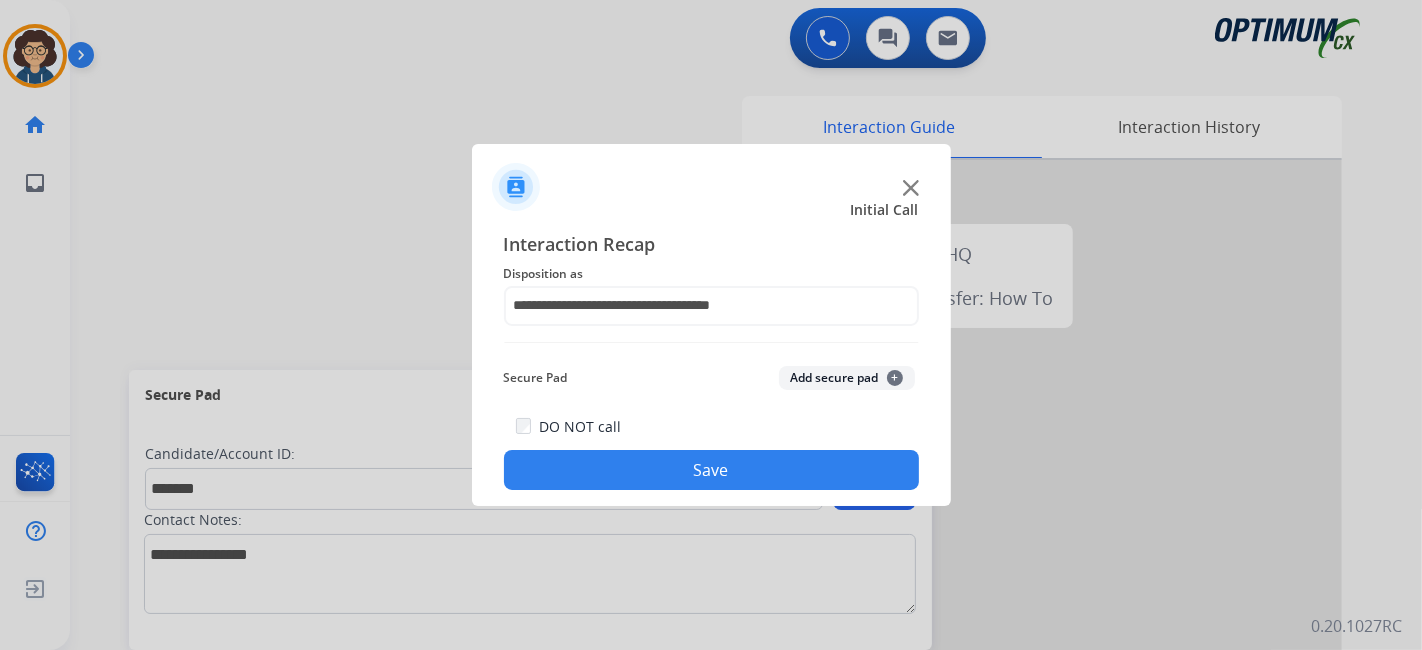 click on "Add secure pad  +" 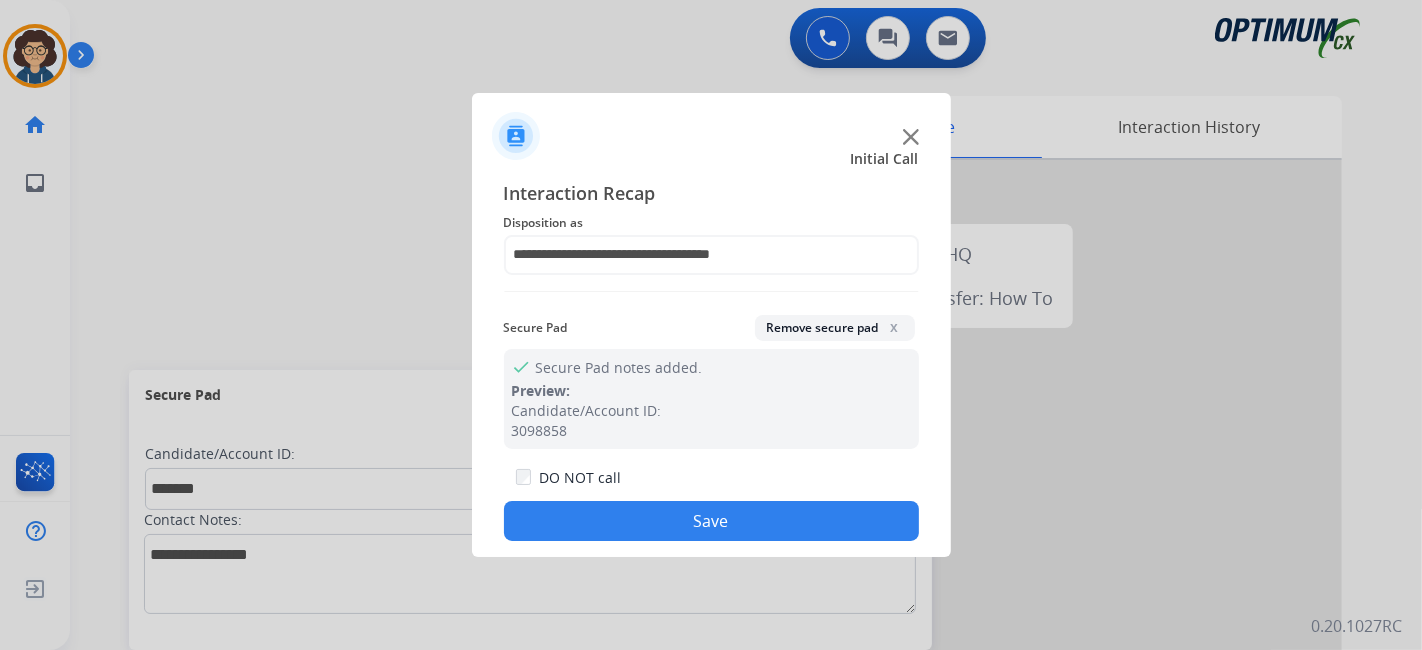 drag, startPoint x: 767, startPoint y: 518, endPoint x: 671, endPoint y: 366, distance: 179.77763 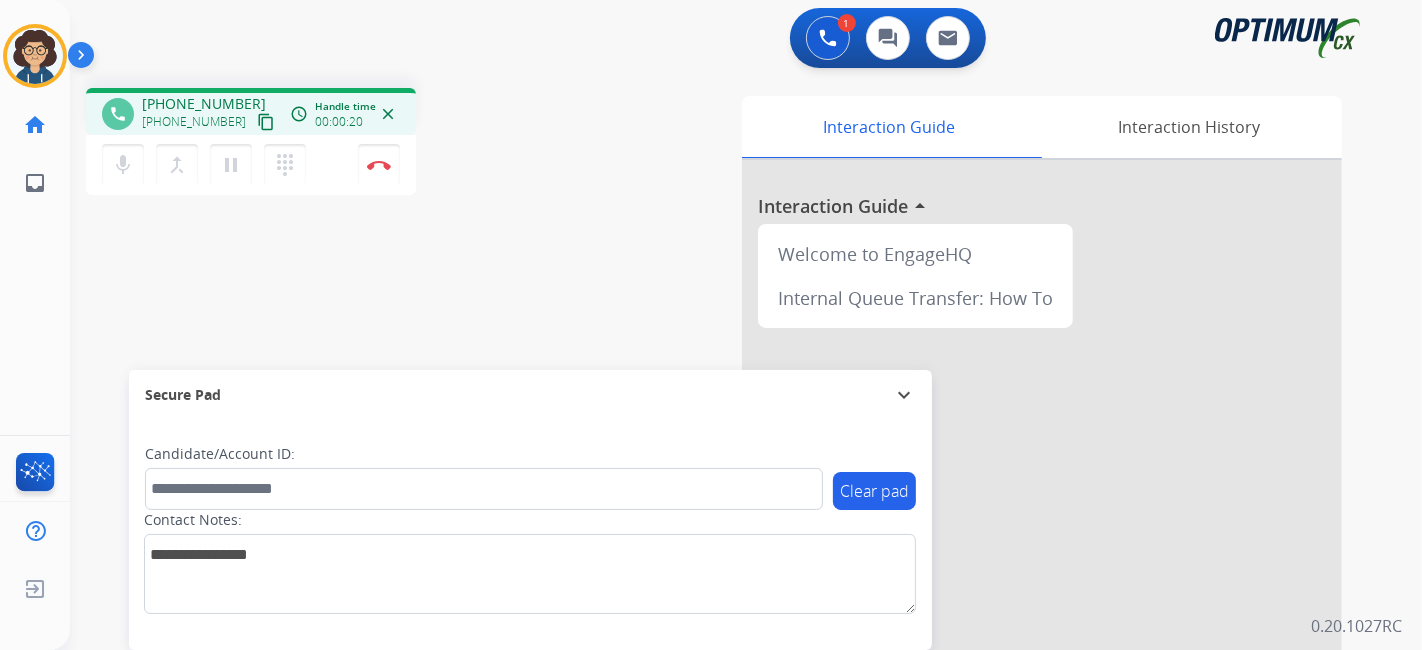 click on "content_copy" at bounding box center [266, 122] 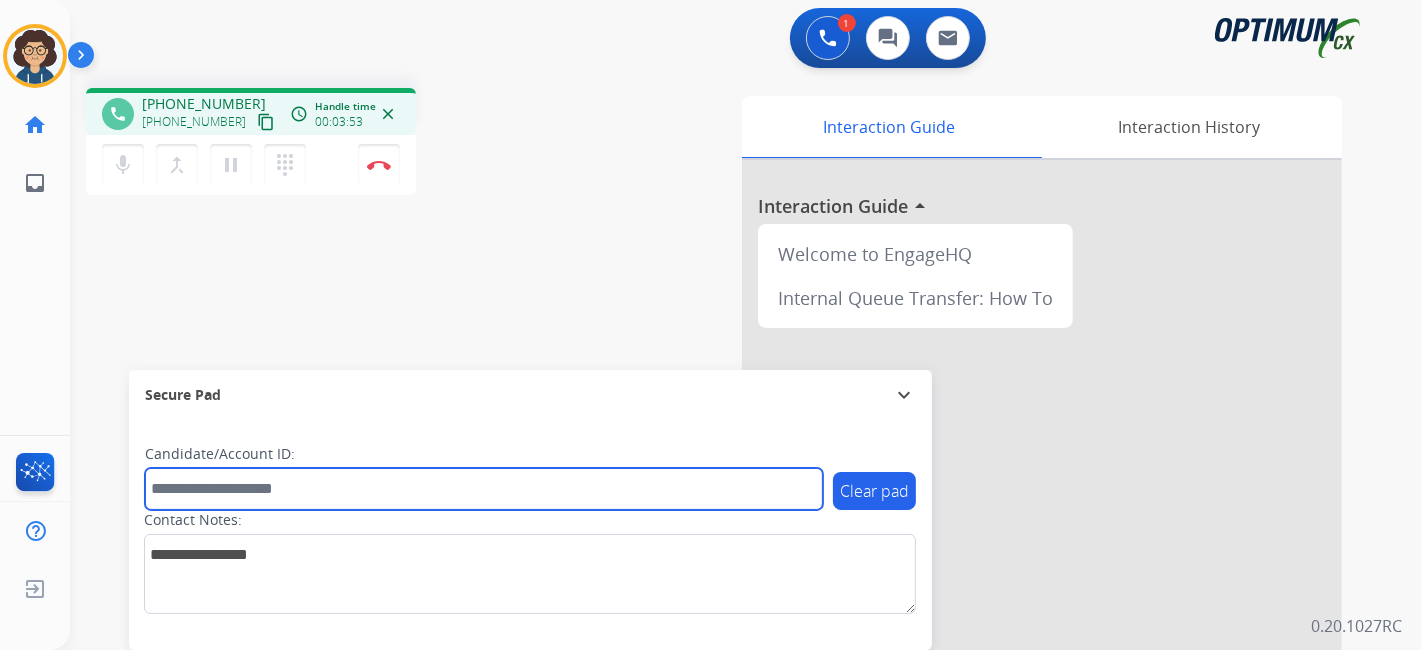 click at bounding box center [484, 489] 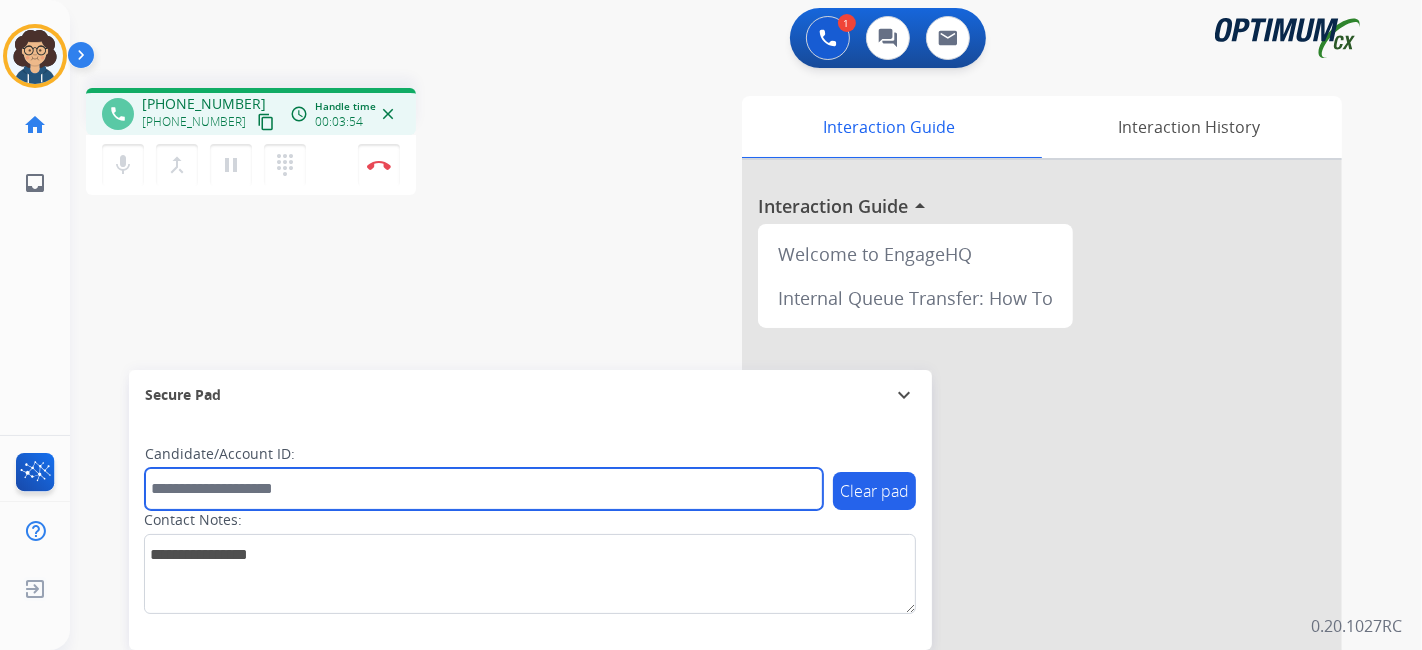paste on "*******" 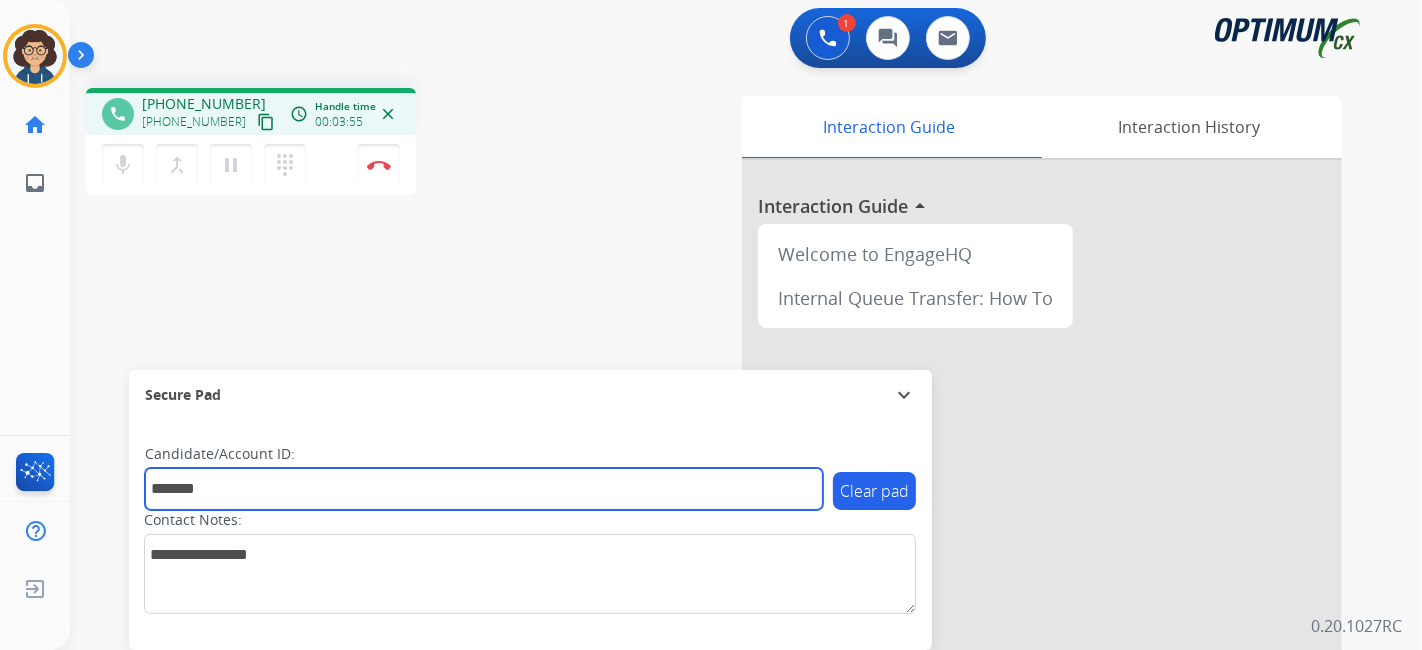 type on "*******" 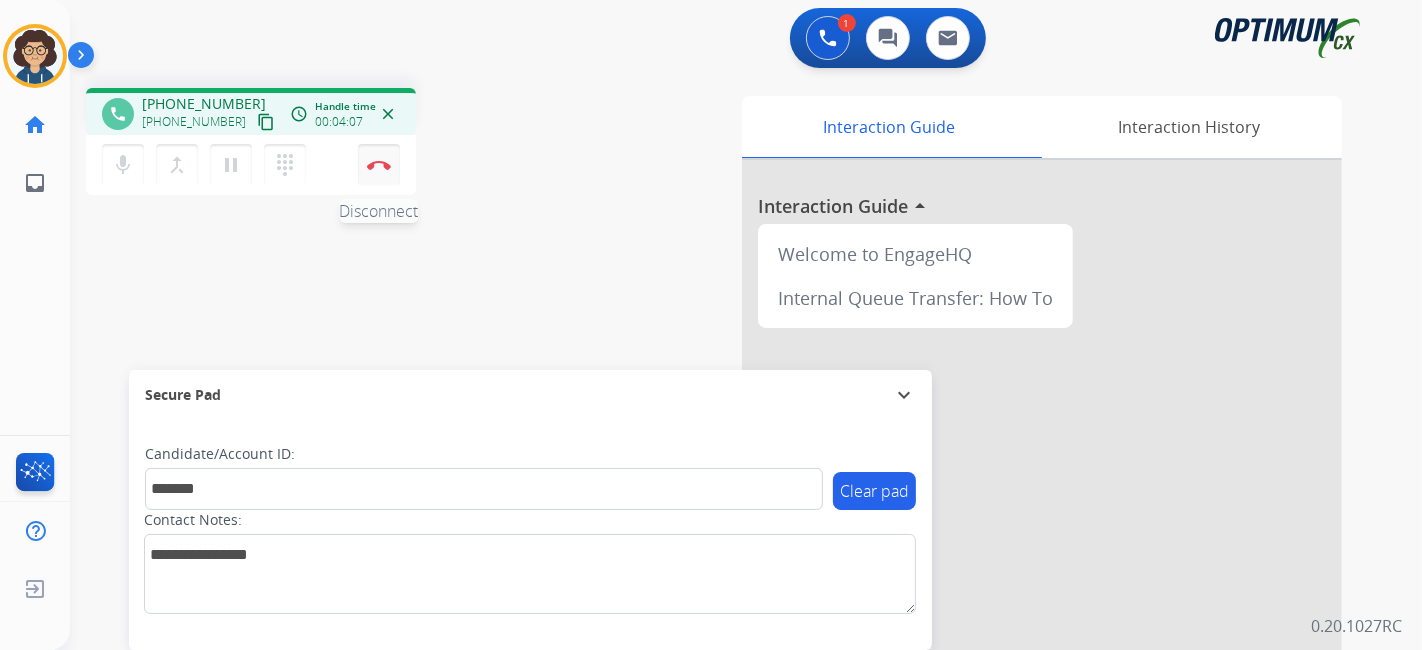 click at bounding box center (379, 165) 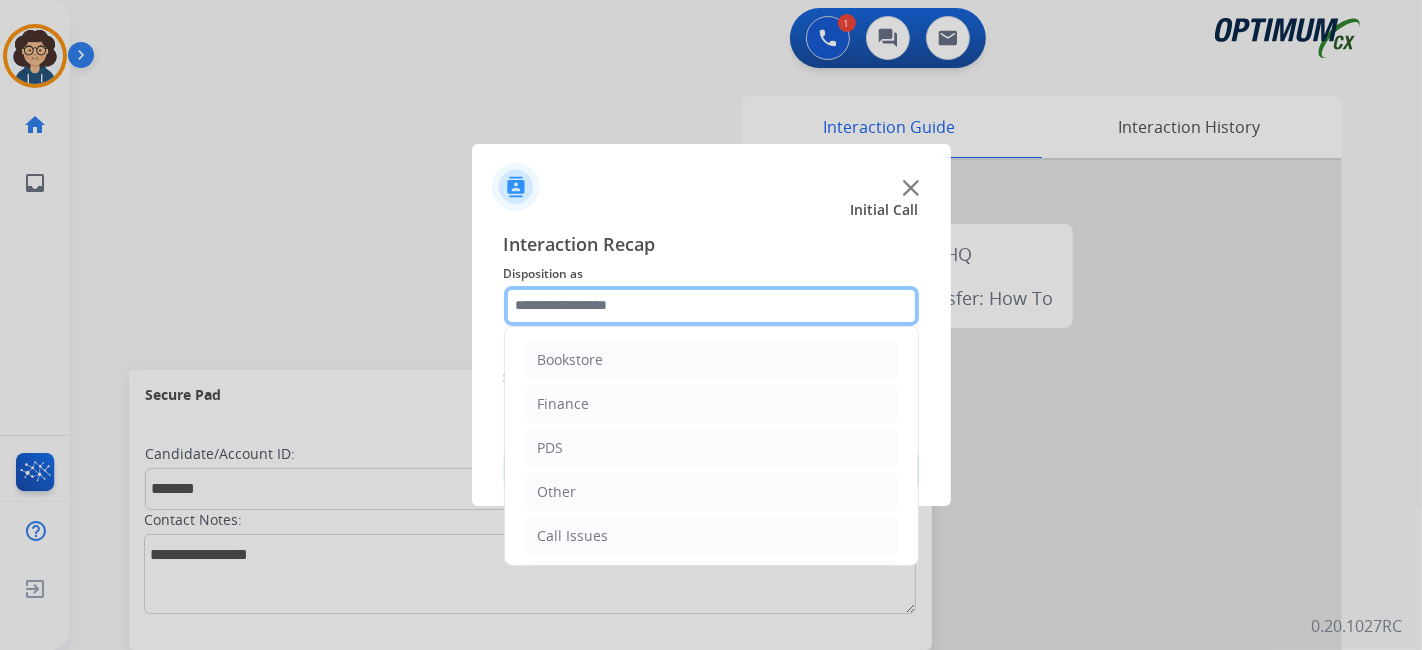 click 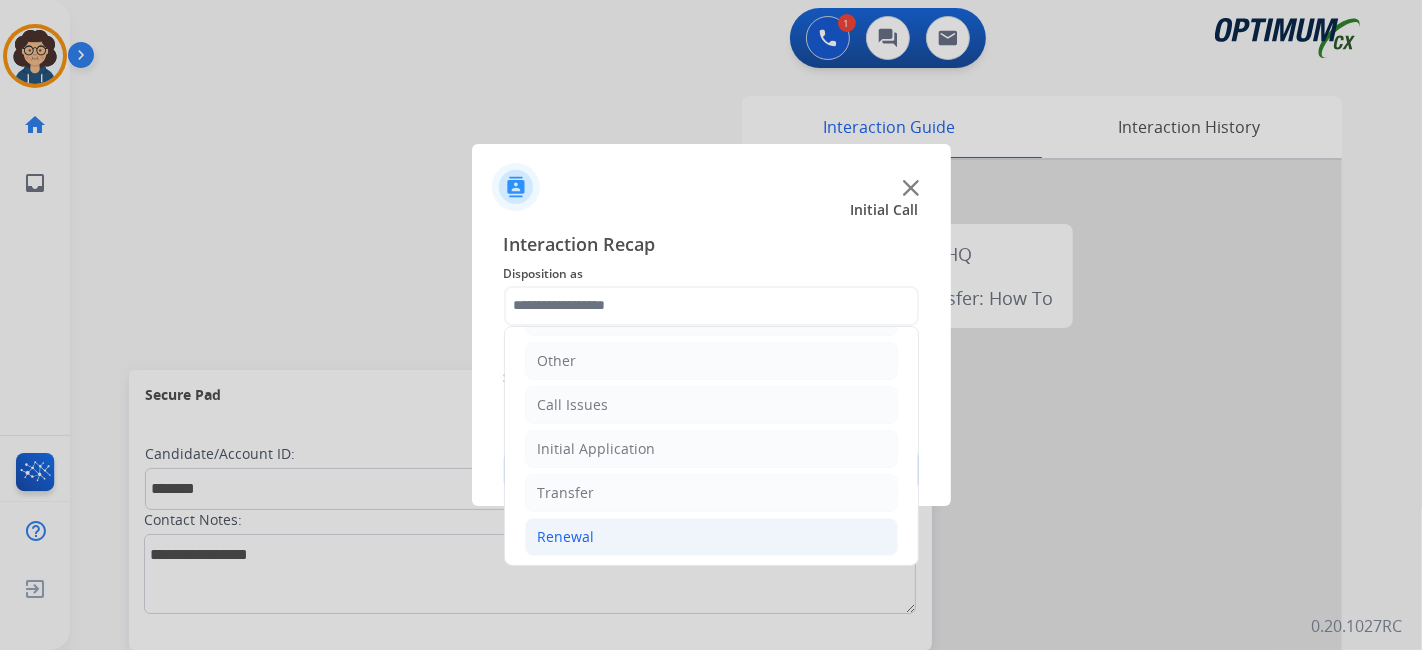 click on "Renewal" 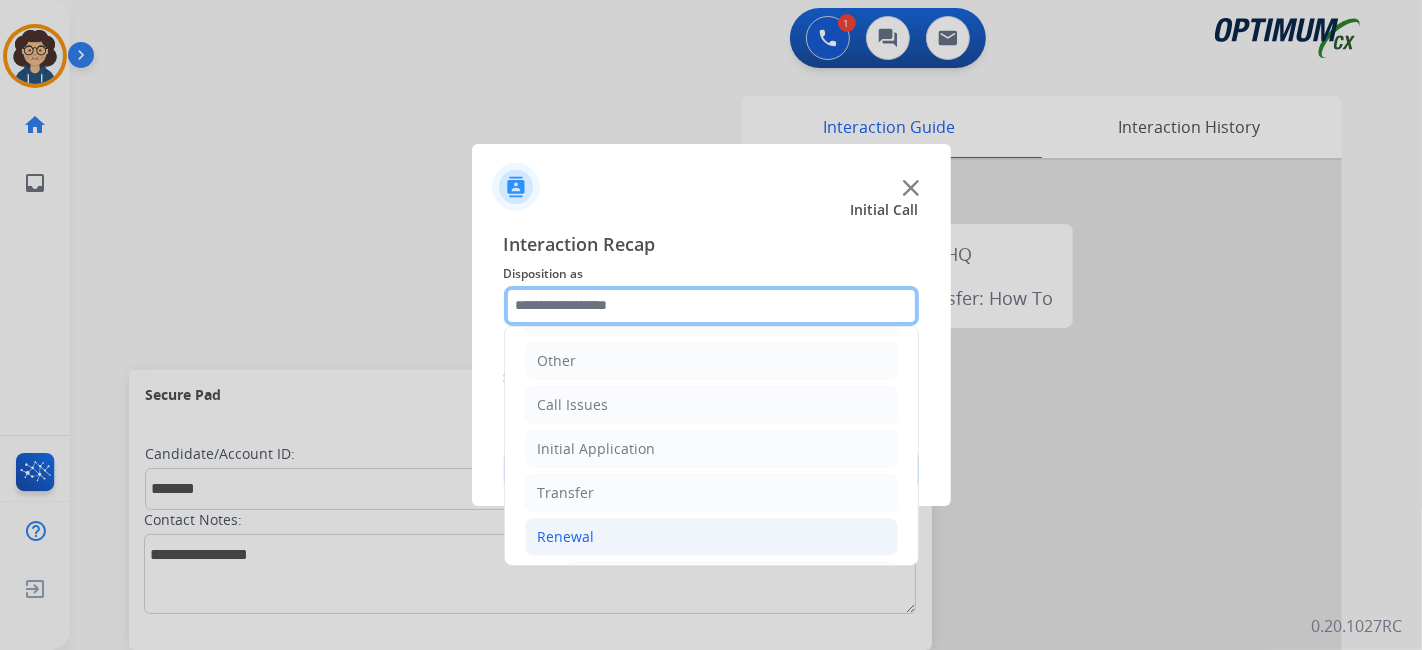 scroll, scrollTop: 760, scrollLeft: 0, axis: vertical 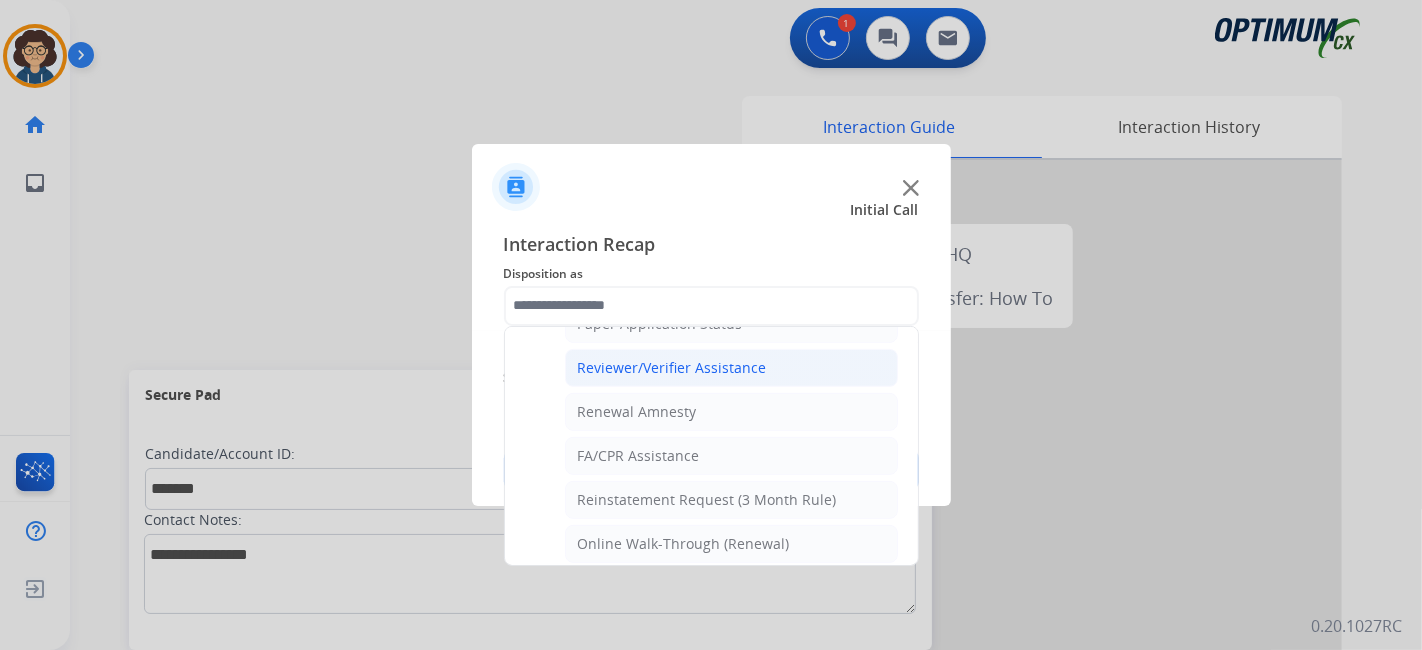 click on "Reviewer/Verifier Assistance" 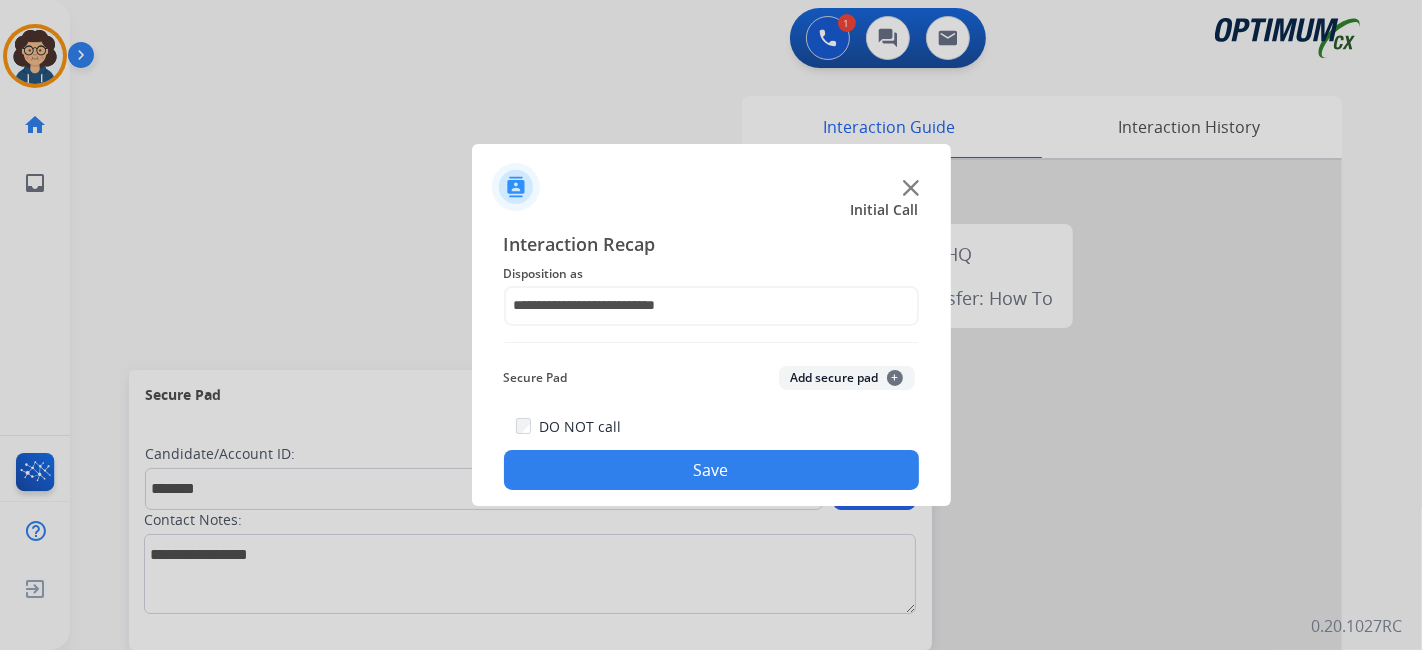 click on "Add secure pad  +" 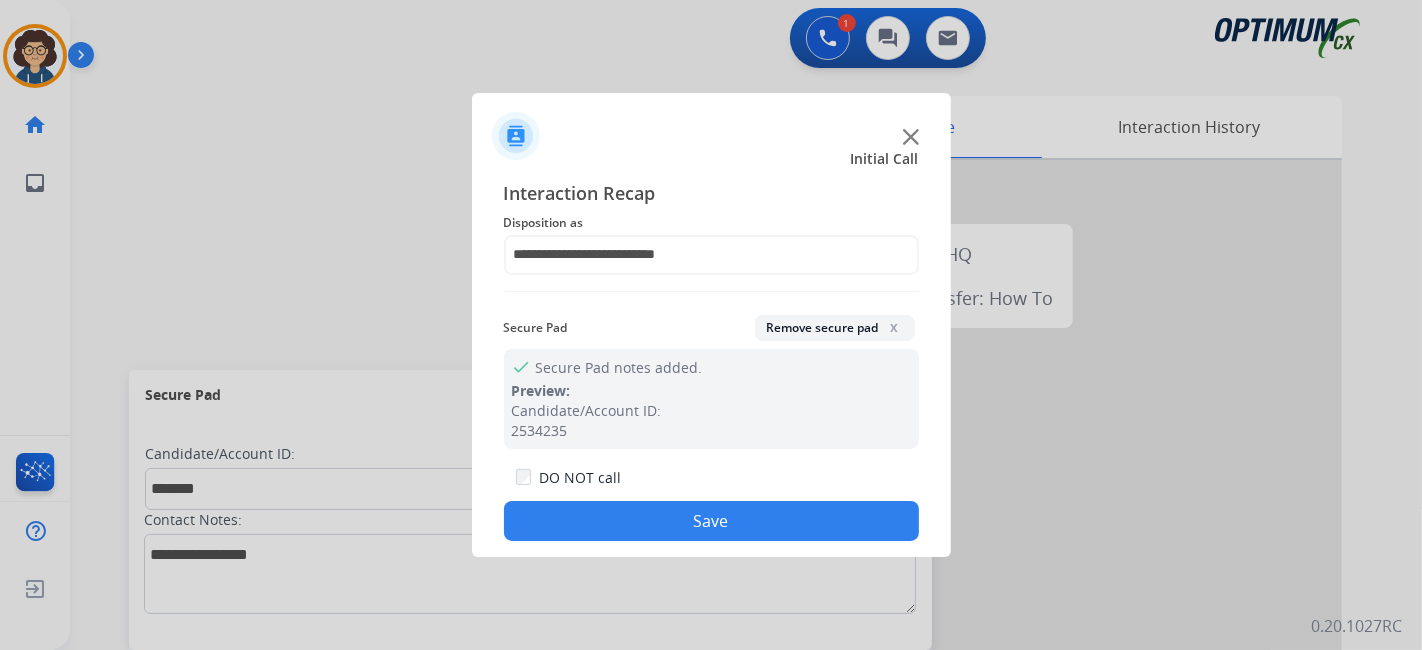 drag, startPoint x: 762, startPoint y: 503, endPoint x: 723, endPoint y: 357, distance: 151.11916 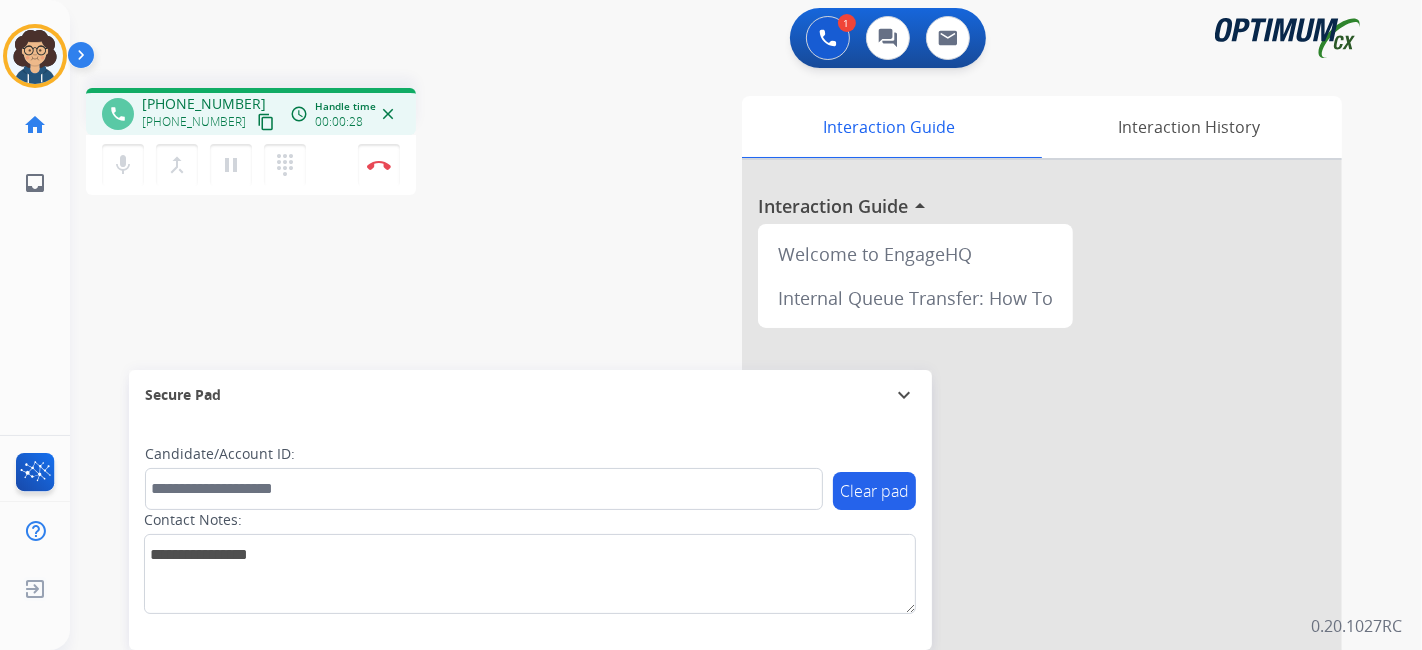 click on "content_copy" at bounding box center (266, 122) 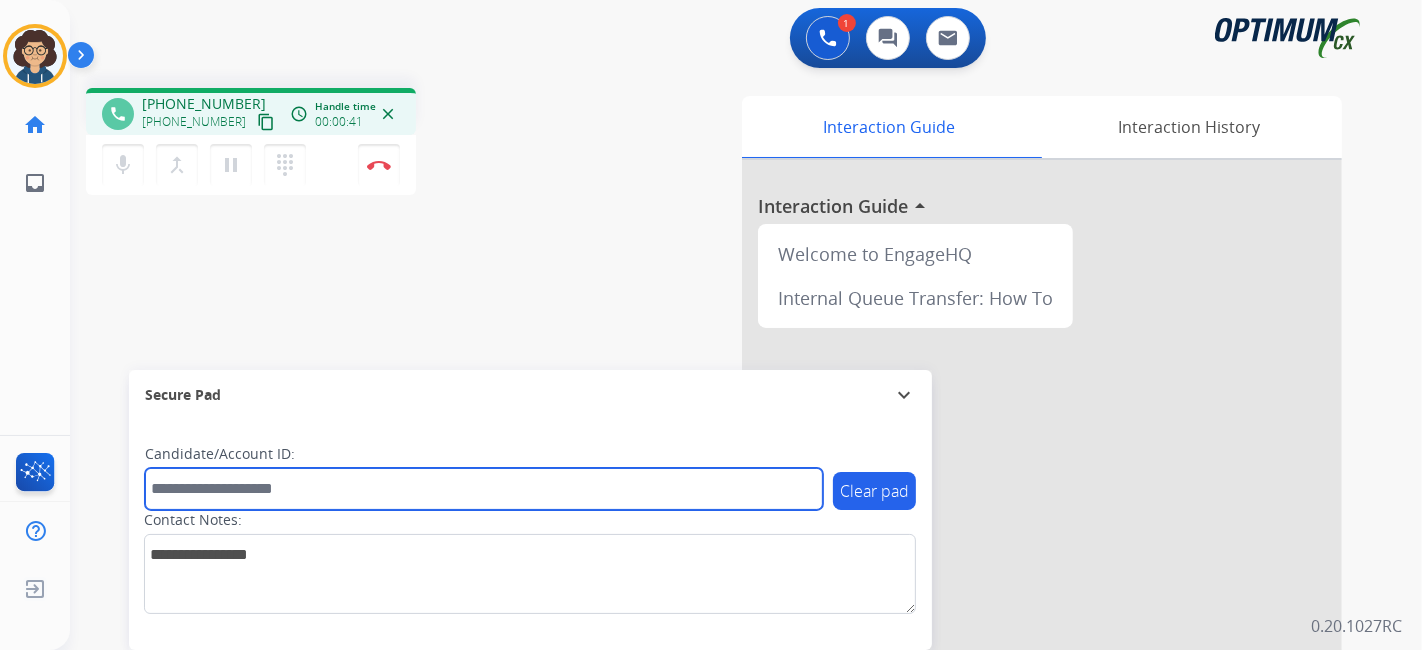 click at bounding box center [484, 489] 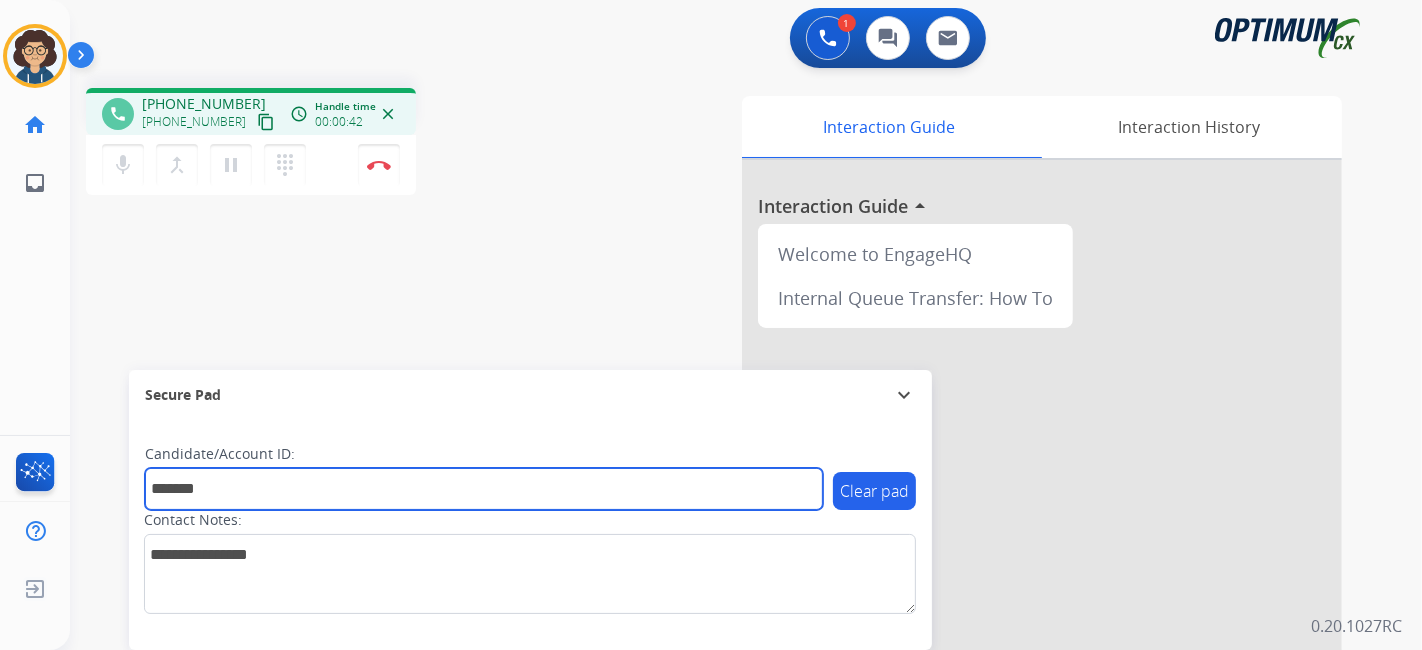 type on "*******" 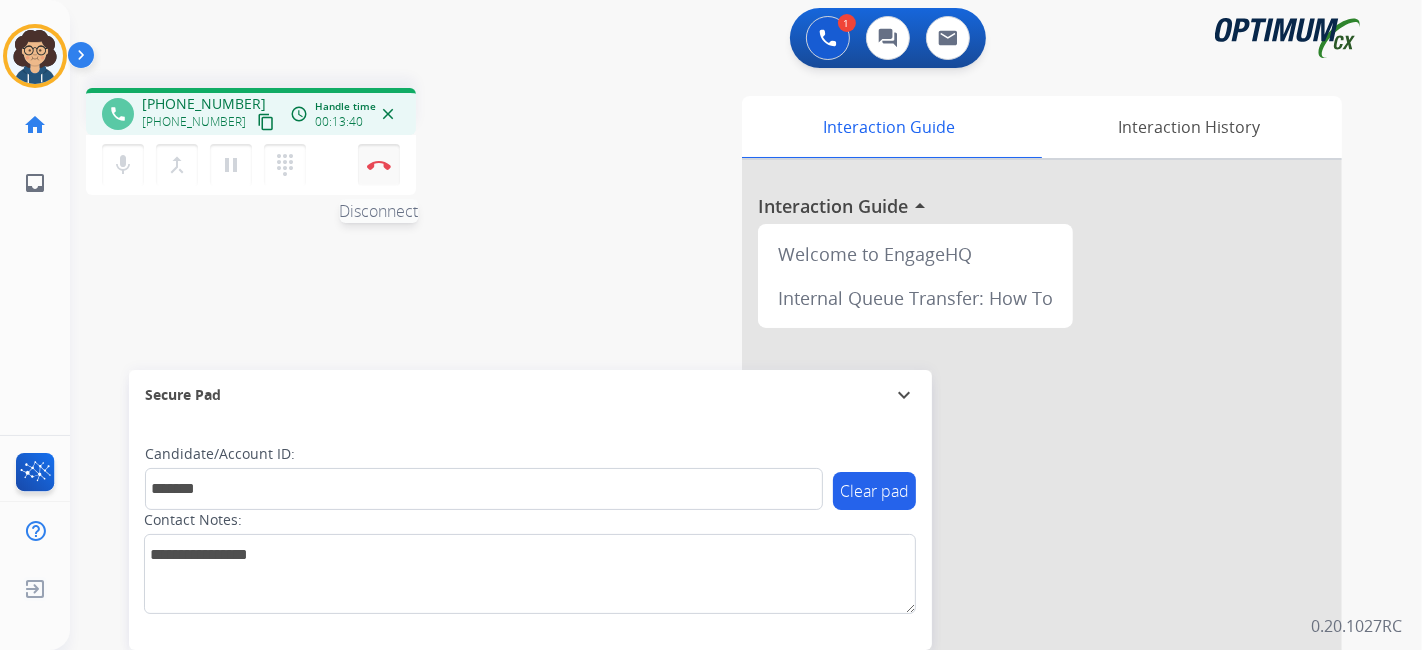 click at bounding box center (379, 165) 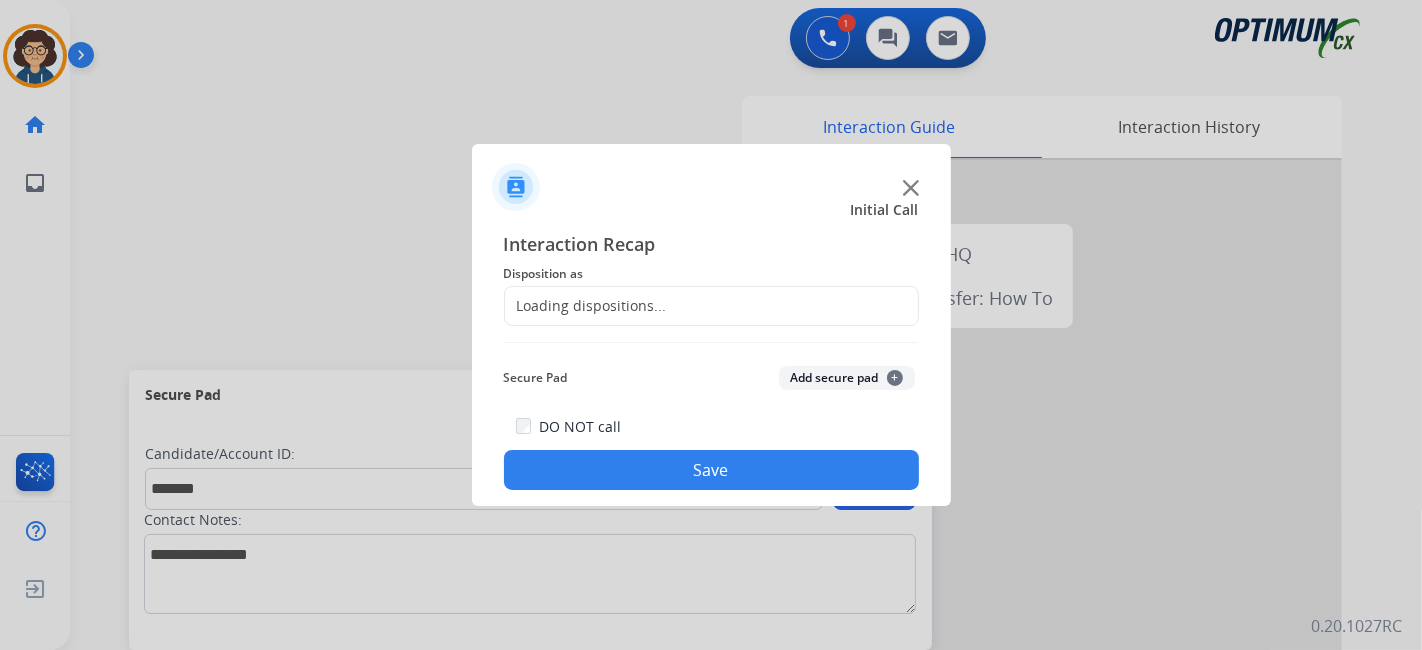 click on "Loading dispositions..." 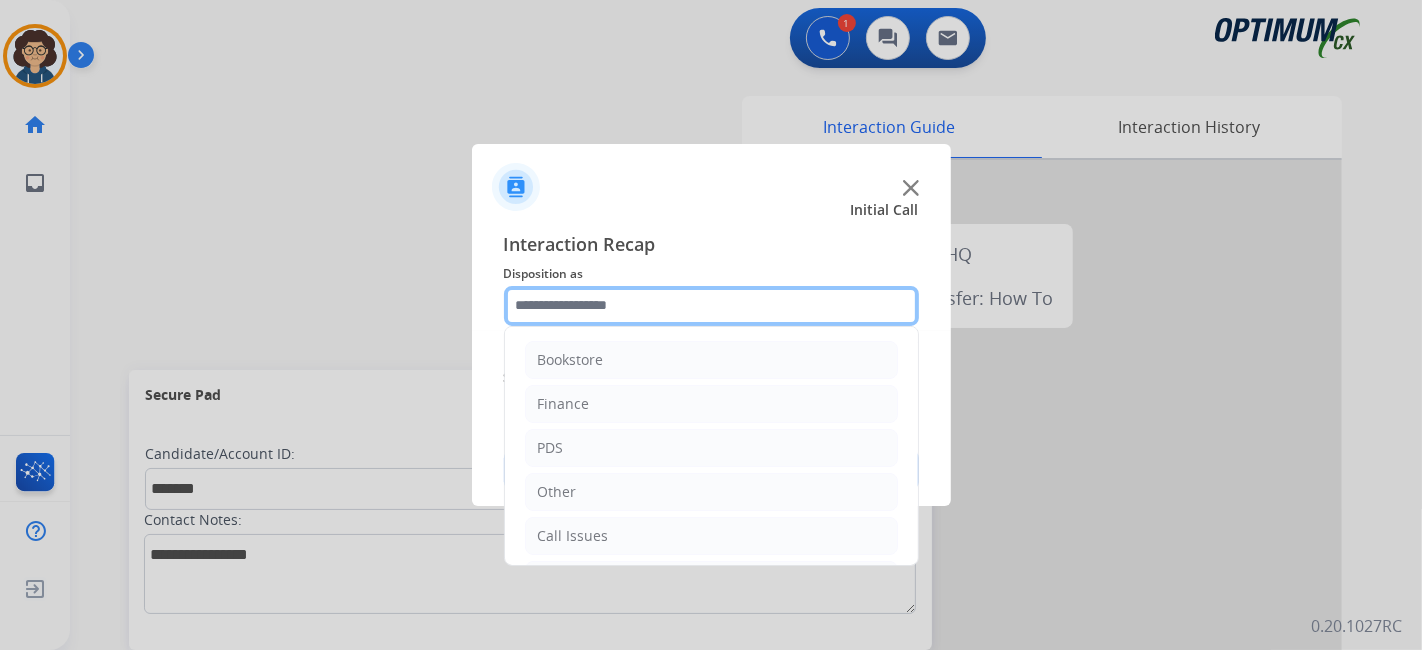 click 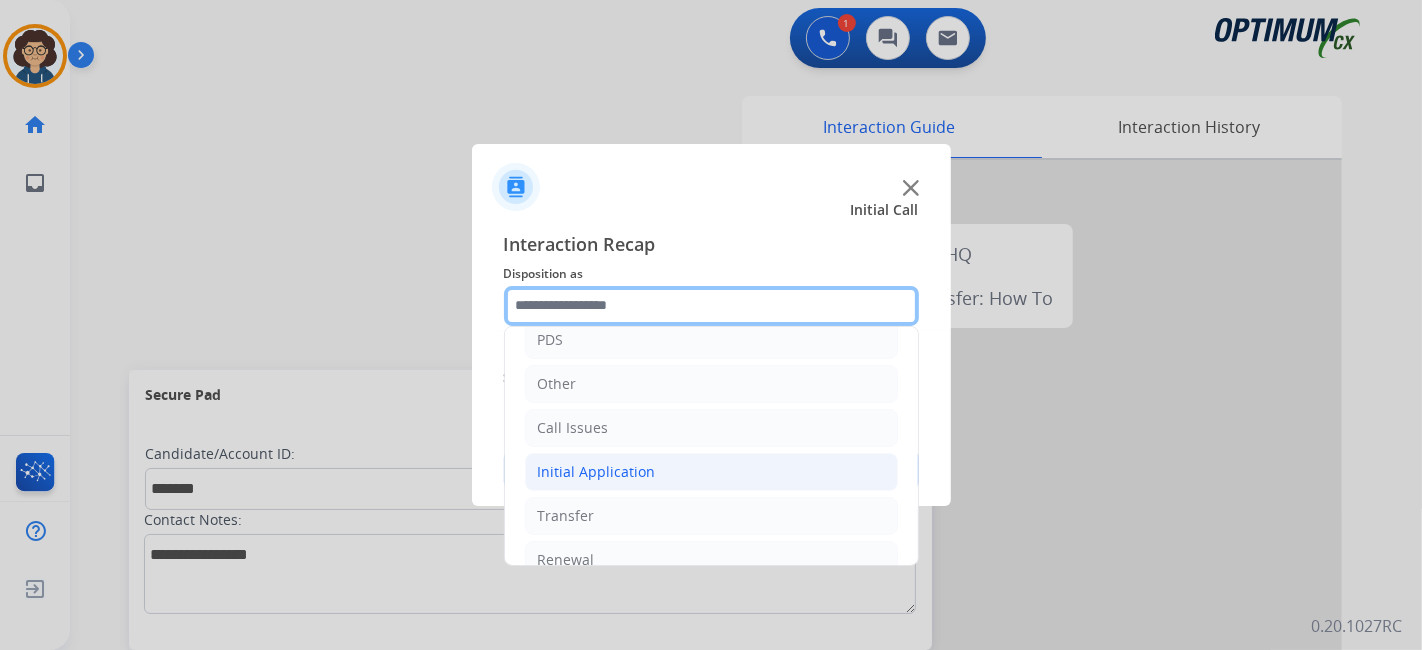 scroll, scrollTop: 131, scrollLeft: 0, axis: vertical 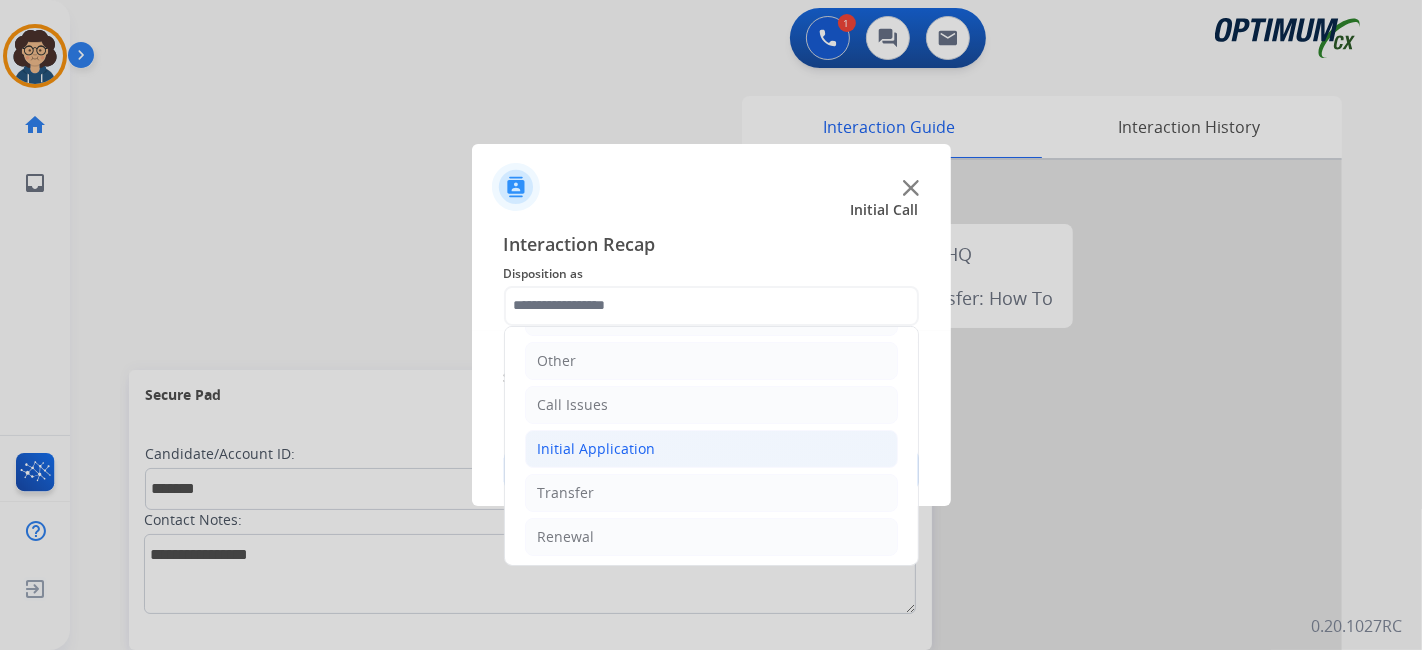 click on "Initial Application" 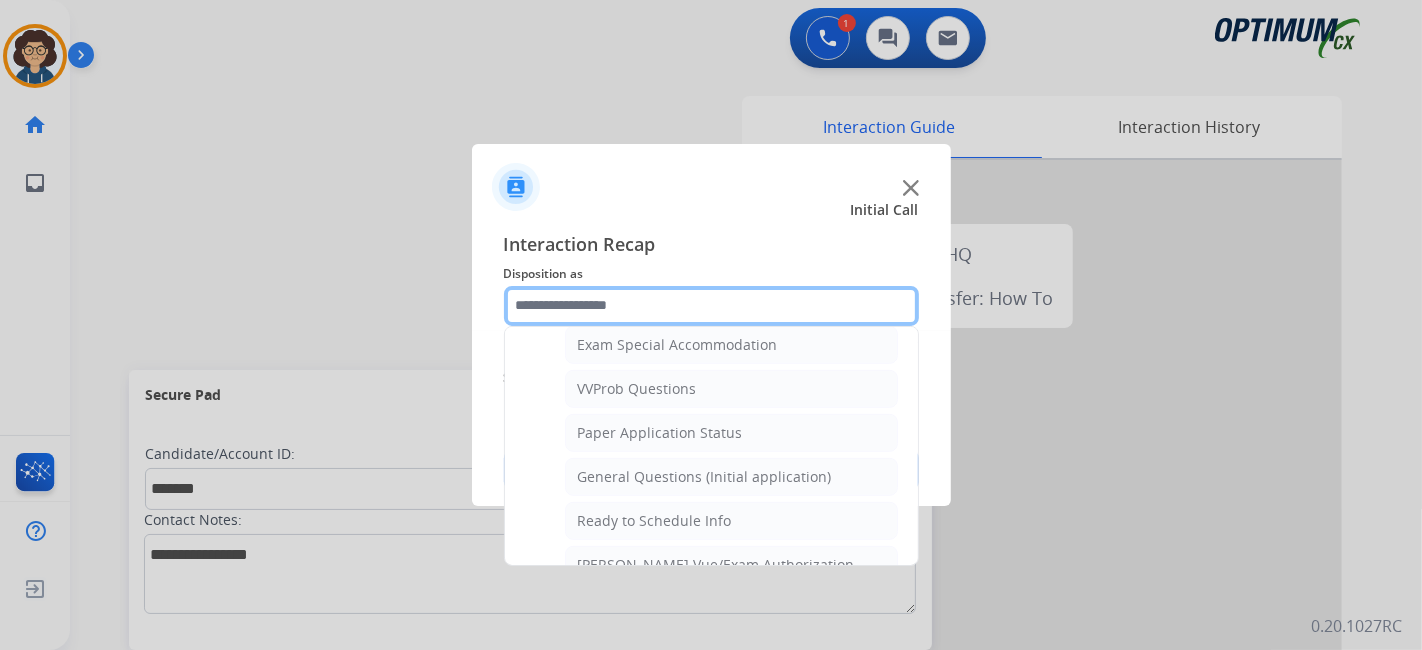 scroll, scrollTop: 1056, scrollLeft: 0, axis: vertical 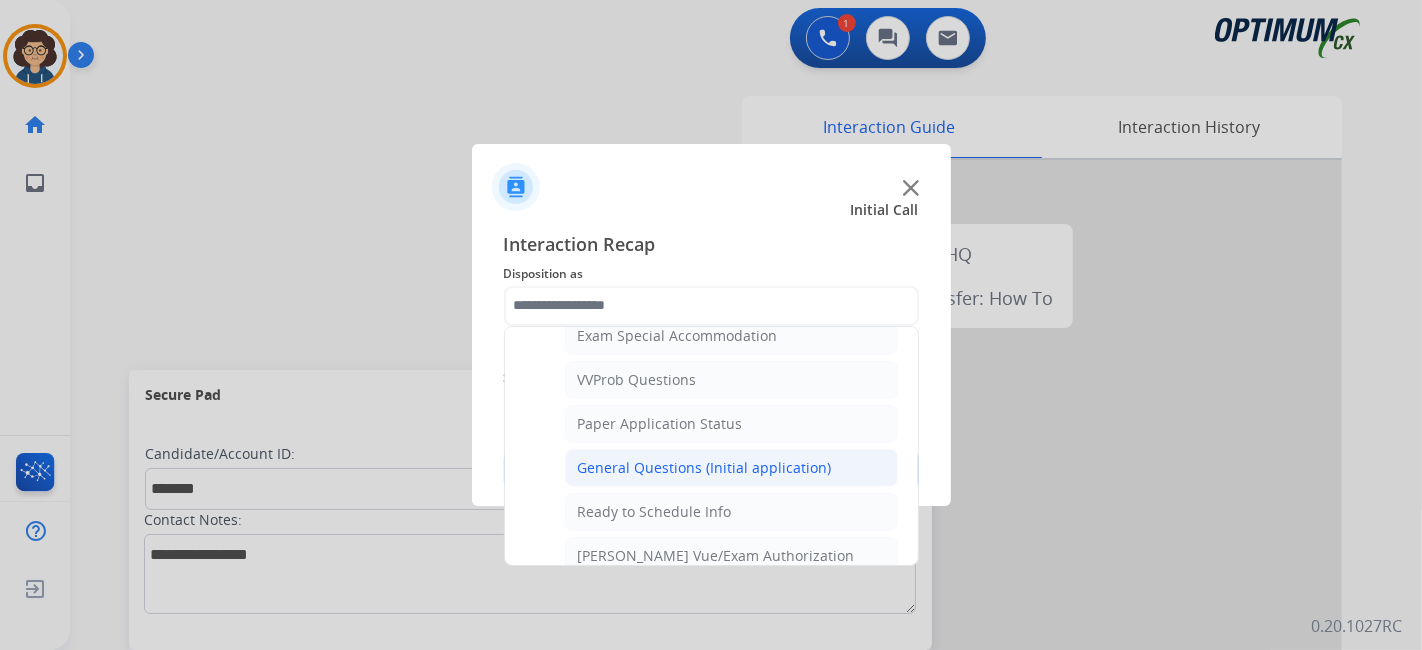 click on "General Questions (Initial application)" 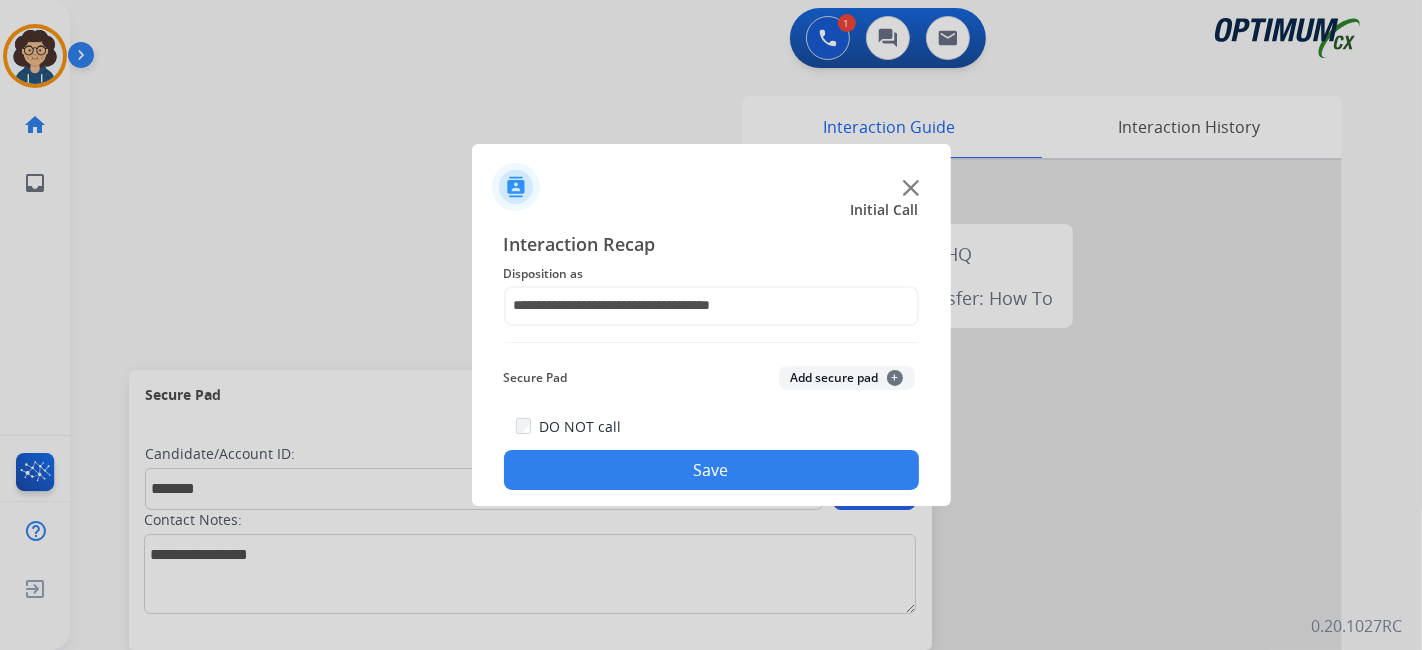 click on "Add secure pad  +" 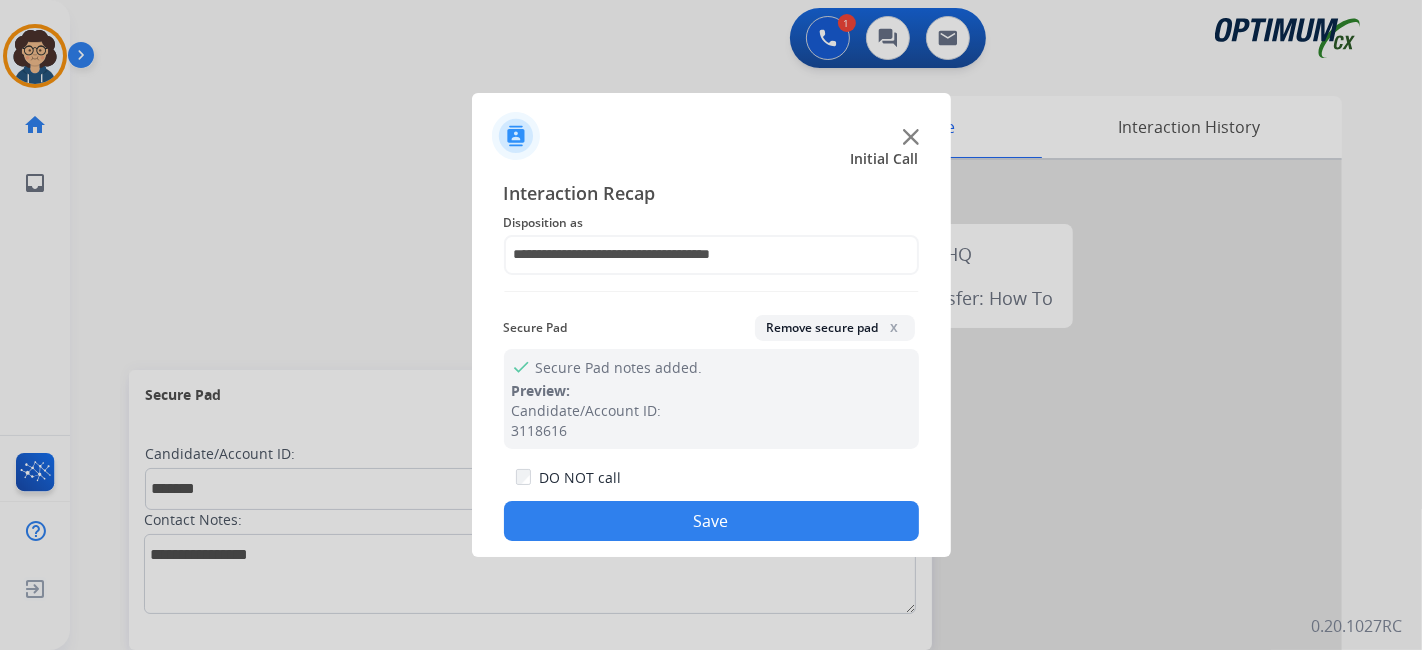 drag, startPoint x: 704, startPoint y: 537, endPoint x: 660, endPoint y: 474, distance: 76.843994 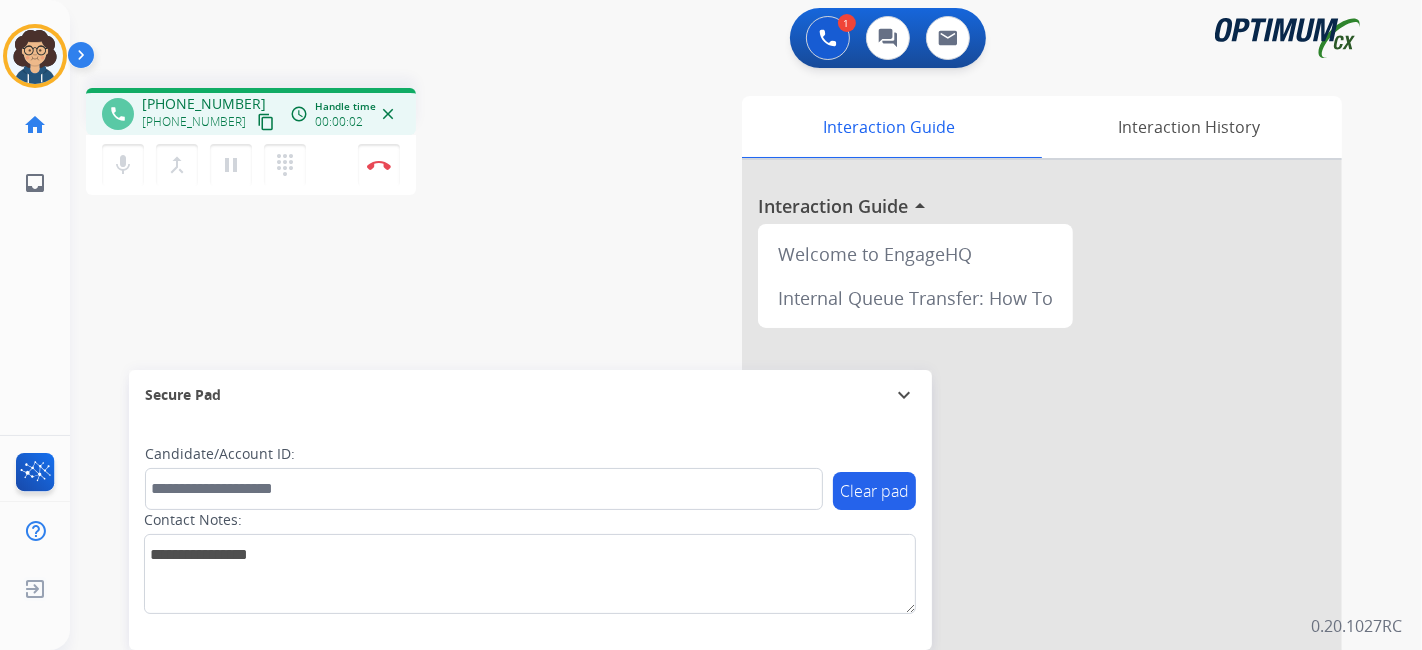 click on "content_copy" at bounding box center (266, 122) 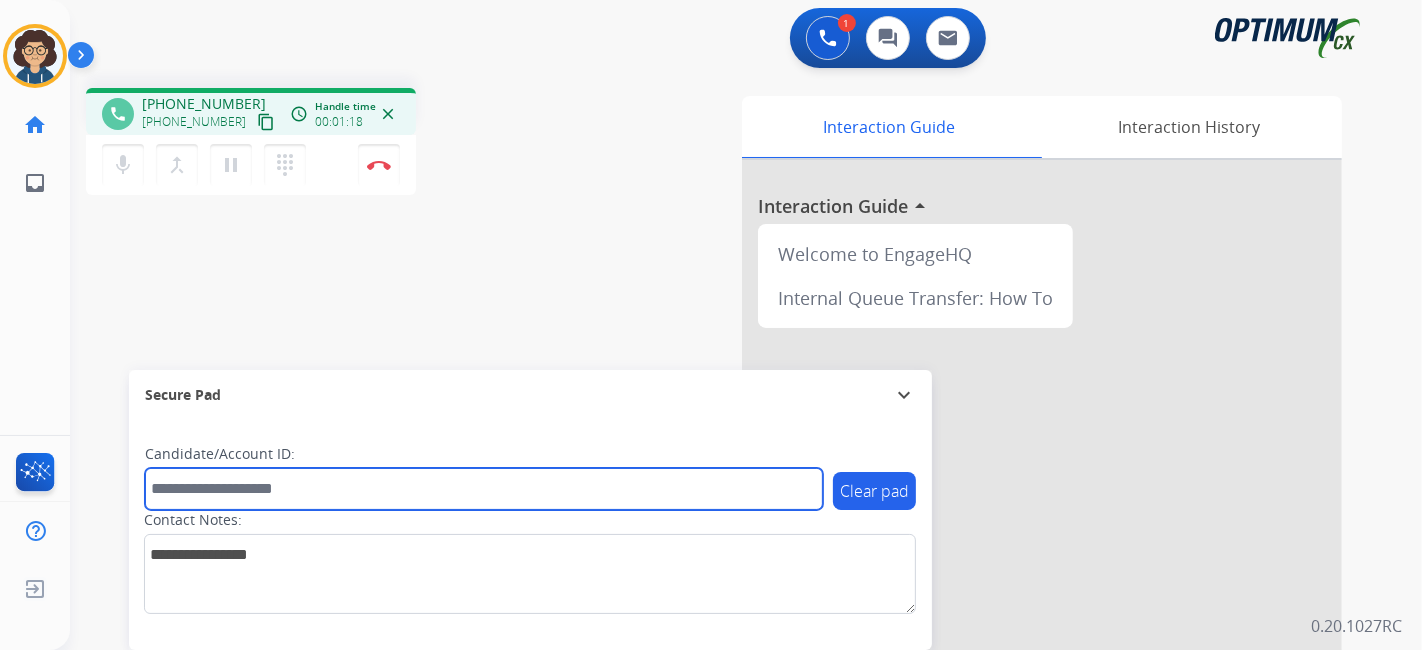 click at bounding box center [484, 489] 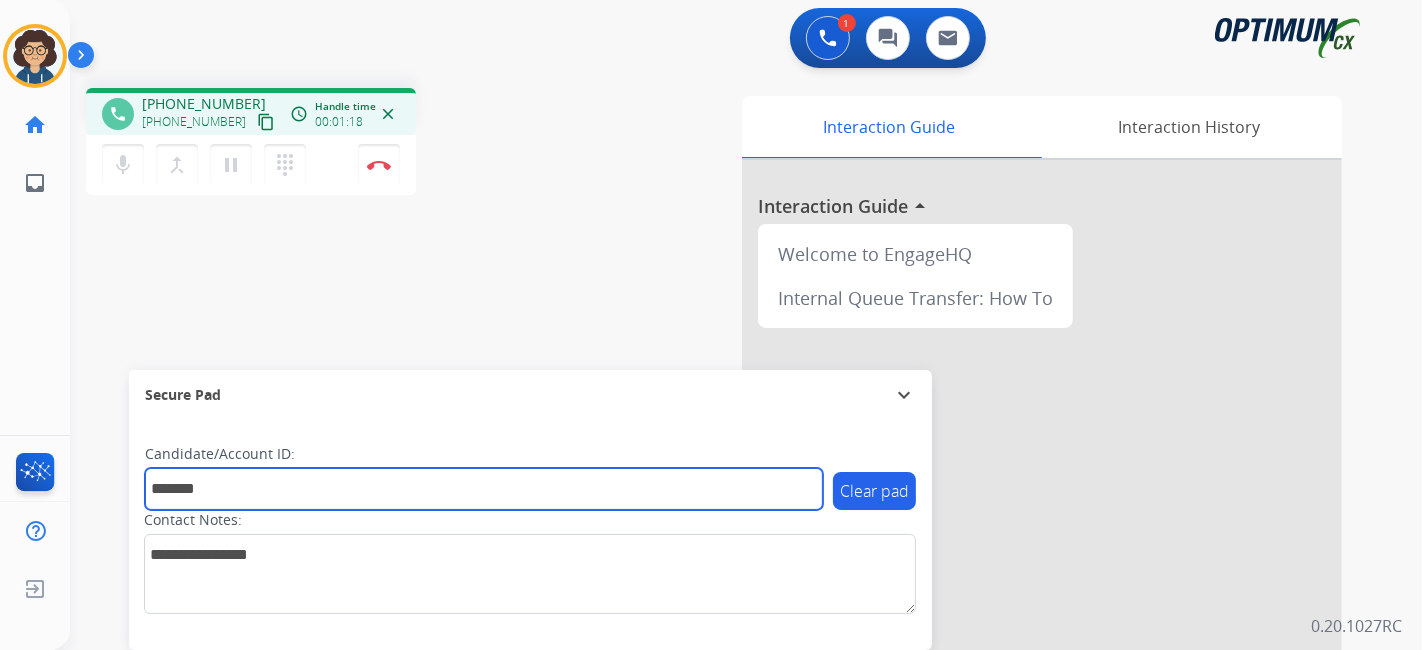 type on "*******" 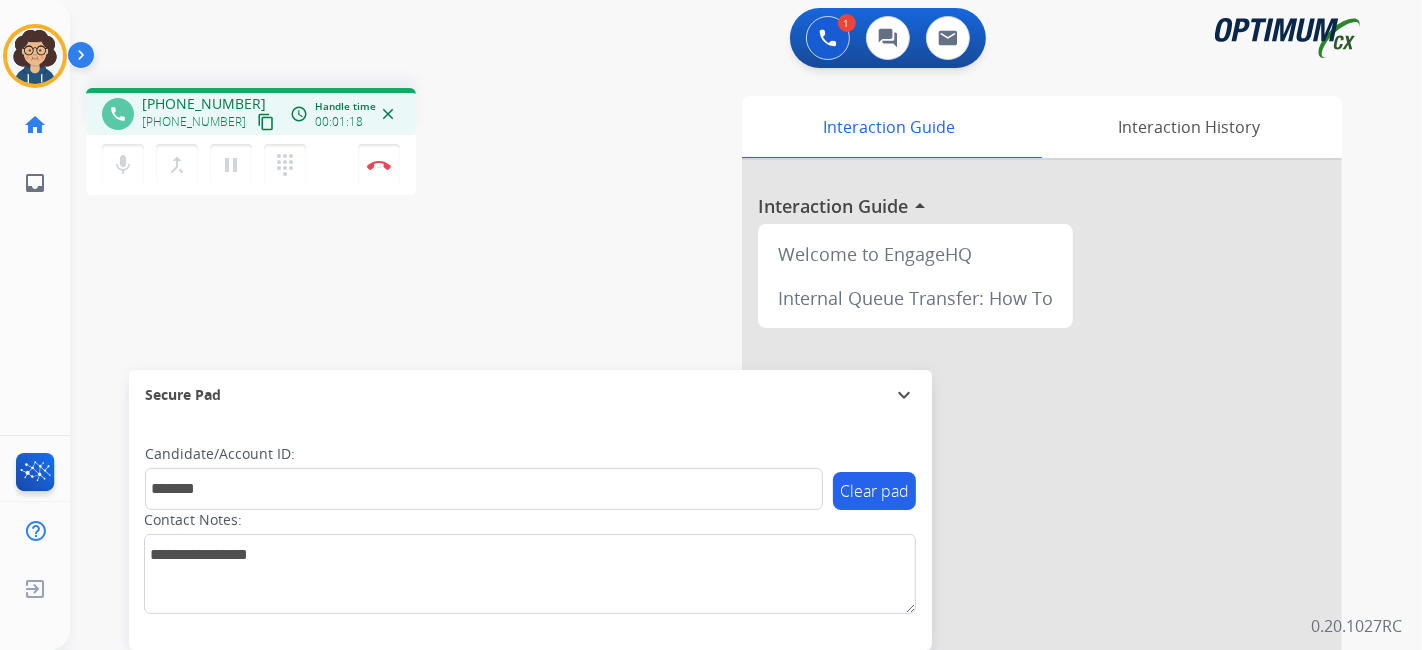 drag, startPoint x: 503, startPoint y: 286, endPoint x: 459, endPoint y: 14, distance: 275.53583 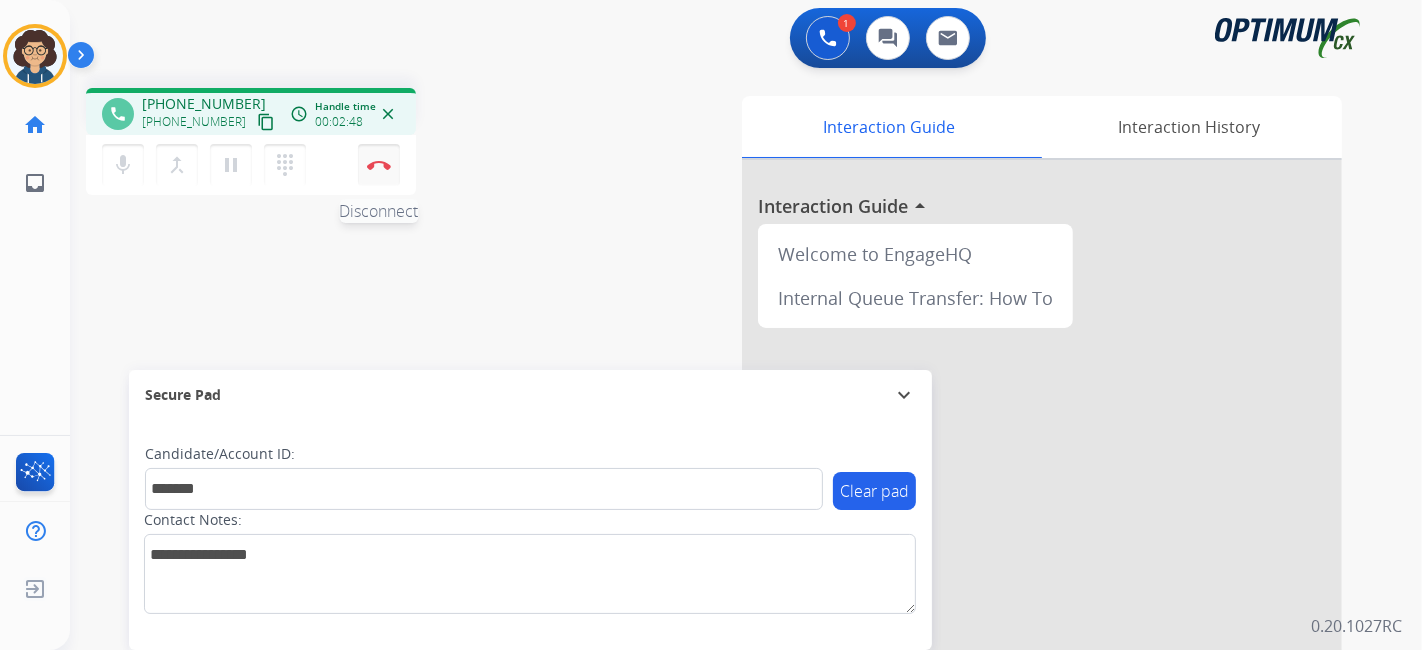 click on "Disconnect" at bounding box center [379, 165] 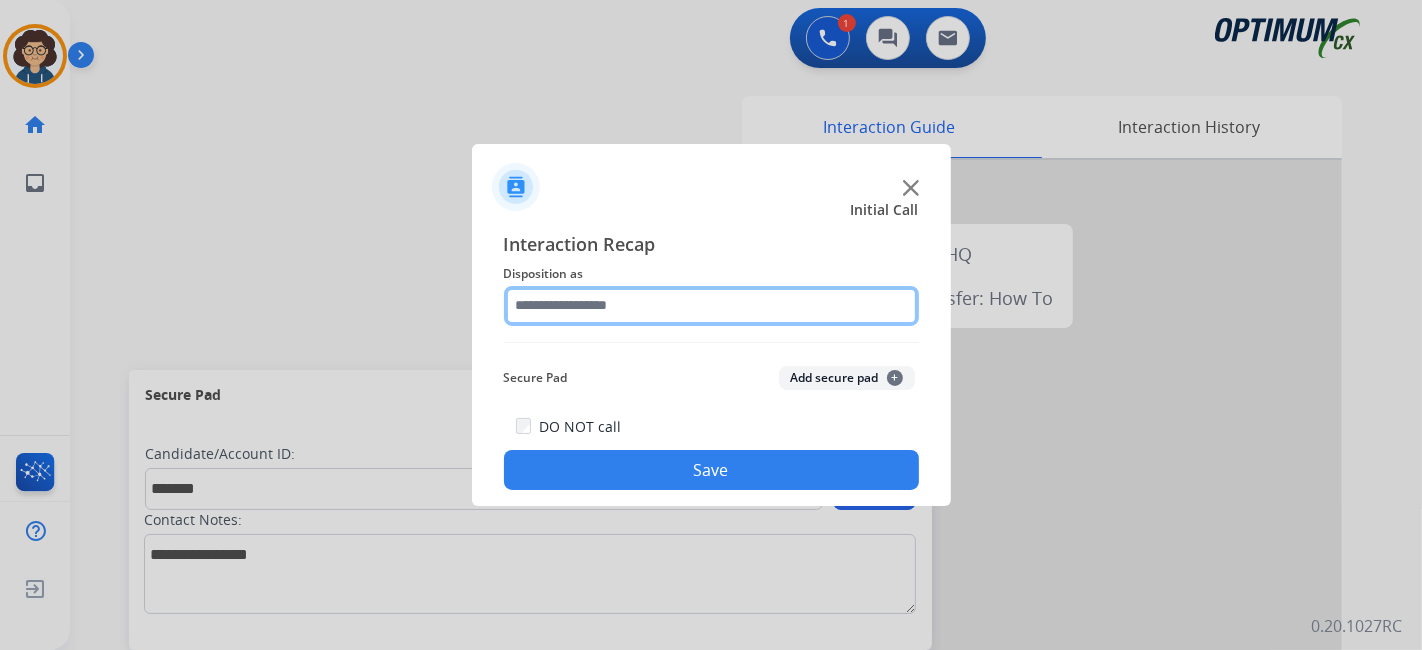 click 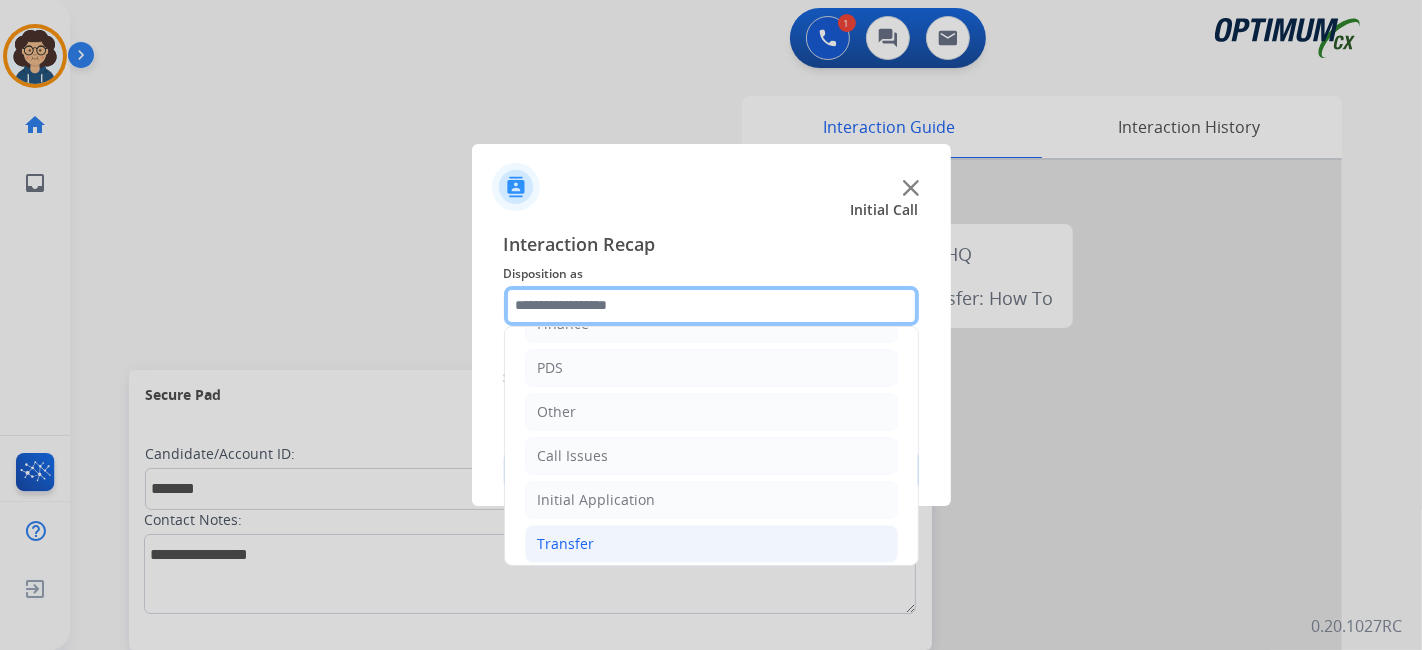 scroll, scrollTop: 131, scrollLeft: 0, axis: vertical 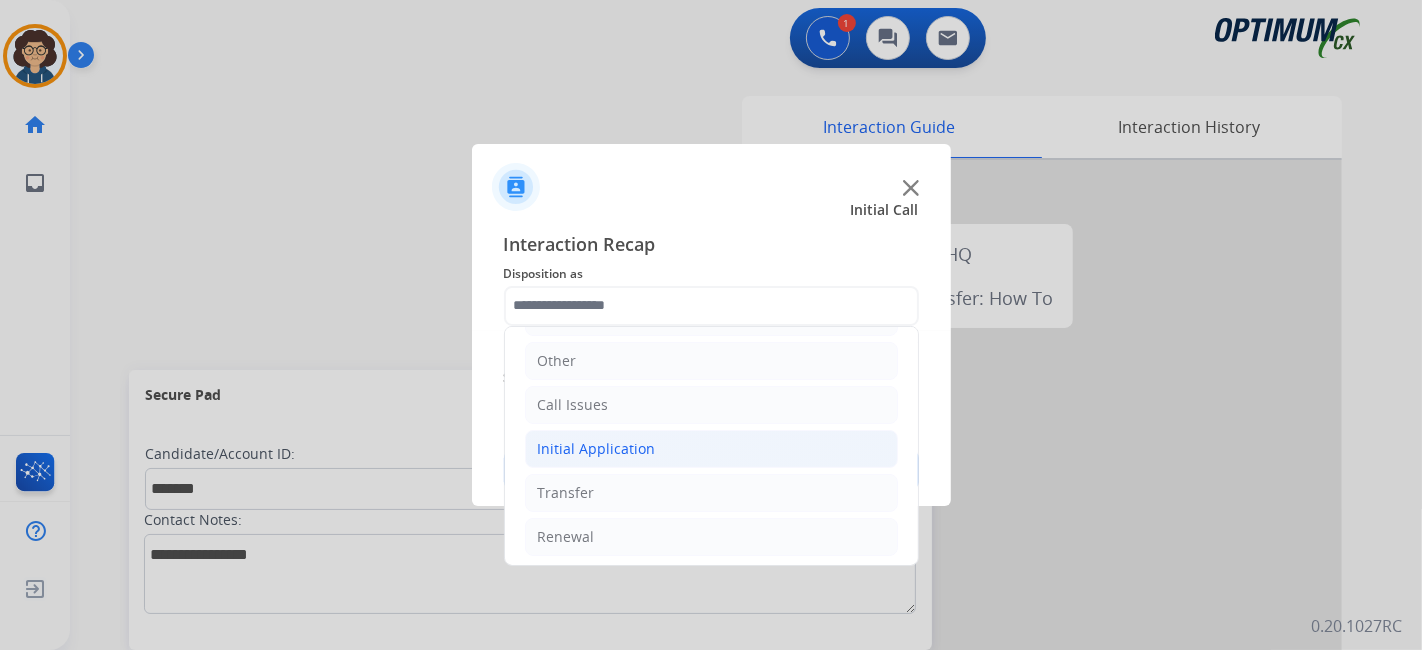 click on "Initial Application" 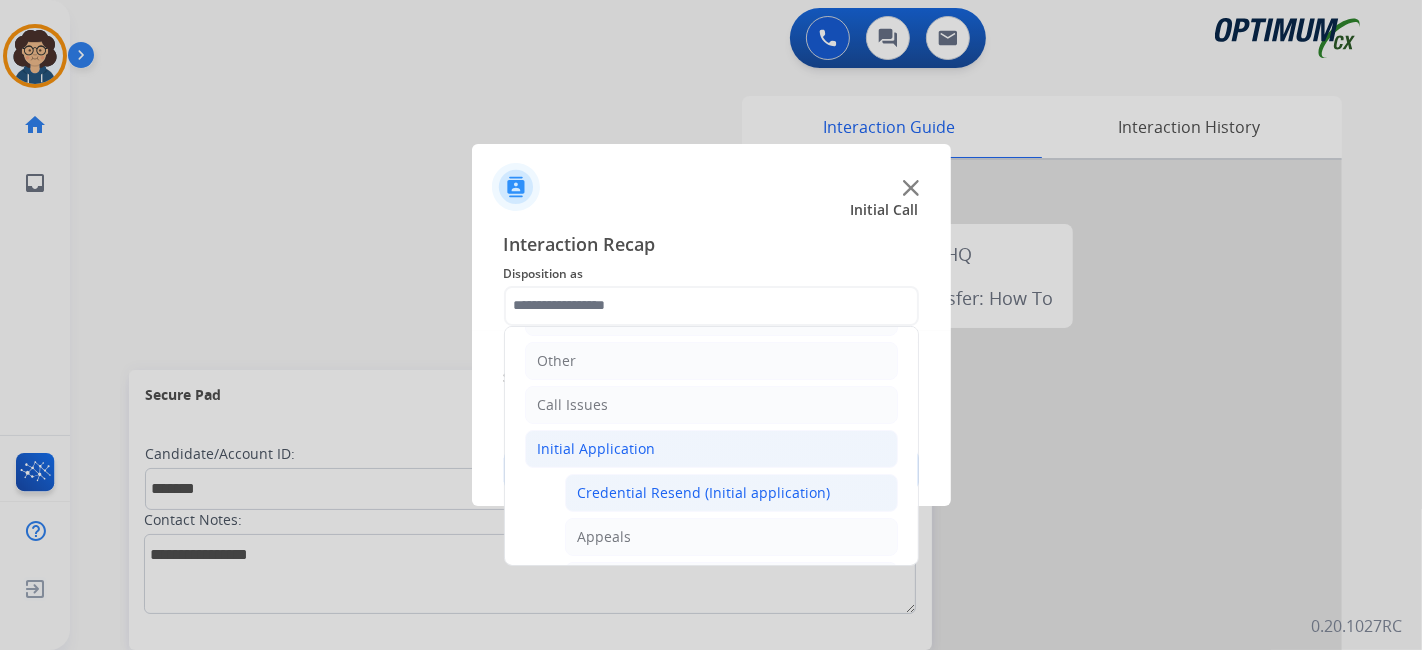 click on "Credential Resend (Initial application)" 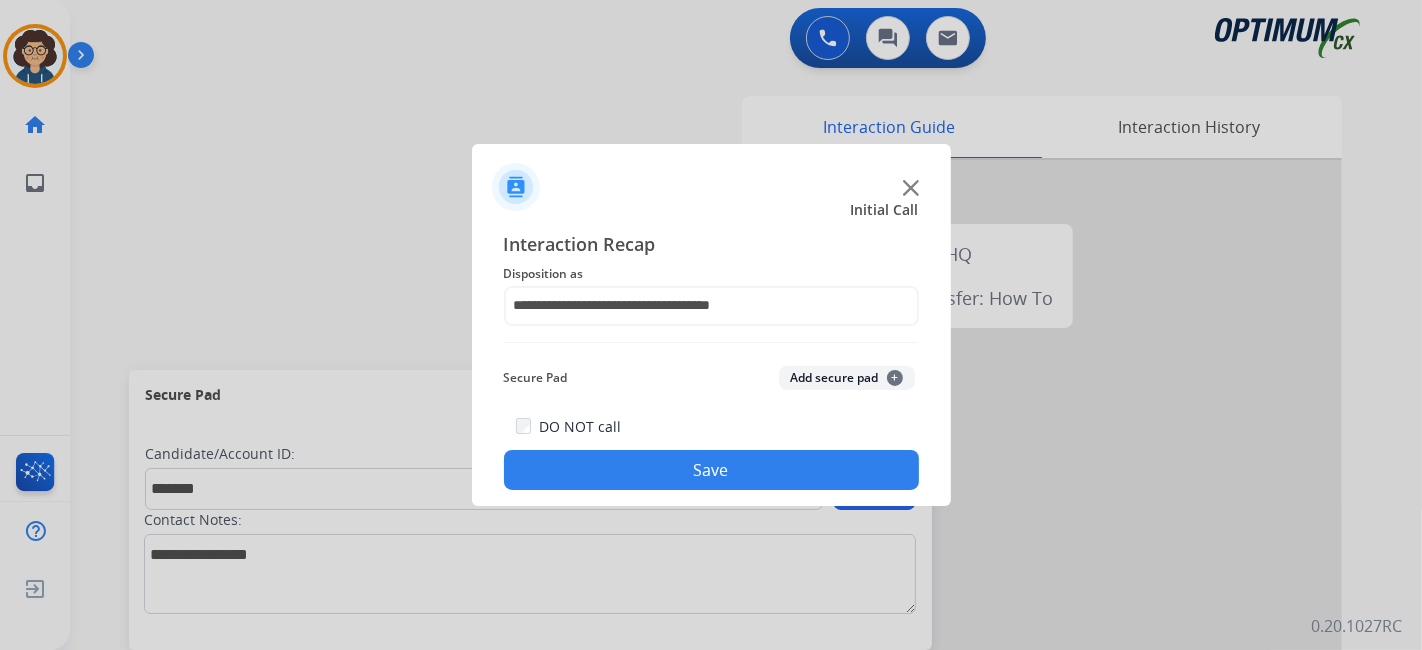 click on "Secure Pad  Add secure pad  +" 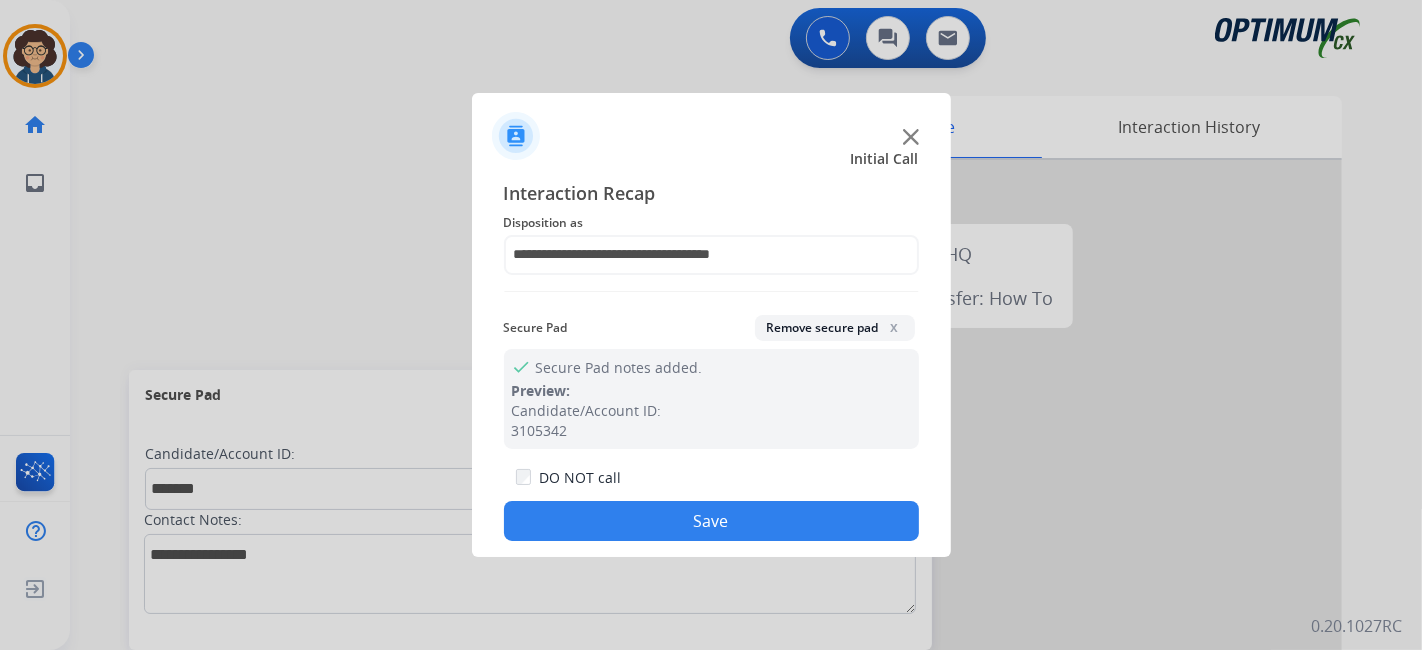 click on "Save" 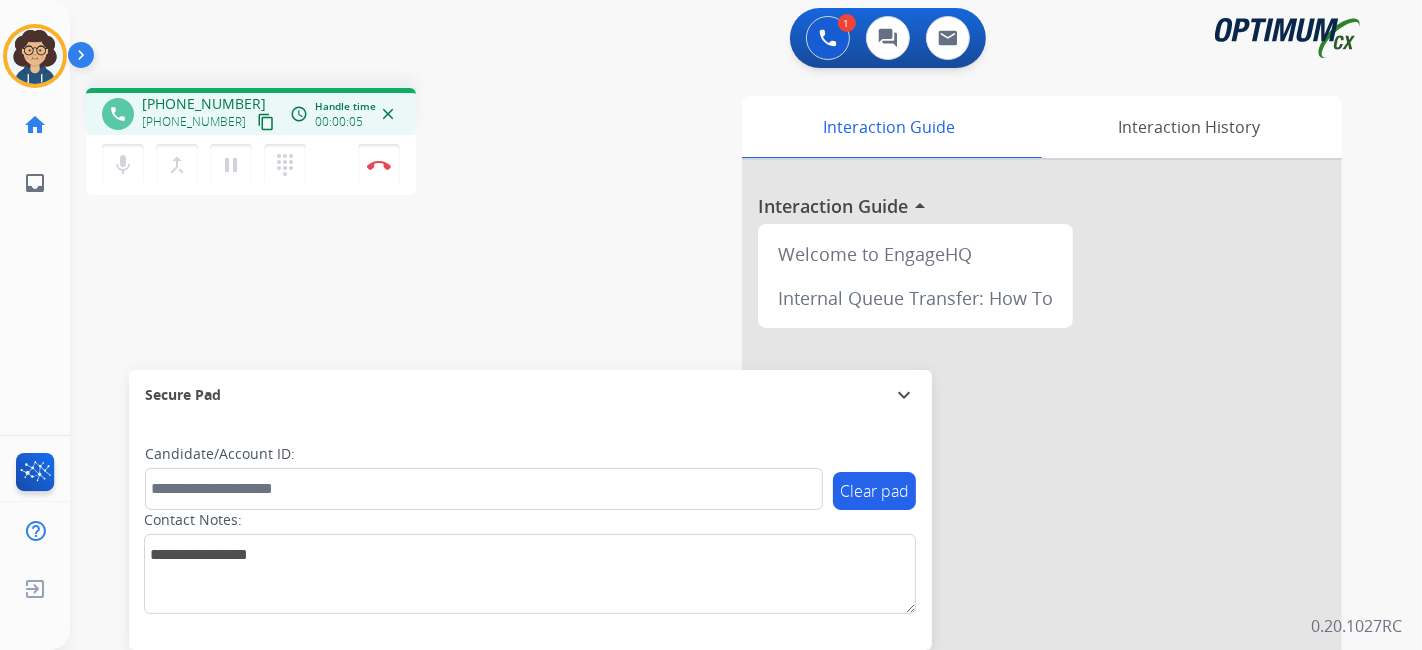 click on "content_copy" at bounding box center [266, 122] 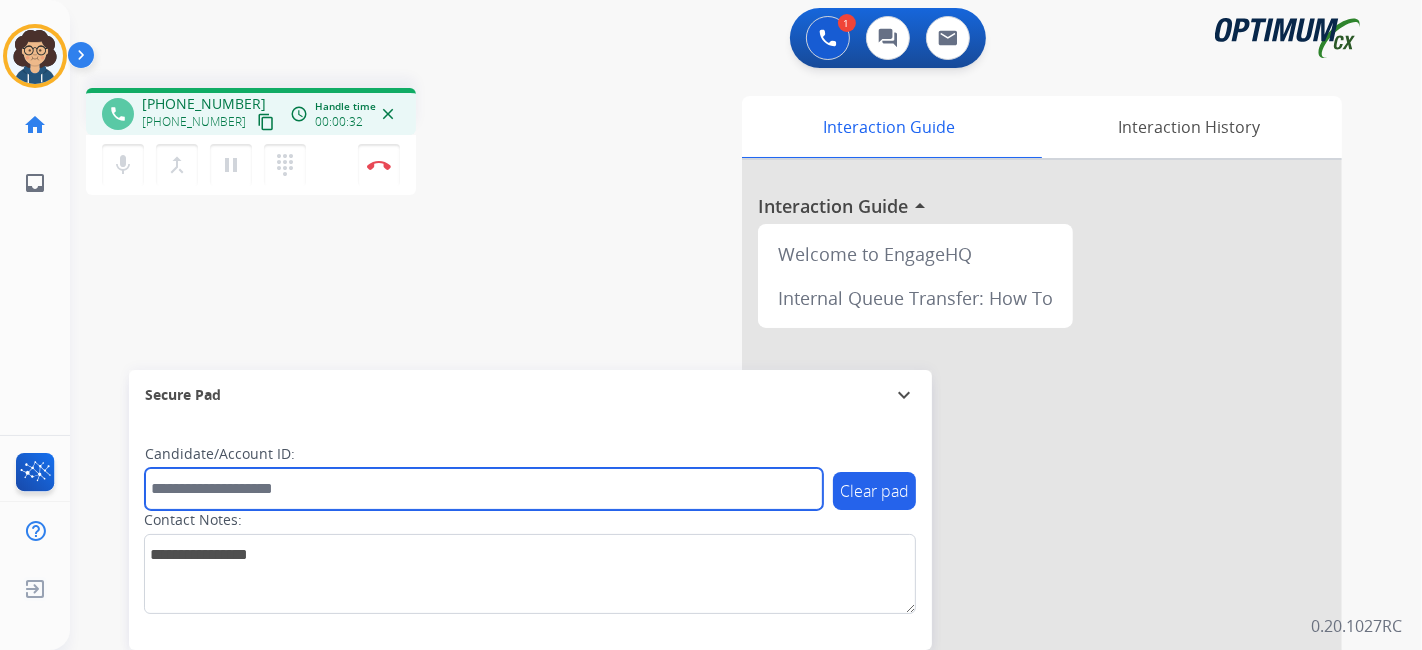 click at bounding box center (484, 489) 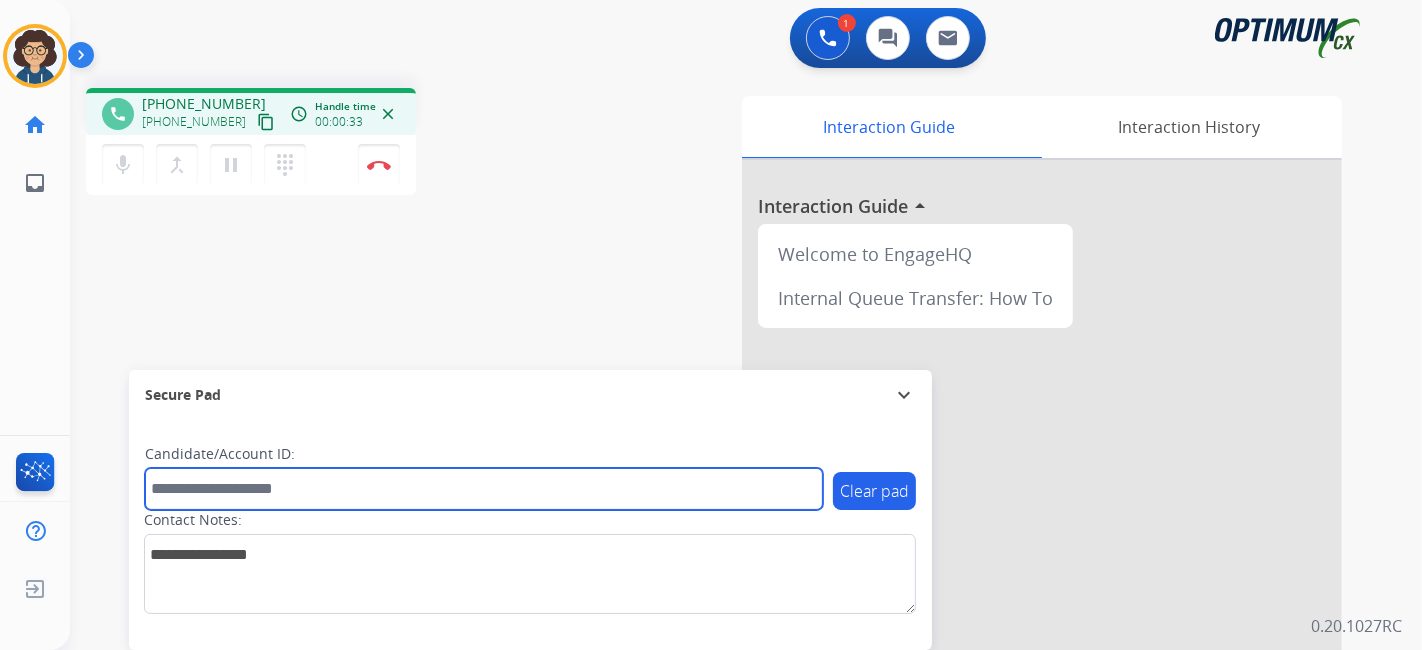 paste on "*******" 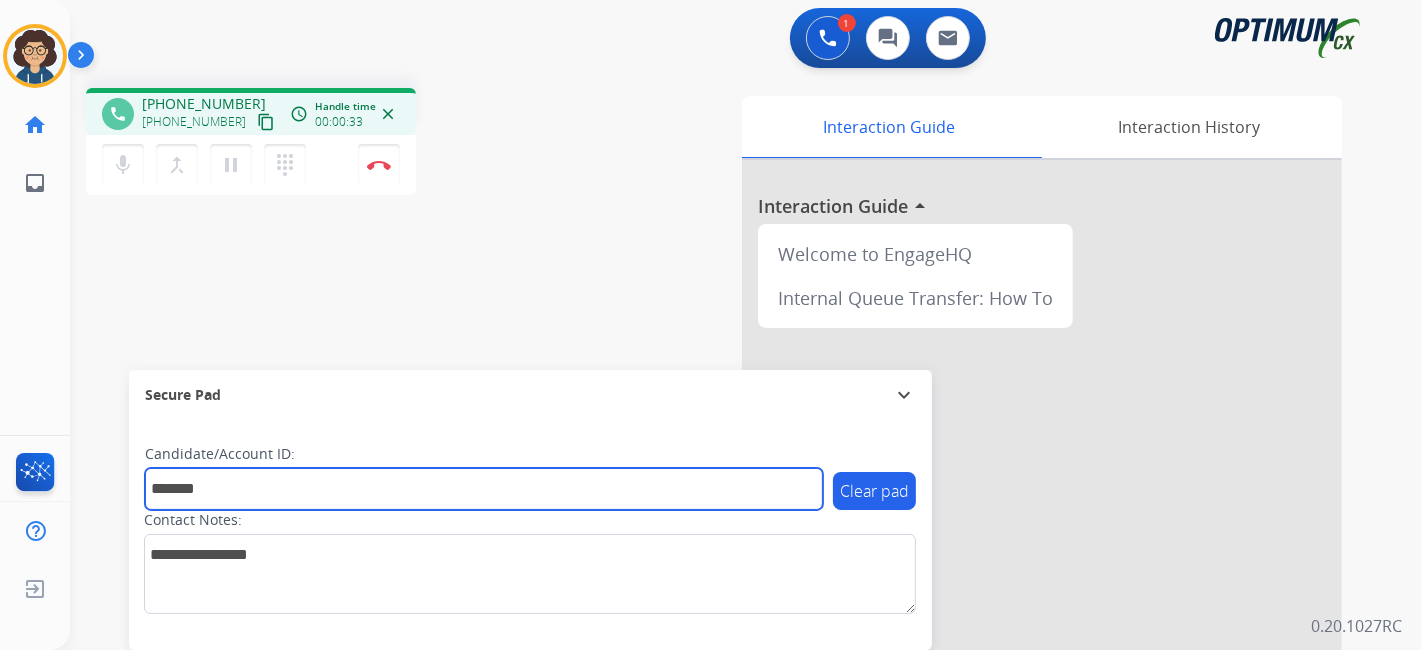 type on "*******" 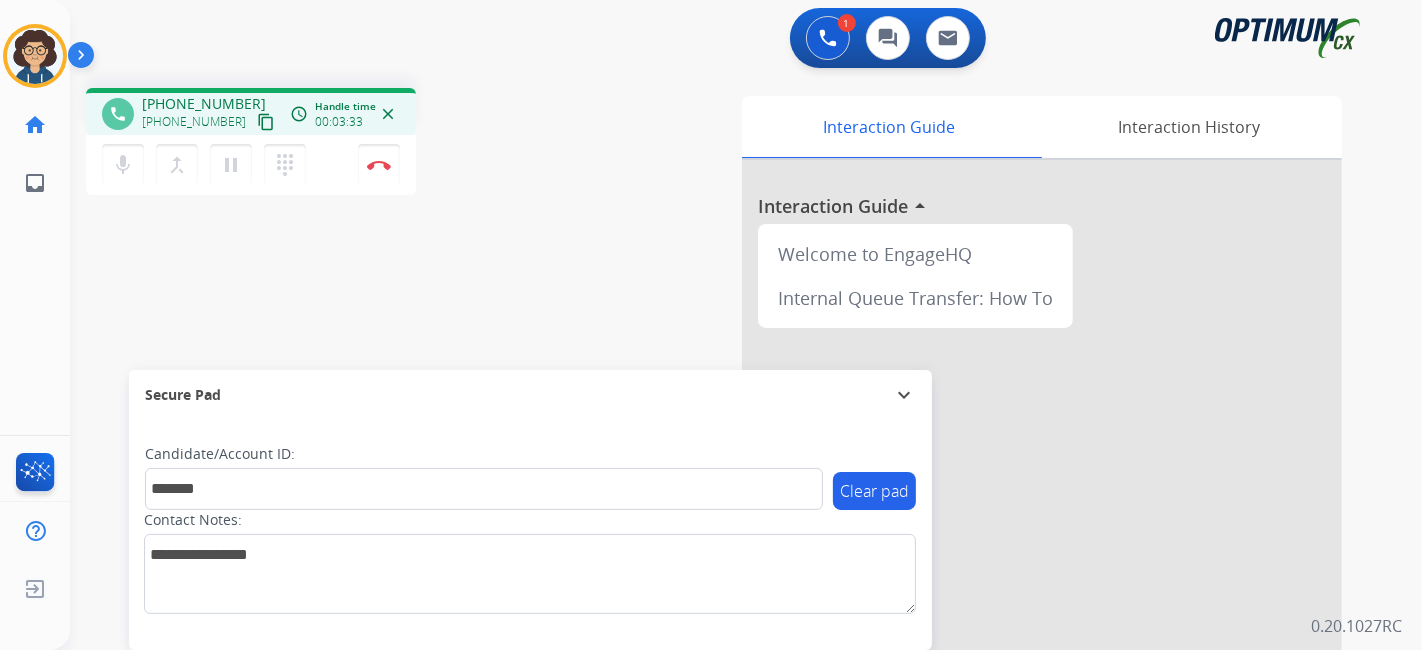 click on "Interaction Guide   Interaction History  Interaction Guide arrow_drop_up  Welcome to EngageHQ   Internal Queue Transfer: How To" at bounding box center (969, 501) 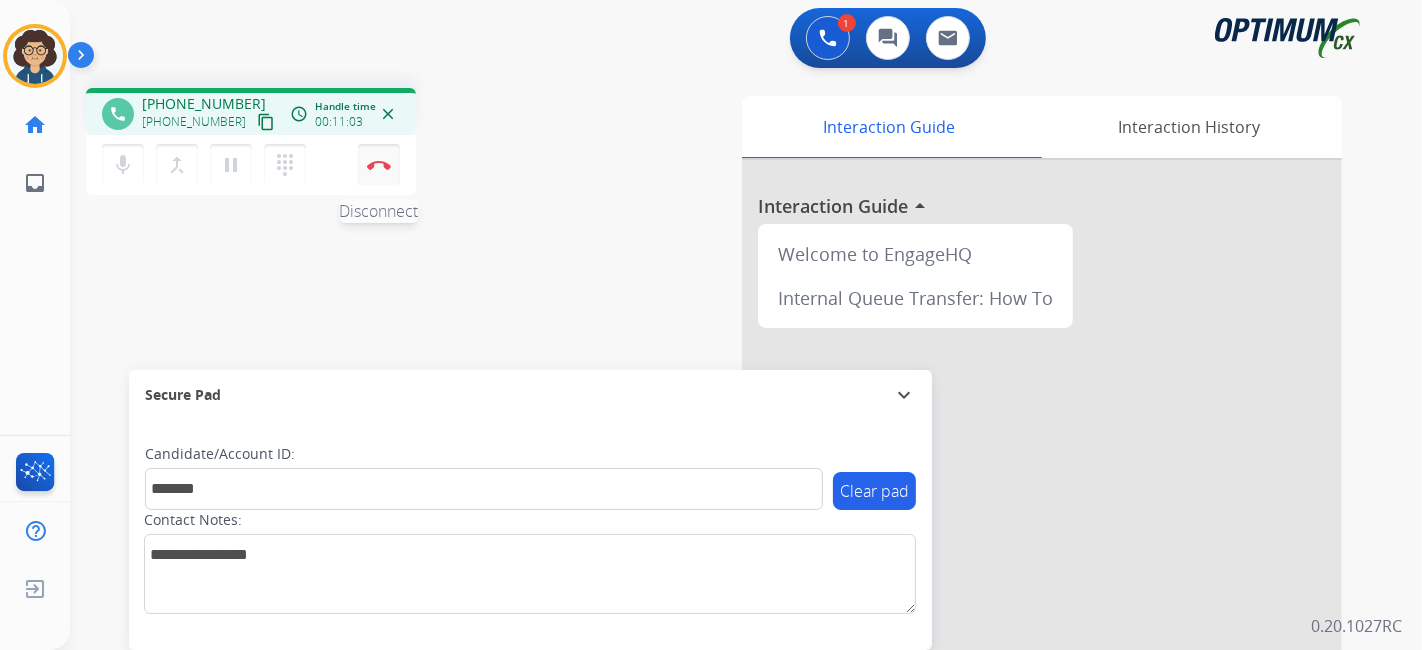 click on "Disconnect" at bounding box center (379, 165) 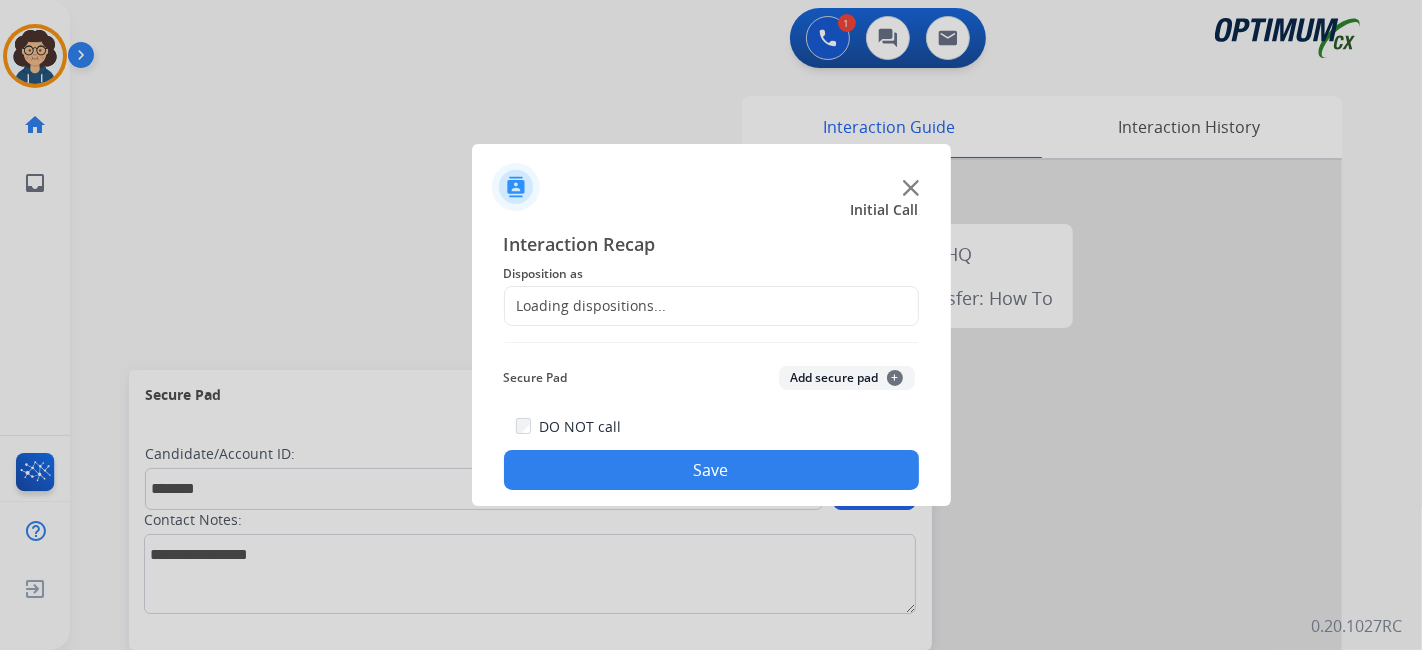 click on "Loading dispositions..." 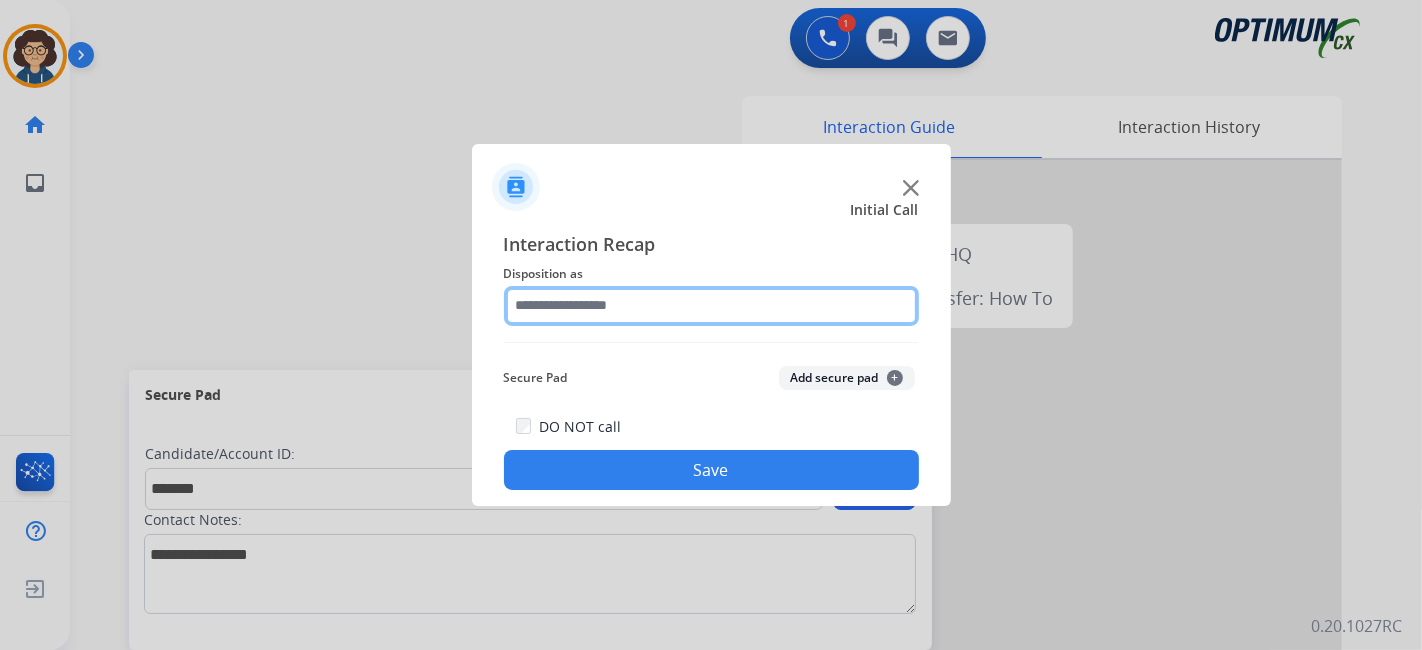 click 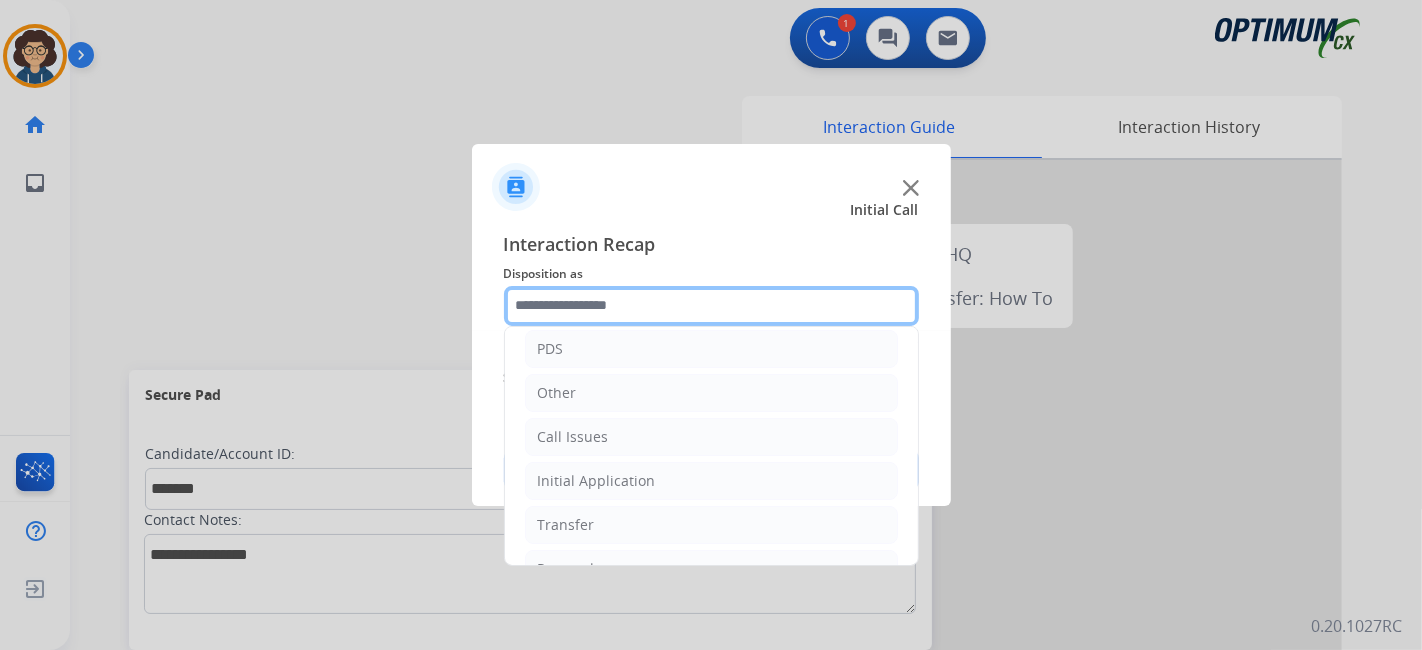 scroll, scrollTop: 131, scrollLeft: 0, axis: vertical 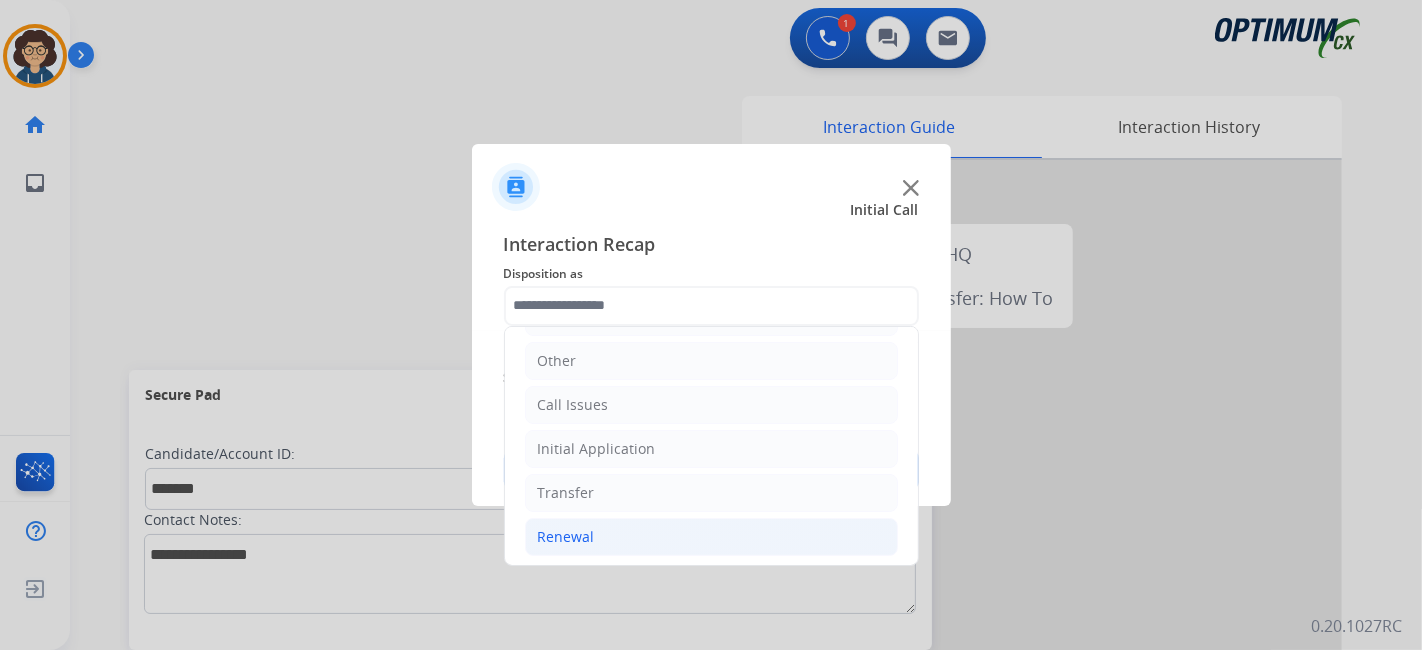 click on "Renewal" 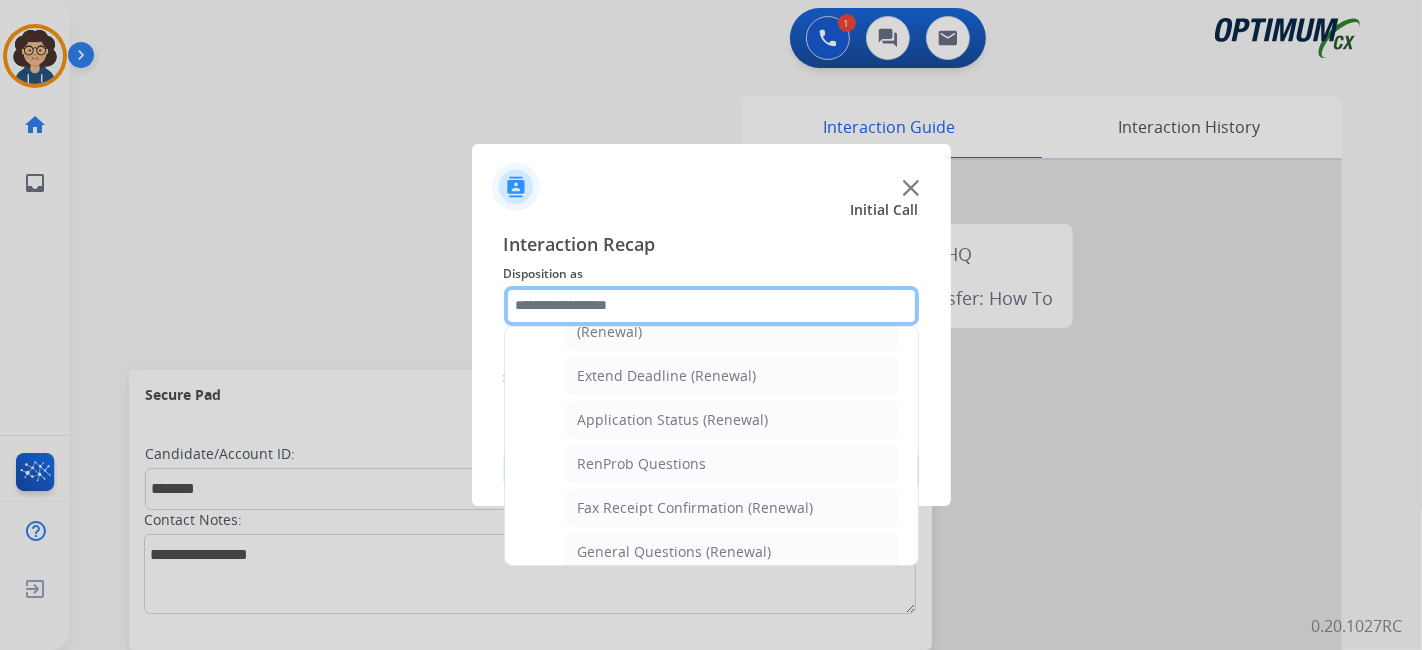 scroll, scrollTop: 425, scrollLeft: 0, axis: vertical 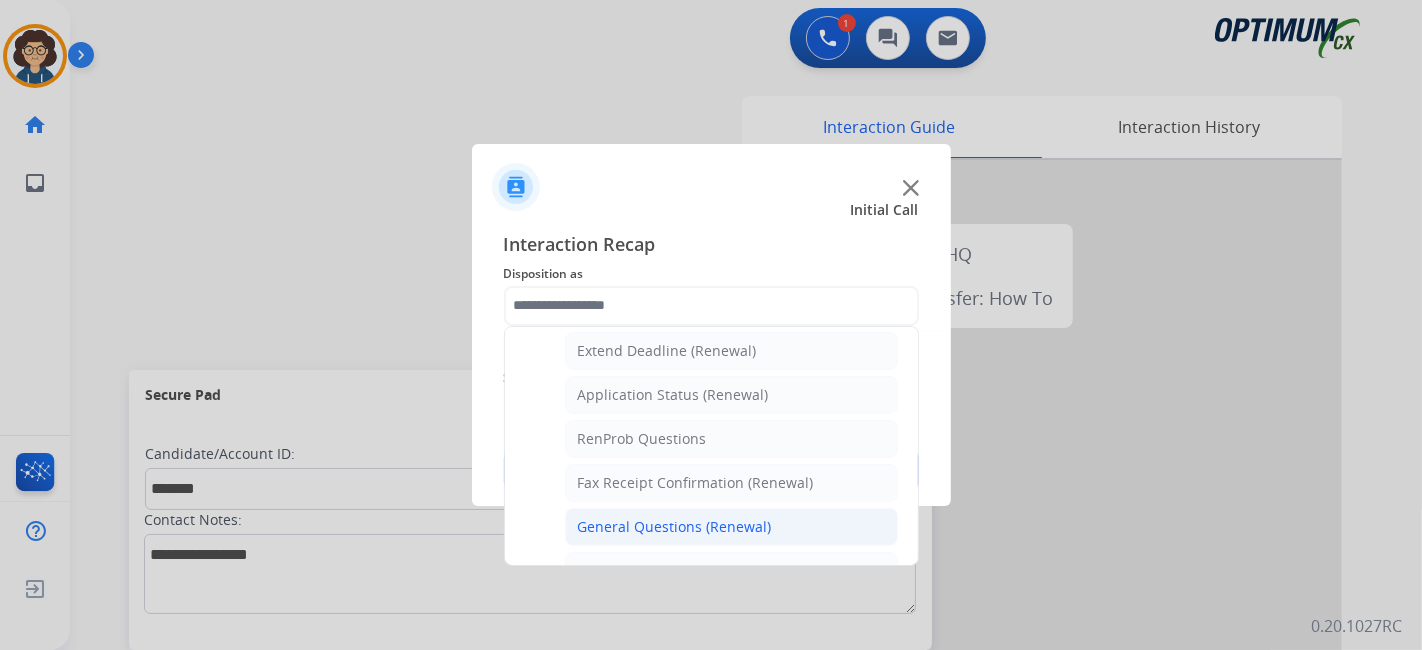 click on "General Questions (Renewal)" 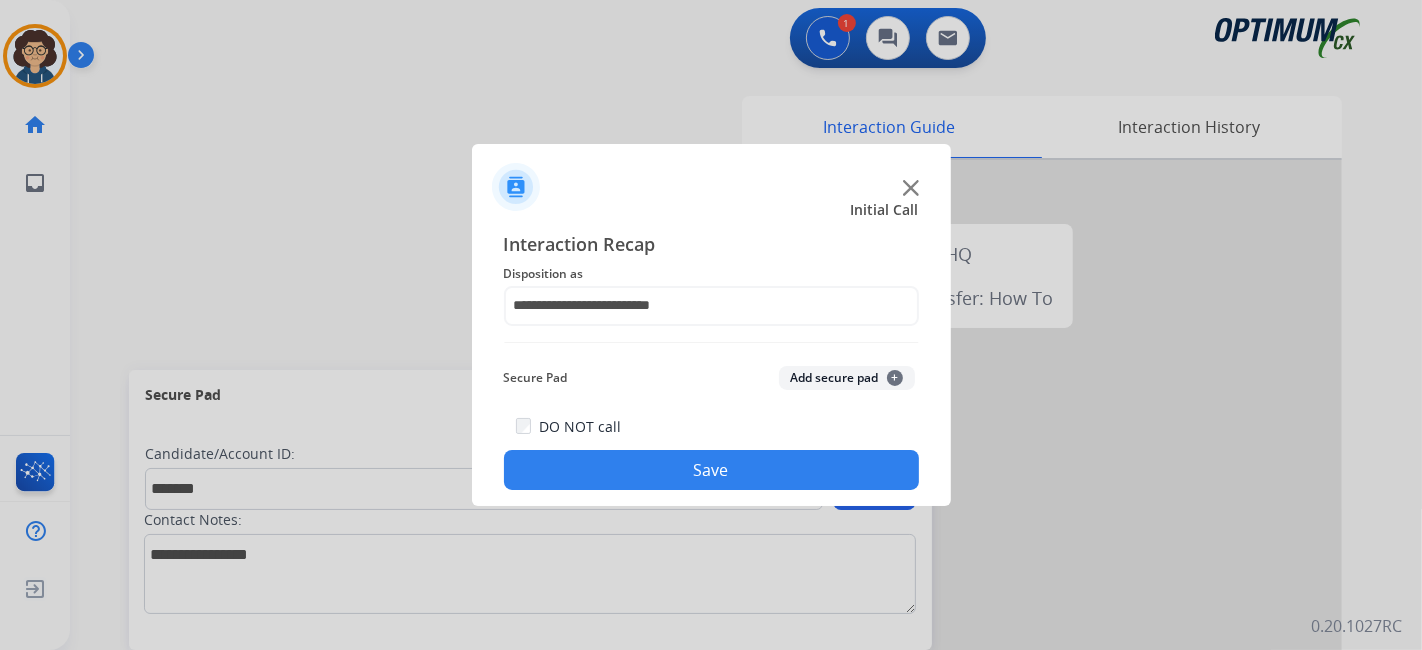 click on "Add secure pad  +" 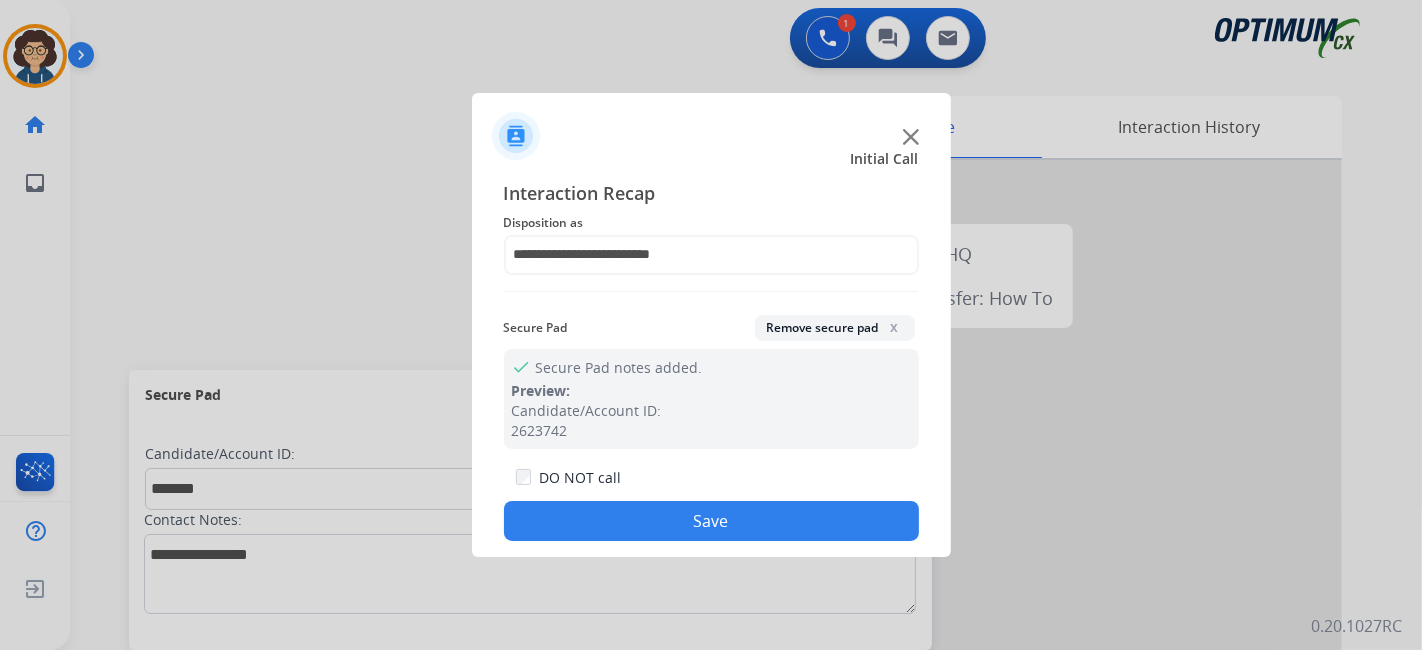 drag, startPoint x: 721, startPoint y: 512, endPoint x: 531, endPoint y: 7, distance: 539.56 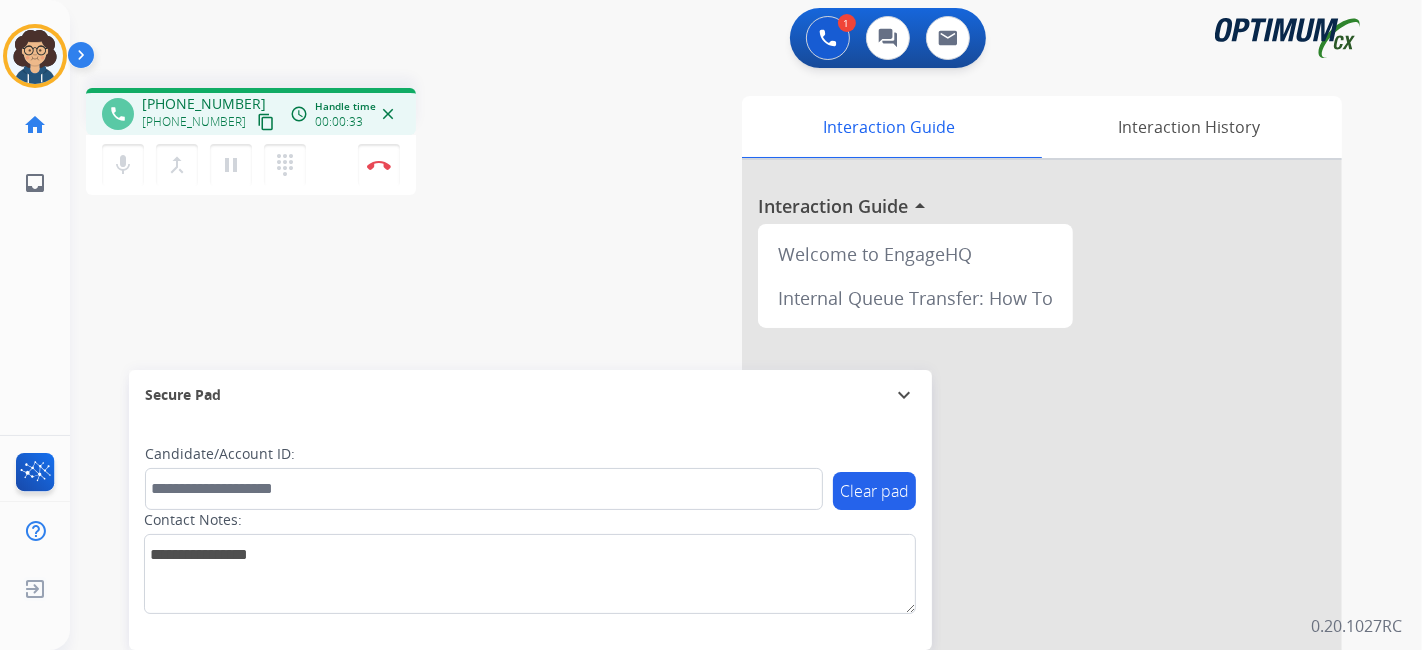 drag, startPoint x: 242, startPoint y: 115, endPoint x: 311, endPoint y: 10, distance: 125.64235 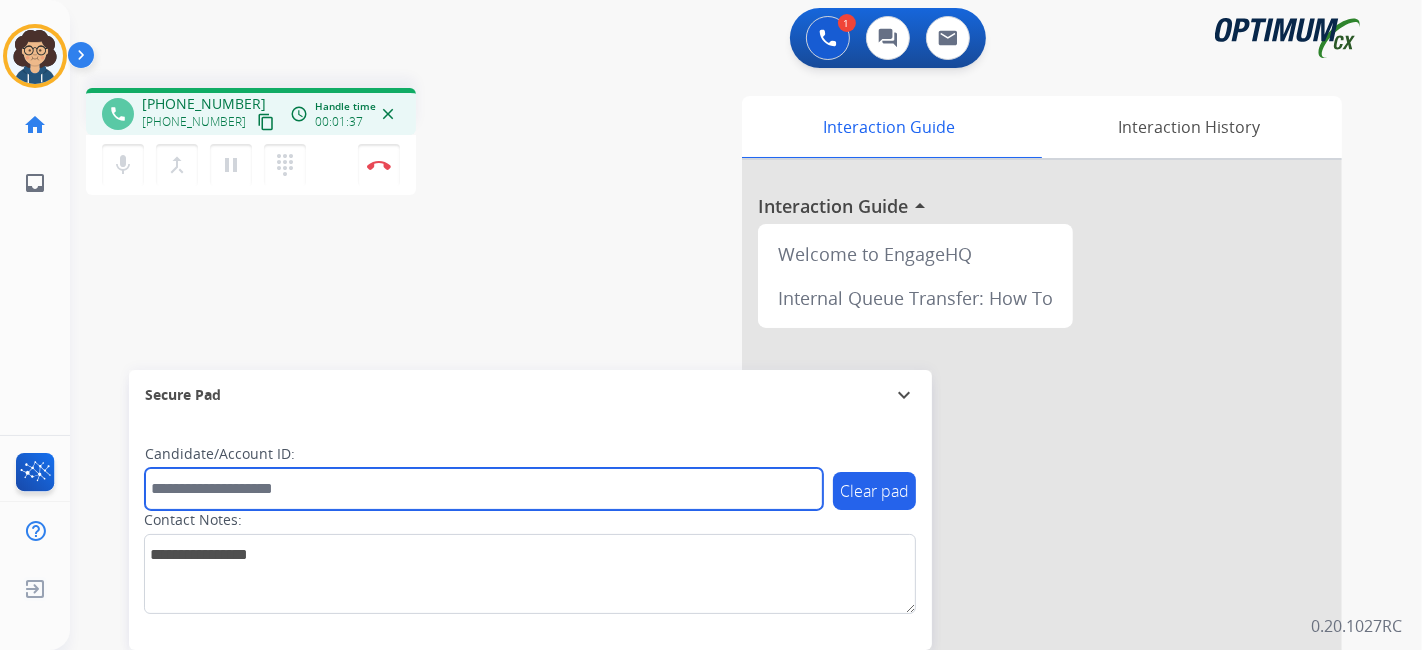 click at bounding box center [484, 489] 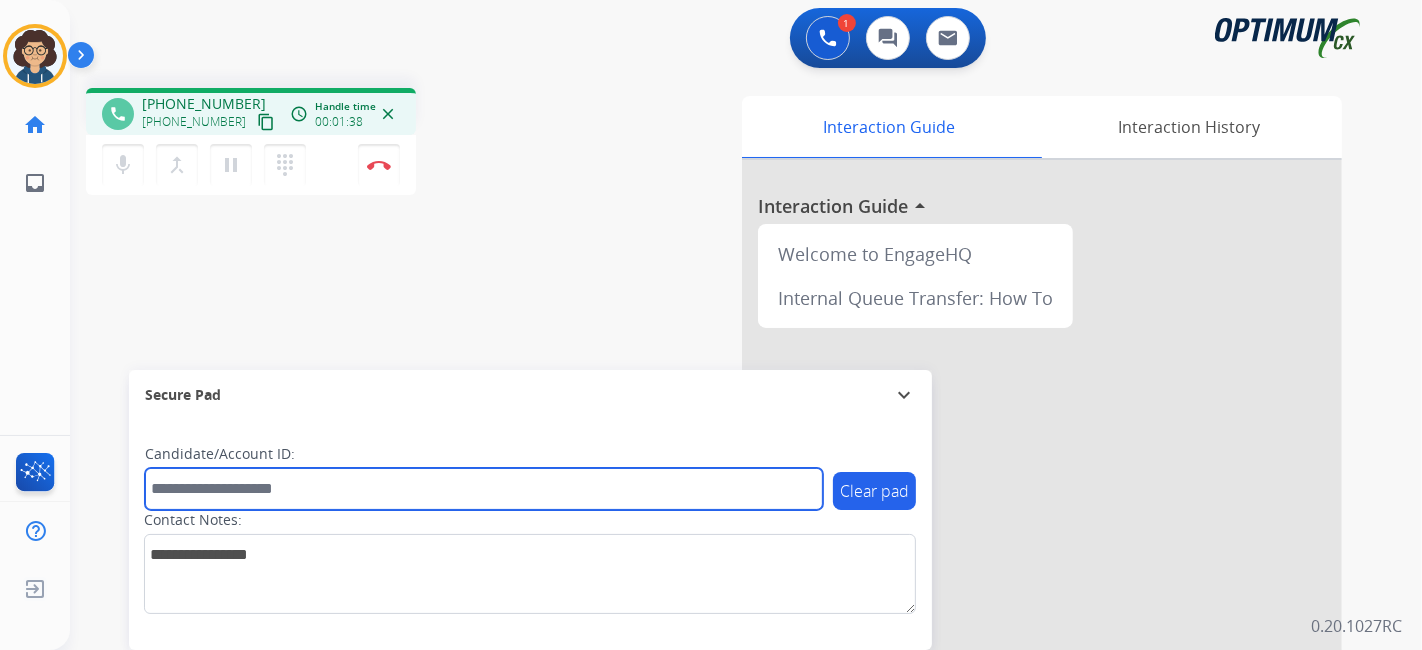 paste on "*******" 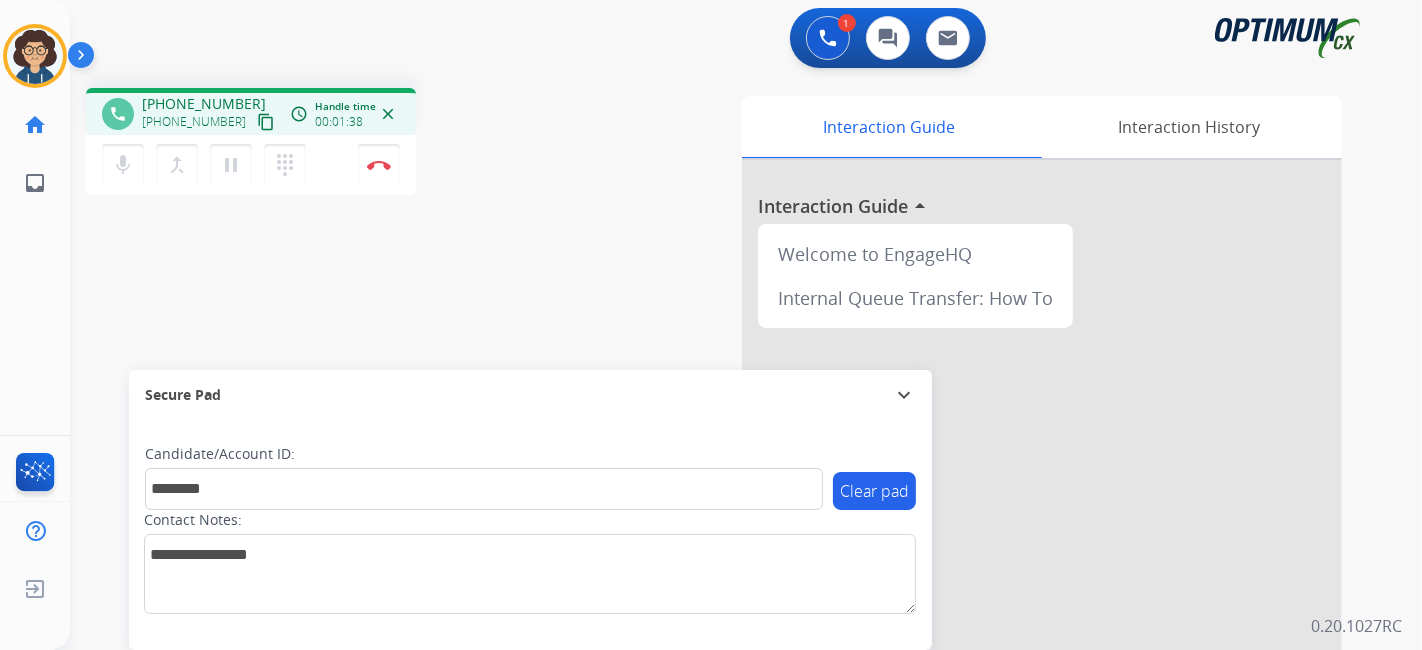 drag, startPoint x: 476, startPoint y: 294, endPoint x: 480, endPoint y: 20, distance: 274.0292 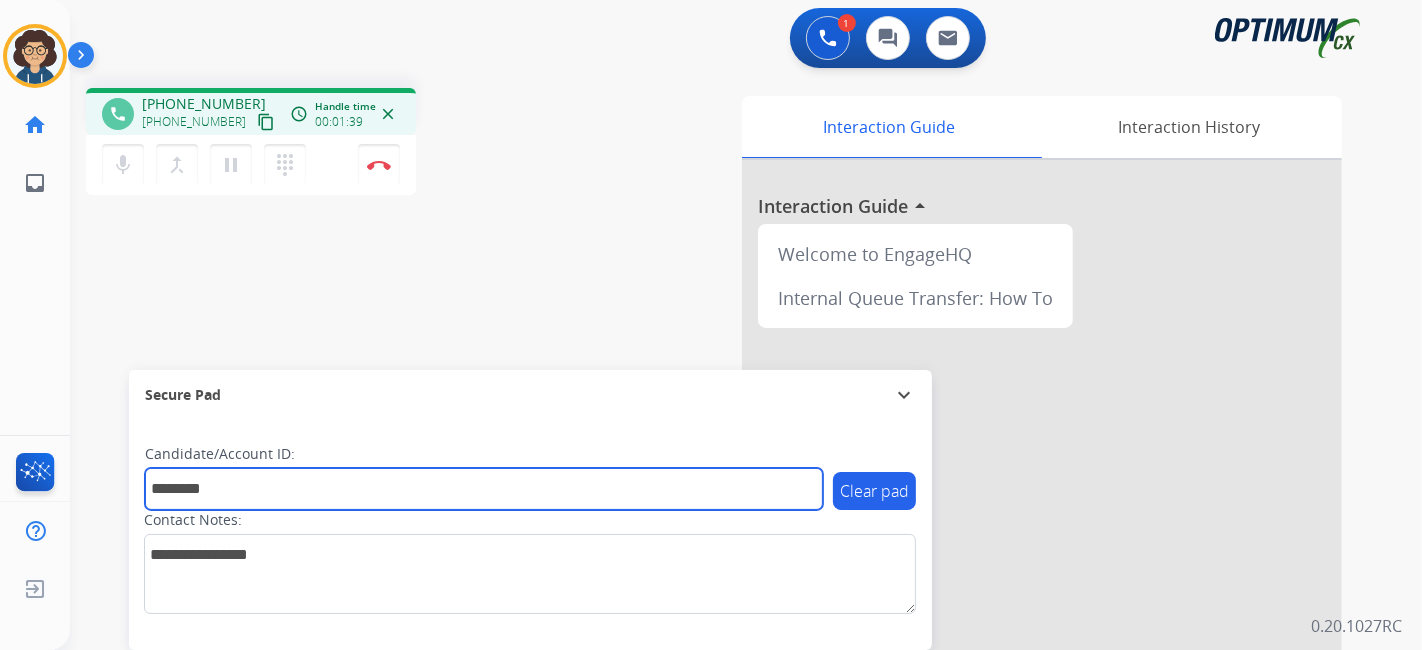 click on "*******" at bounding box center (484, 489) 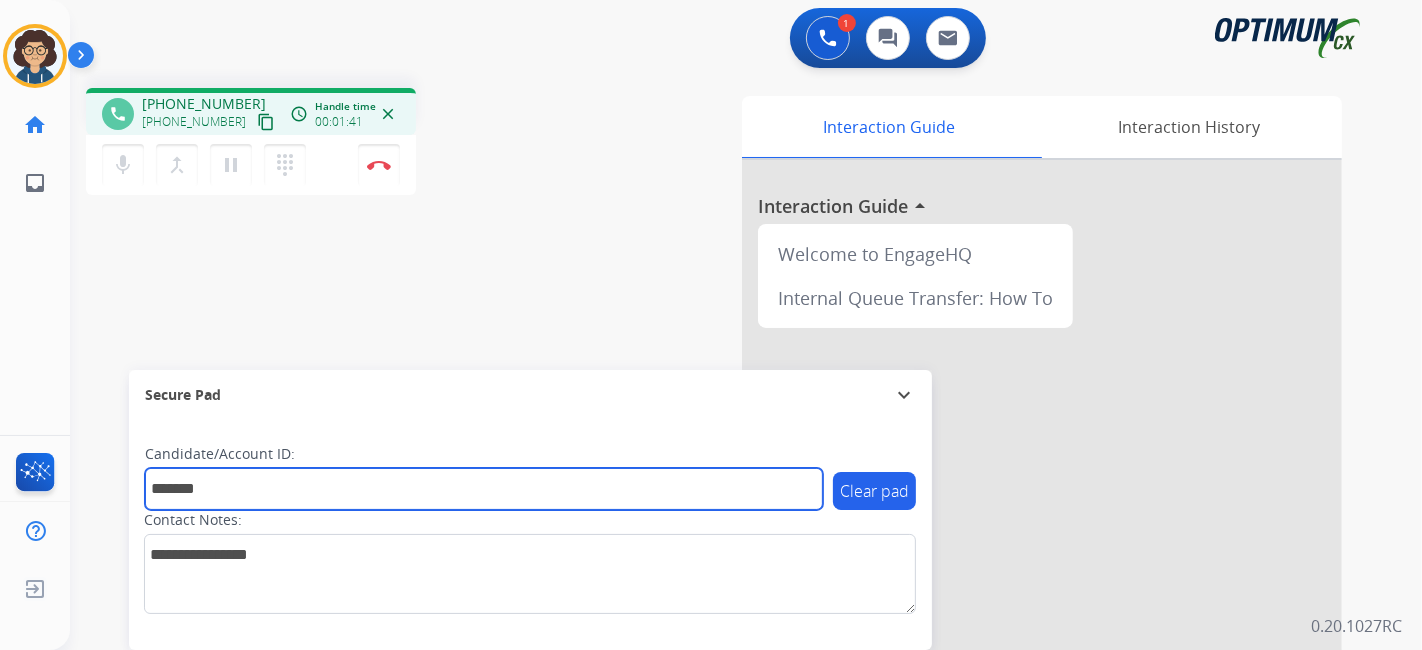 type on "*******" 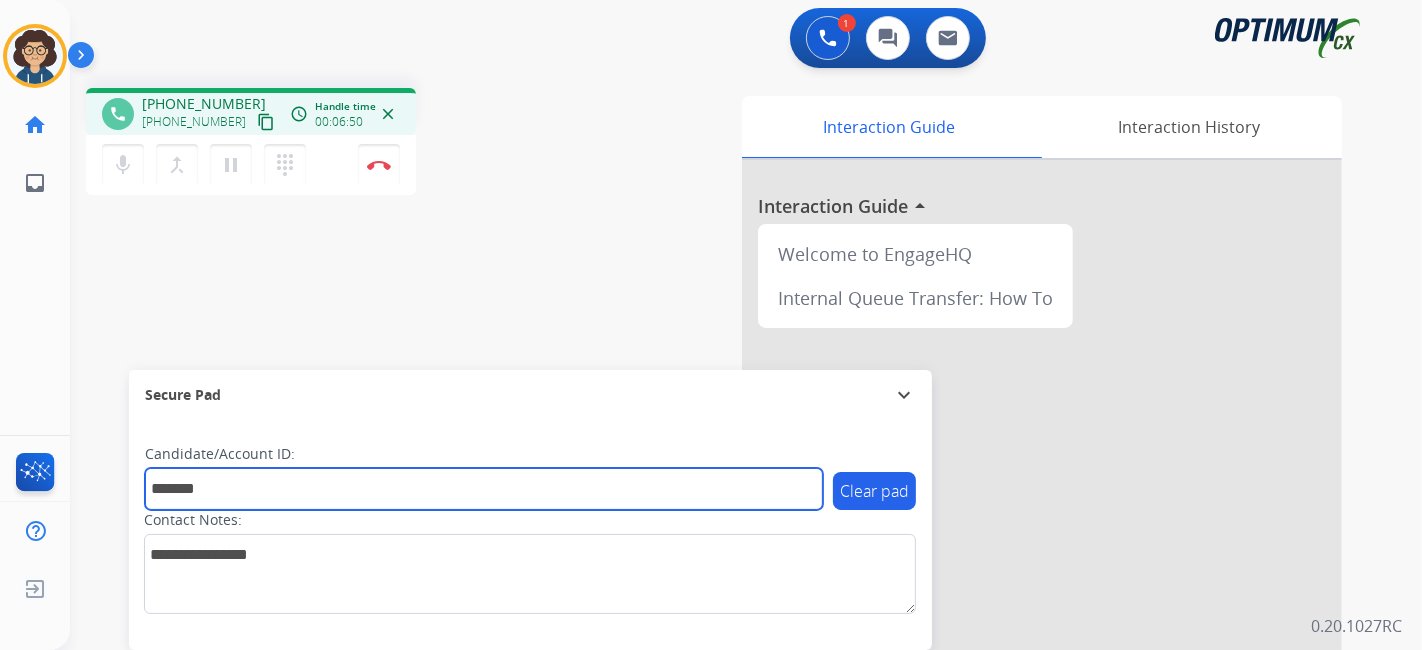 click on "*******" at bounding box center (484, 489) 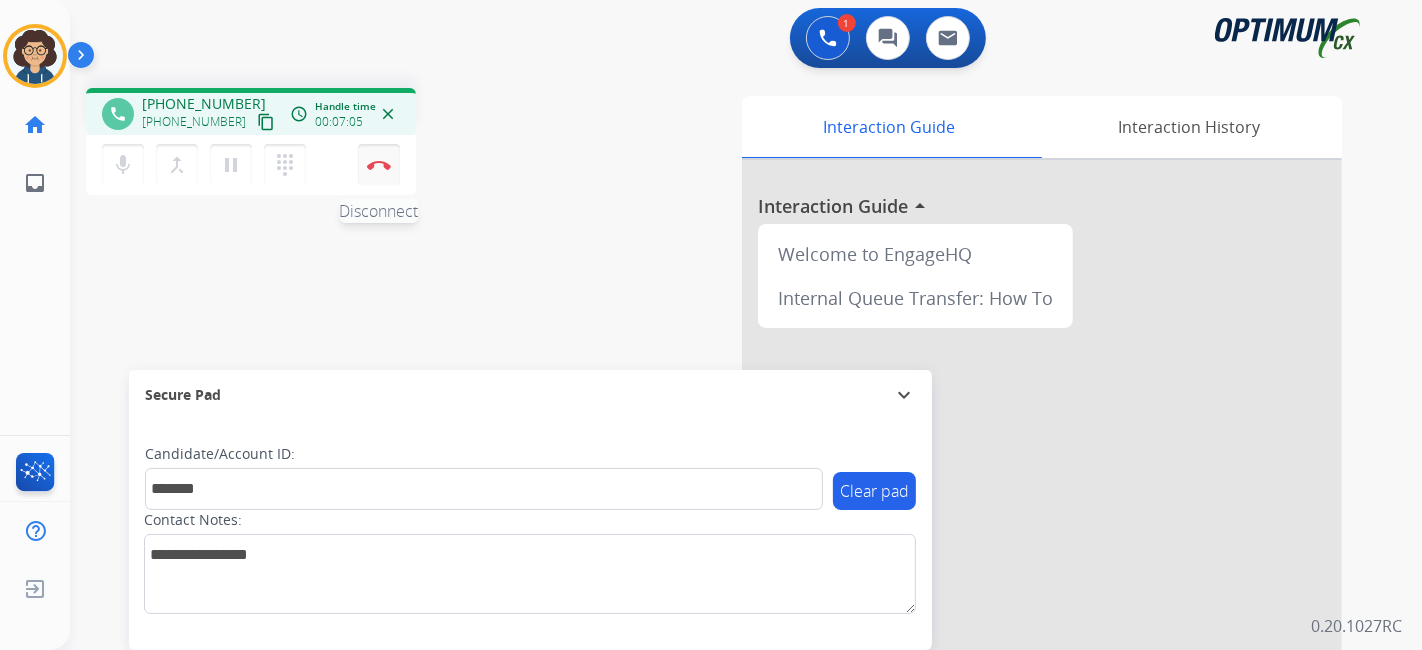 click at bounding box center [379, 165] 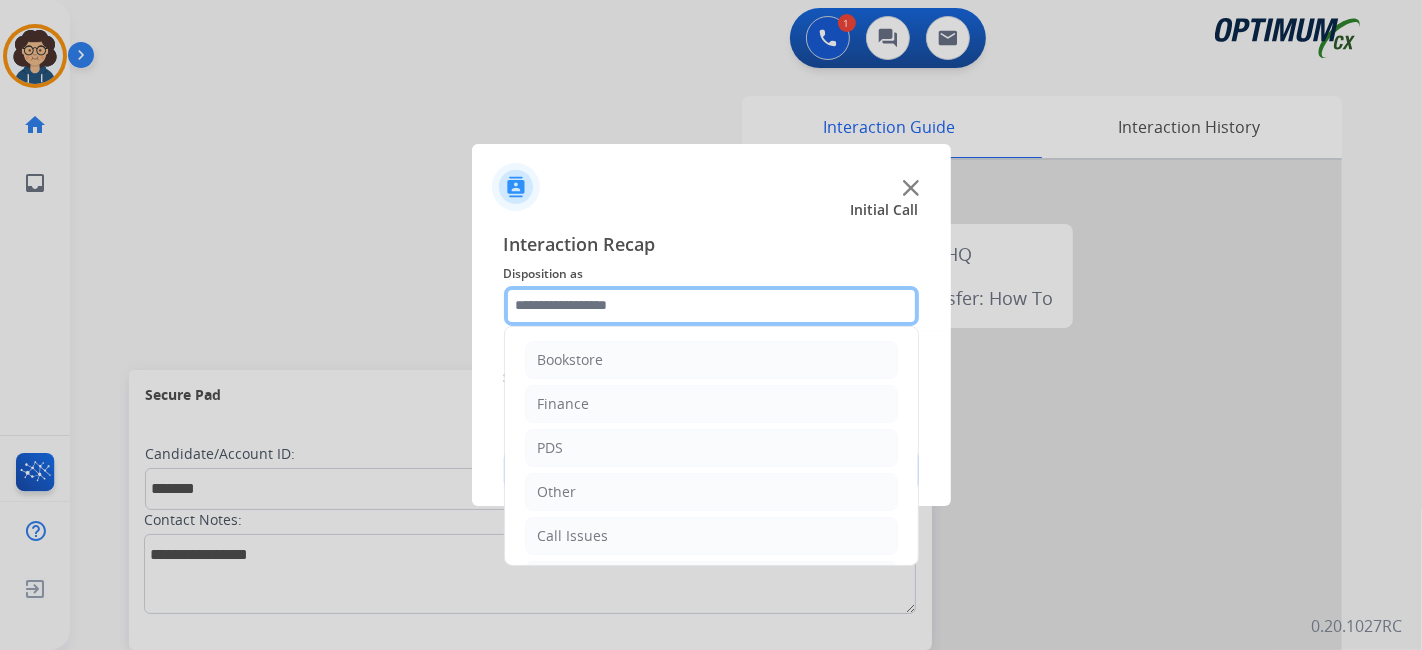 click 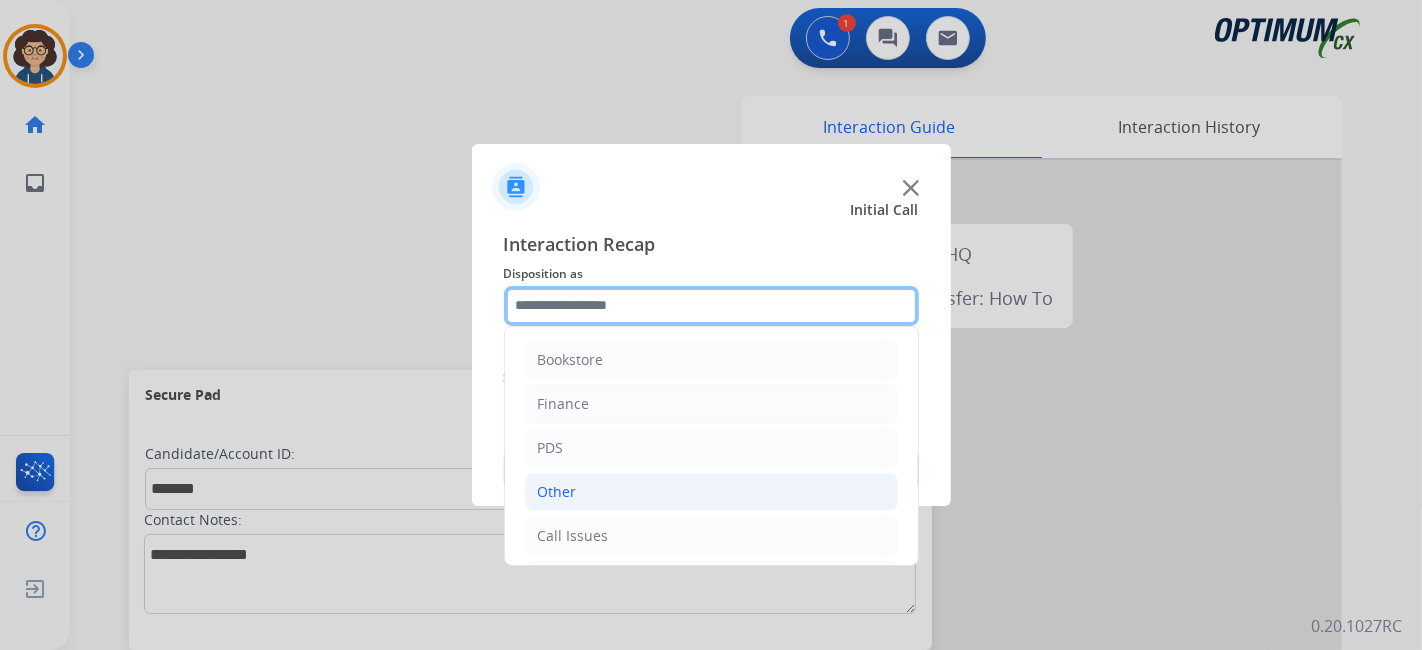 scroll, scrollTop: 131, scrollLeft: 0, axis: vertical 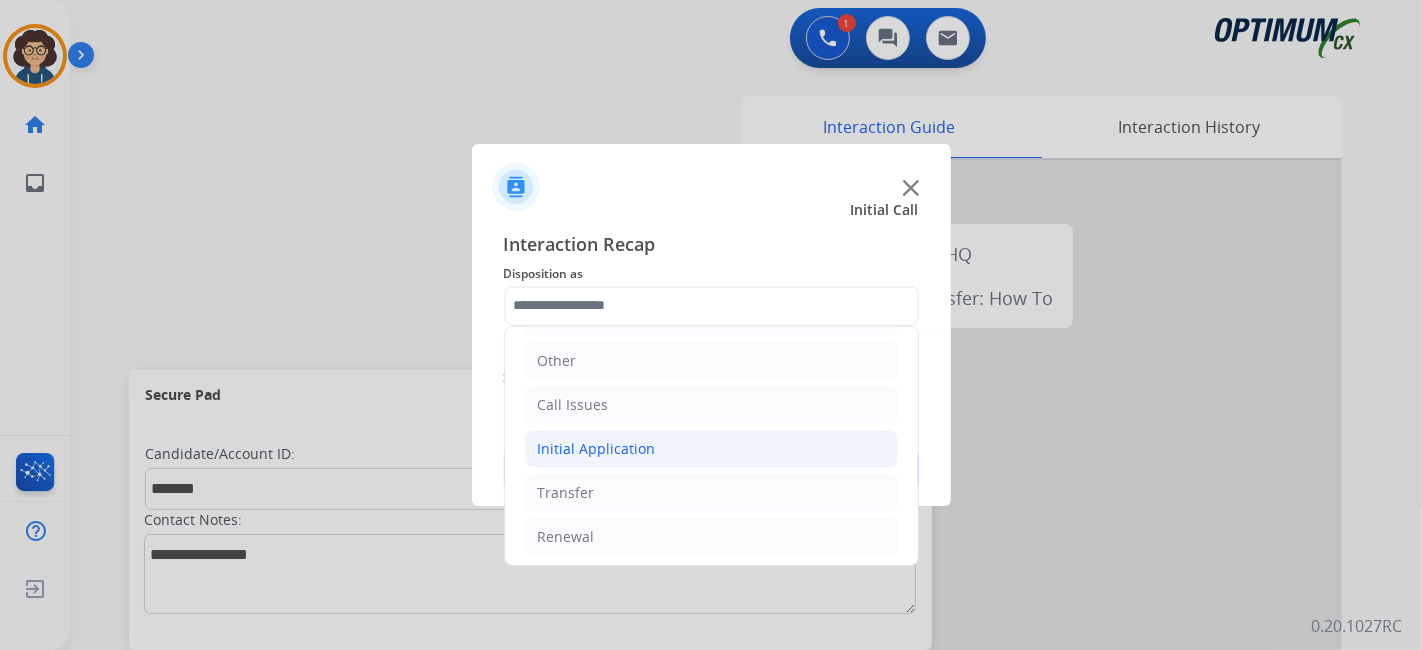 click on "Initial Application" 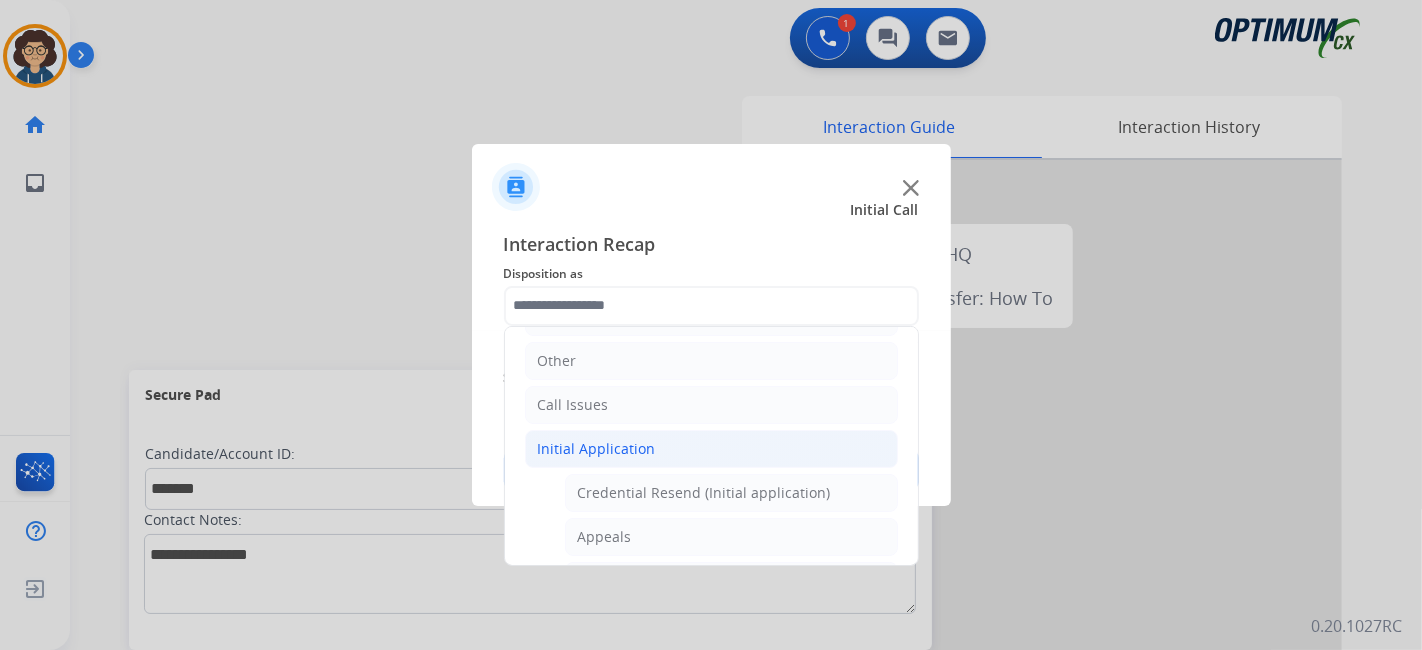 click on "Bookstore   Finance   PDS   Other   Call Issues   Initial Application   Credential Resend (Initial application)   Appeals   Stuck in Staff Review   Paper Exam Status   Online Walk-Through (Initial application)   Names Change Questions/Assistance (Initial application)   Endorsement Number Not Working   No Show VV   Fax Receipt Confirmation (Initial application)   Initial Application Price Increase   Search Request   V3 Request   Credential Type Change   Admin Change Notice - Temporary   No Show Exam   Visit Cancelation Request   Language Specialization Change   Exam Special Accommodation   VVProb Questions   Paper Application Status   General Questions (Initial application)   Ready to Schedule Info   [PERSON_NAME] Vue/Exam Authorization   Extend Deadline (Initial application)   Transfer   Renewal" 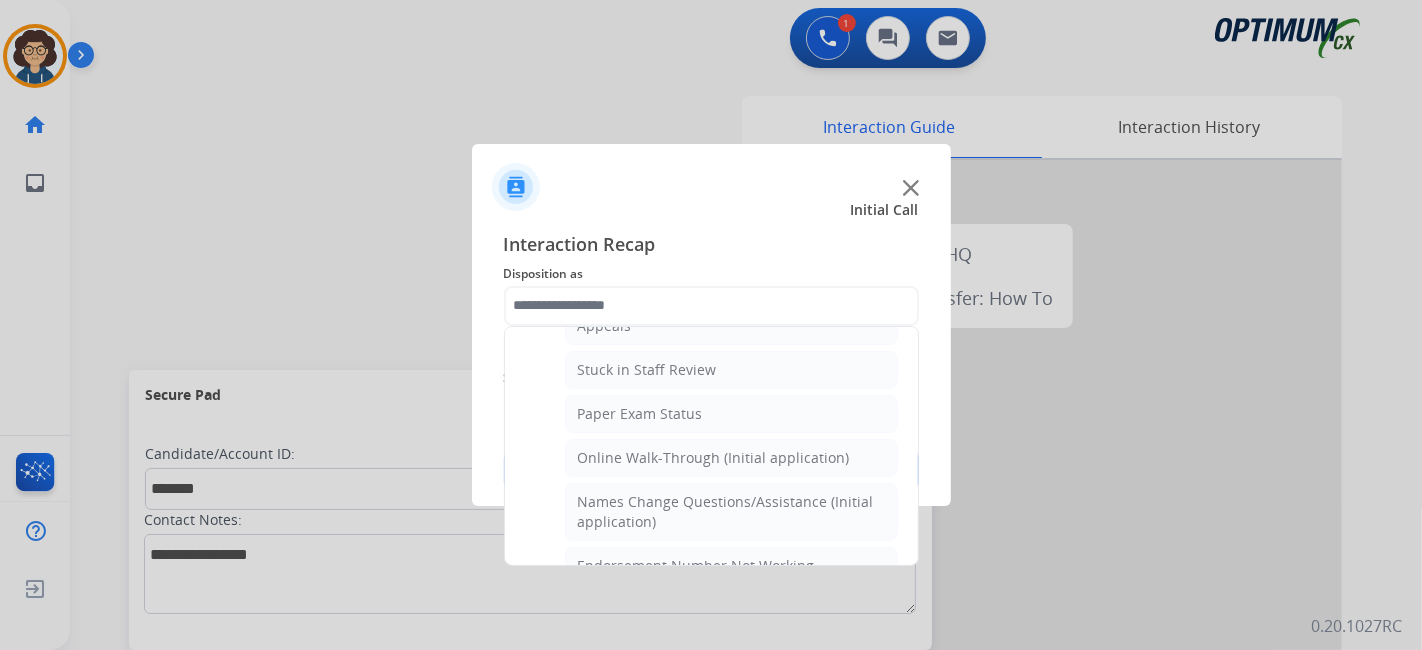 scroll, scrollTop: 0, scrollLeft: 0, axis: both 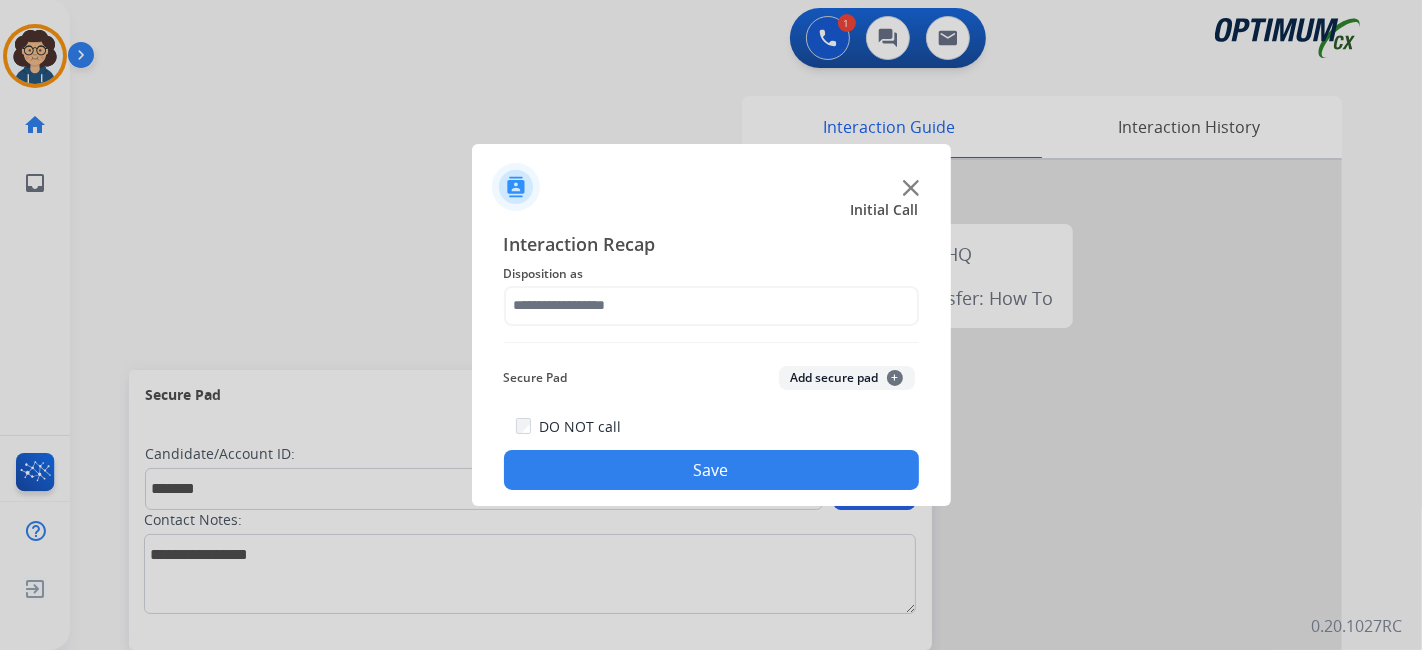 drag, startPoint x: 912, startPoint y: 362, endPoint x: 902, endPoint y: 418, distance: 56.88585 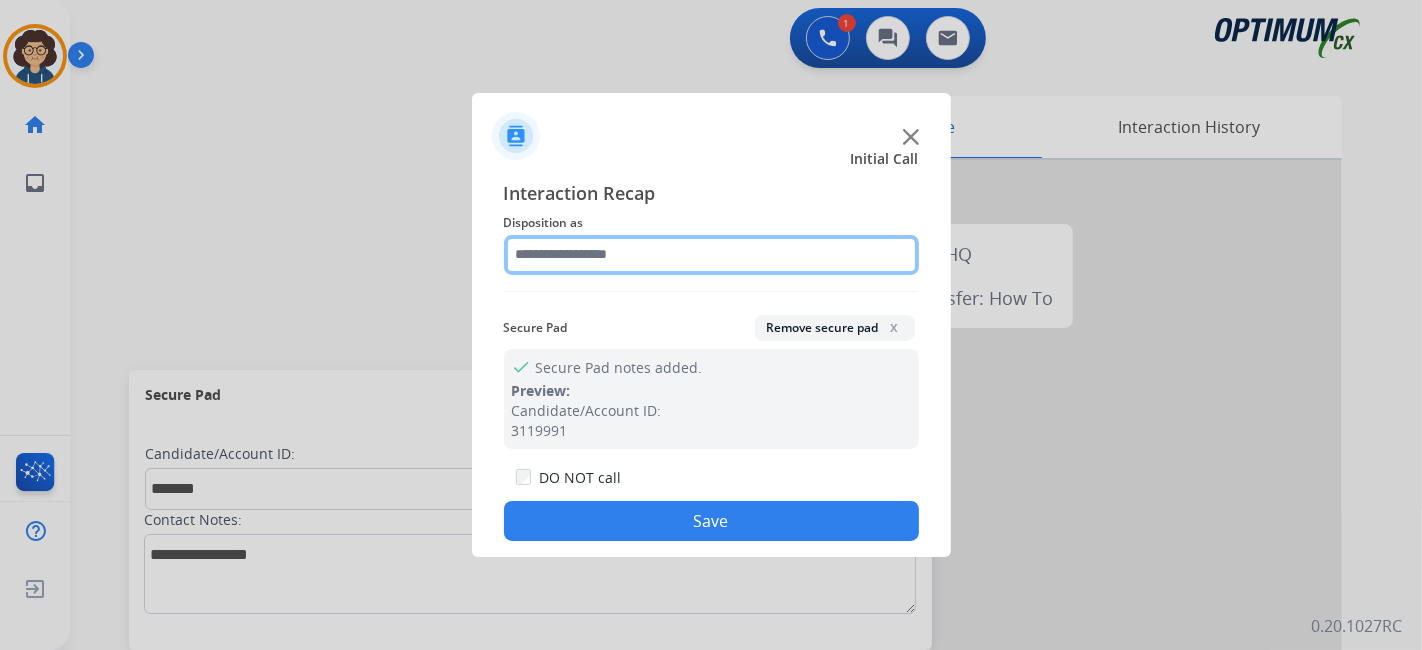 click 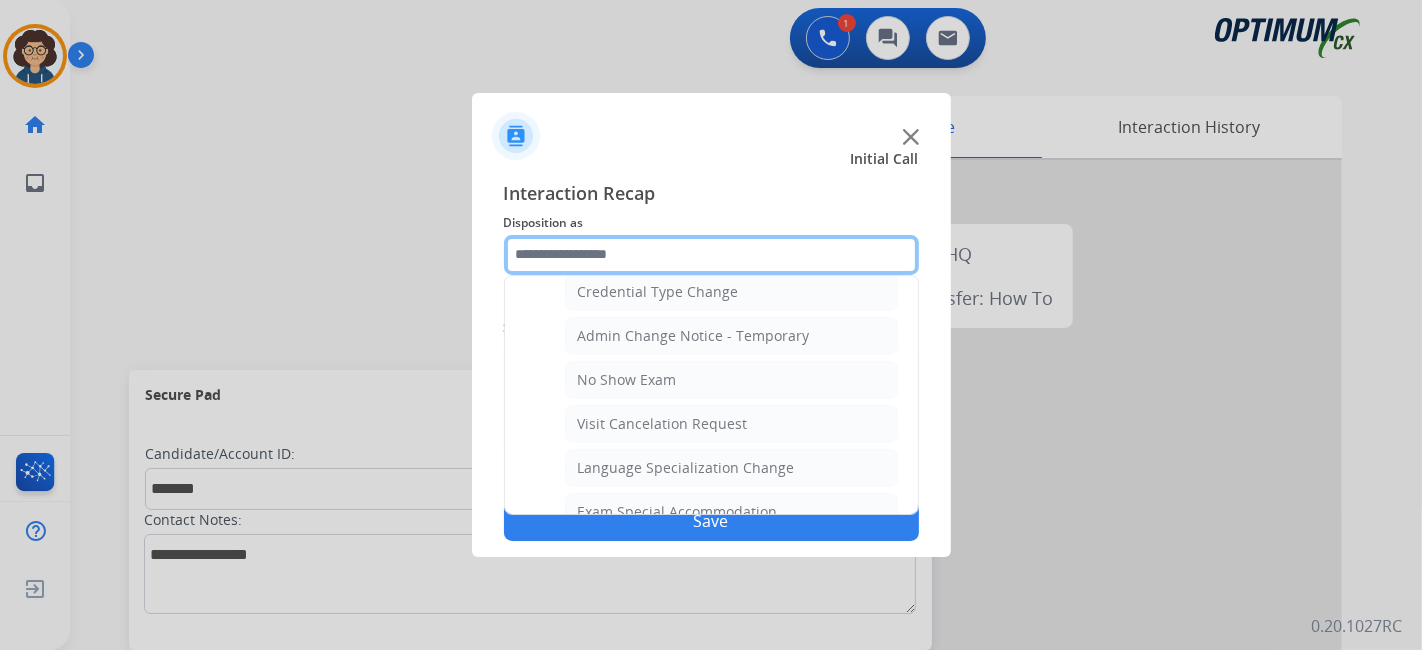 scroll, scrollTop: 837, scrollLeft: 0, axis: vertical 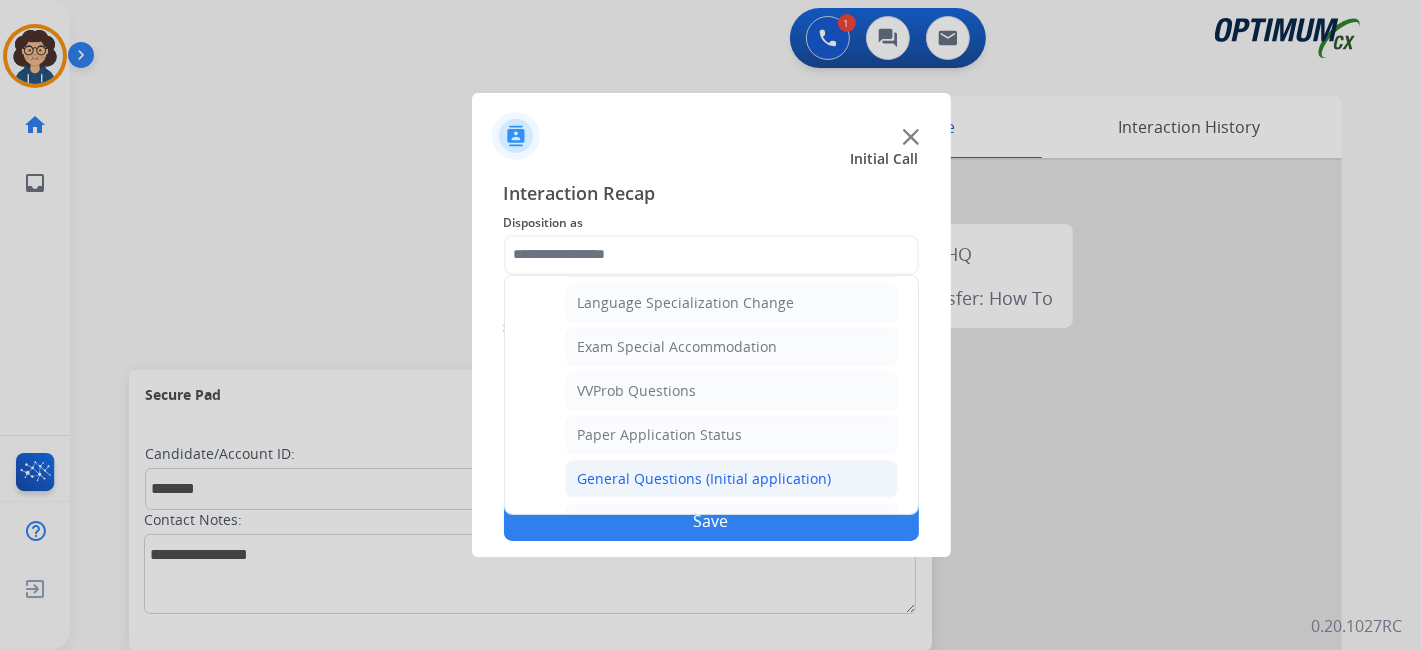 click on "General Questions (Initial application)" 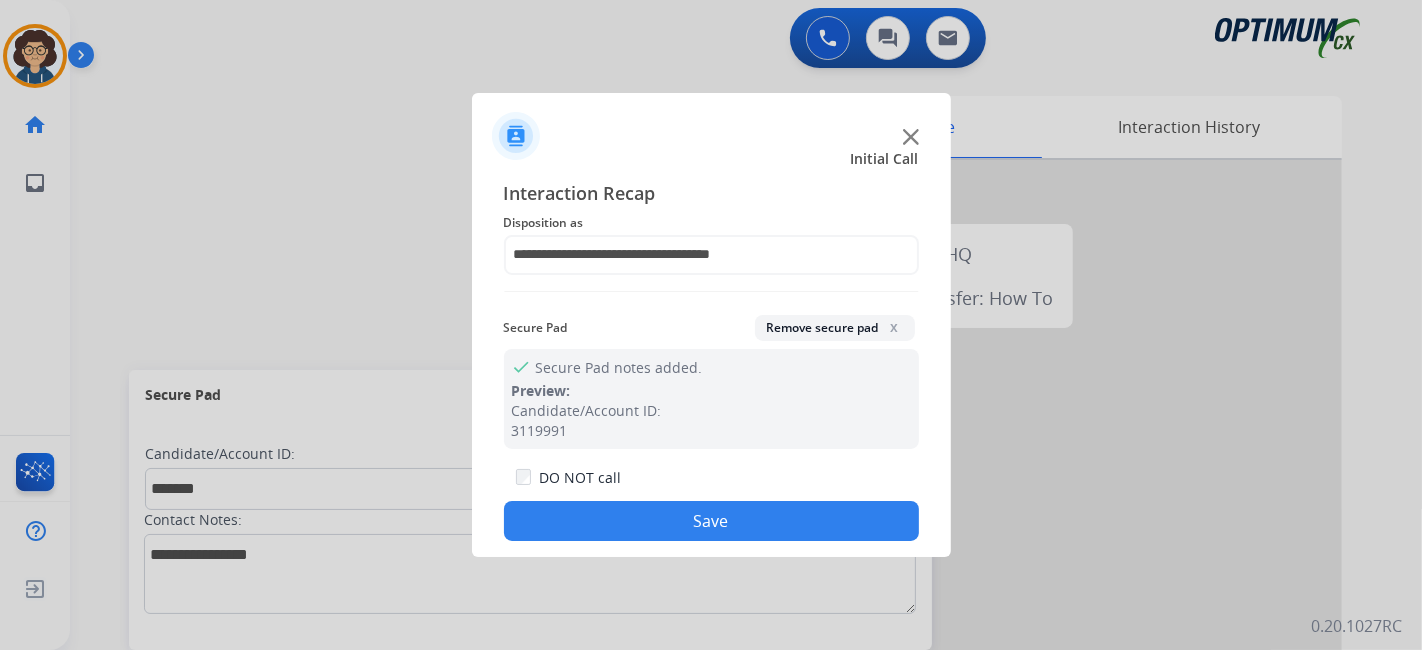 drag, startPoint x: 708, startPoint y: 526, endPoint x: 548, endPoint y: 81, distance: 472.89005 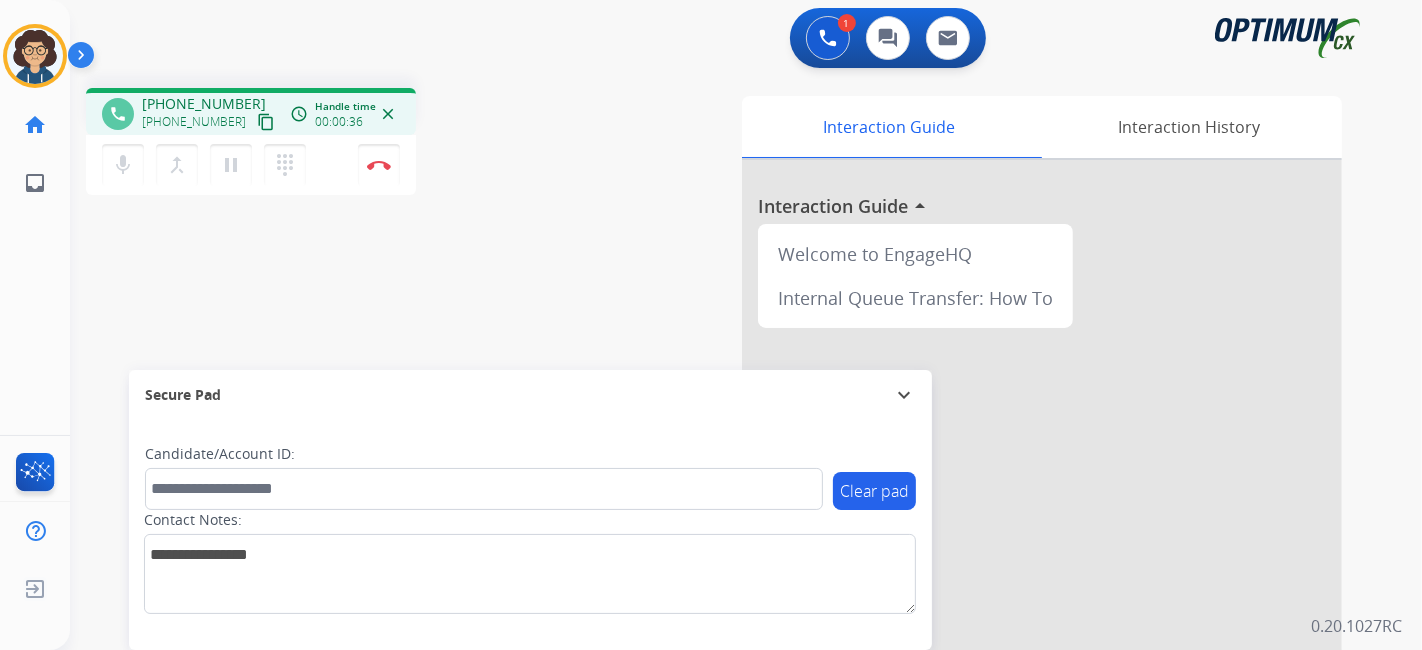 click on "content_copy" at bounding box center (266, 122) 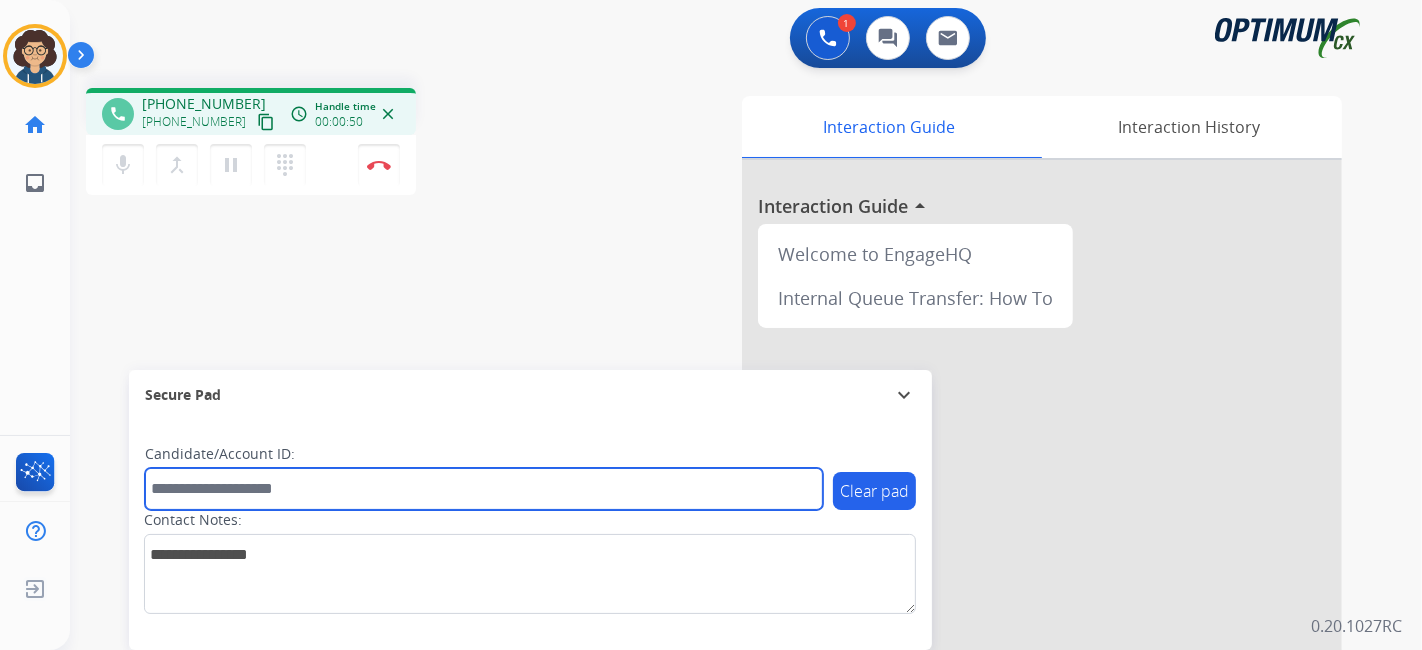 click at bounding box center (484, 489) 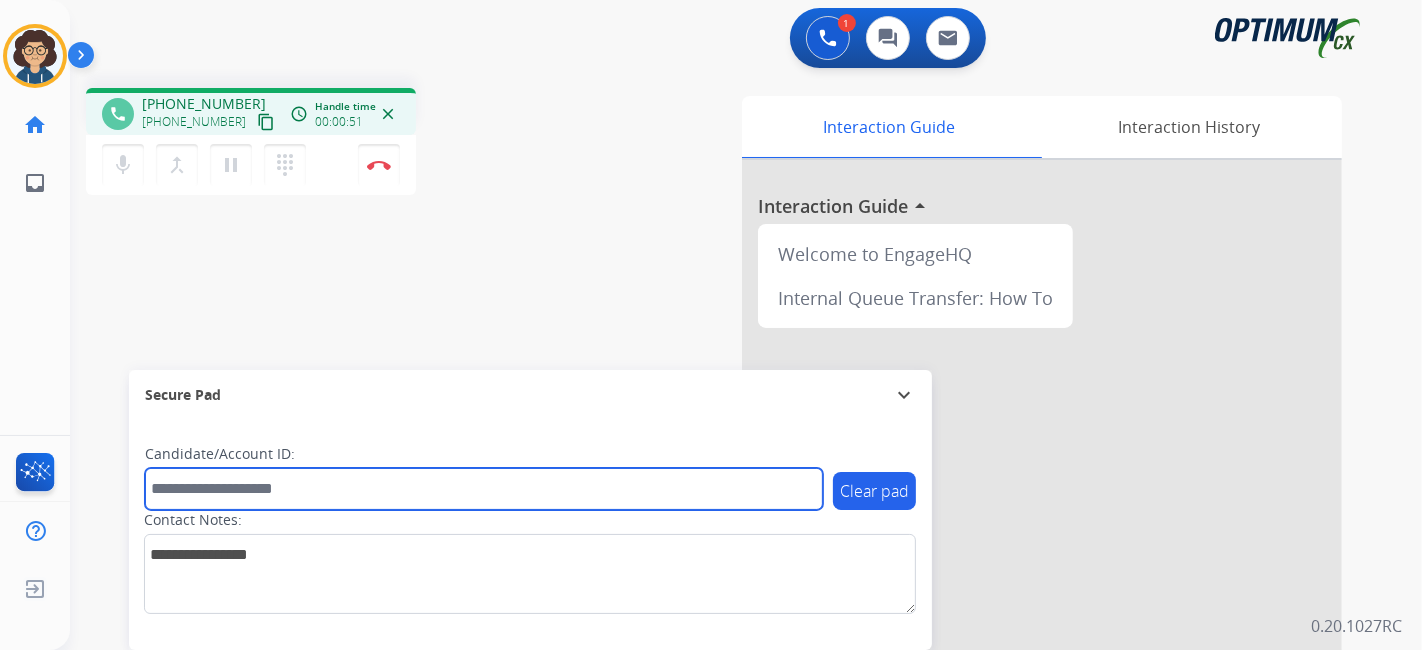 paste on "*******" 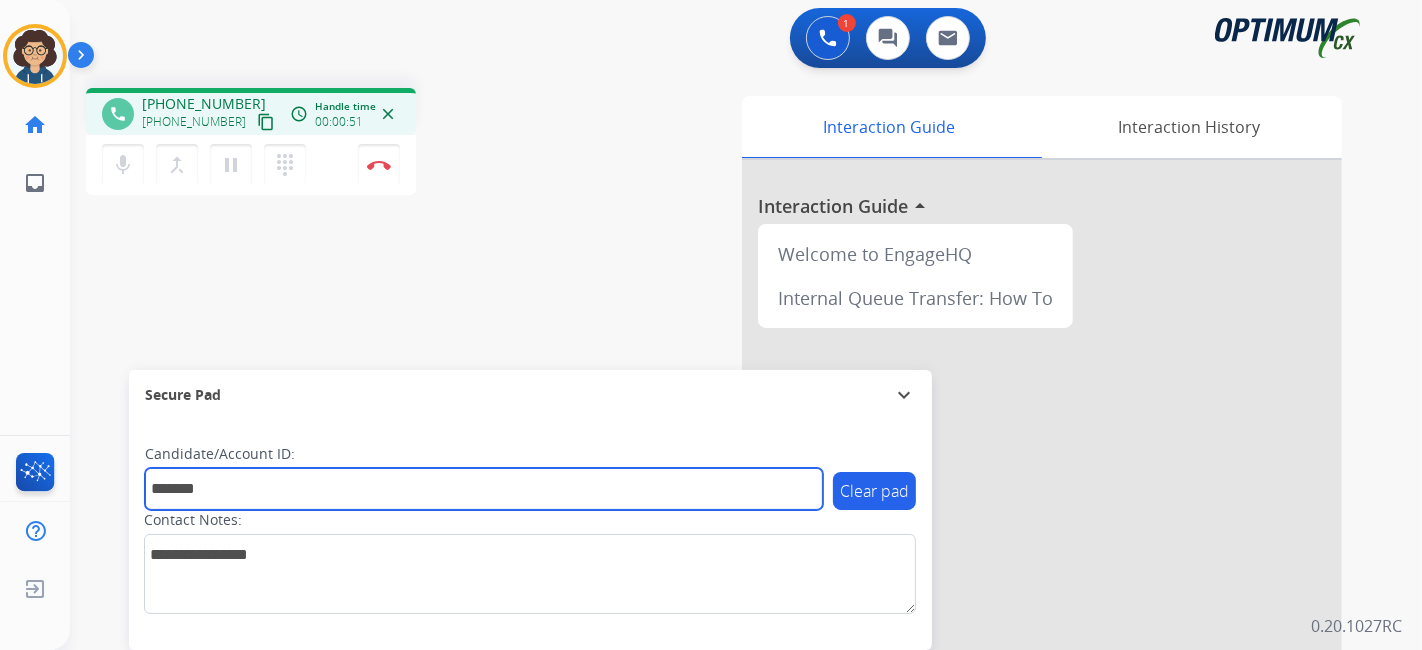 type on "*******" 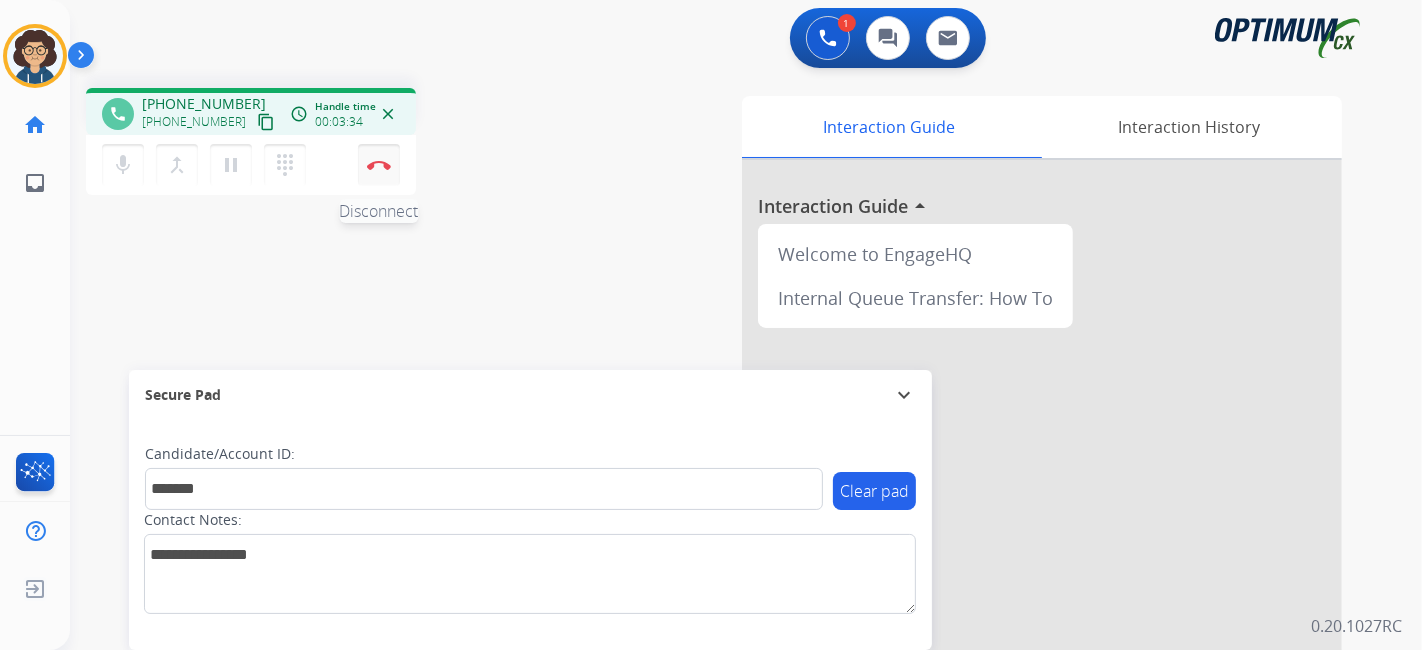 click on "Disconnect" at bounding box center (379, 165) 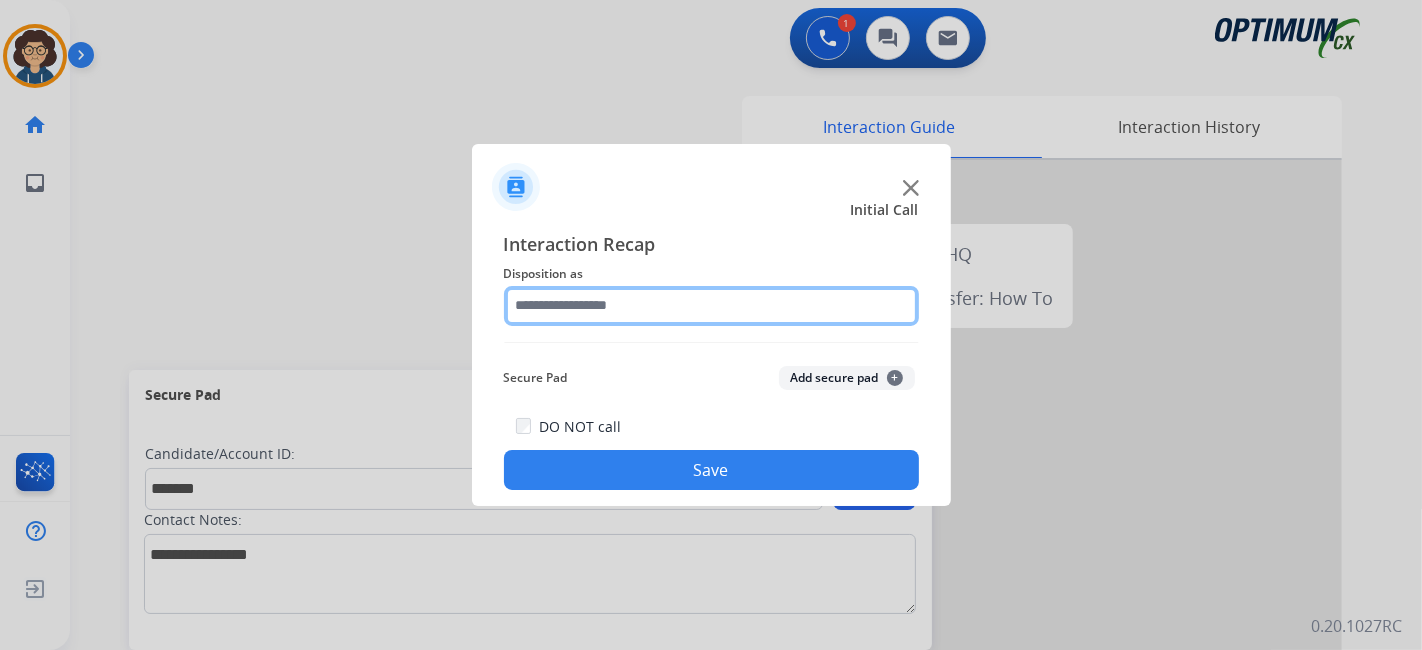 click 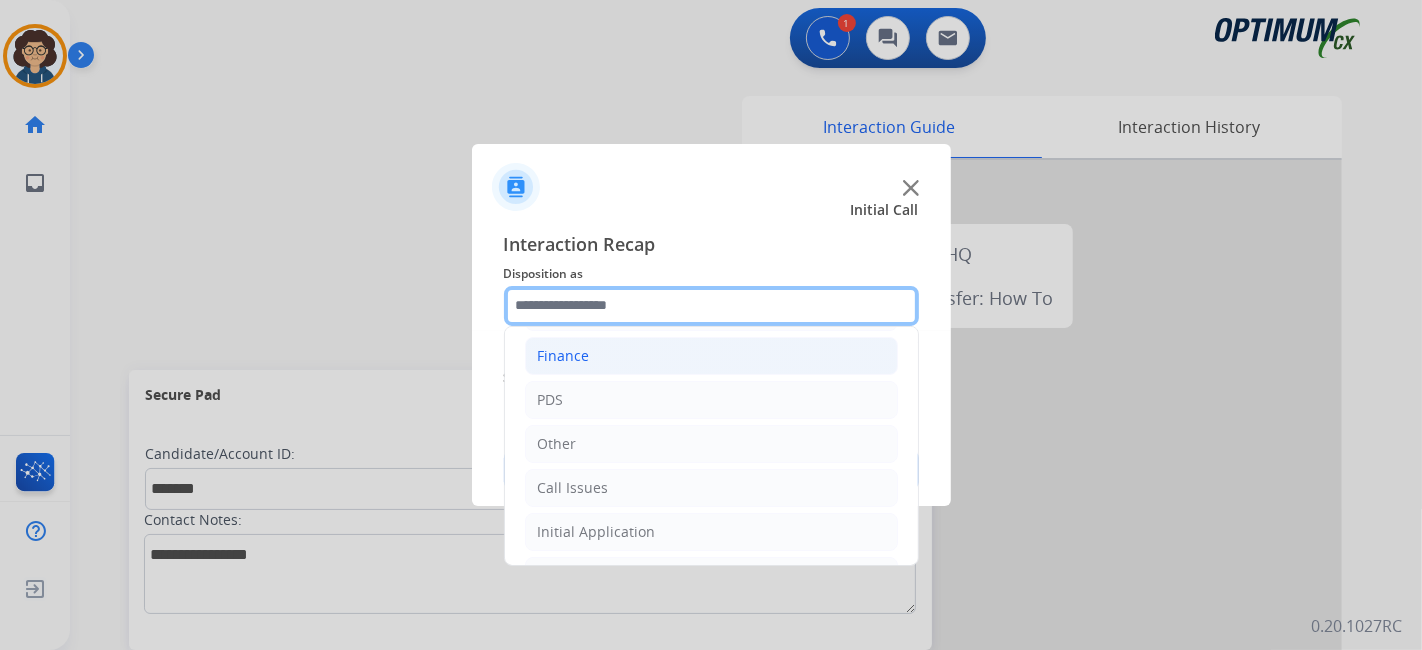 scroll, scrollTop: 0, scrollLeft: 0, axis: both 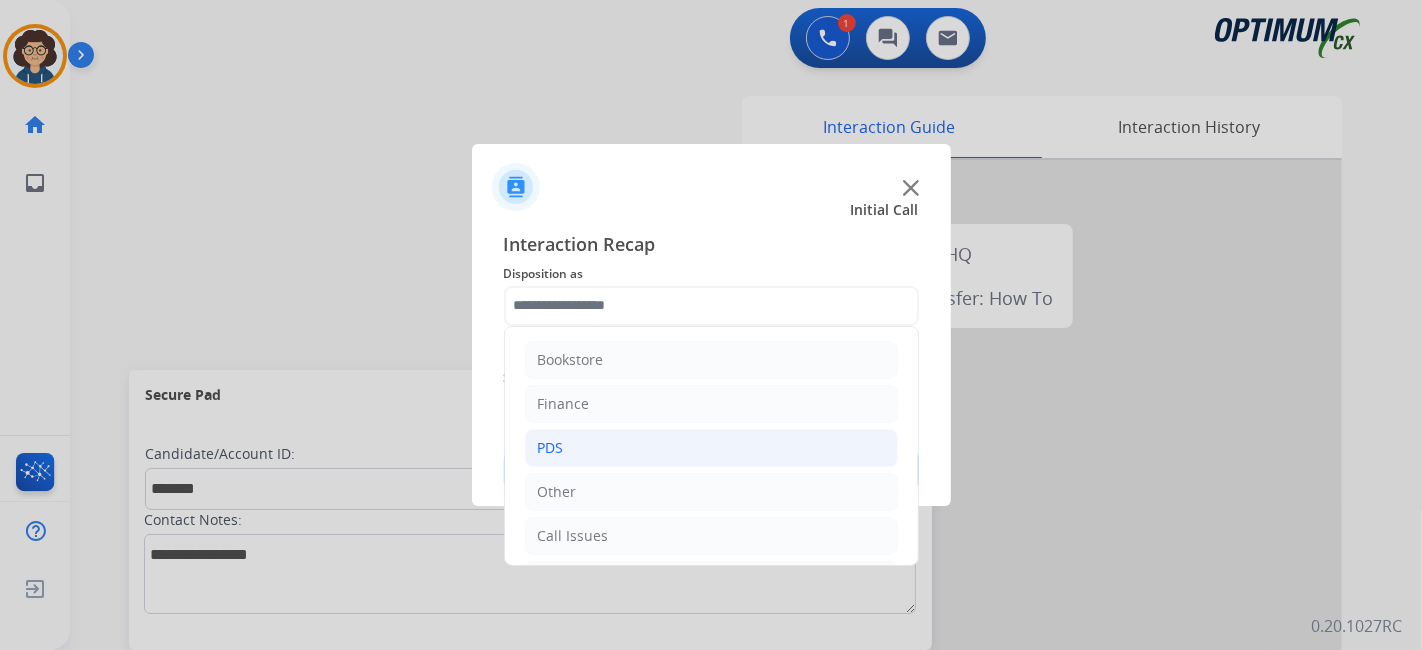 click on "PDS" 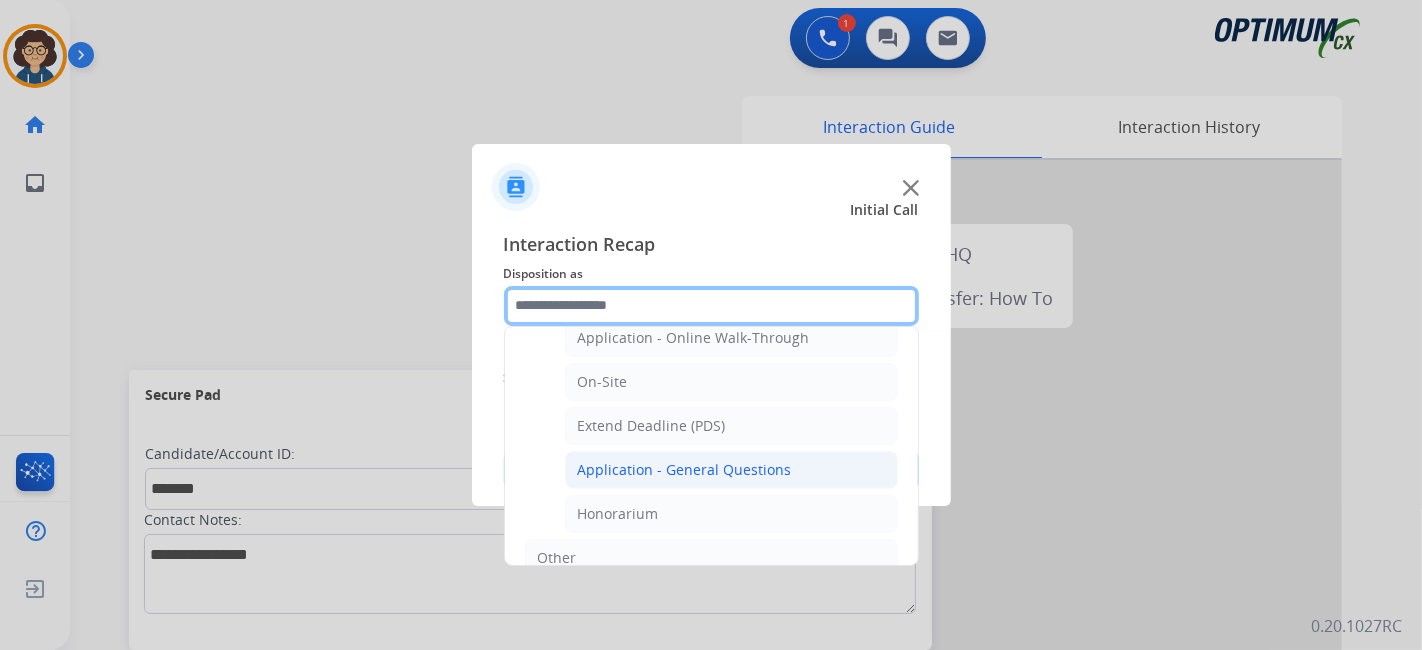 scroll, scrollTop: 516, scrollLeft: 0, axis: vertical 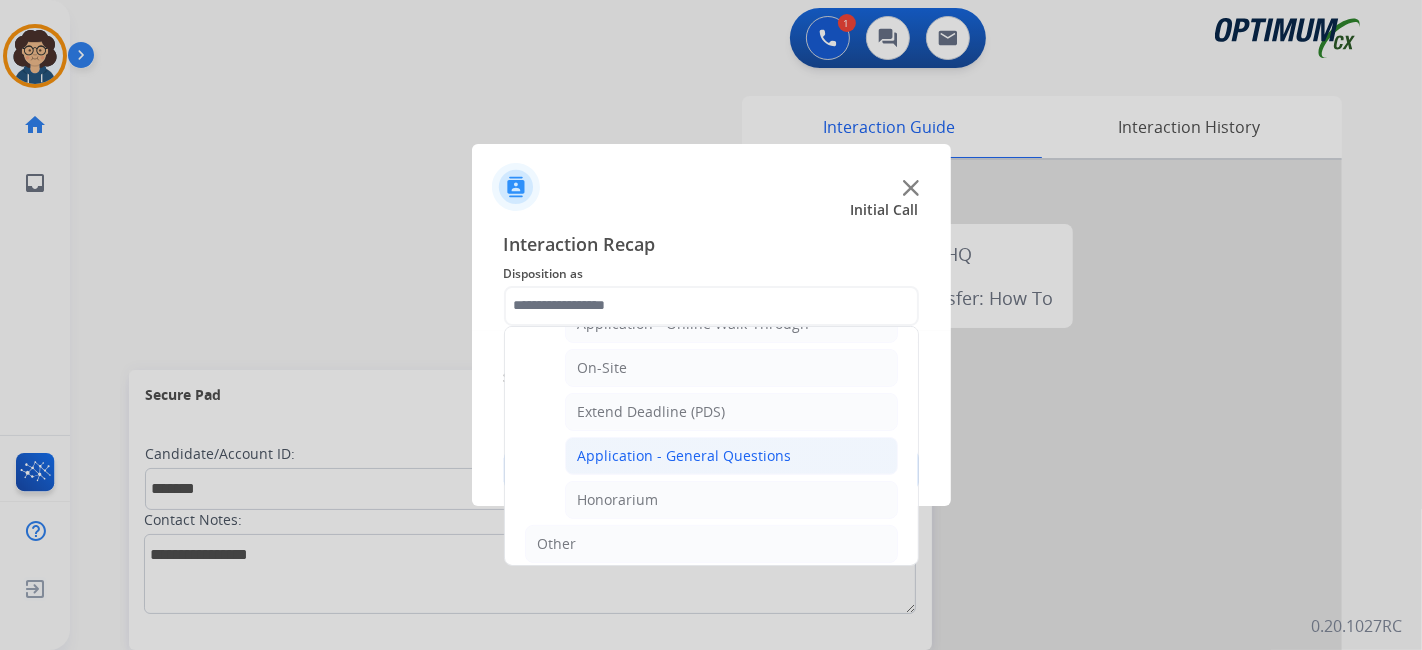 click on "Application - General Questions" 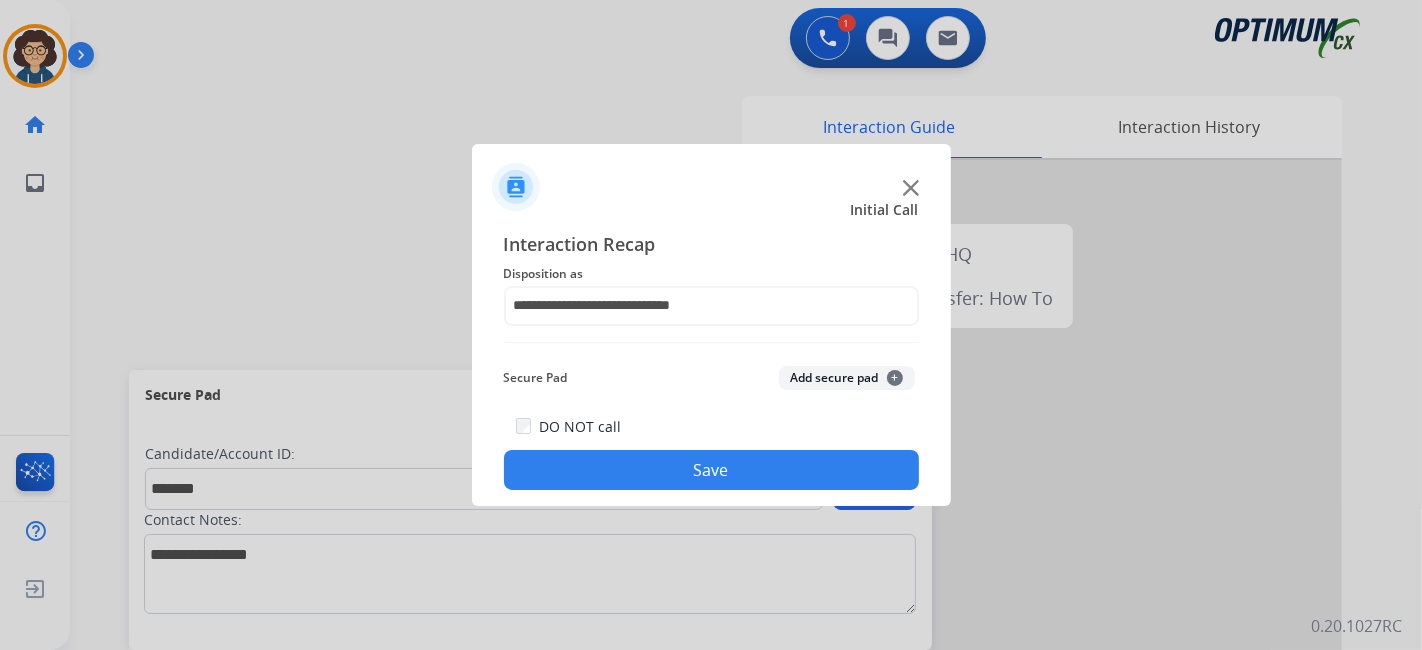 click on "Add secure pad  +" 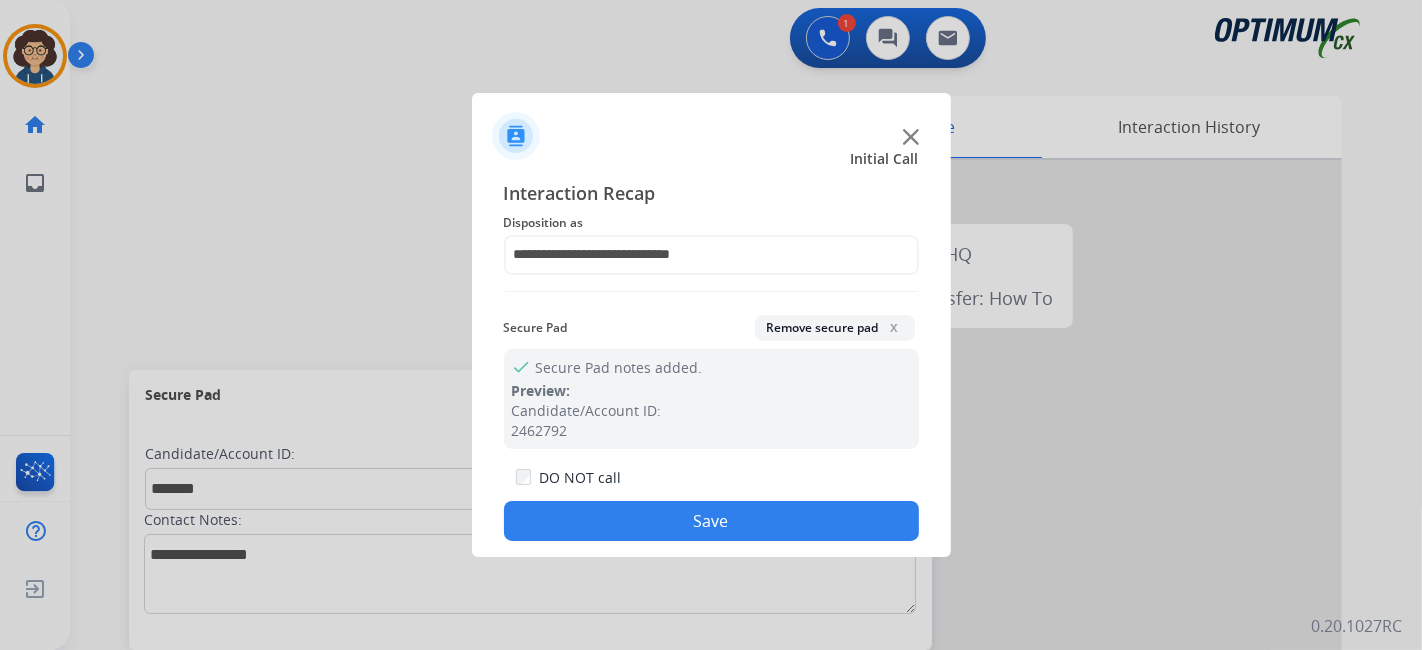 drag, startPoint x: 748, startPoint y: 503, endPoint x: 733, endPoint y: 487, distance: 21.931713 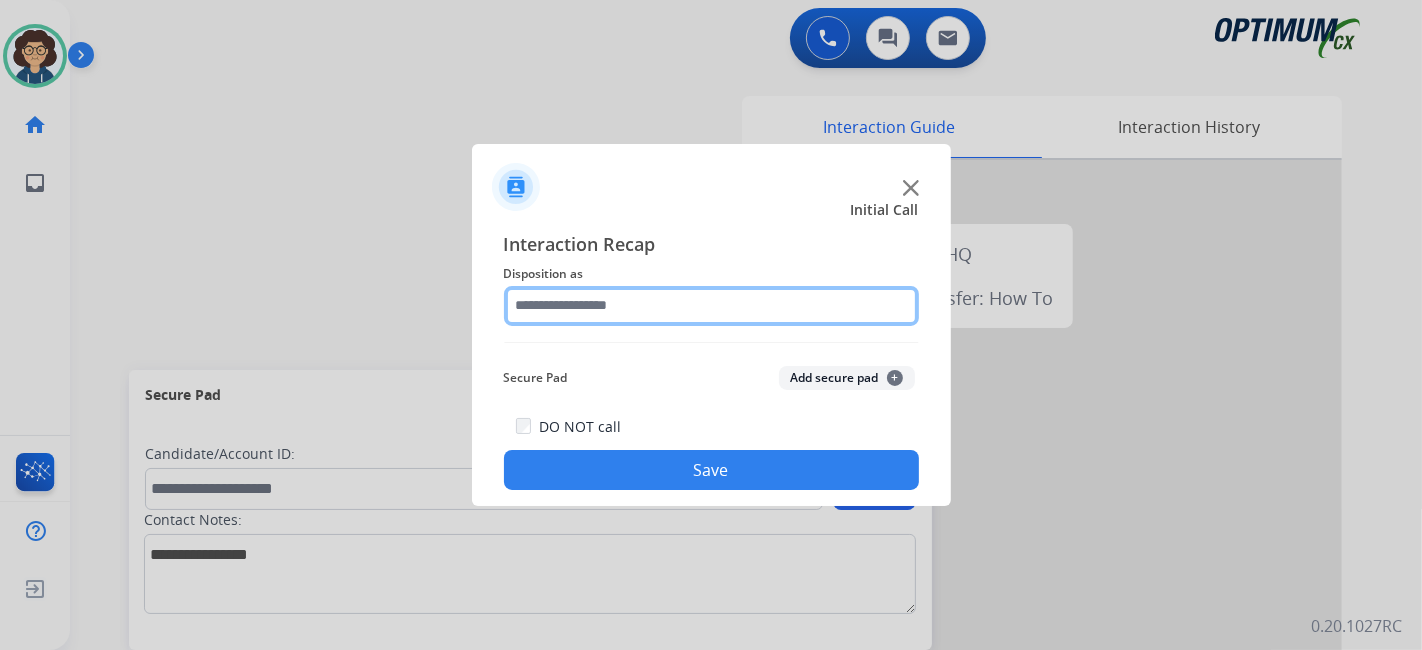 click 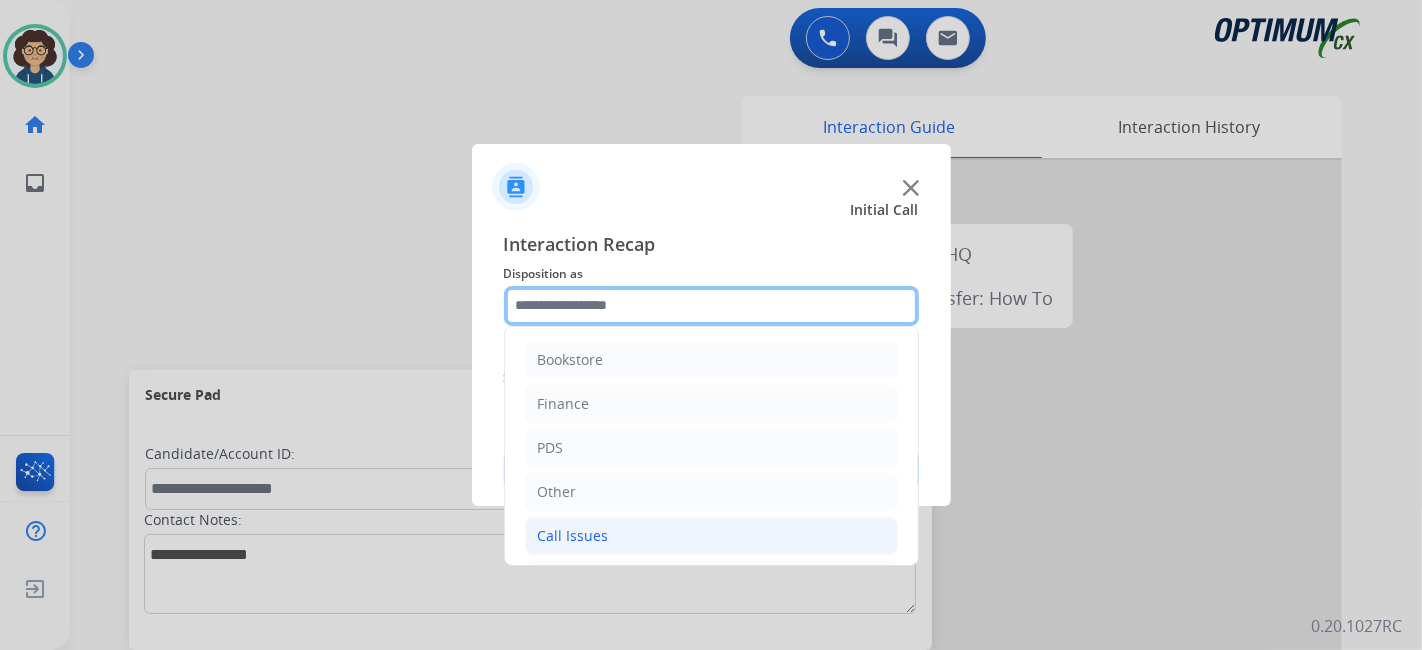 scroll, scrollTop: 131, scrollLeft: 0, axis: vertical 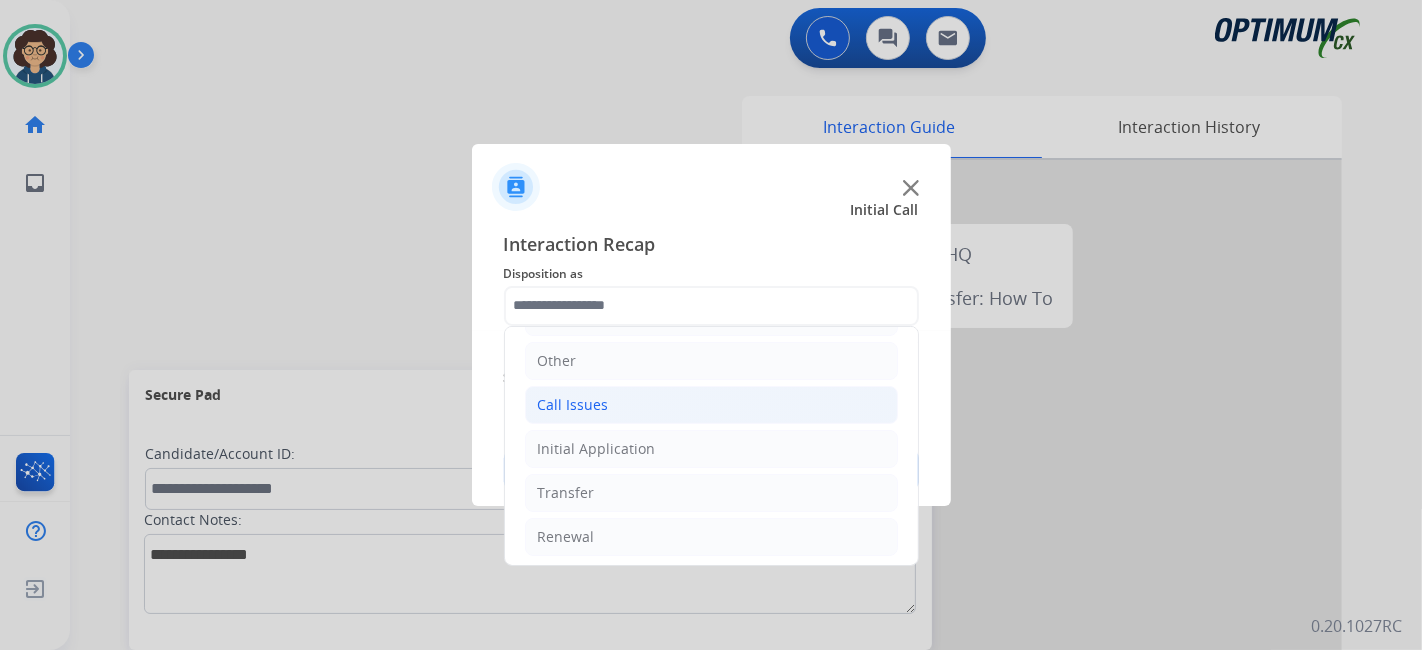 click on "Call Issues" 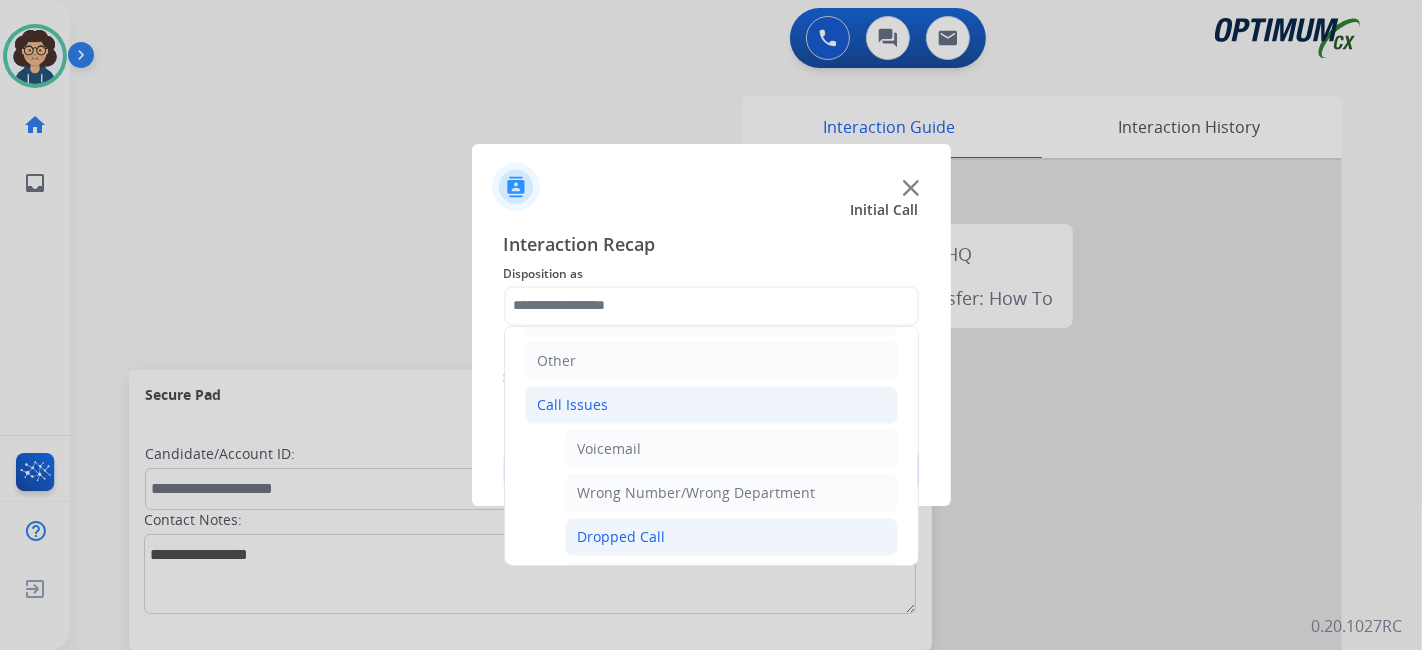 click on "Dropped Call" 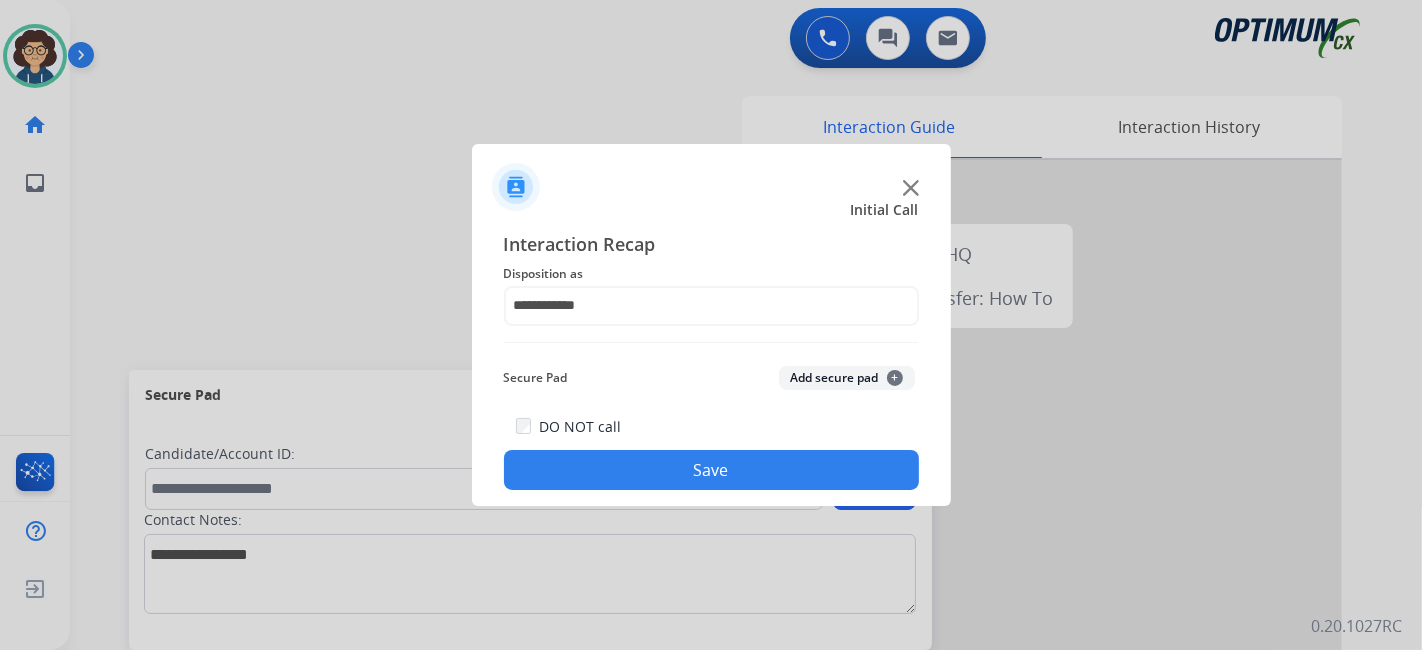 click on "Save" 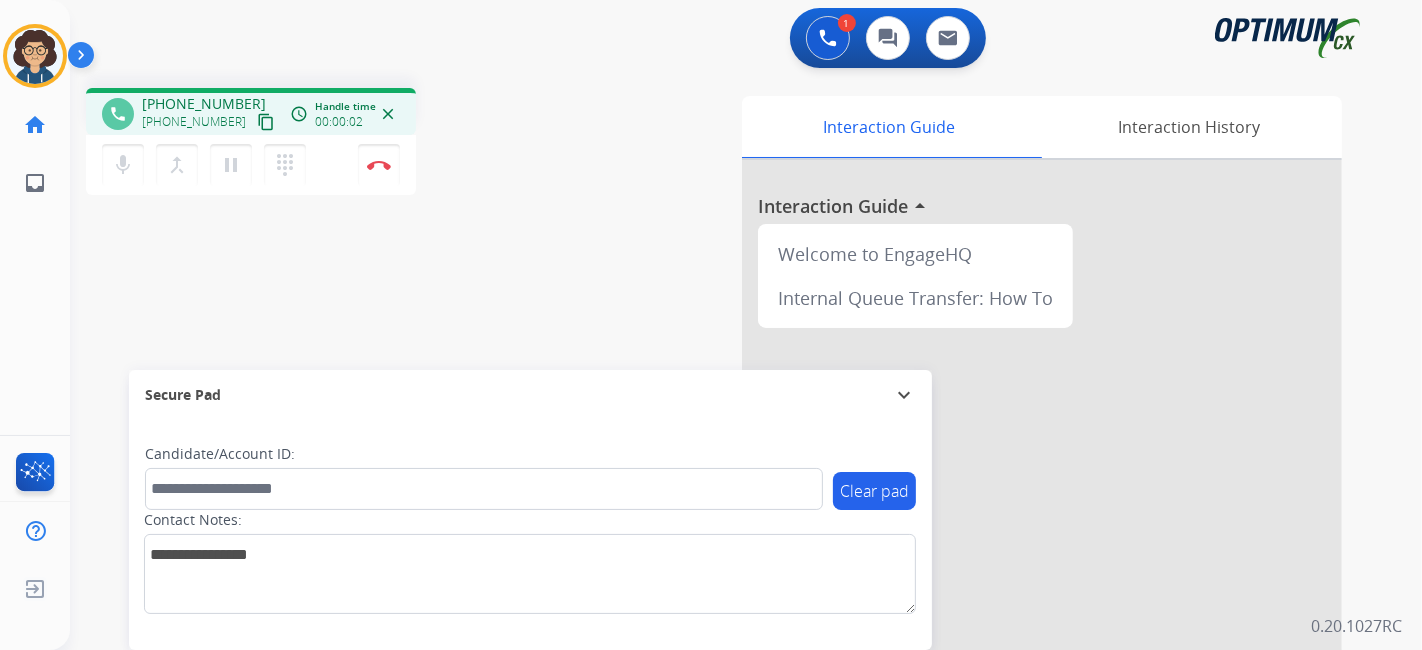 click on "content_copy" at bounding box center [266, 122] 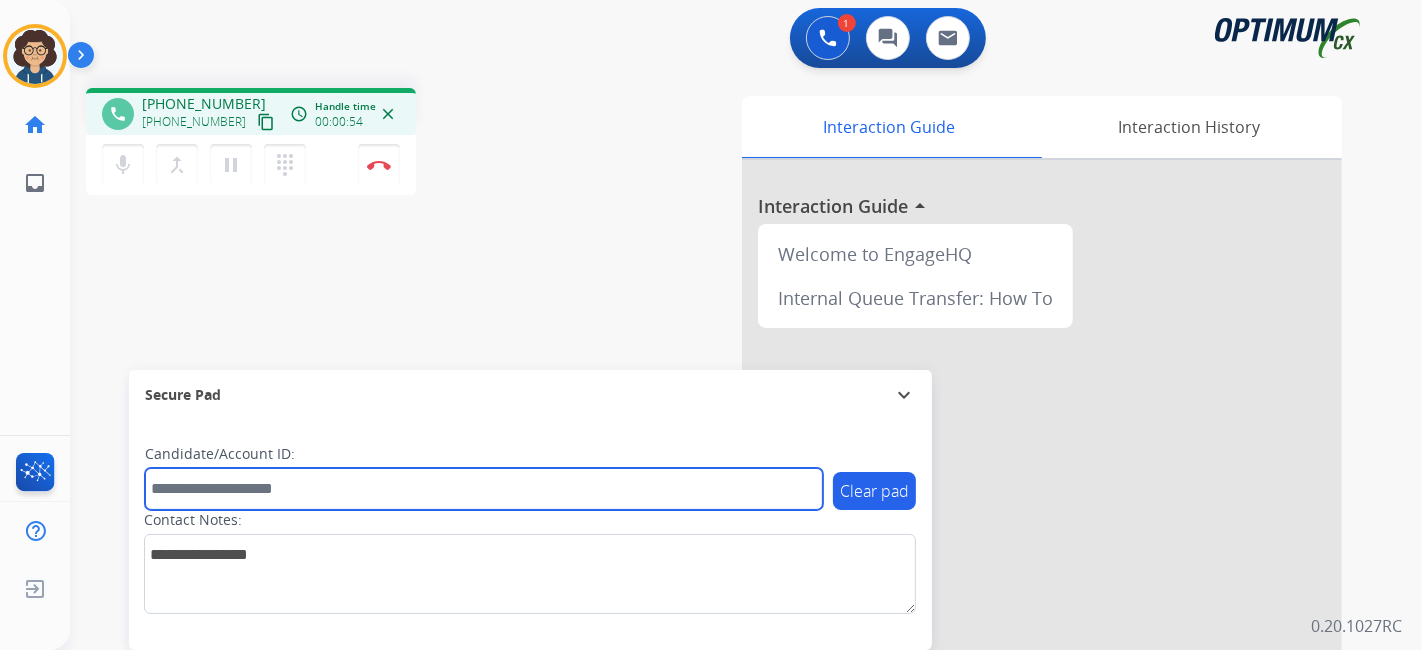 click at bounding box center [484, 489] 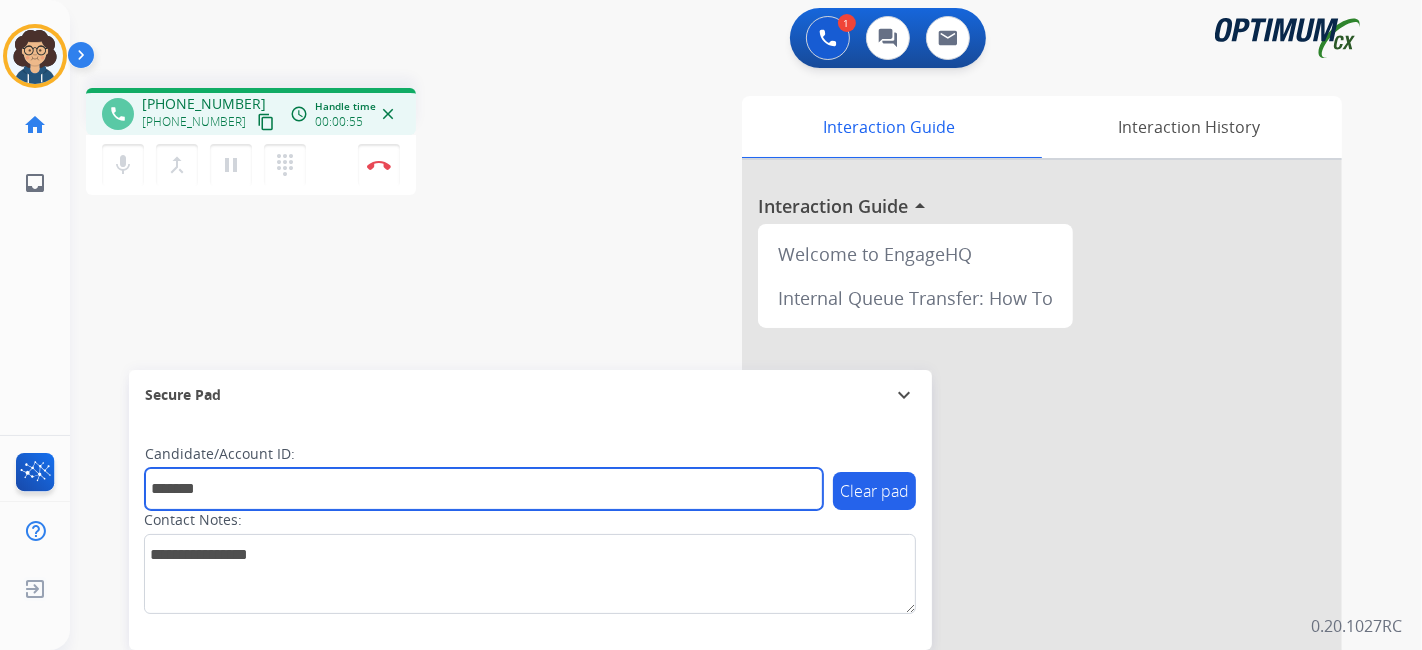 type on "*******" 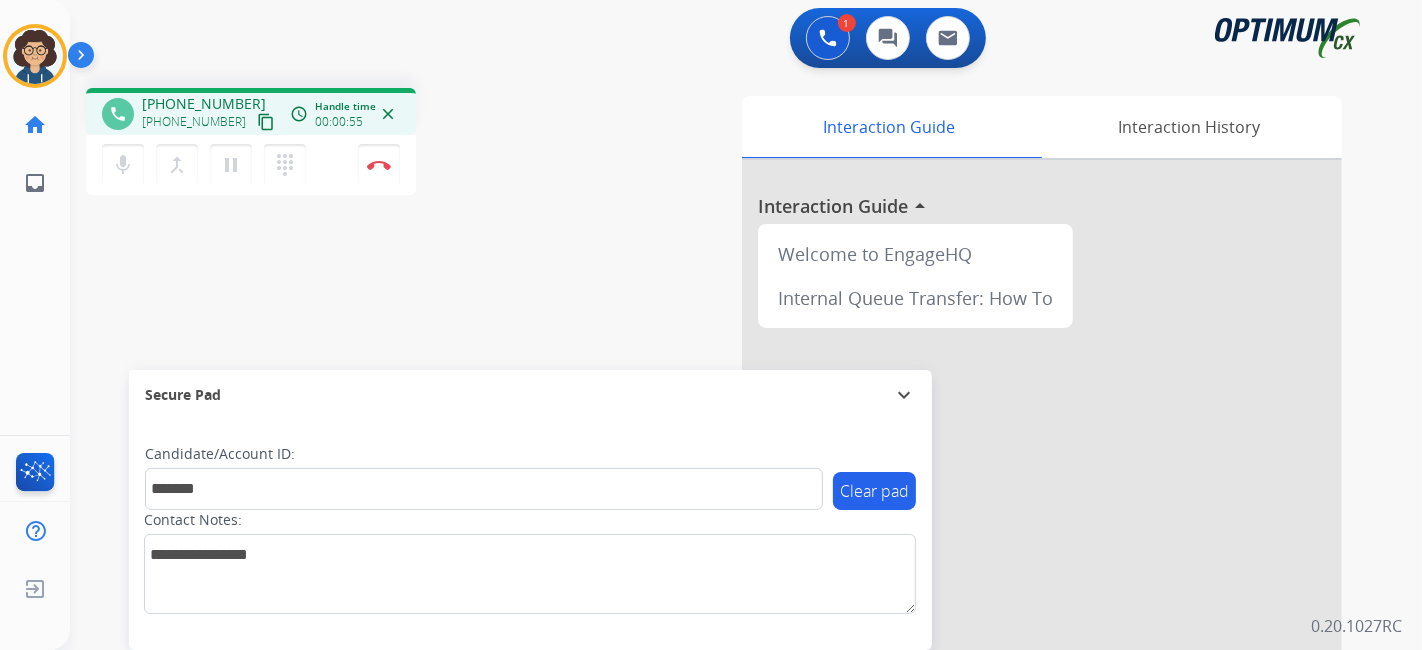 click on "phone [PHONE_NUMBER] [PHONE_NUMBER] content_copy access_time Call metrics Queue   00:12 Hold   00:00 Talk   00:54 Total   01:05 Handle time 00:00:55 close mic Mute merge_type Bridge pause Hold dialpad Dialpad Disconnect swap_horiz Break voice bridge close_fullscreen Connect 3-Way Call merge_type Separate 3-Way Call  Interaction Guide   Interaction History  Interaction Guide arrow_drop_up  Welcome to EngageHQ   Internal Queue Transfer: How To  Secure Pad expand_more Clear pad Candidate/Account ID: ******* Contact Notes:" at bounding box center [722, 489] 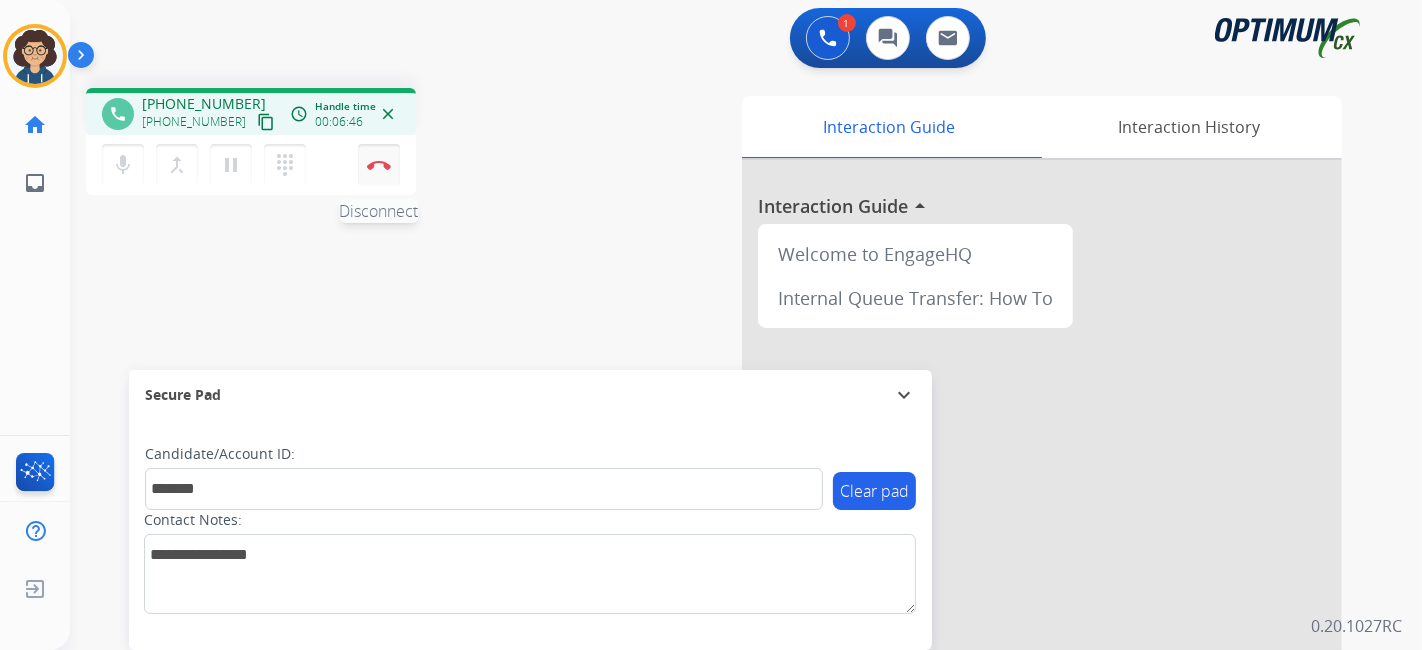 click on "Disconnect" at bounding box center (379, 165) 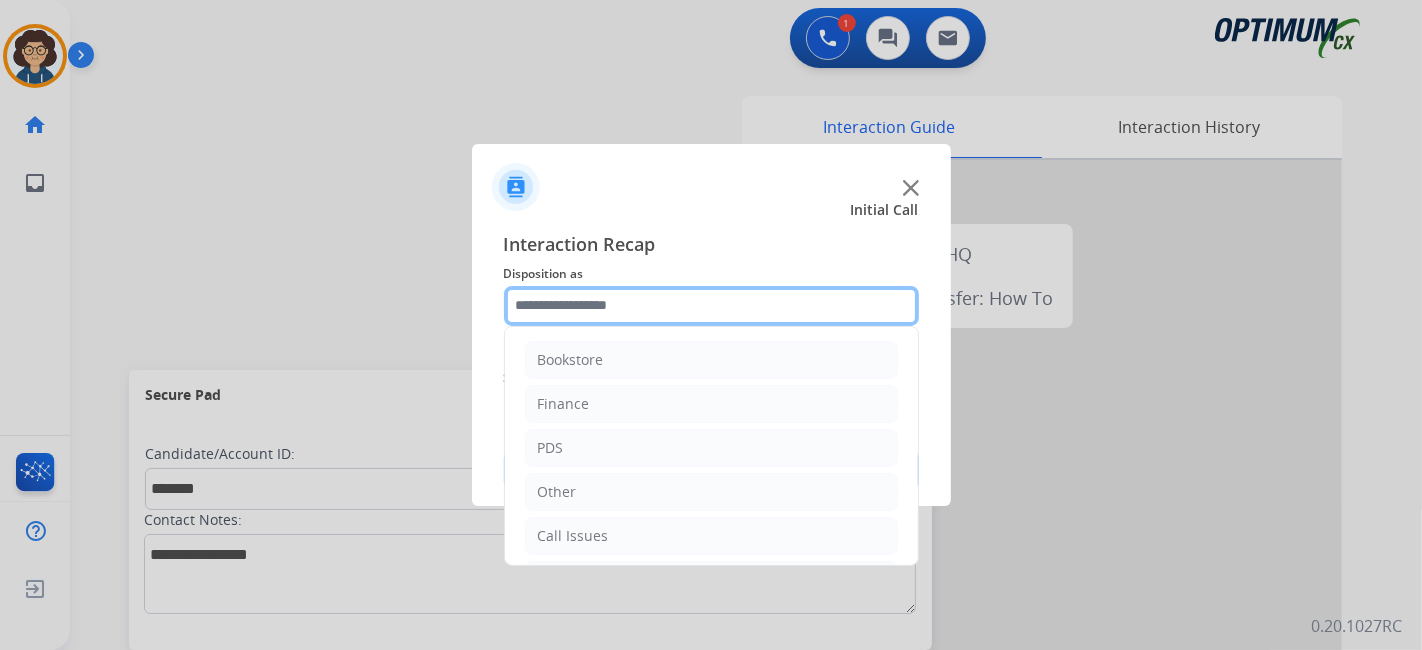 click 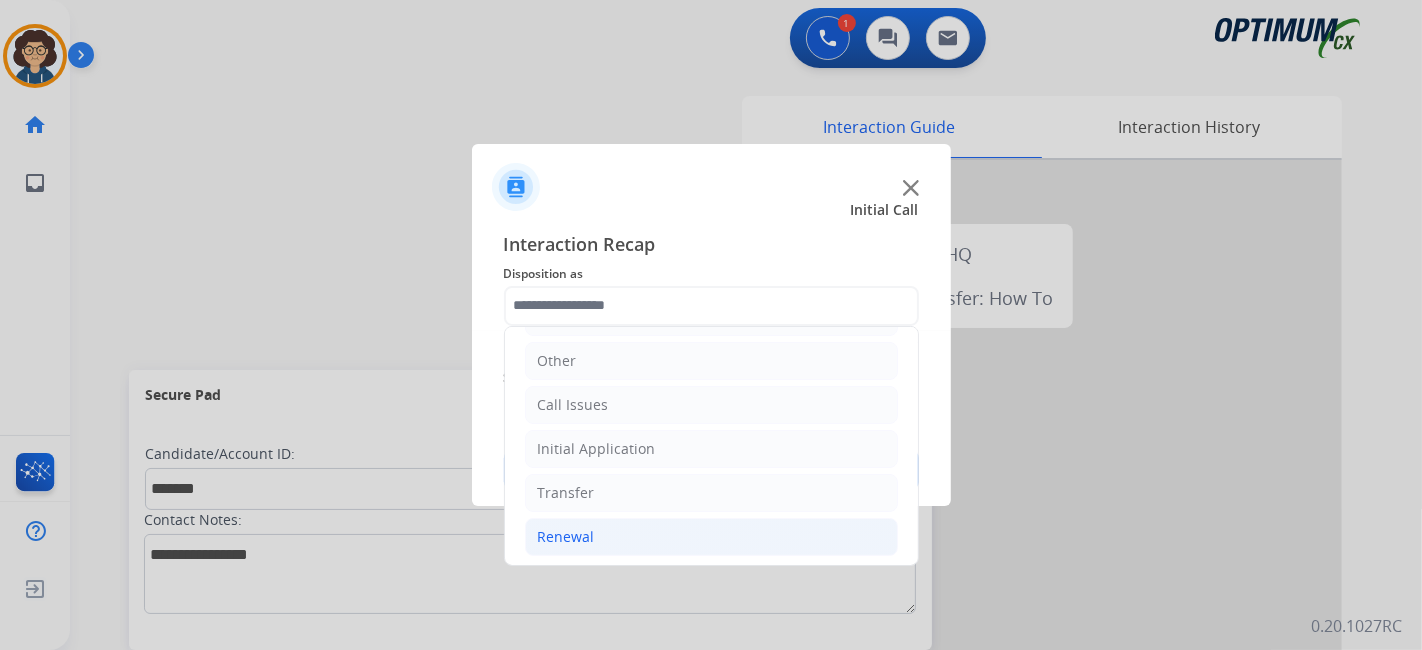 click on "Renewal" 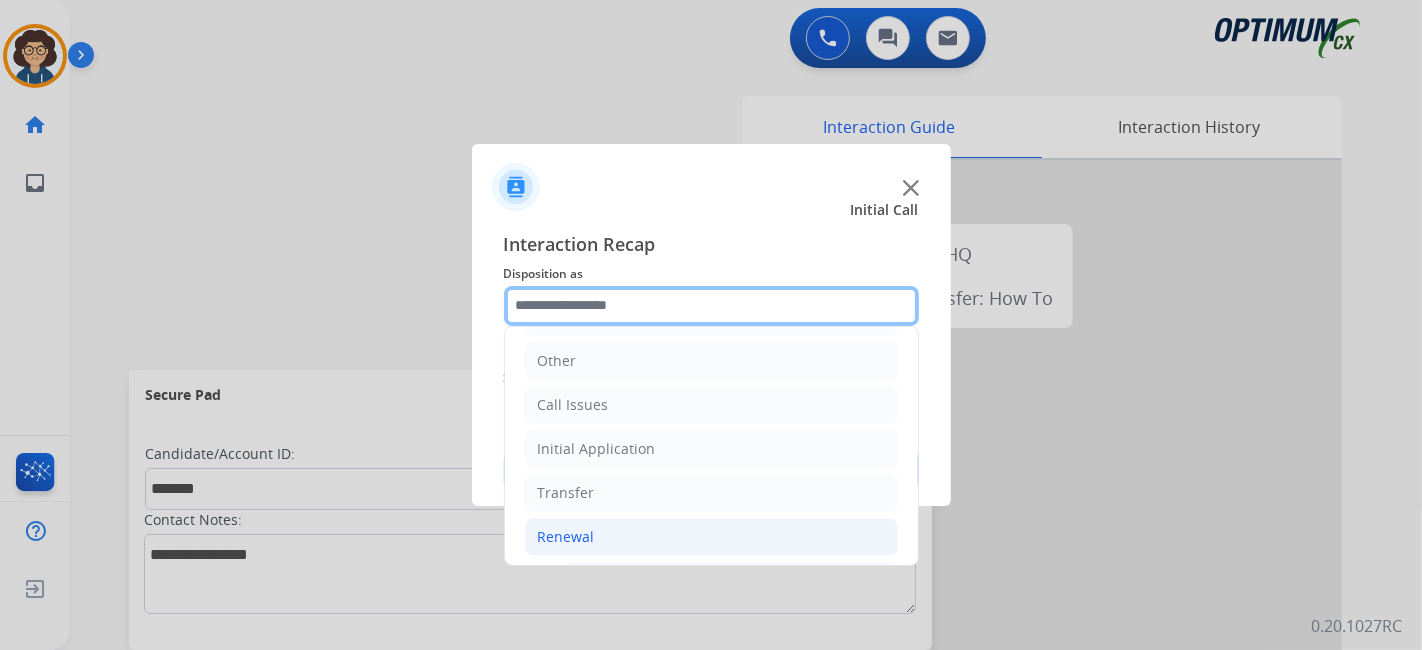 scroll, scrollTop: 760, scrollLeft: 0, axis: vertical 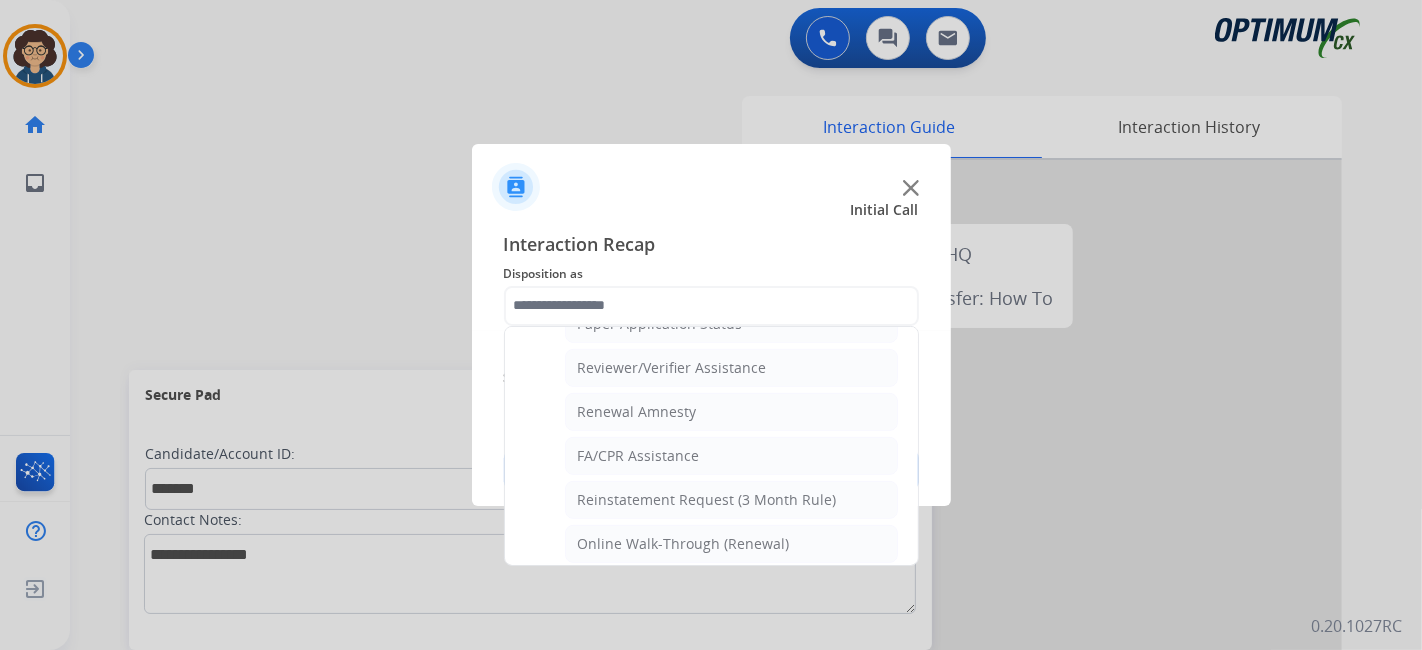 click on "Renewal Amnesty" 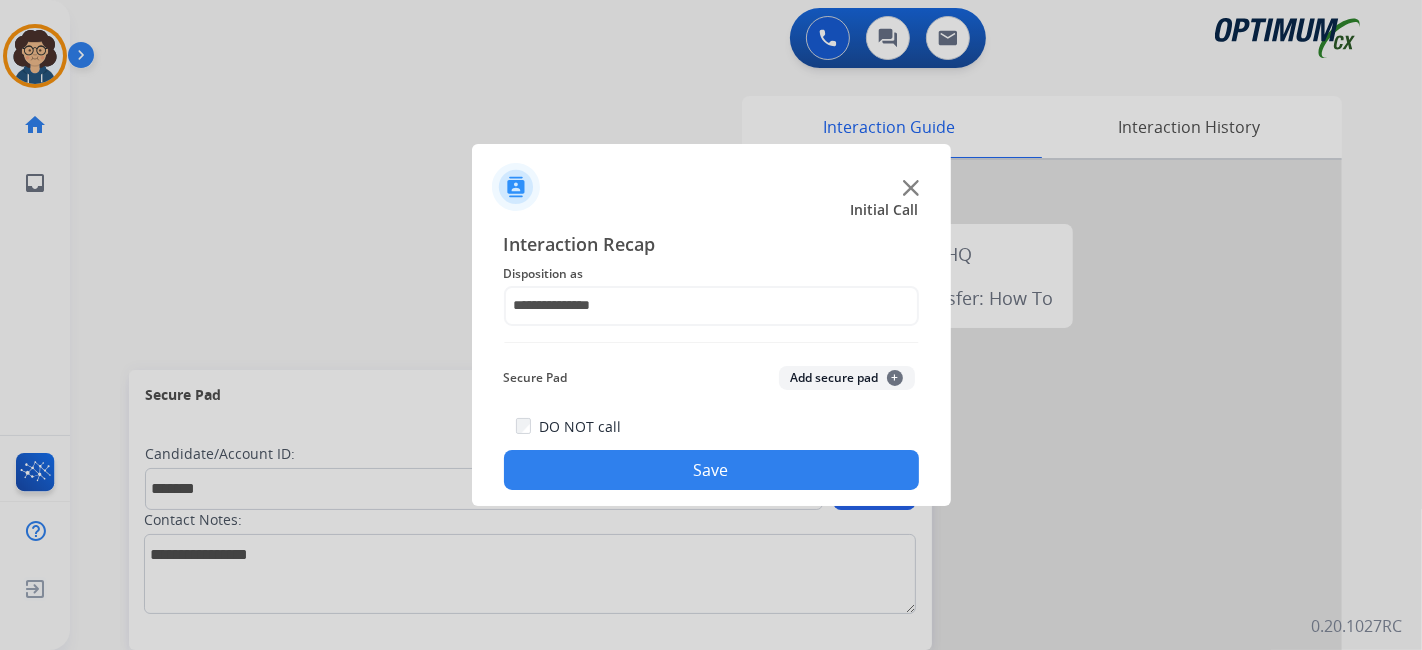 click on "Secure Pad  Add secure pad  +" 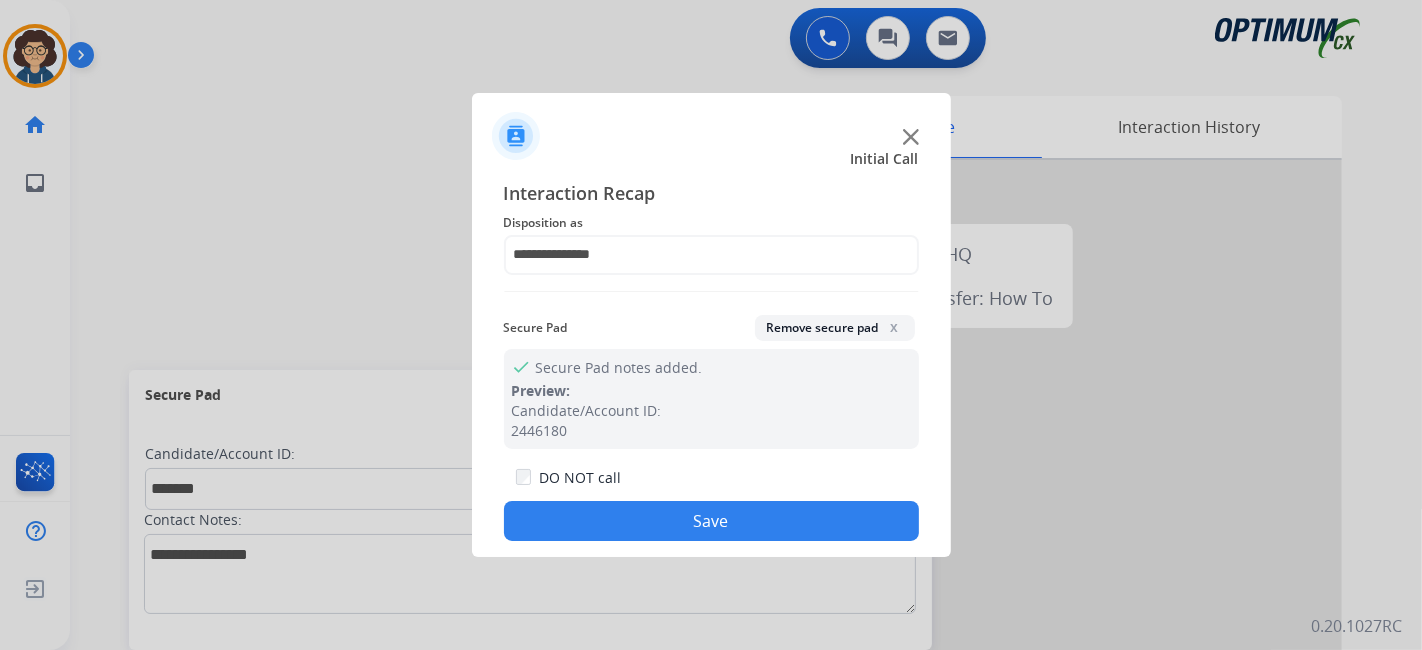 click on "Save" 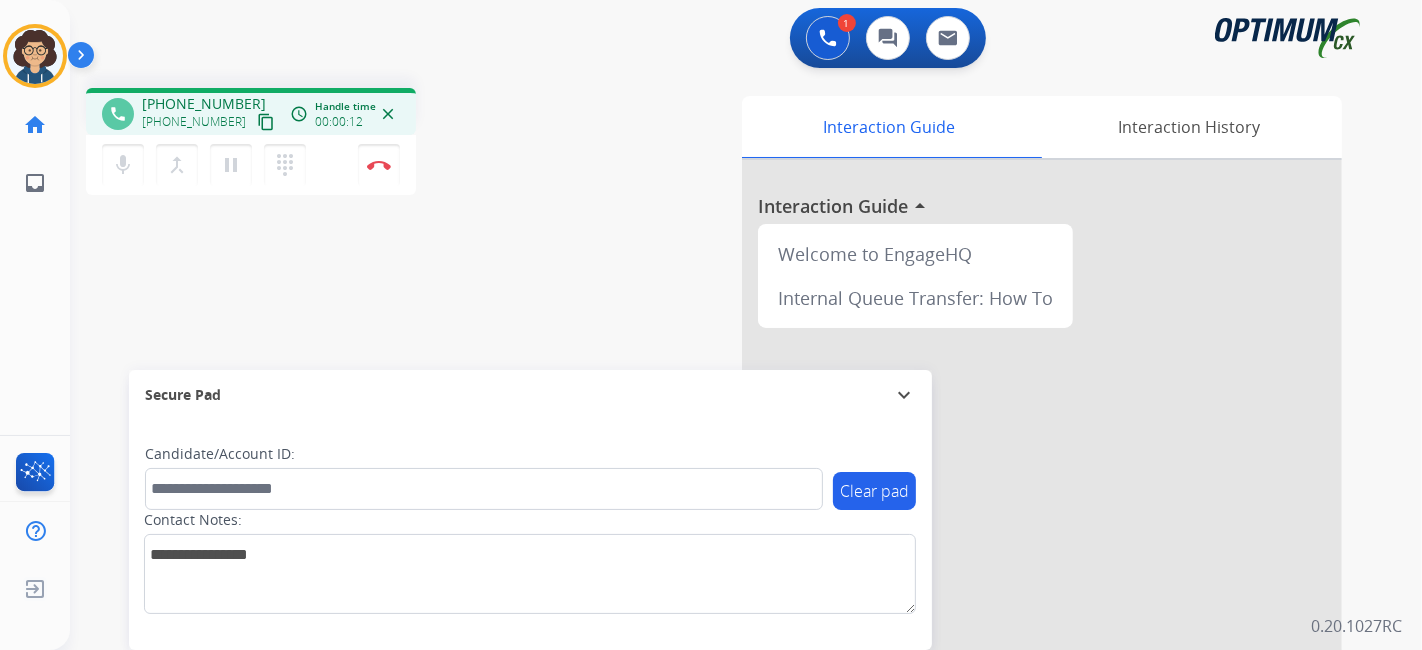 click on "content_copy" at bounding box center [266, 122] 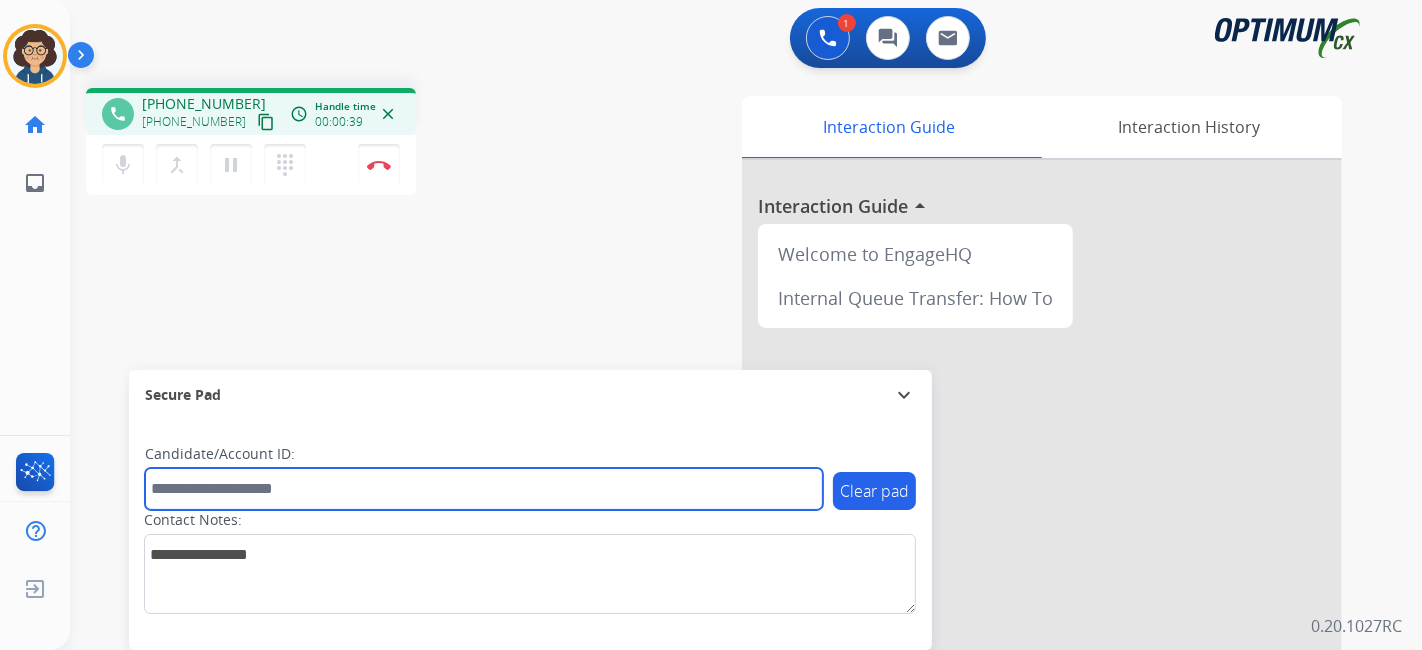 click at bounding box center [484, 489] 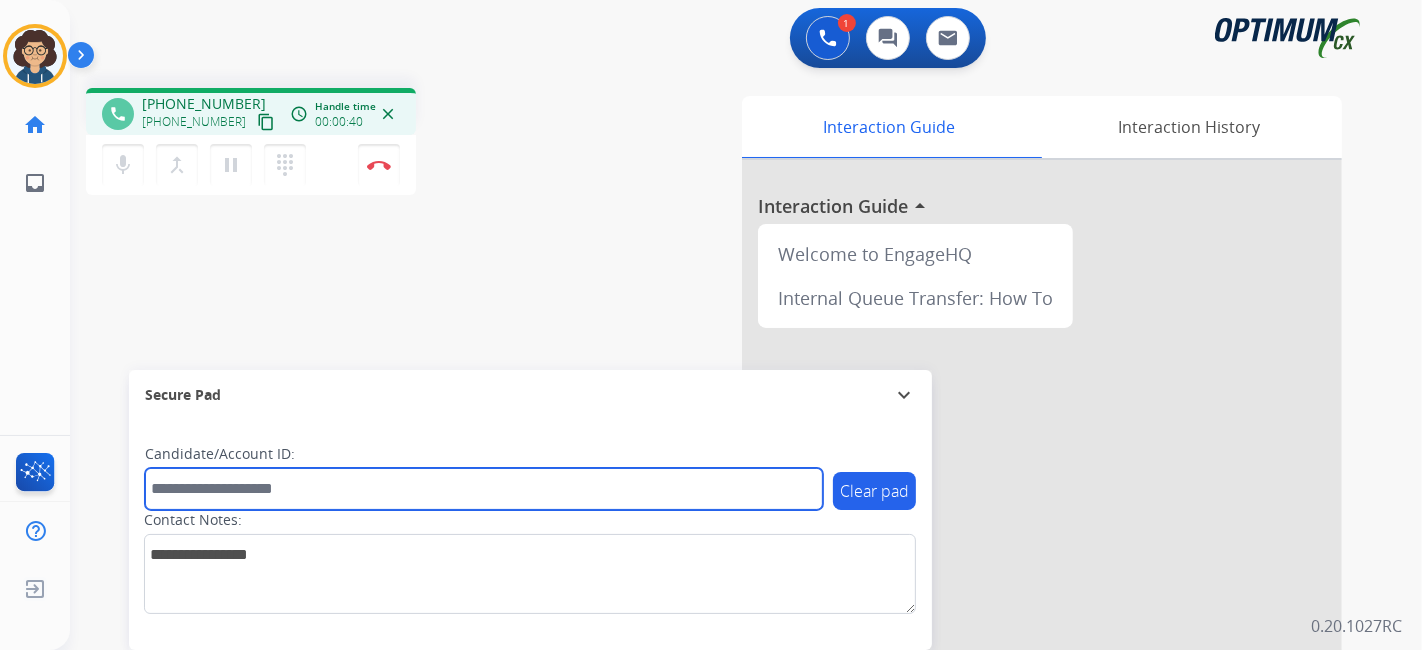 paste on "*******" 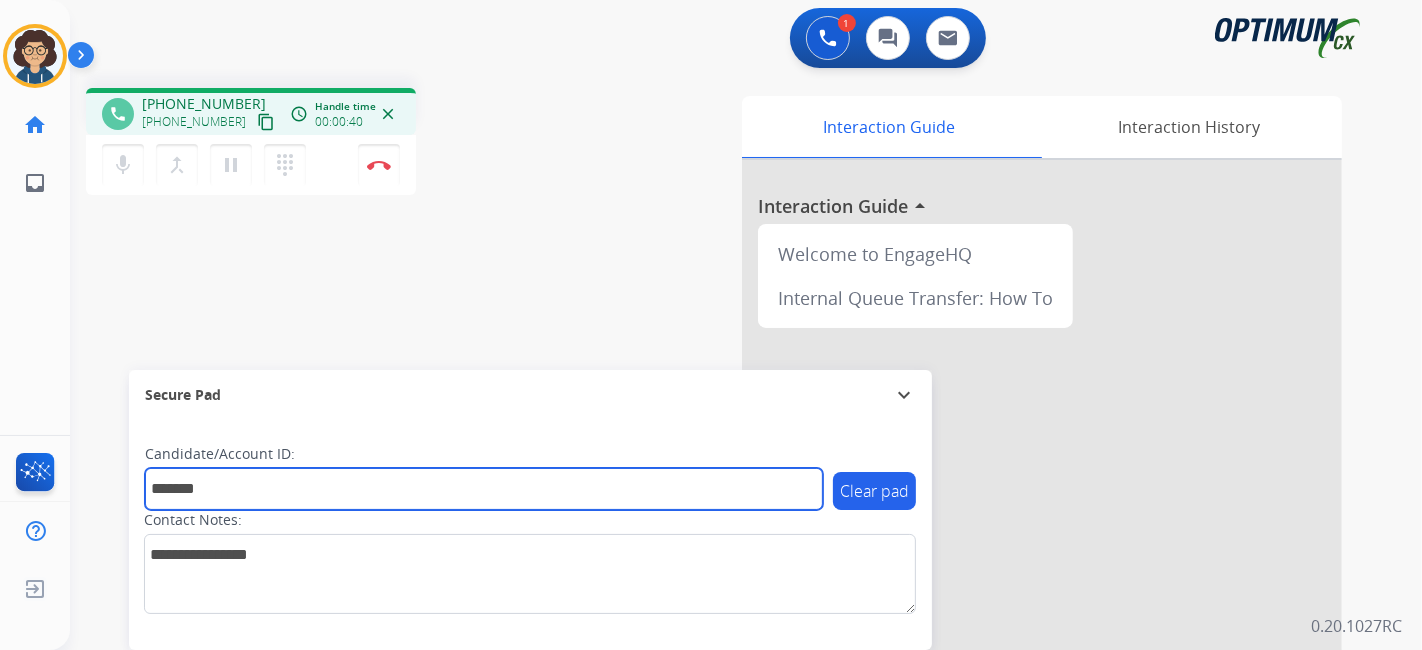 type on "*******" 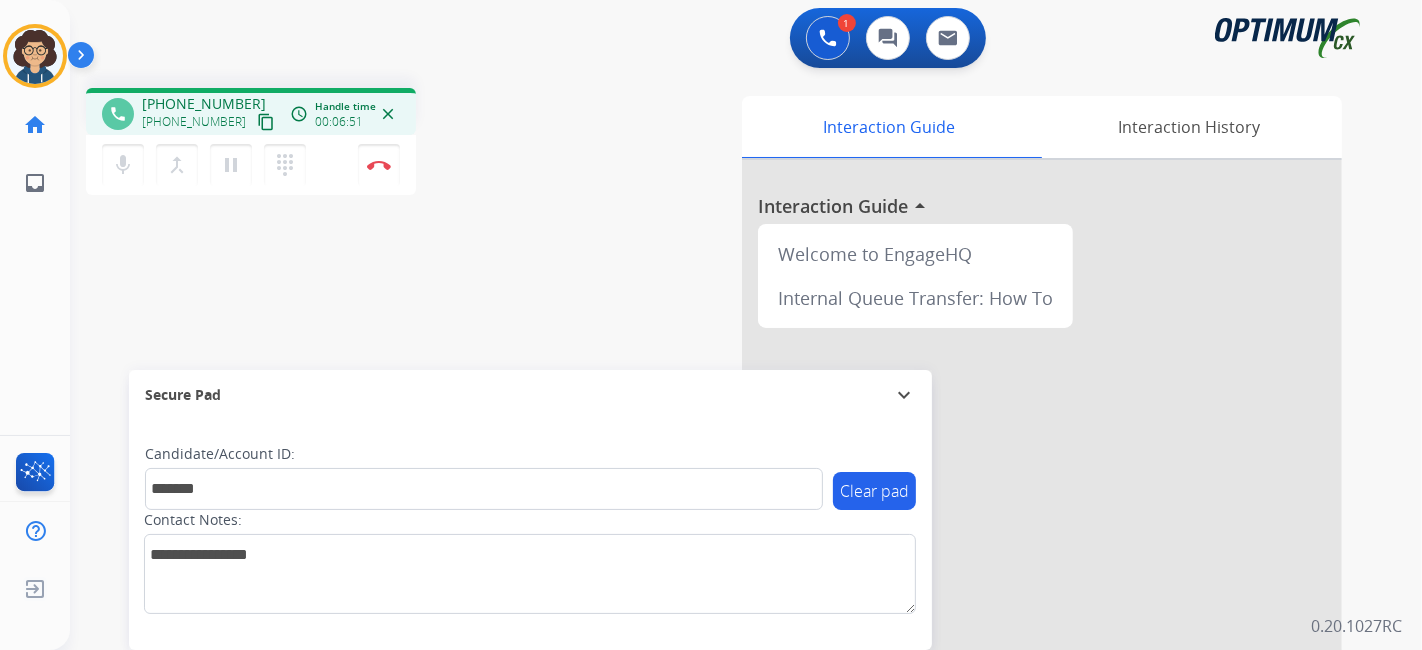 click on "phone [PHONE_NUMBER] [PHONE_NUMBER] content_copy access_time Call metrics Queue   00:18 Hold   00:00 Talk   06:50 Total   07:07 Handle time 00:06:51 close mic Mute merge_type Bridge pause Hold dialpad Dialpad Disconnect swap_horiz Break voice bridge close_fullscreen Connect 3-Way Call merge_type Separate 3-Way Call  Interaction Guide   Interaction History  Interaction Guide arrow_drop_up  Welcome to EngageHQ   Internal Queue Transfer: How To  Secure Pad expand_more Clear pad Candidate/Account ID: ******* Contact Notes:" at bounding box center [722, 489] 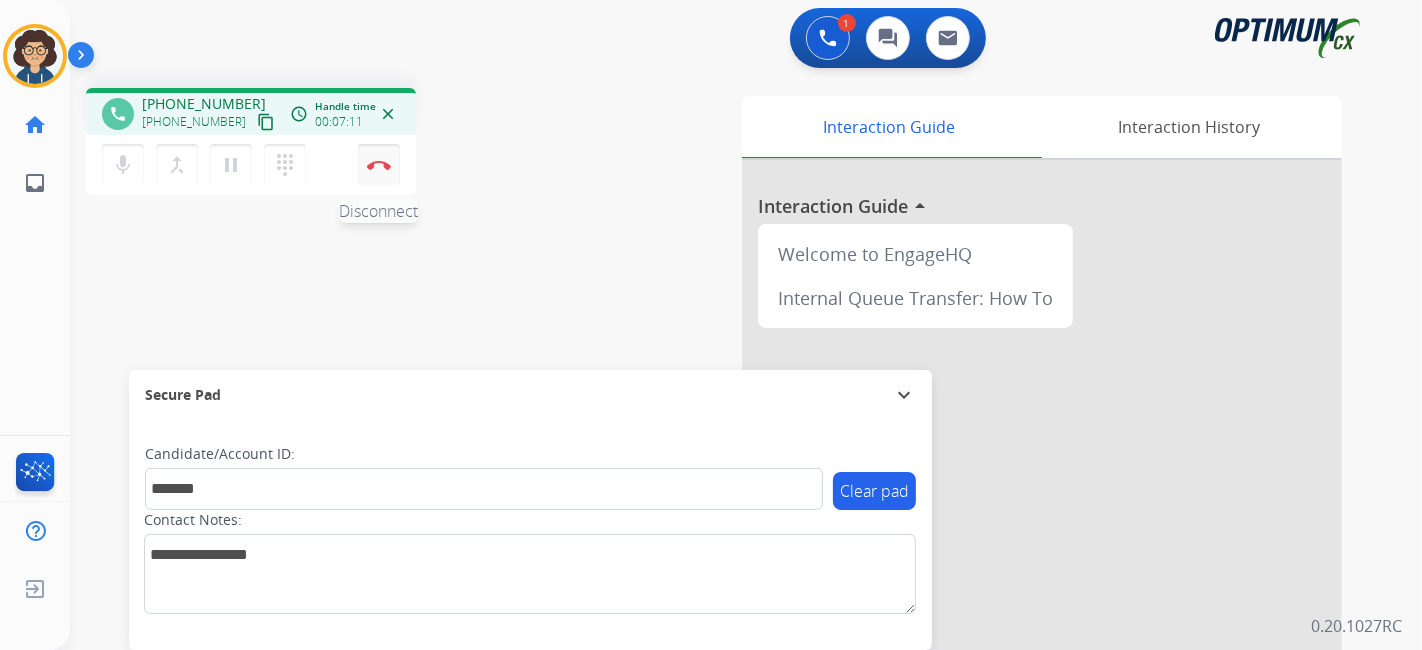 click at bounding box center (379, 165) 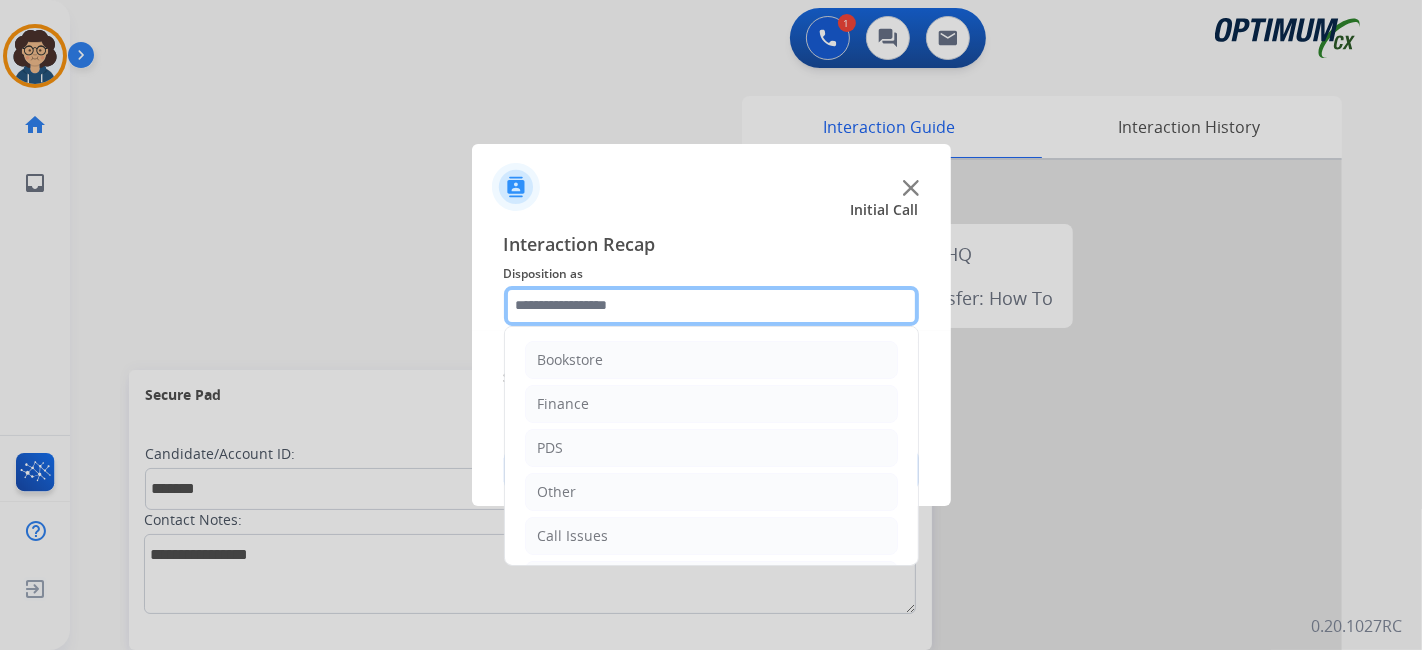 click 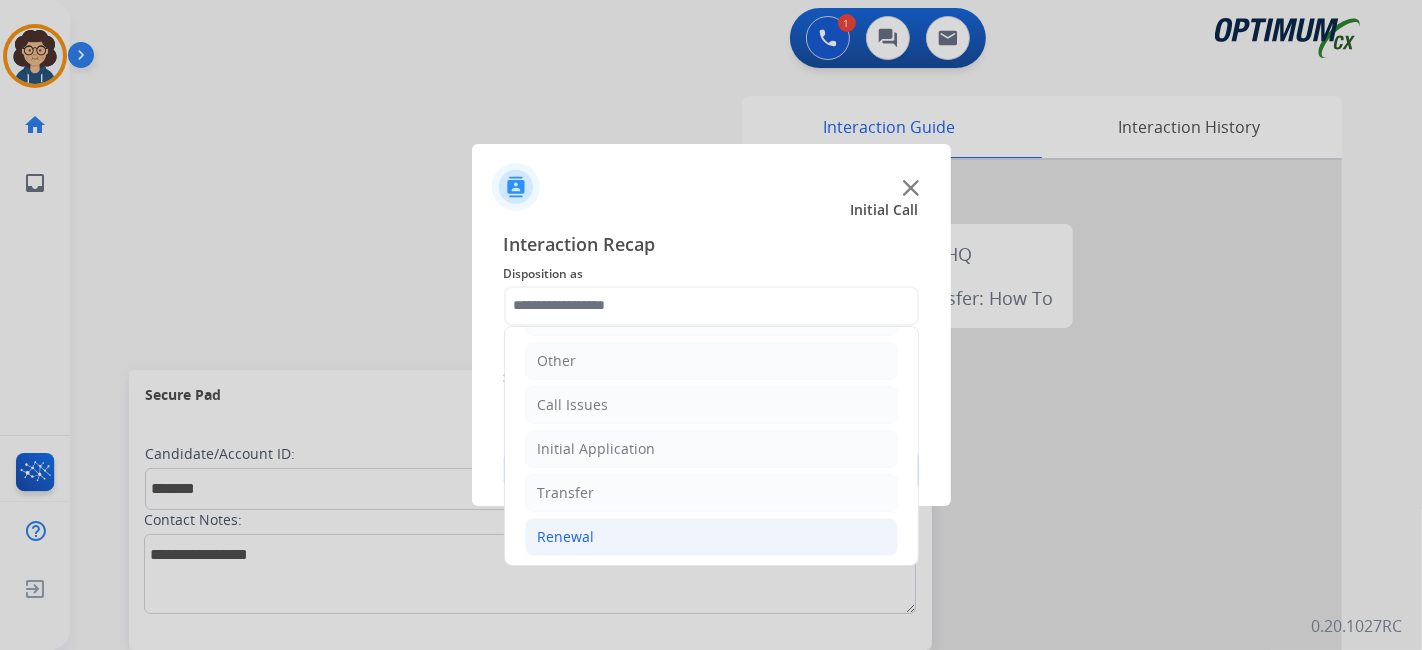 click on "Renewal" 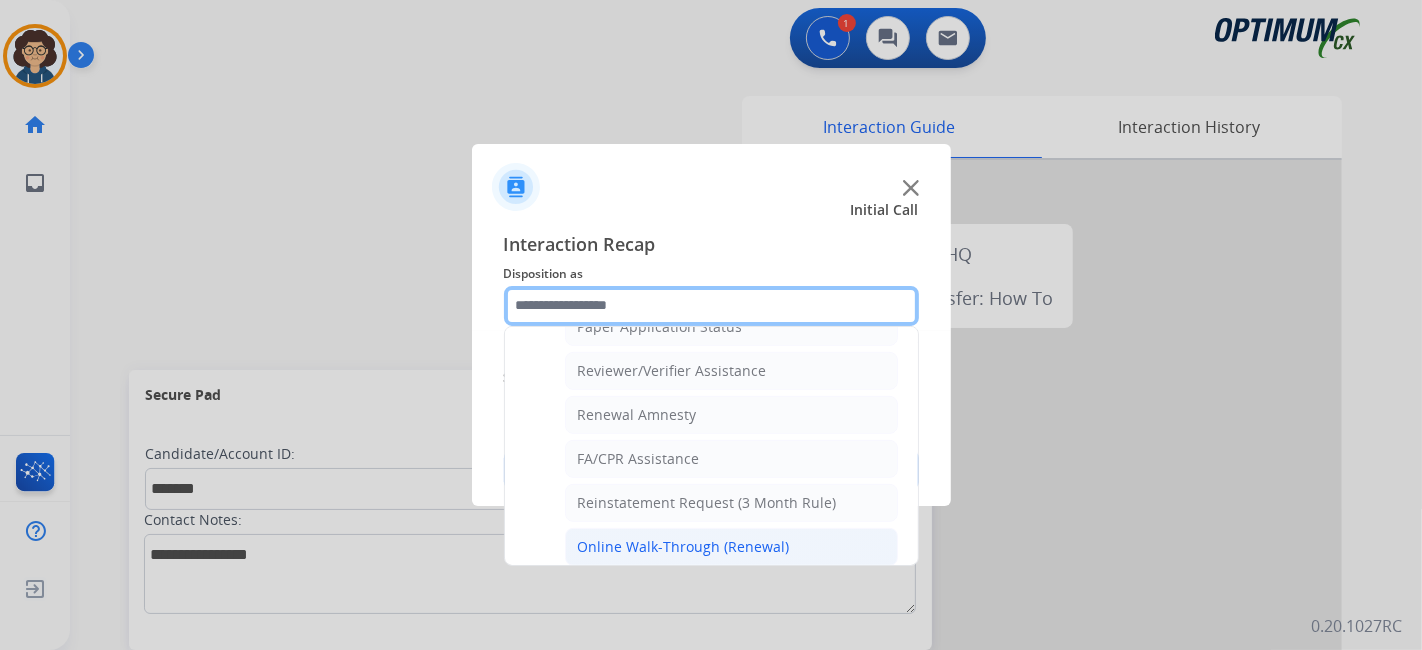 scroll, scrollTop: 760, scrollLeft: 0, axis: vertical 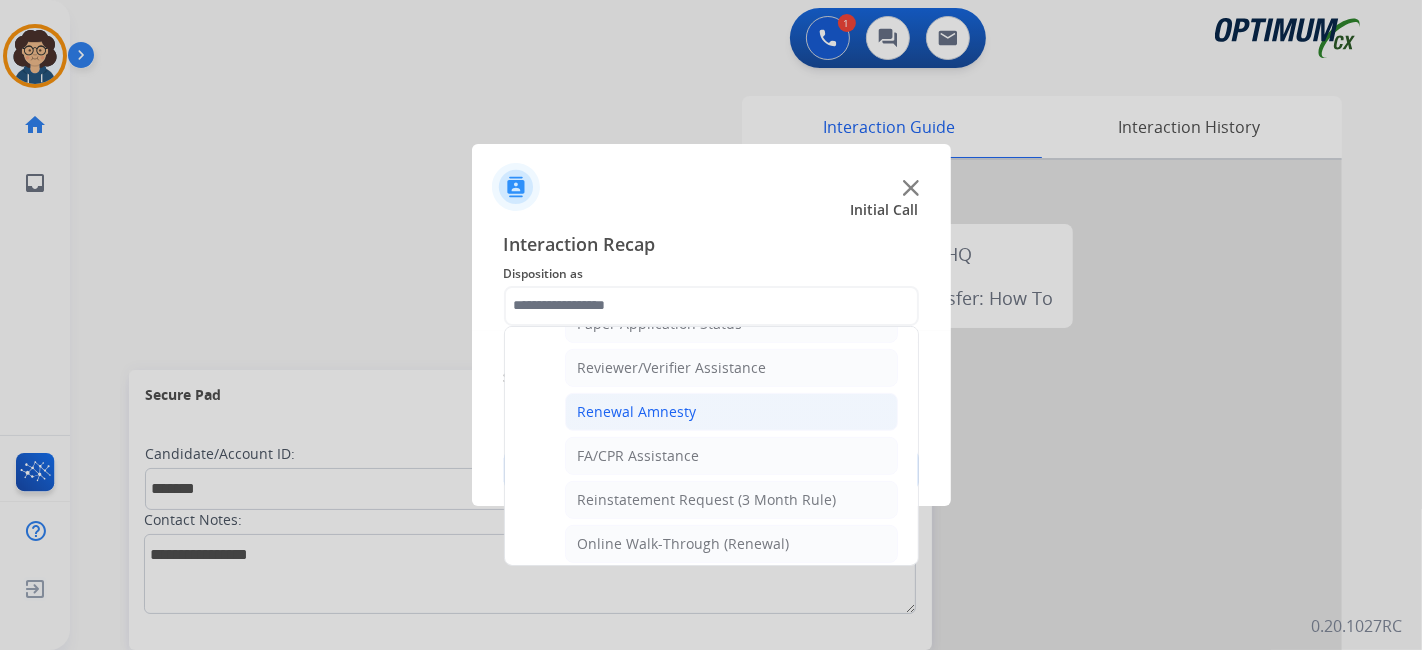 click on "Renewal Amnesty" 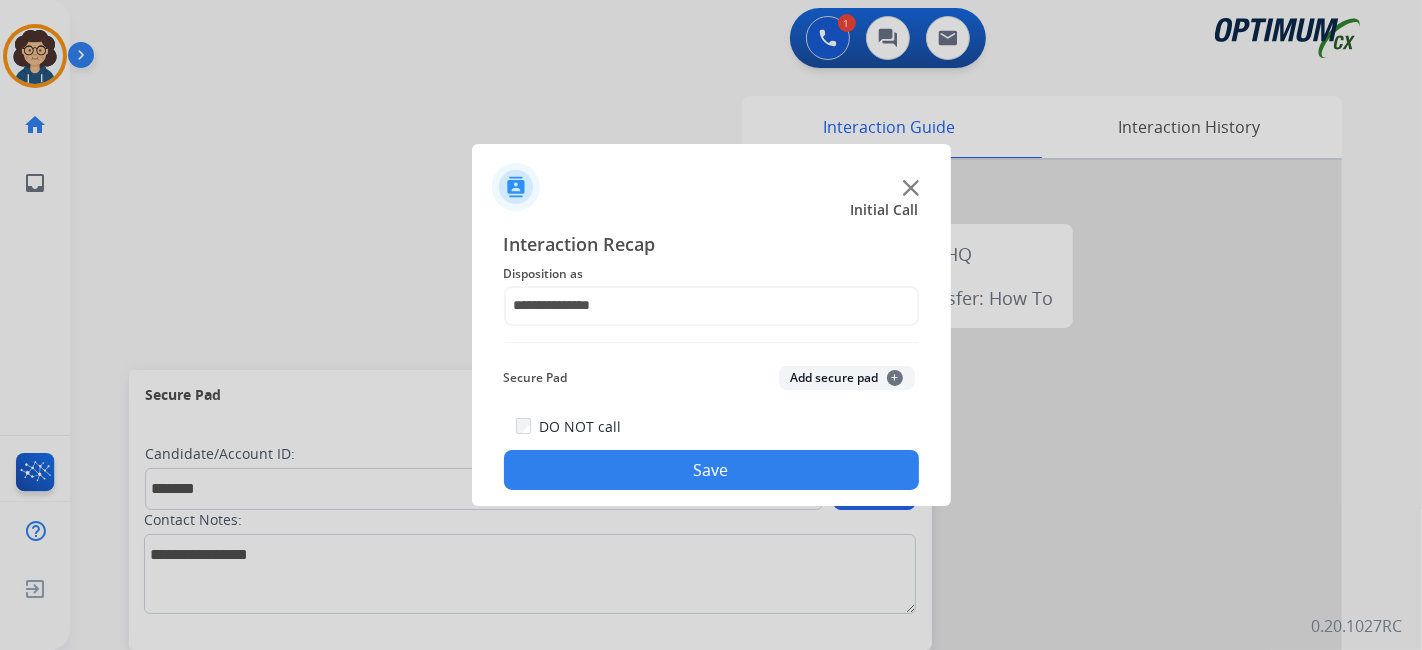 click on "Secure Pad  Add secure pad  +" 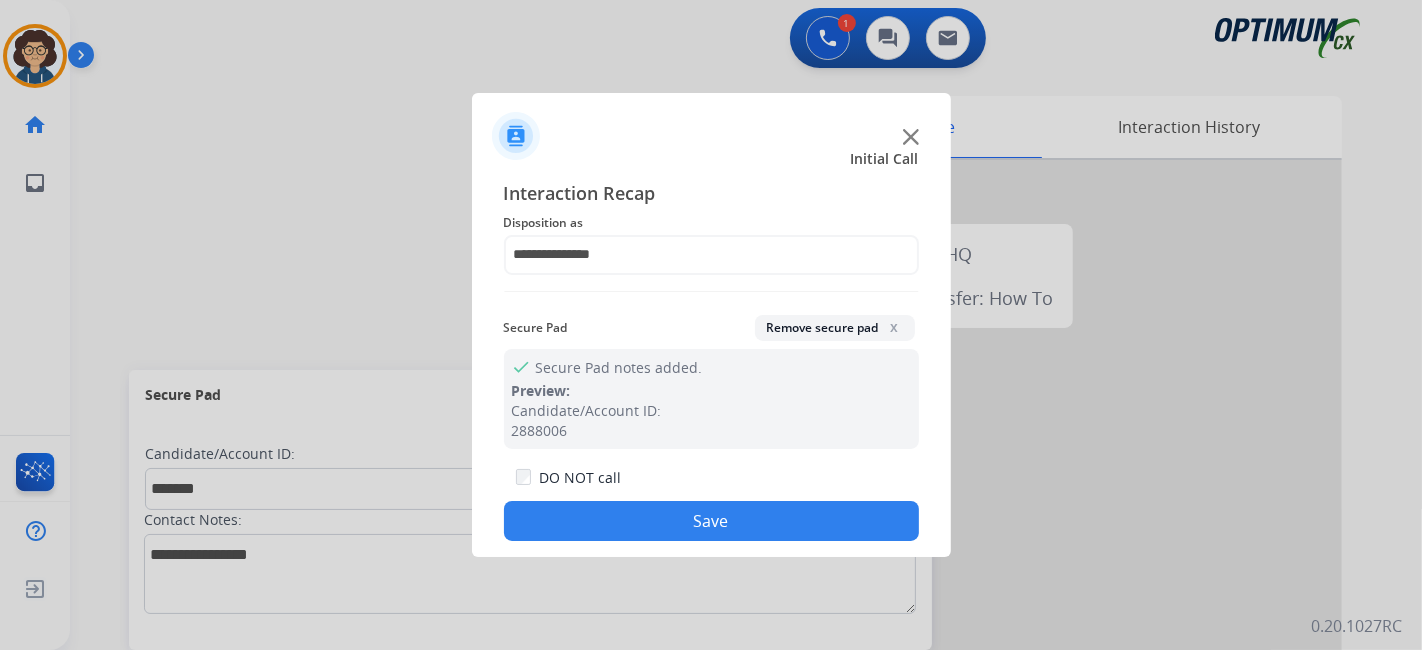 drag, startPoint x: 751, startPoint y: 527, endPoint x: 524, endPoint y: 14, distance: 560.9795 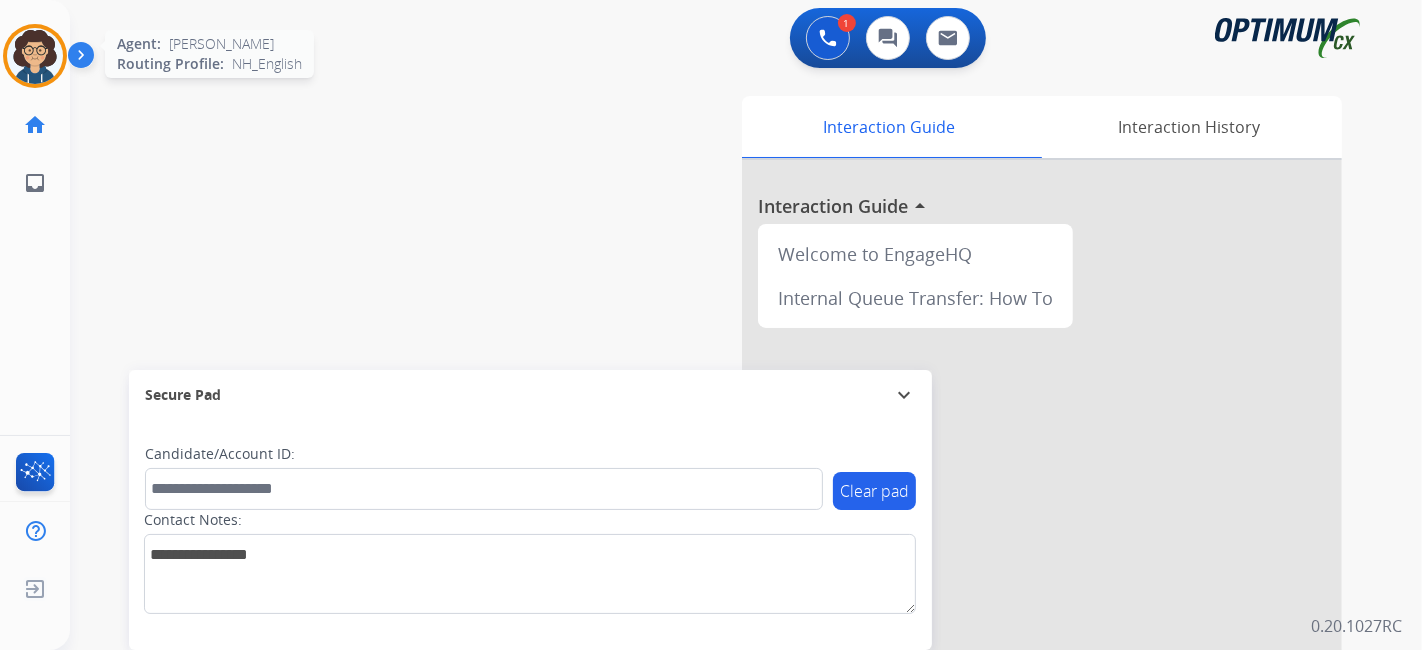 click at bounding box center [35, 56] 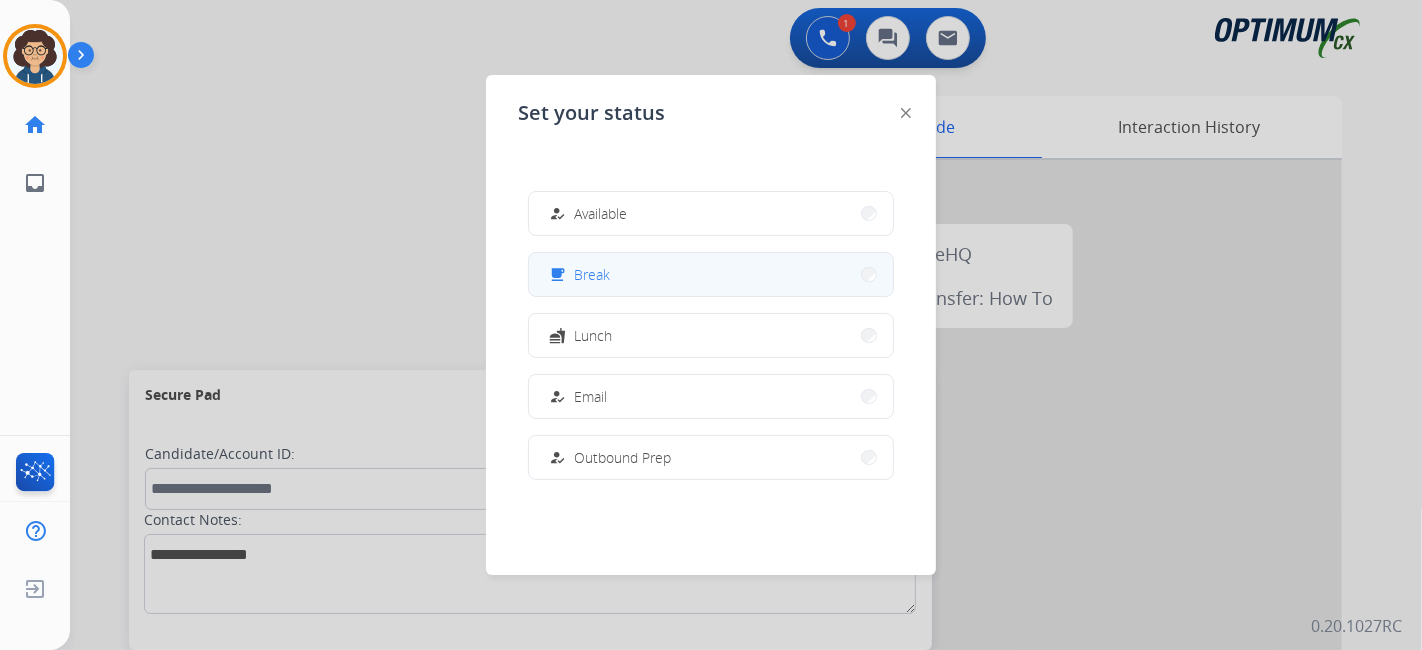 click on "free_breakfast Break" at bounding box center (711, 274) 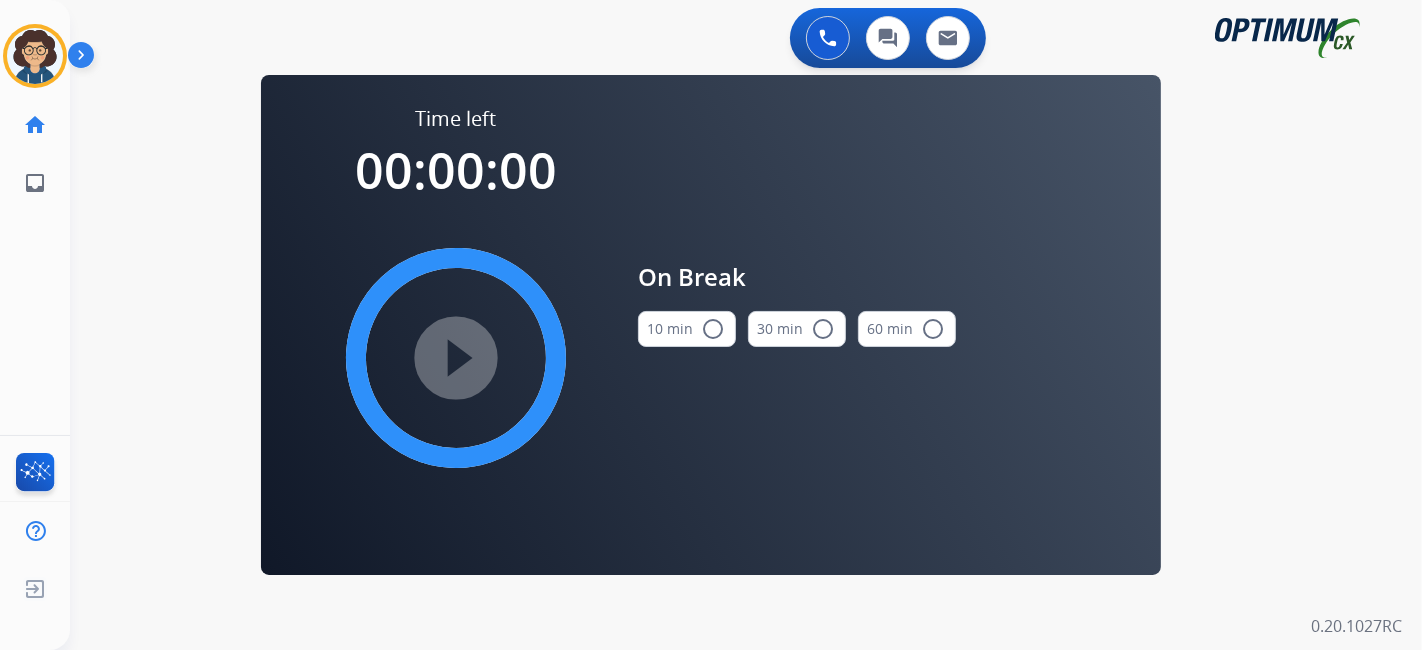 click on "10 min  radio_button_unchecked" at bounding box center [687, 329] 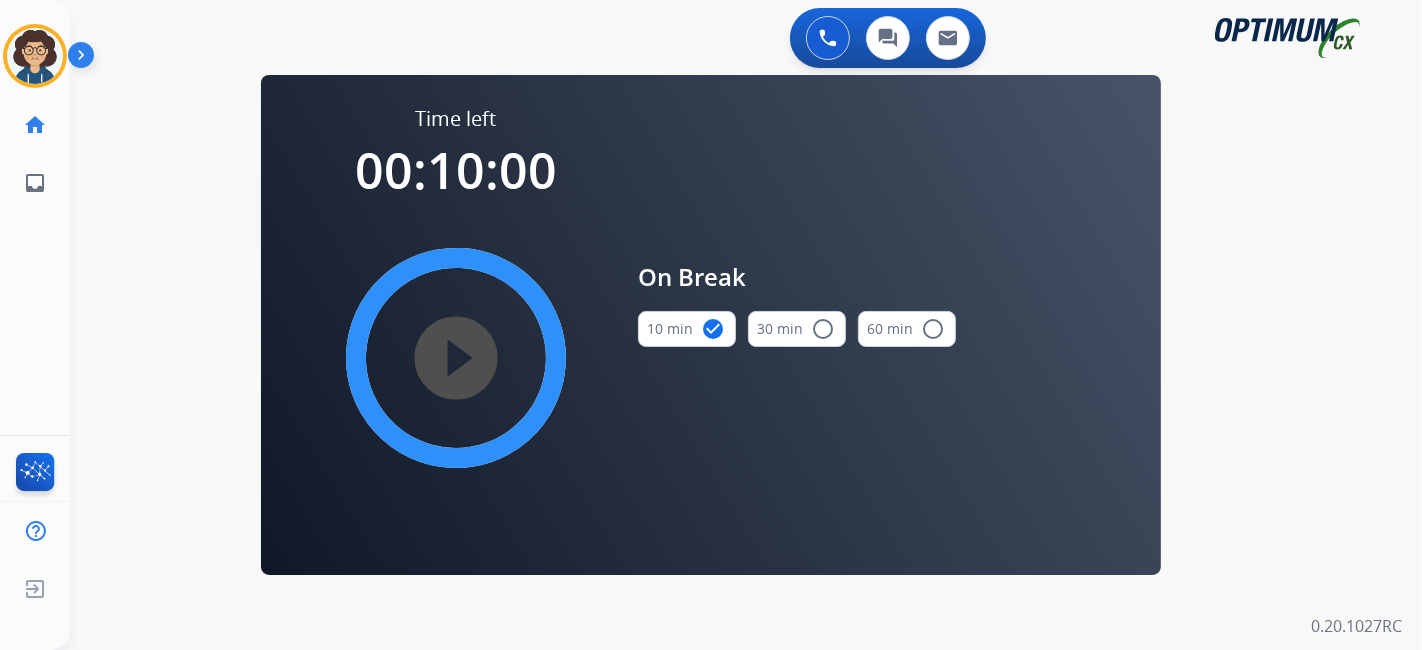 drag, startPoint x: 463, startPoint y: 361, endPoint x: 408, endPoint y: 19, distance: 346.3943 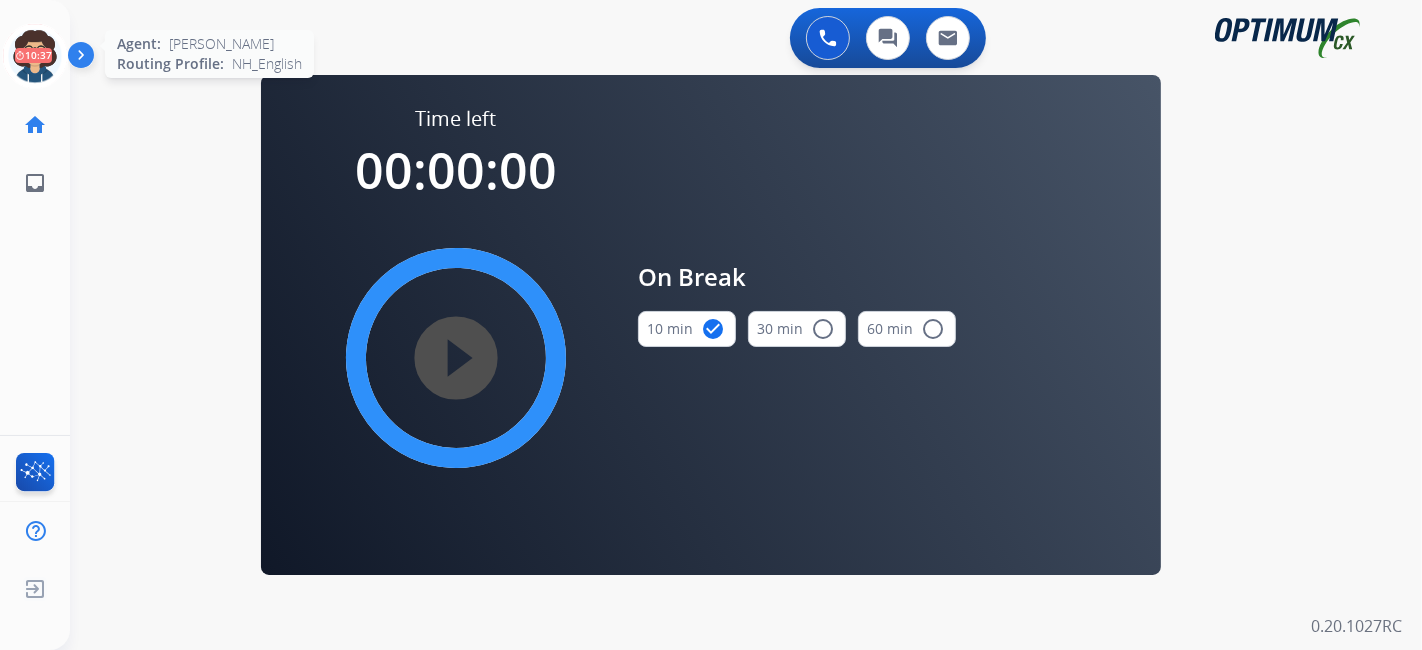 click 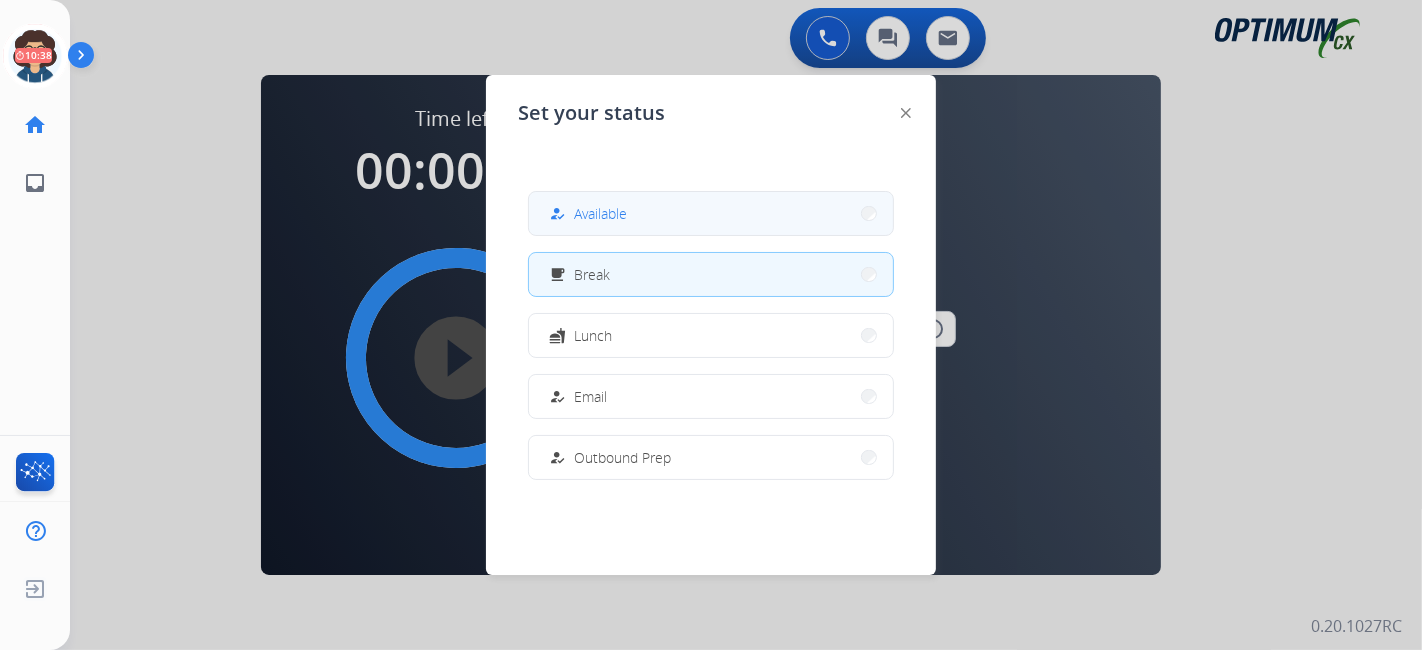 click on "how_to_reg Available" at bounding box center (711, 213) 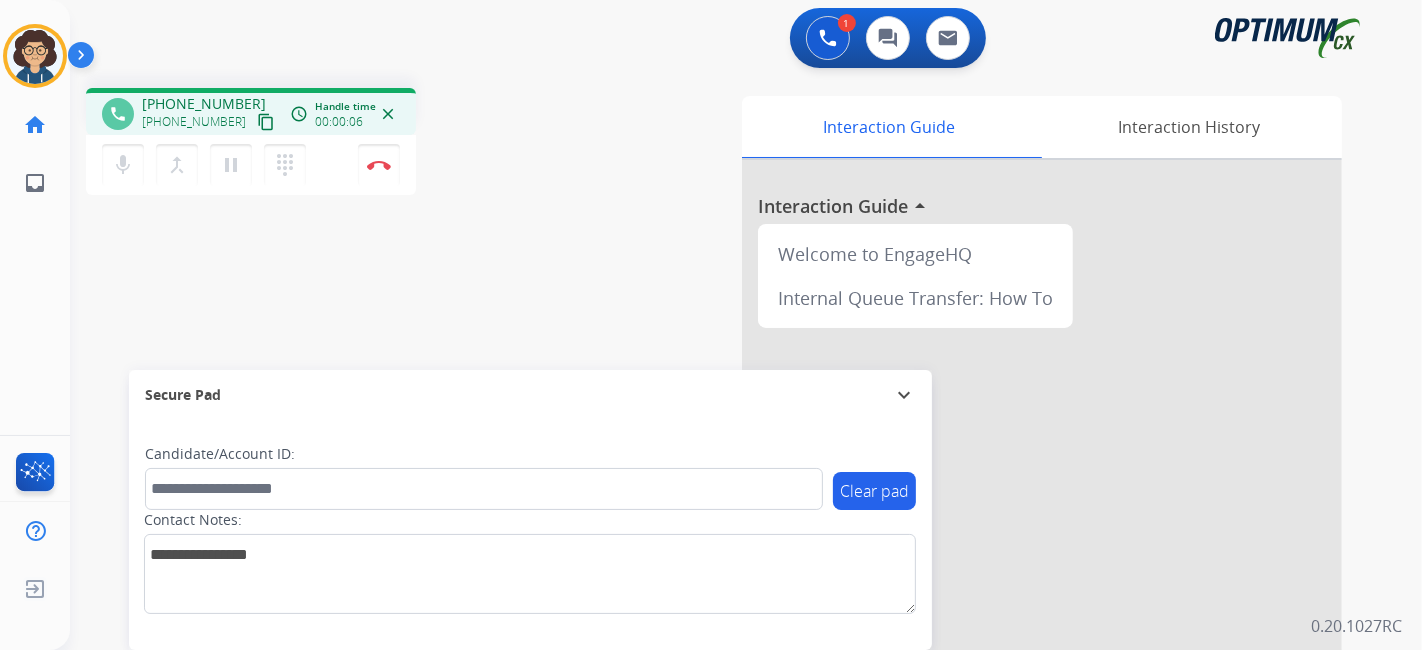 drag, startPoint x: 233, startPoint y: 121, endPoint x: 290, endPoint y: 23, distance: 113.37107 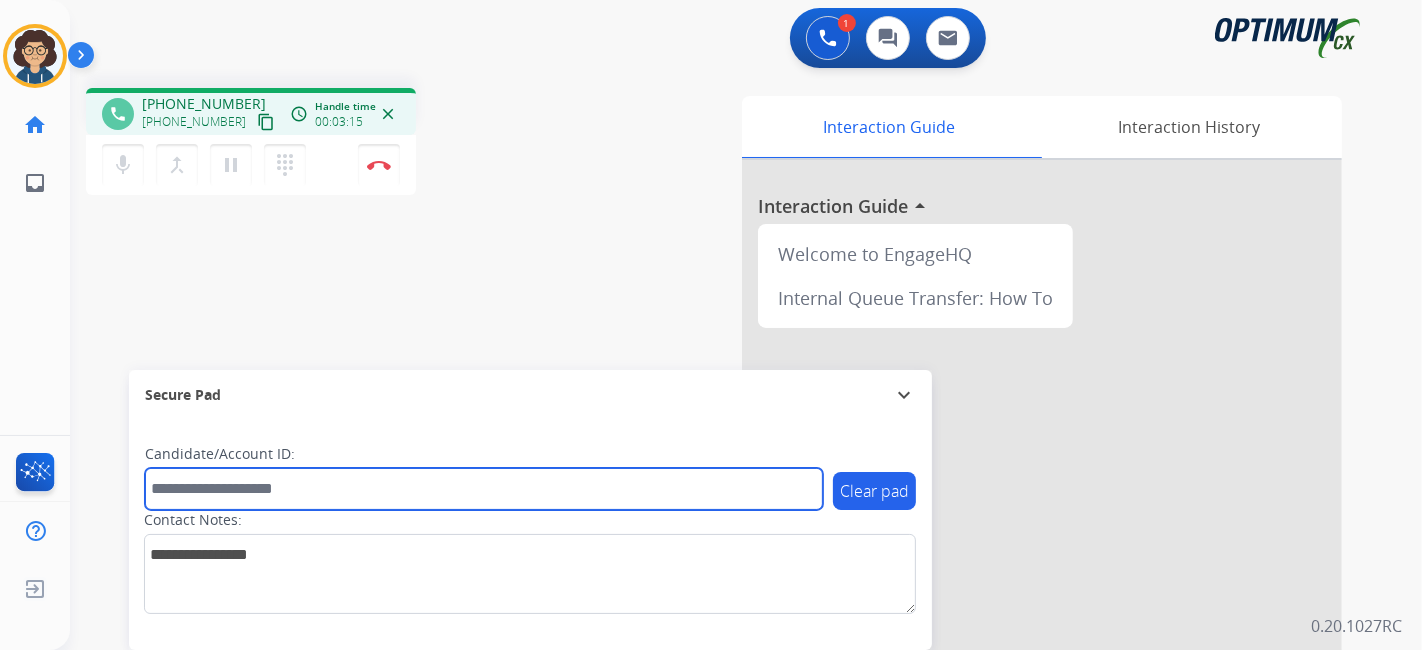 click at bounding box center [484, 489] 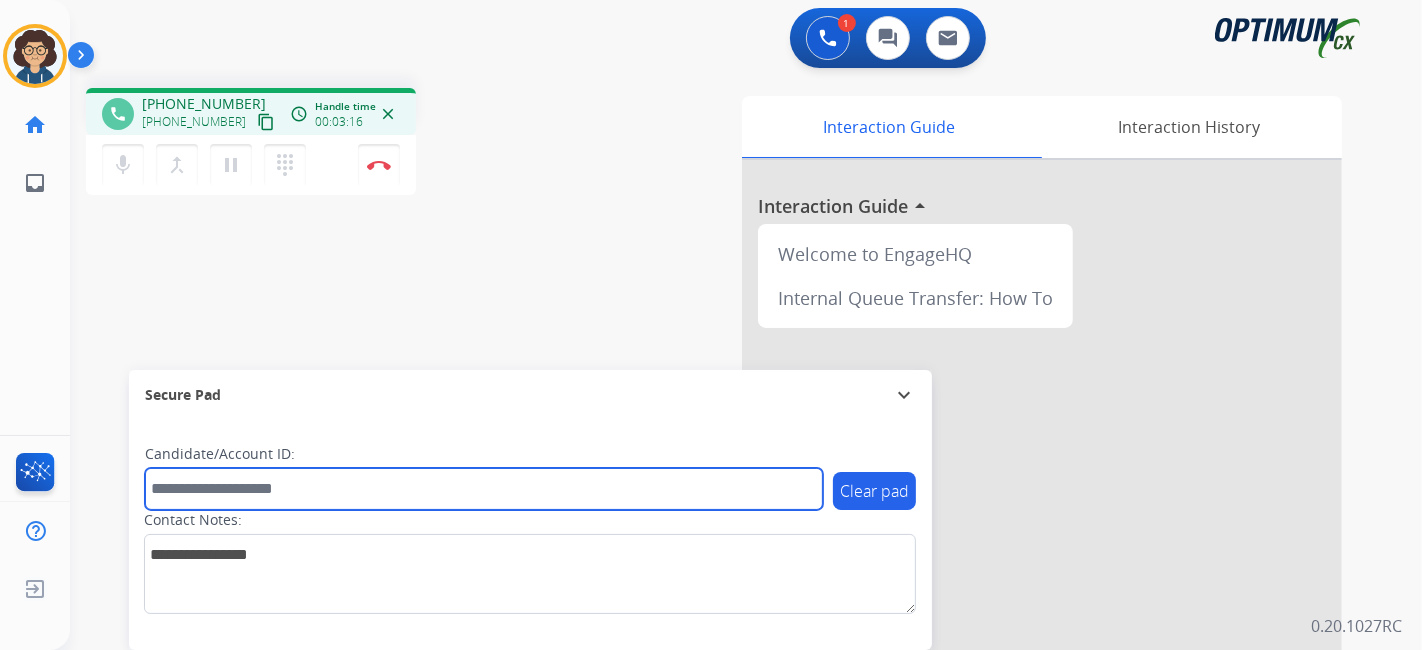 paste on "*******" 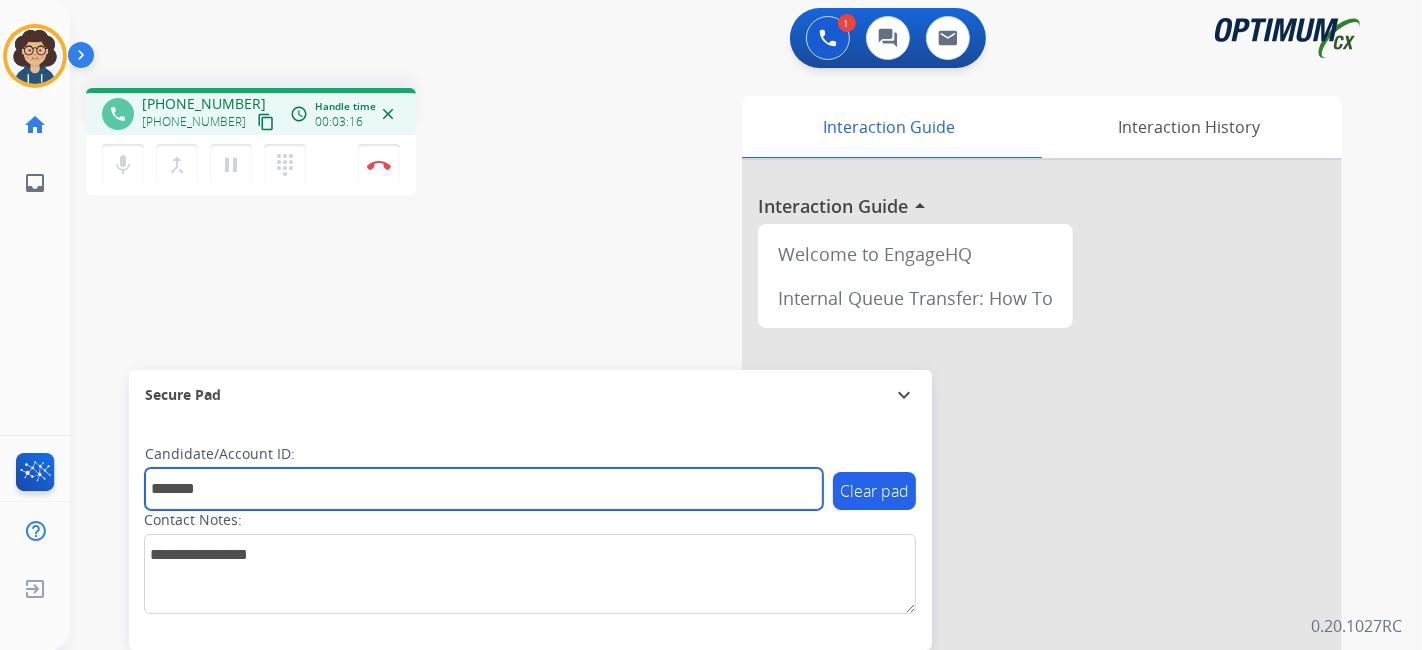 type on "*******" 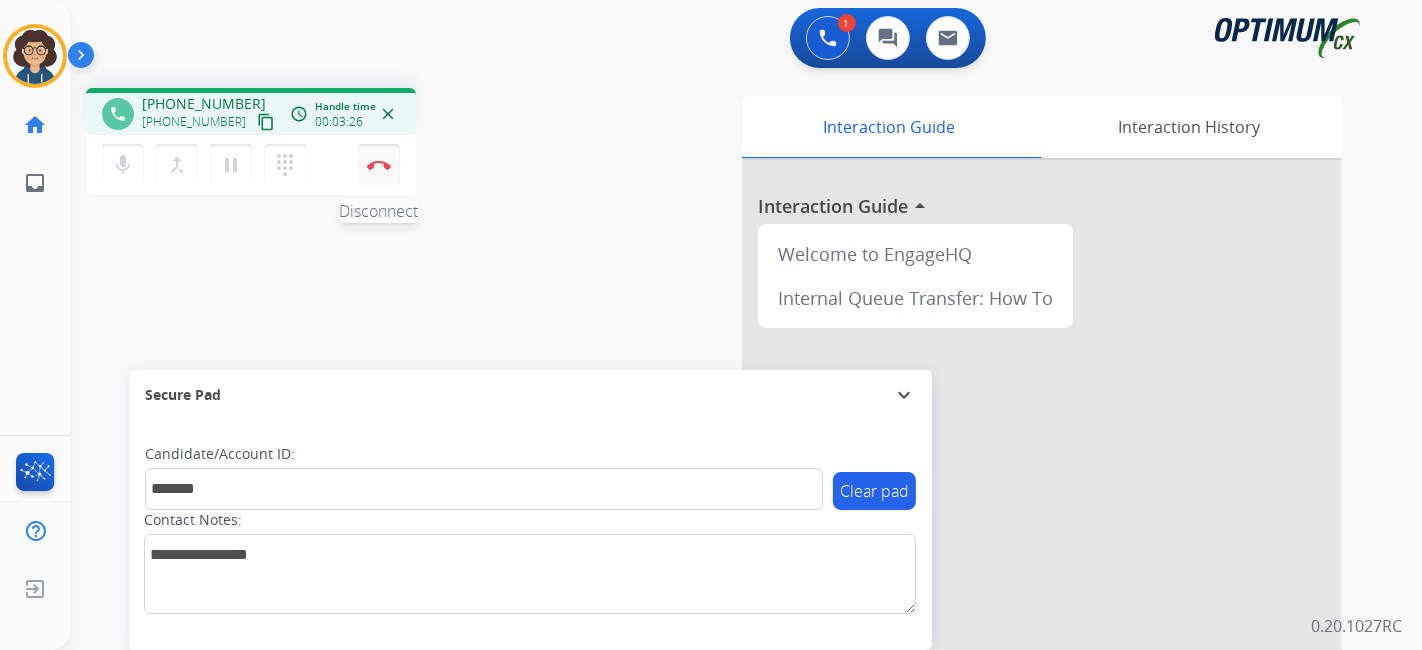 click on "Disconnect" at bounding box center [379, 165] 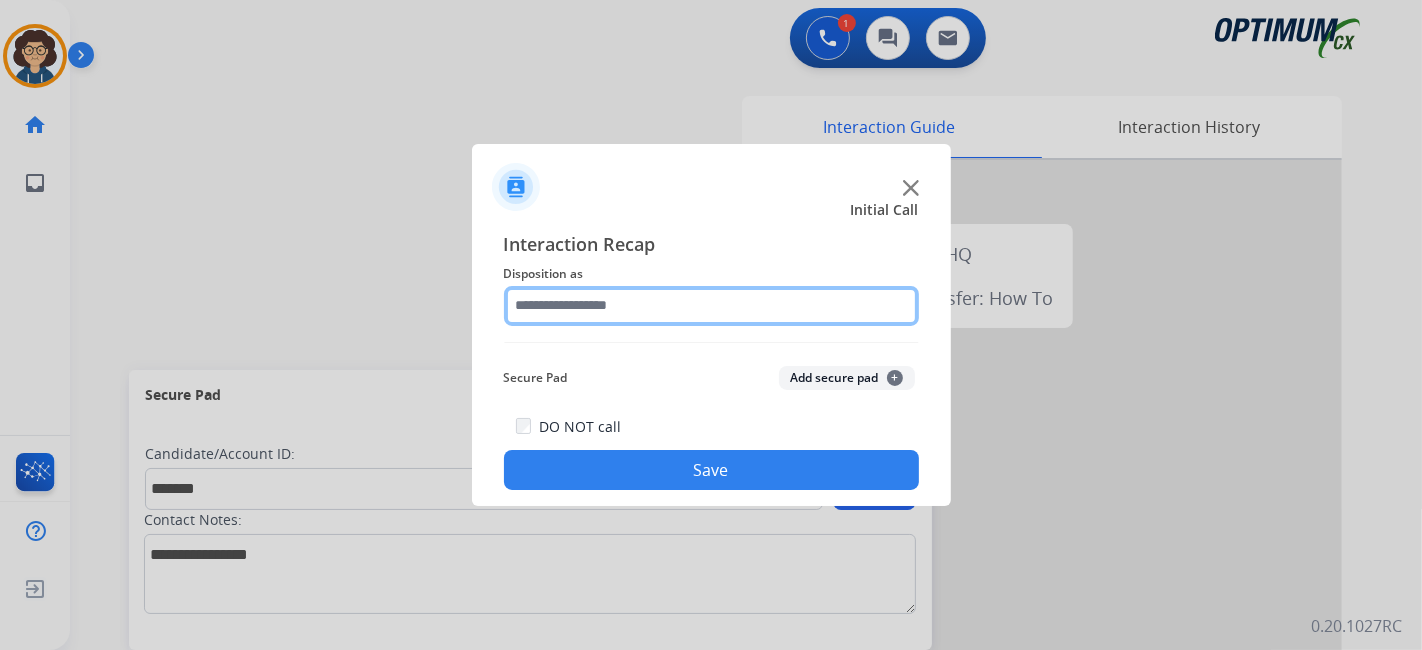 click 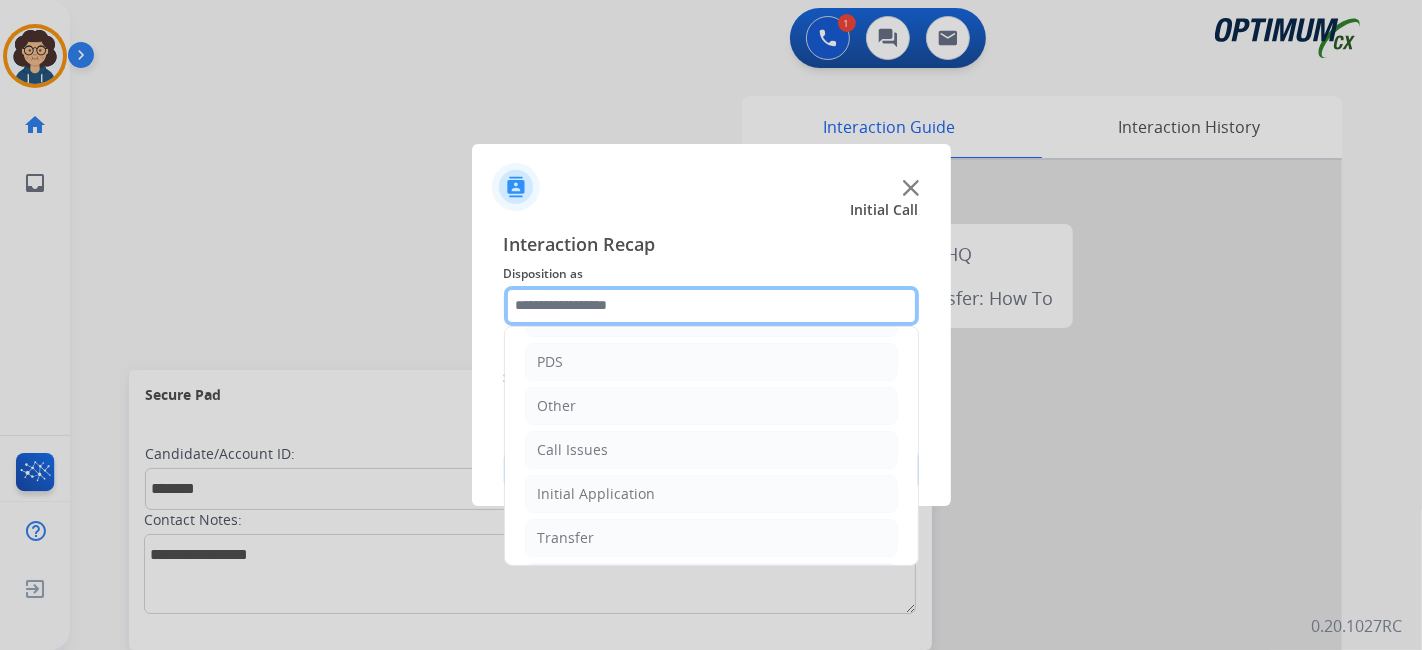 scroll, scrollTop: 131, scrollLeft: 0, axis: vertical 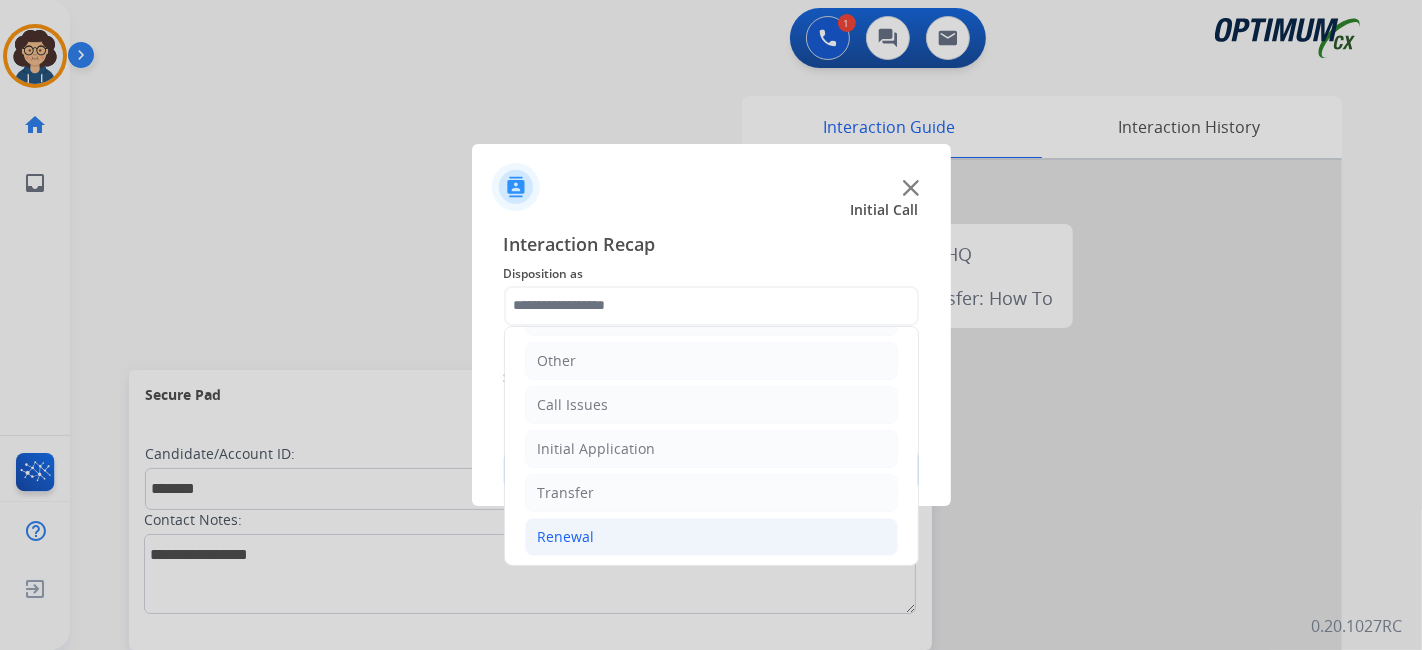 click on "Renewal" 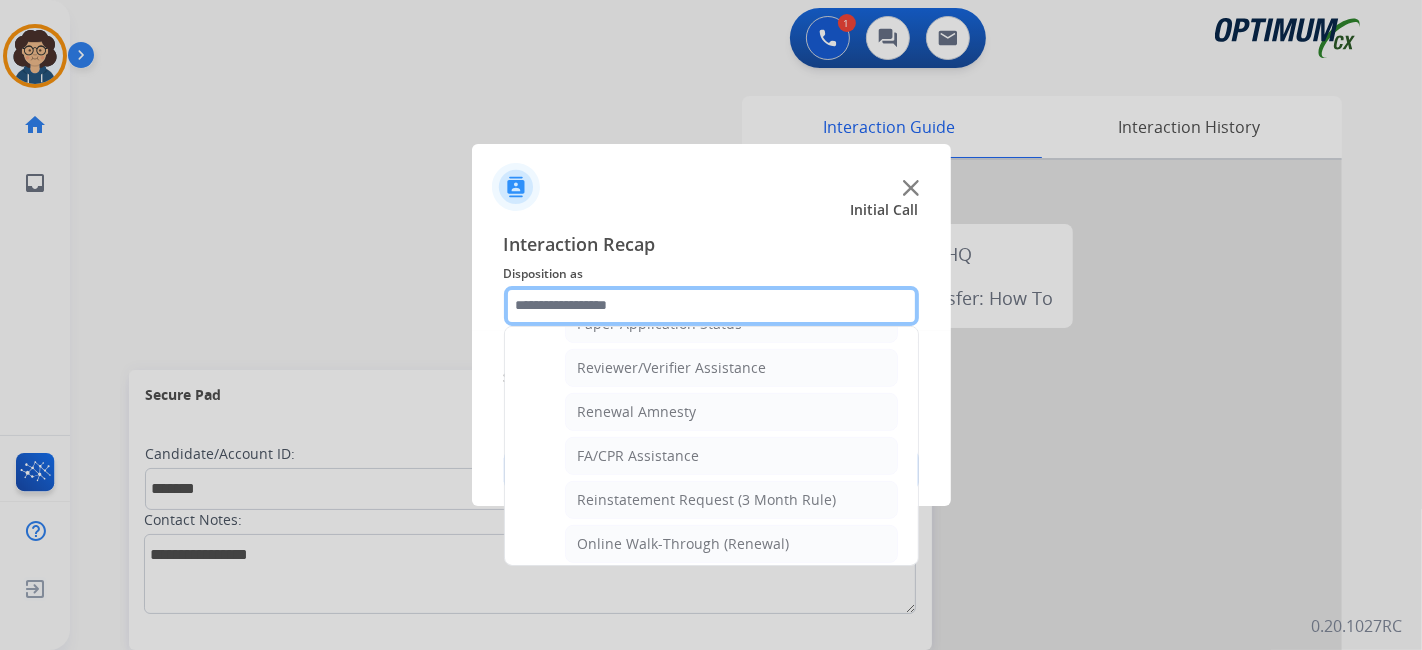 scroll, scrollTop: 682, scrollLeft: 0, axis: vertical 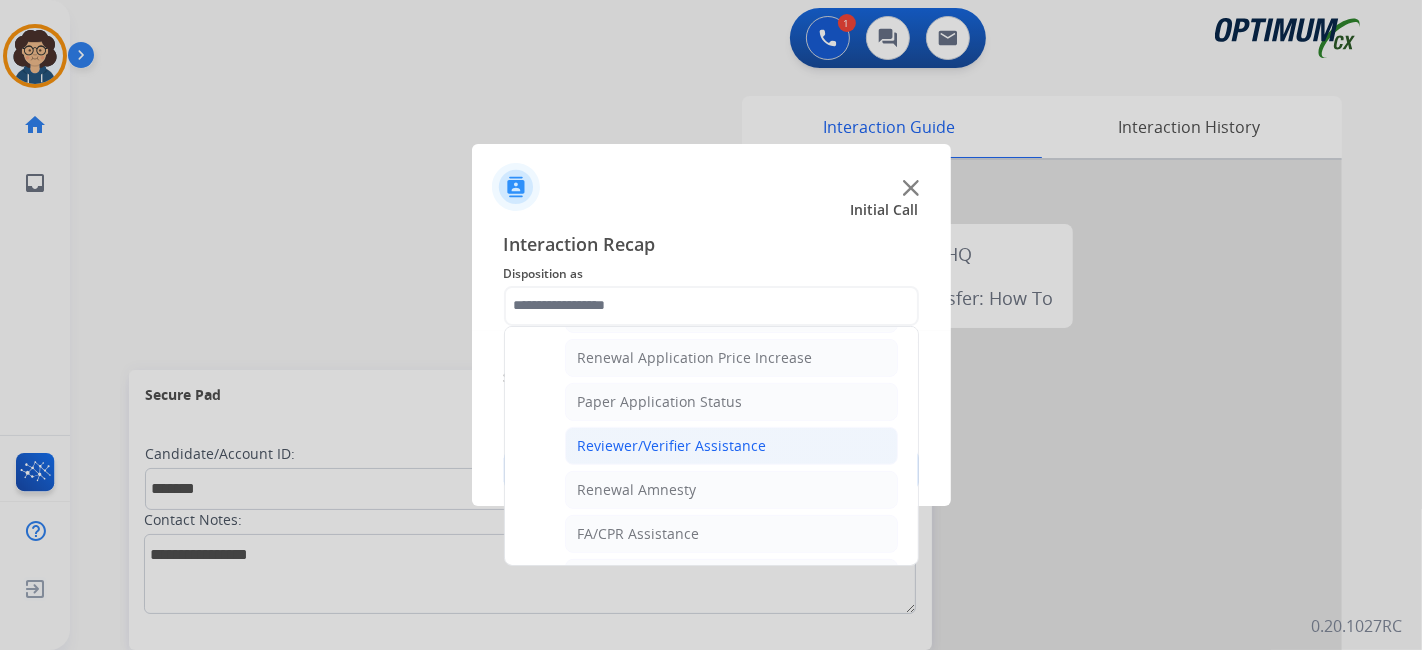 click on "Reviewer/Verifier Assistance" 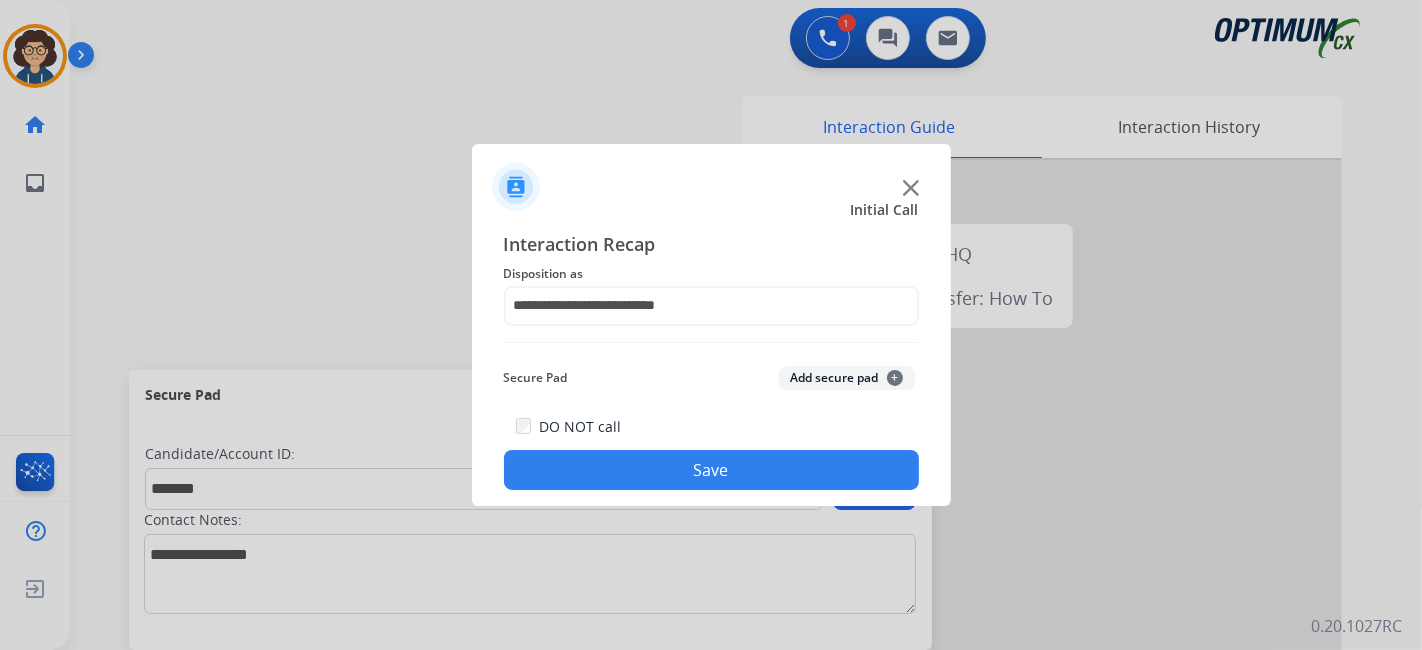 click on "Add secure pad  +" 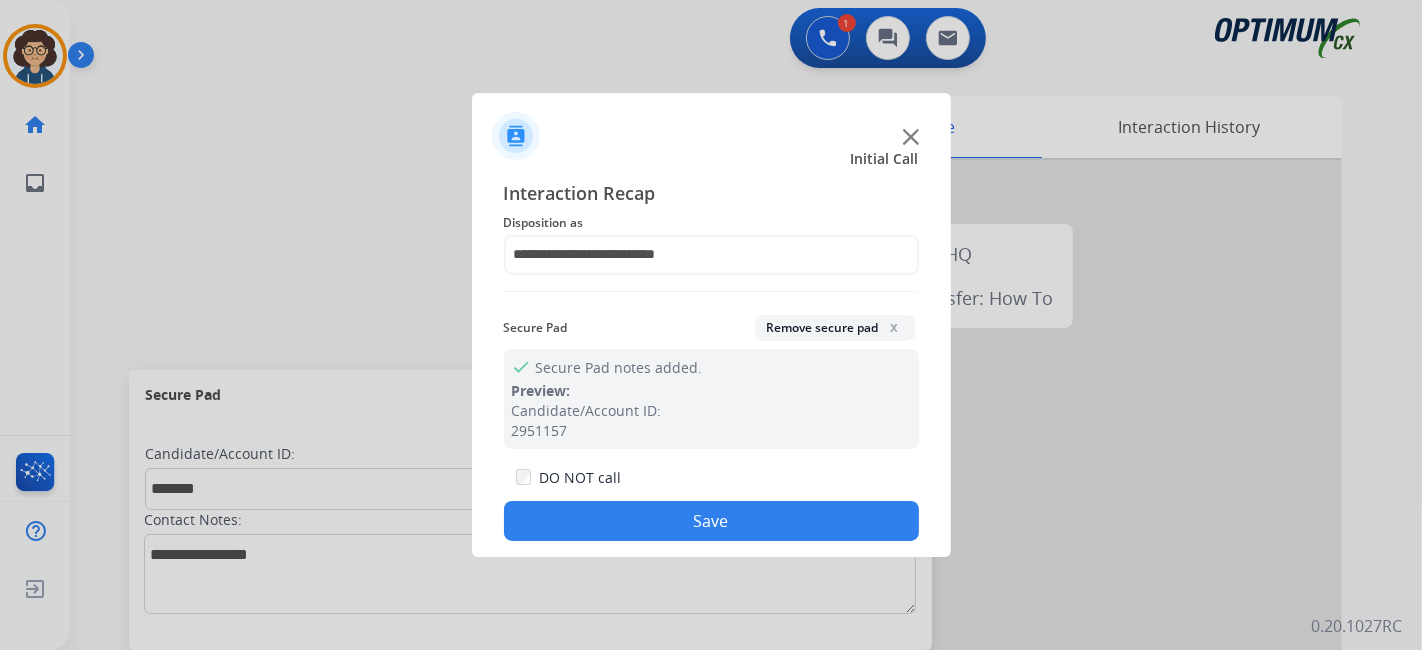 drag, startPoint x: 728, startPoint y: 533, endPoint x: 507, endPoint y: 45, distance: 535.70984 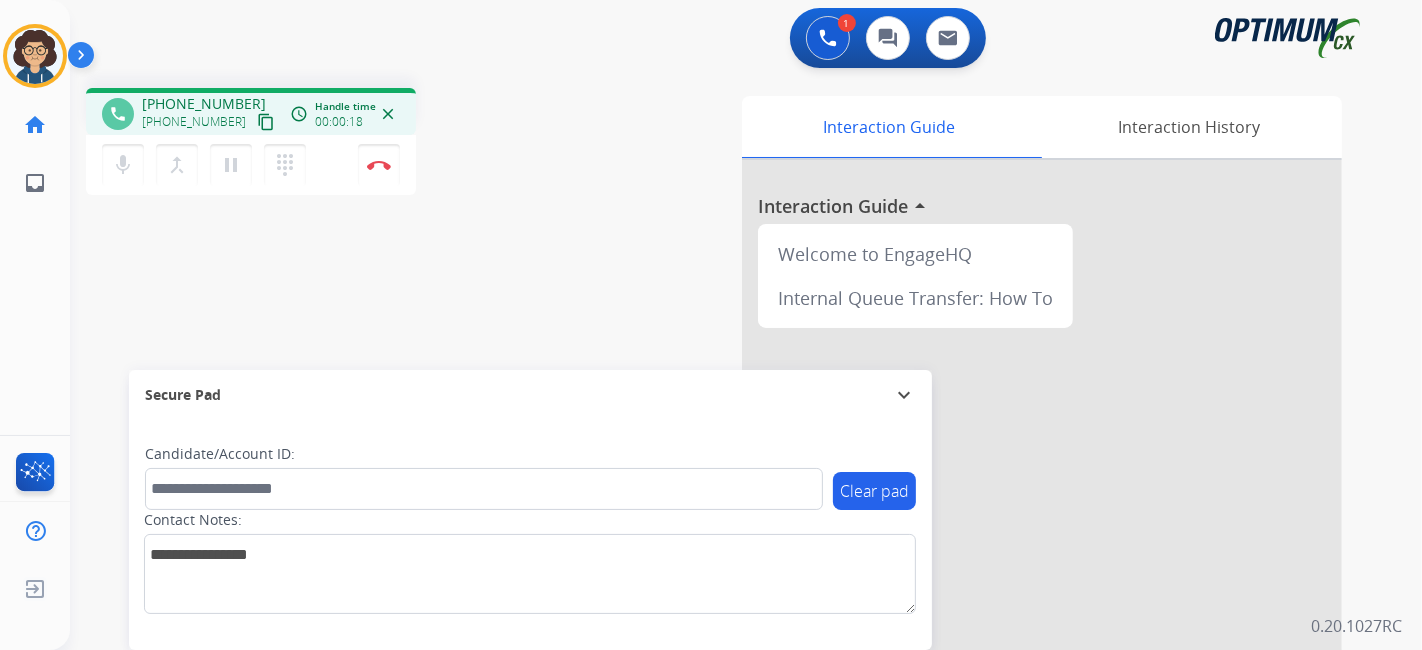 click on "content_copy" at bounding box center [266, 122] 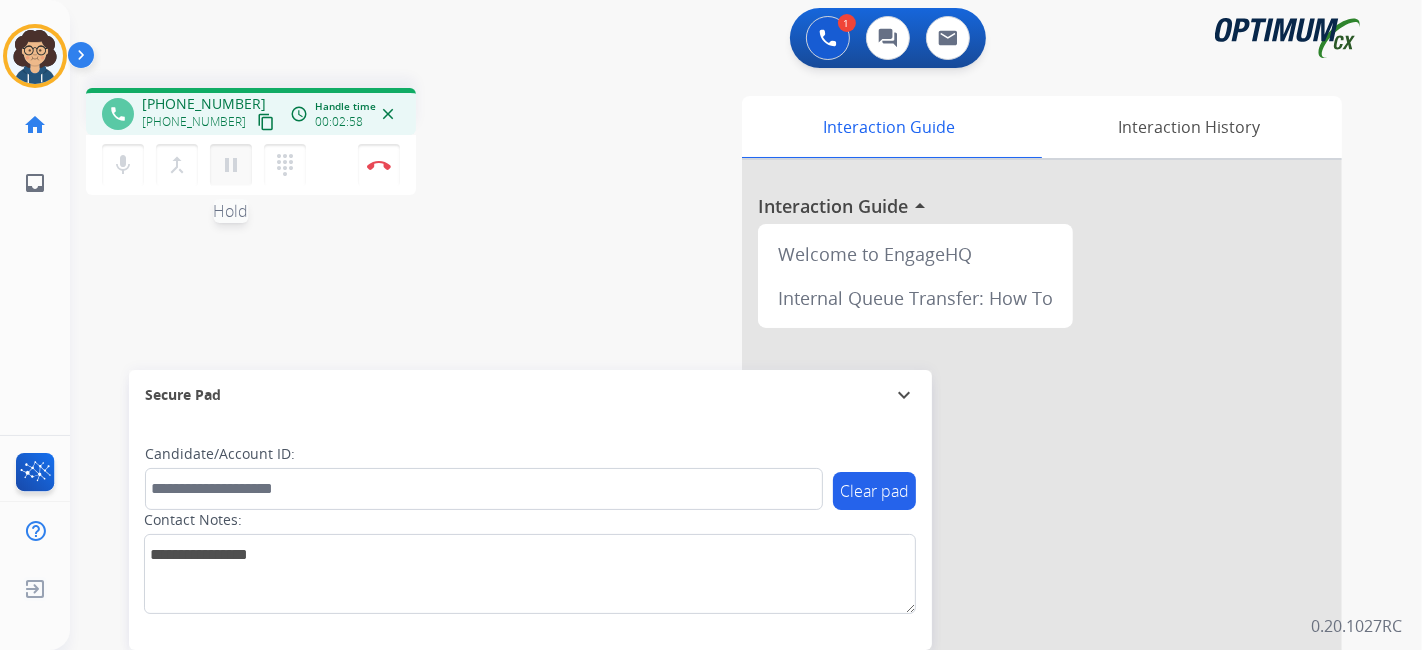 click on "pause" at bounding box center [231, 165] 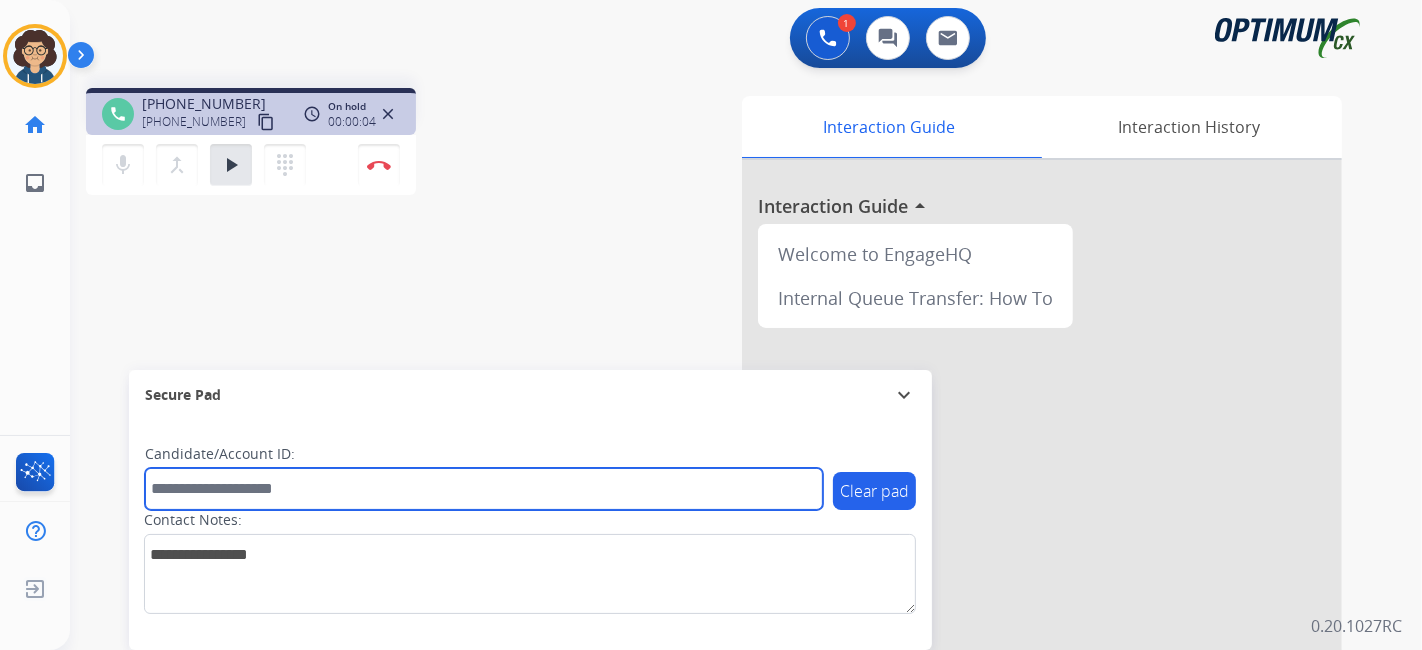 click at bounding box center [484, 489] 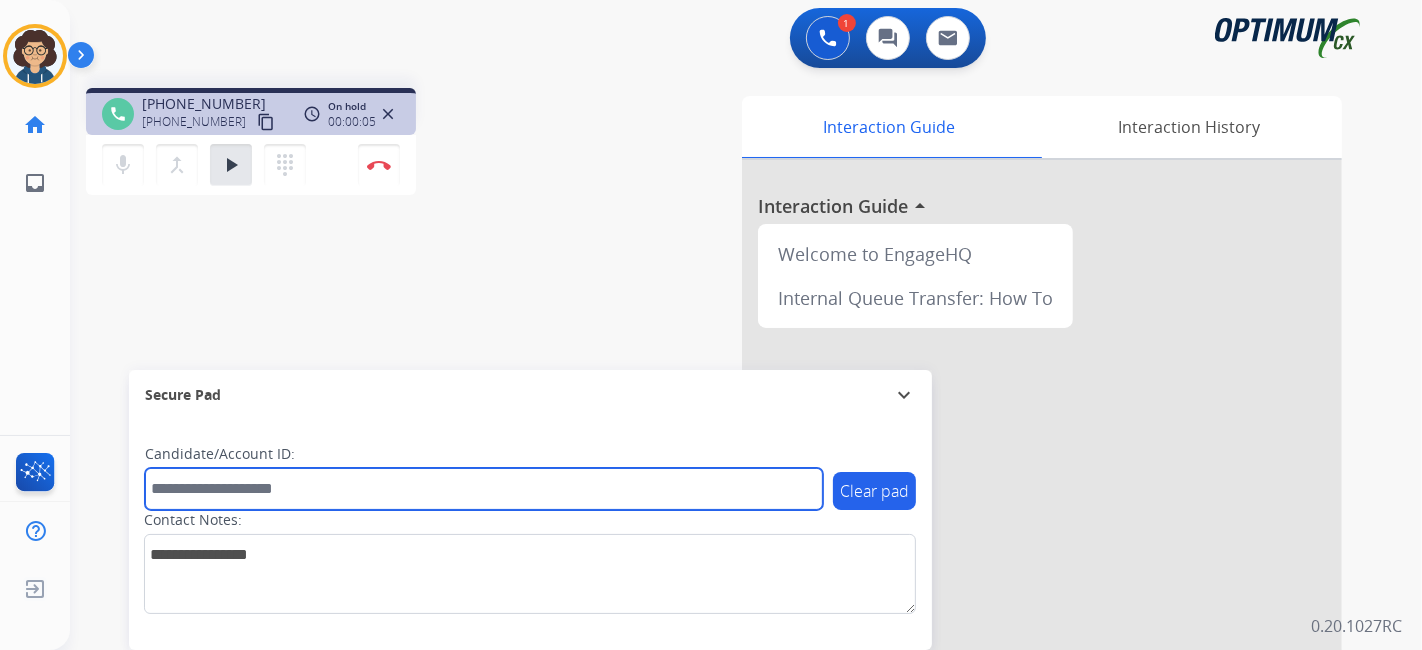 paste on "*******" 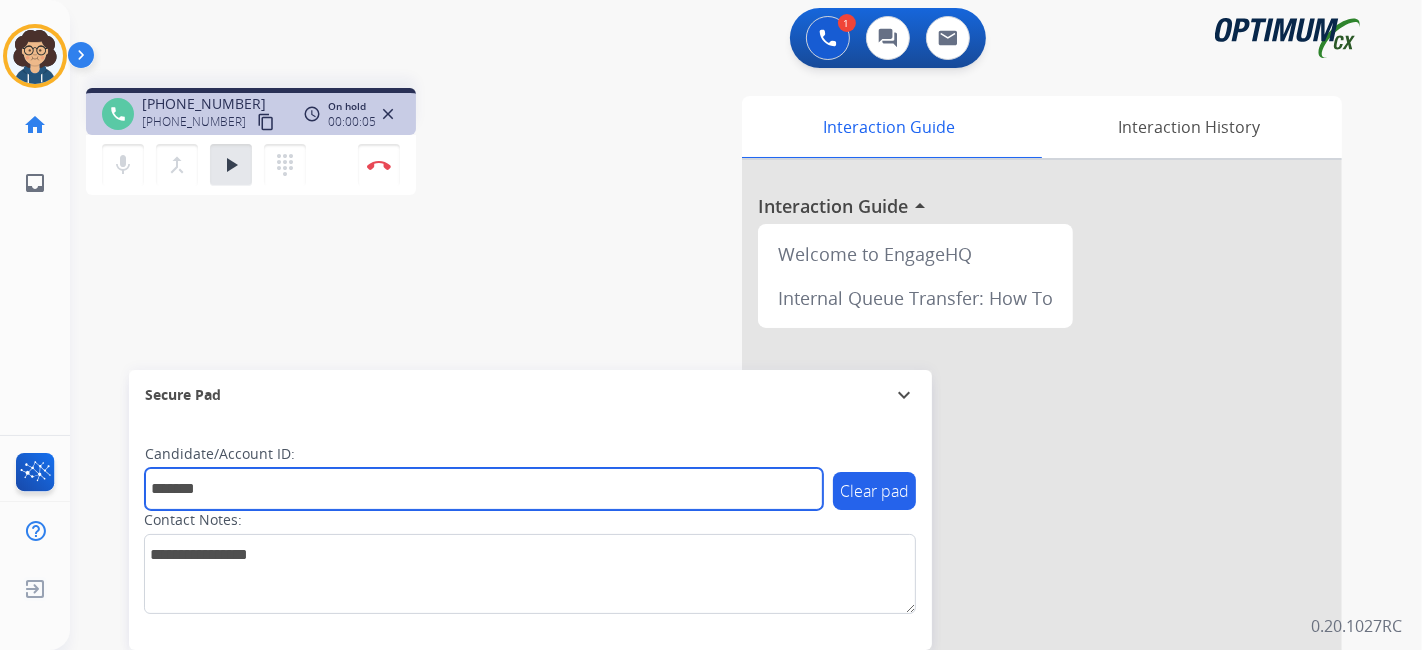type on "*******" 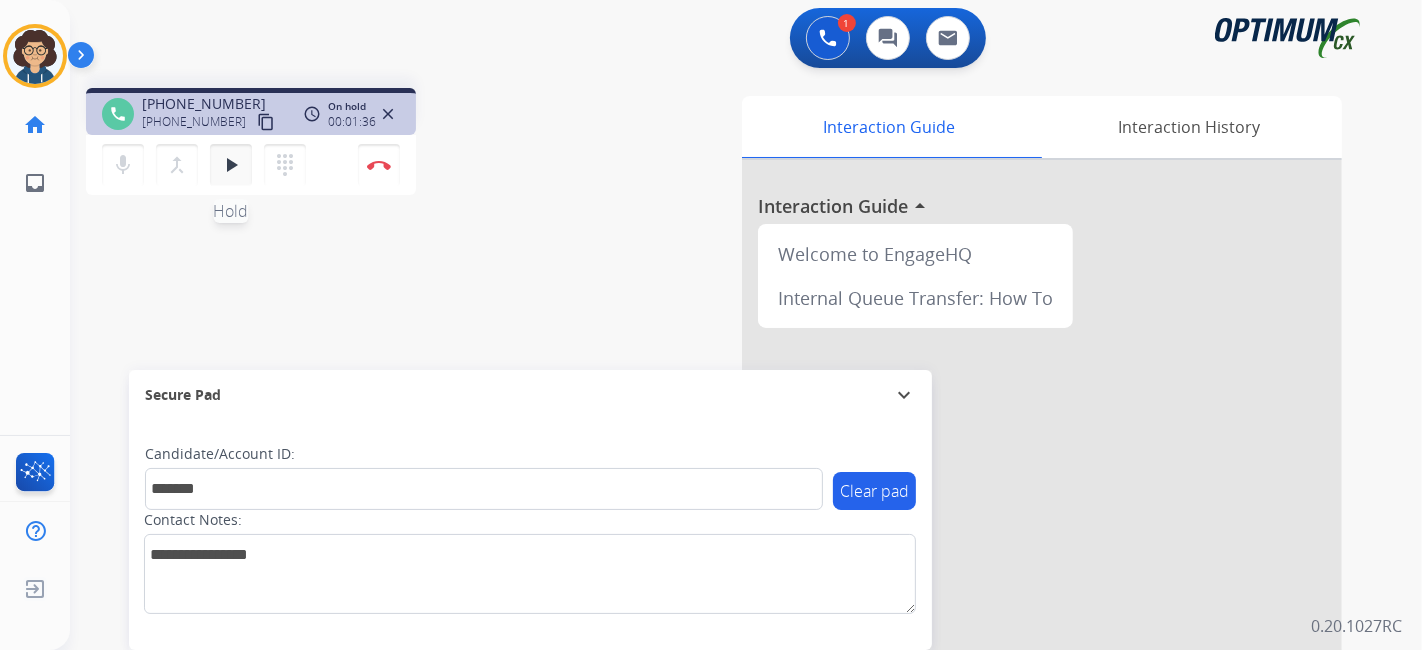 click on "play_arrow" at bounding box center [231, 165] 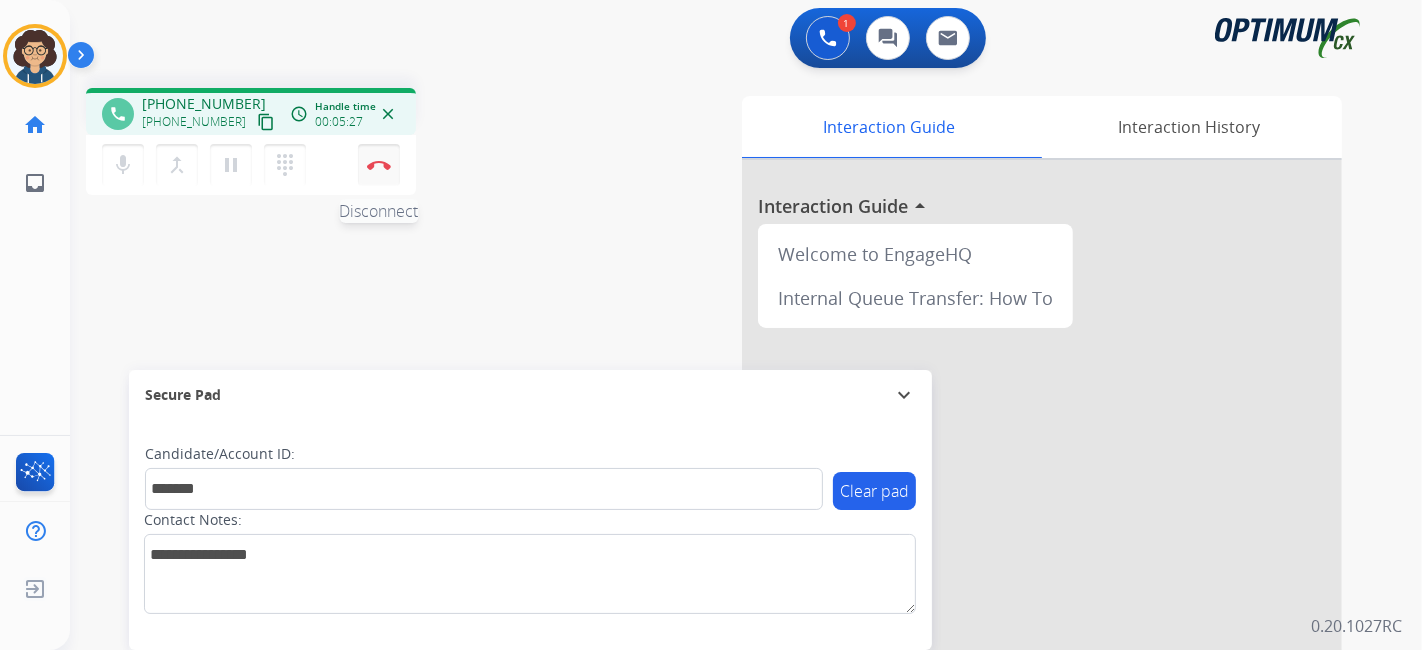click on "Disconnect" at bounding box center (379, 165) 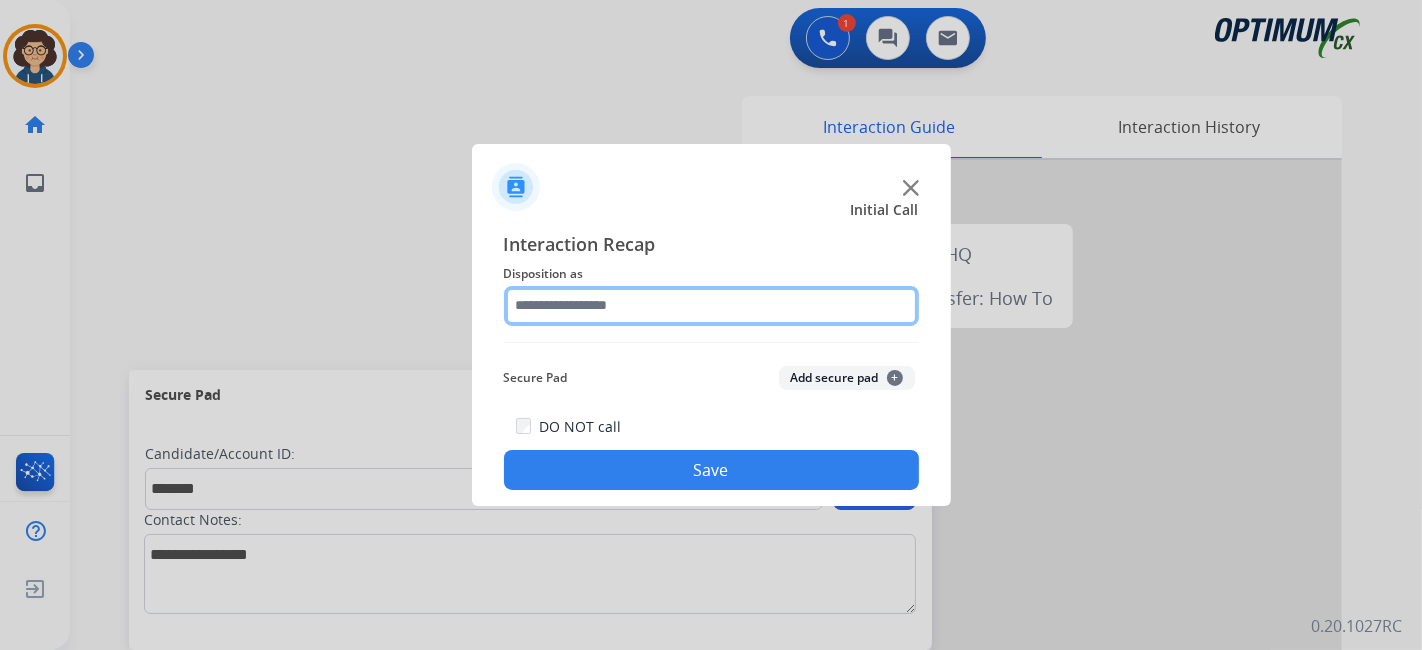click 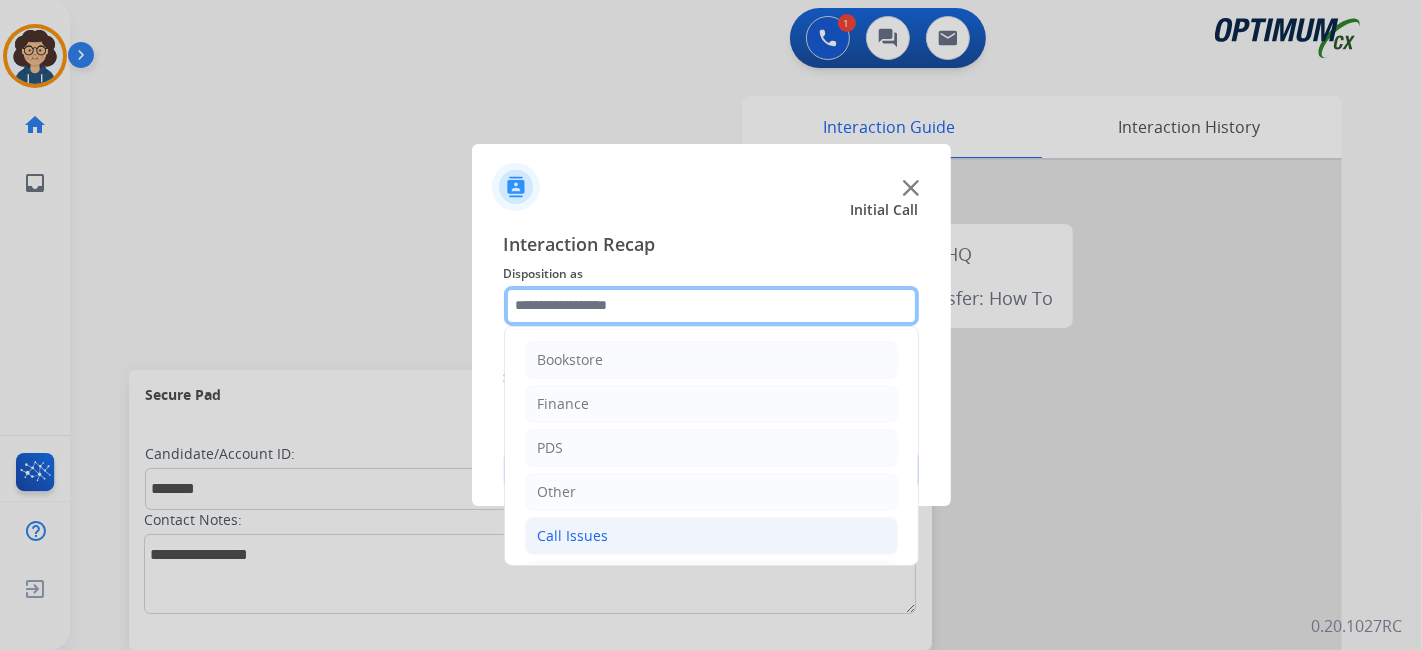 scroll, scrollTop: 131, scrollLeft: 0, axis: vertical 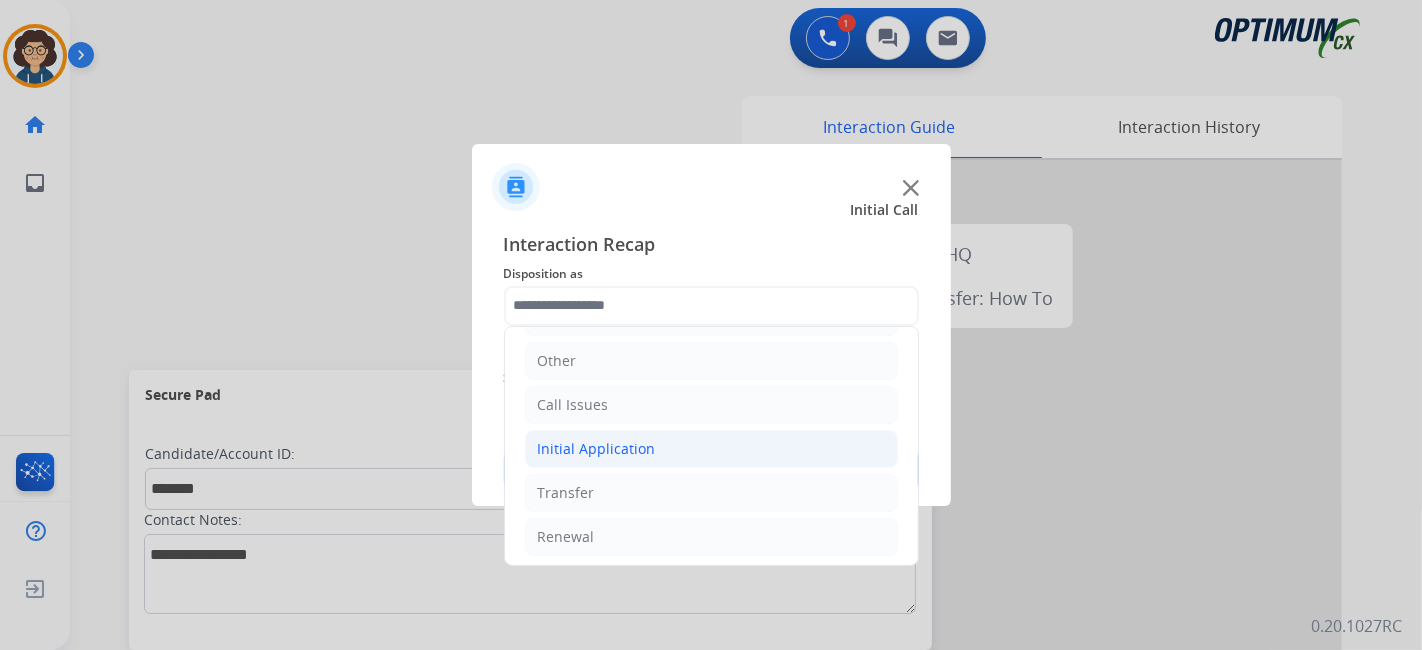 click on "Initial Application" 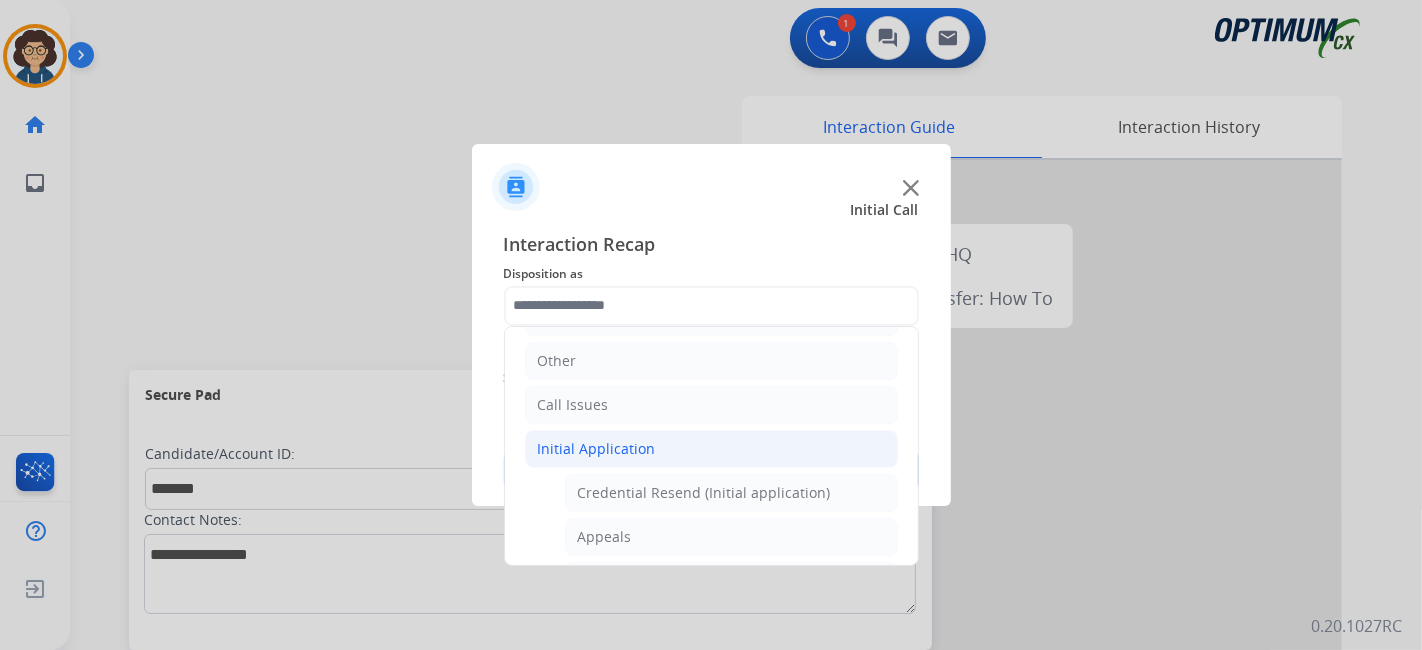 click on "Initial Application   Credential Resend (Initial application)   Appeals   Stuck in Staff Review   Paper Exam Status   Online Walk-Through (Initial application)   Names Change Questions/Assistance (Initial application)   Endorsement Number Not Working   No Show VV   Fax Receipt Confirmation (Initial application)   Initial Application Price Increase   Search Request   V3 Request   Credential Type Change   Admin Change Notice - Temporary   No Show Exam   Visit Cancelation Request   Language Specialization Change   Exam Special Accommodation   VVProb Questions   Paper Application Status   General Questions (Initial application)   Ready to Schedule Info   [PERSON_NAME] Vue/Exam Authorization   Extend Deadline (Initial application)" 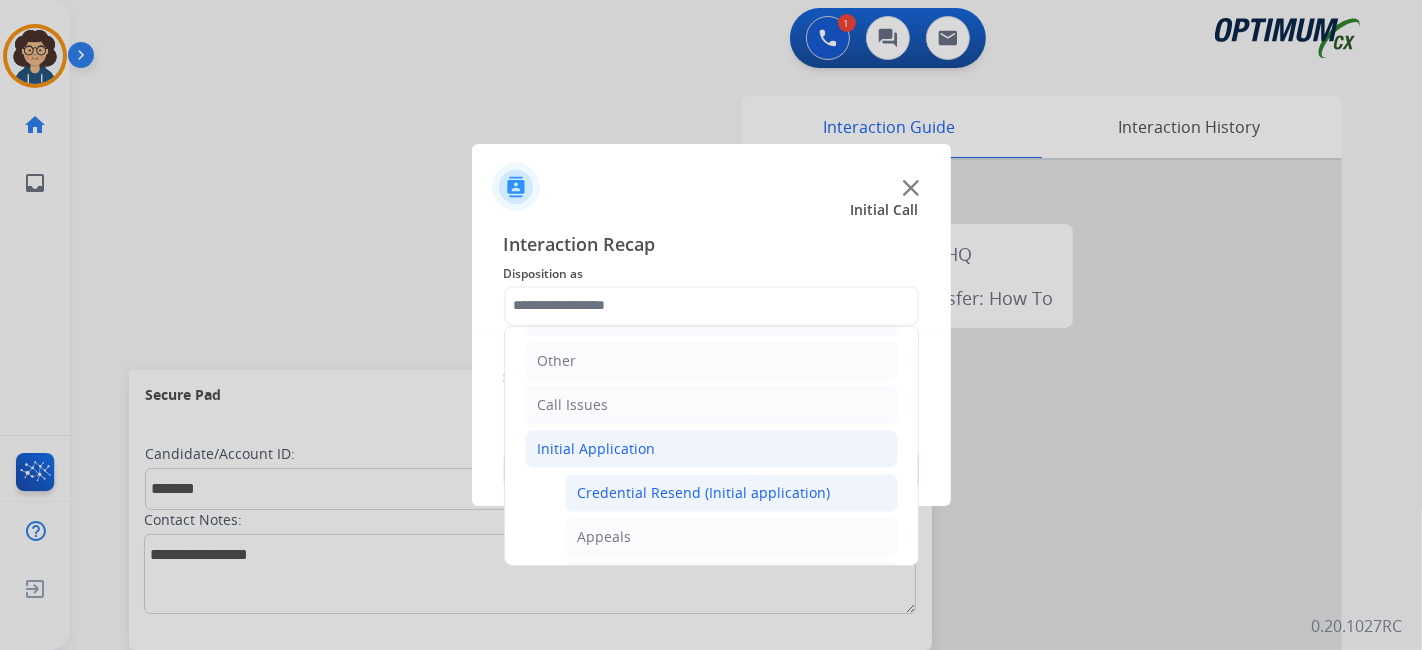 click on "Credential Resend (Initial application)" 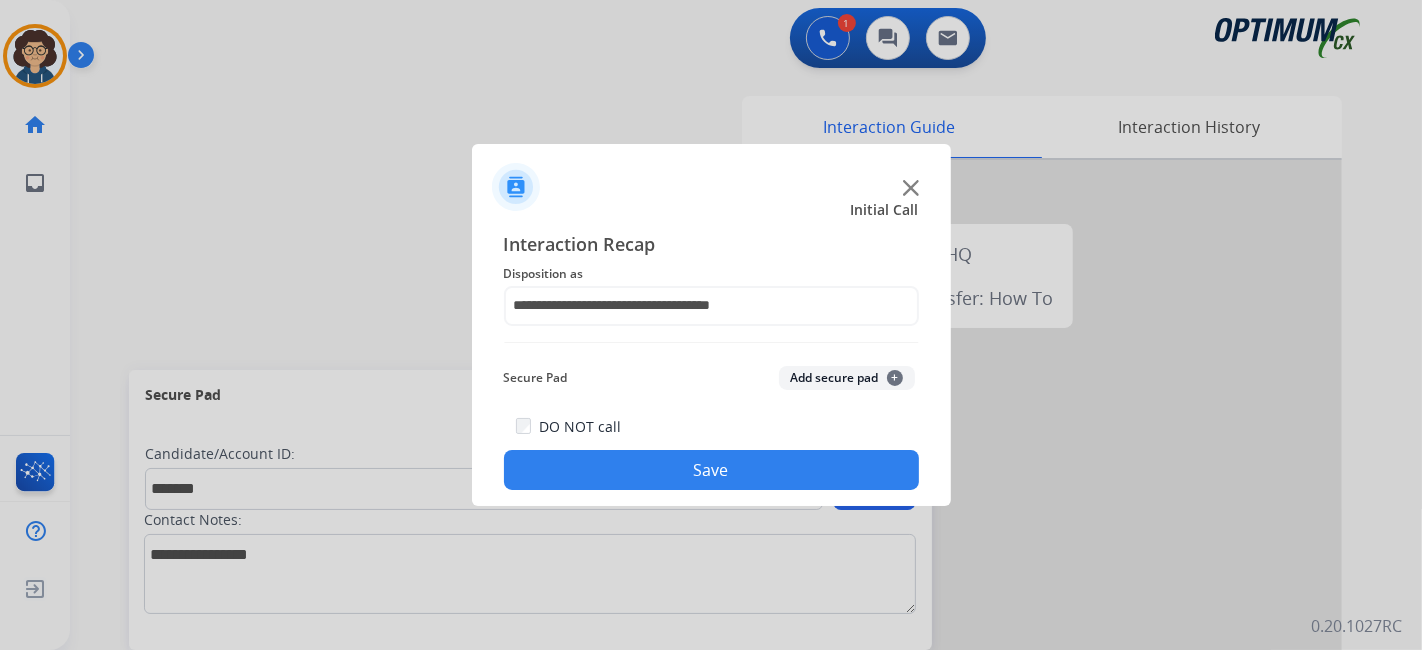 click on "Add secure pad  +" 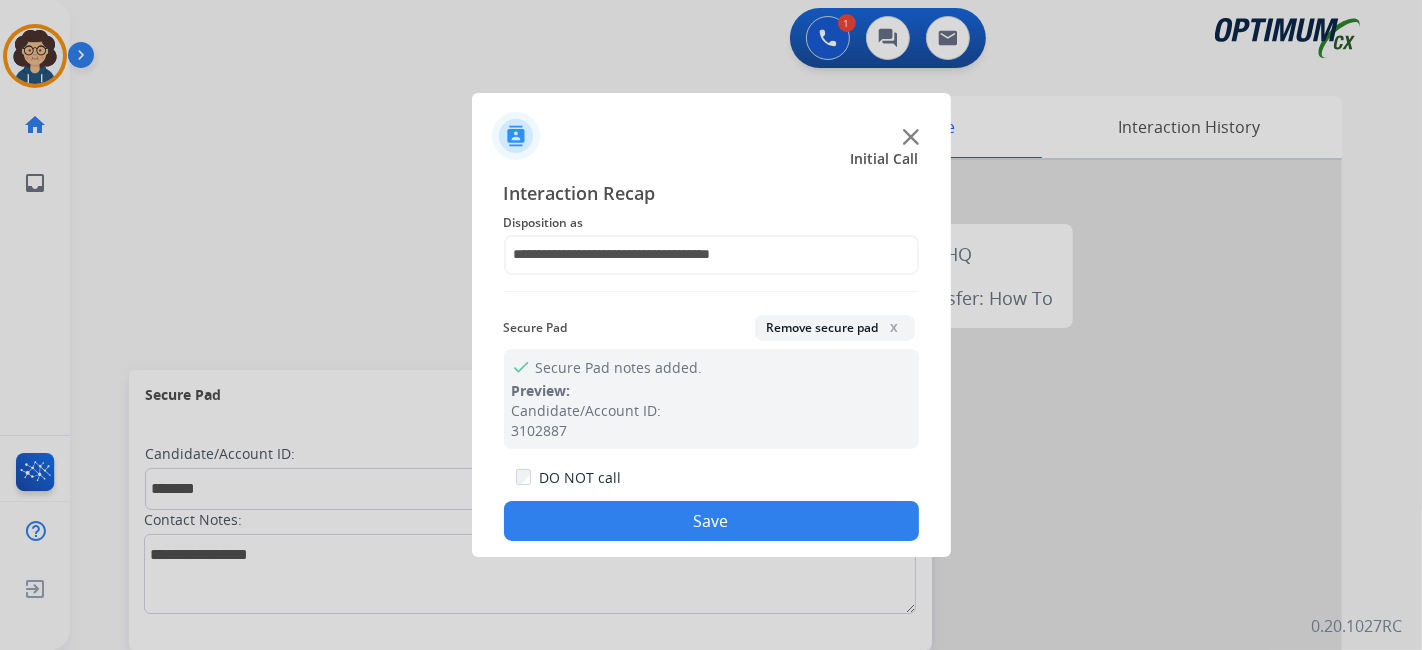 click on "Save" 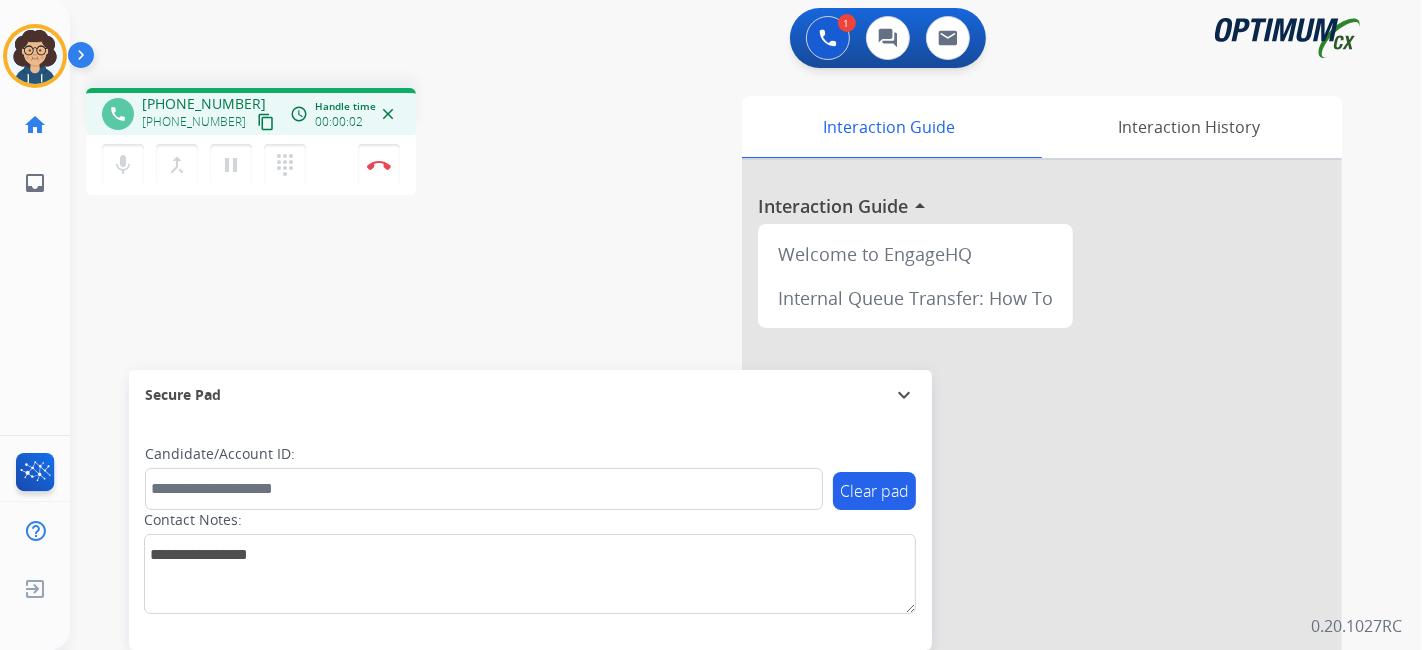 click on "content_copy" at bounding box center [266, 122] 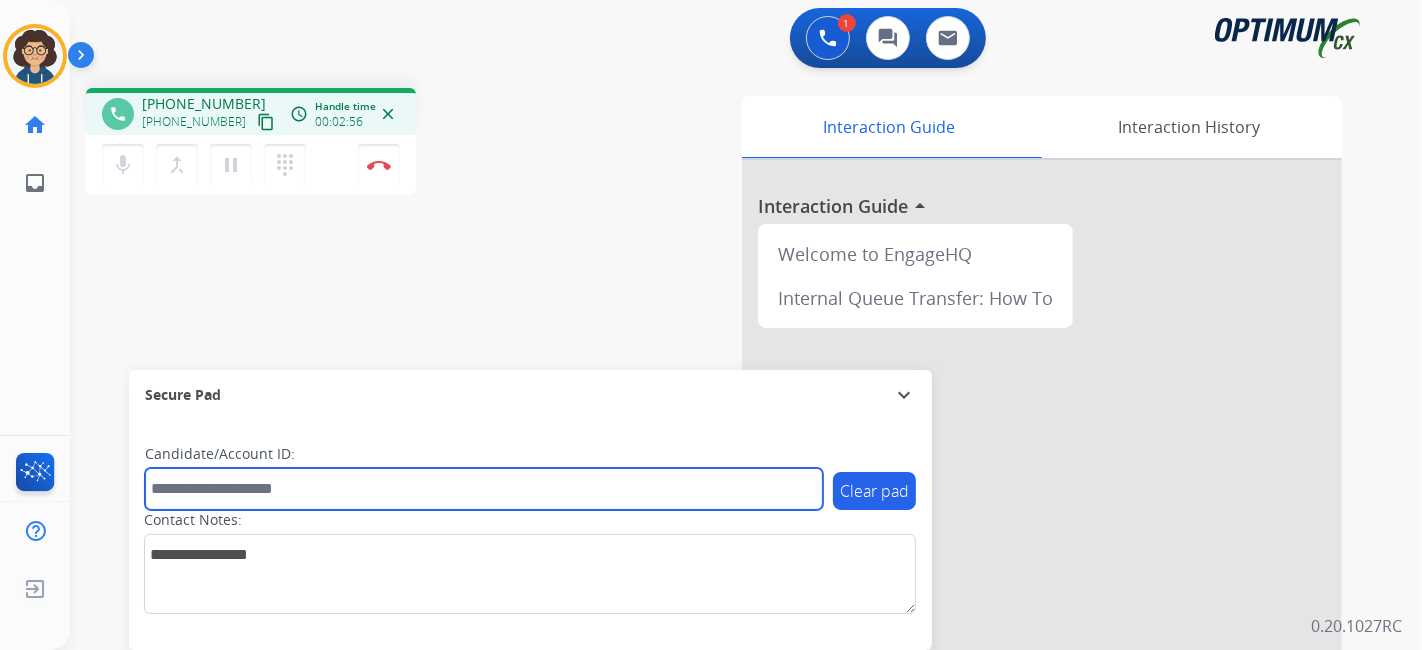 click at bounding box center (484, 489) 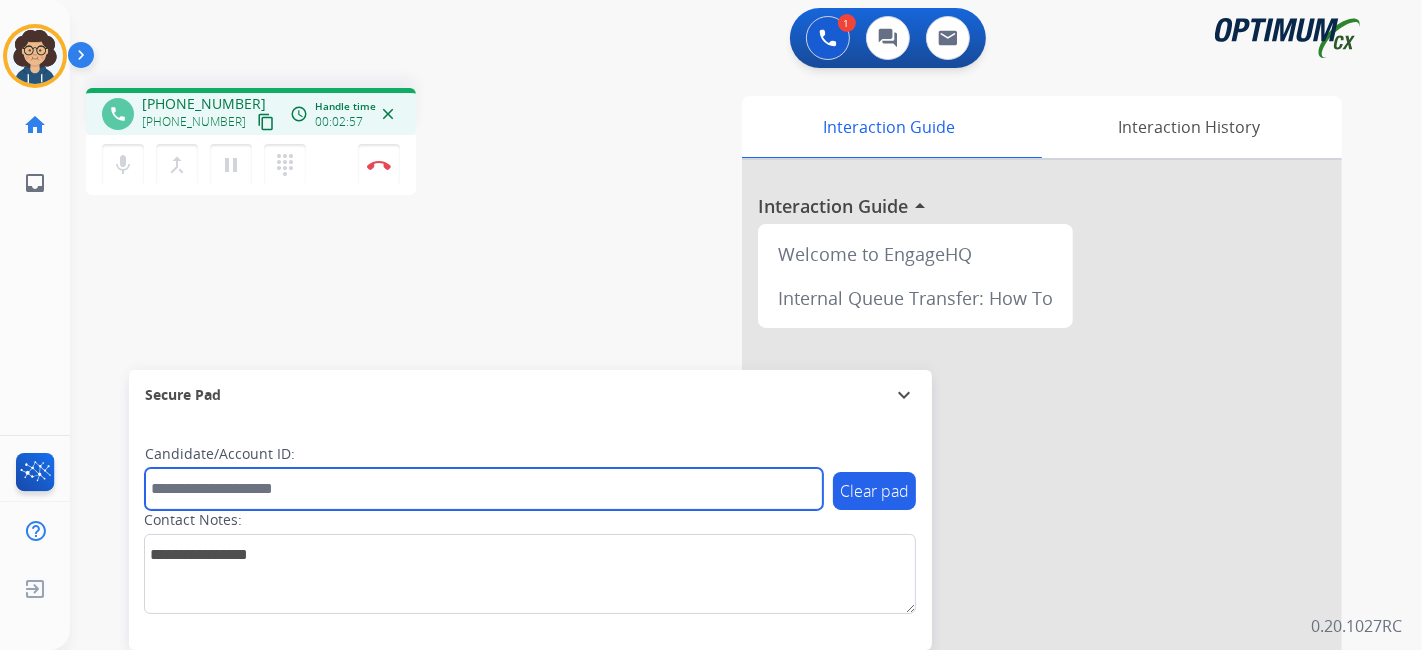 paste on "*******" 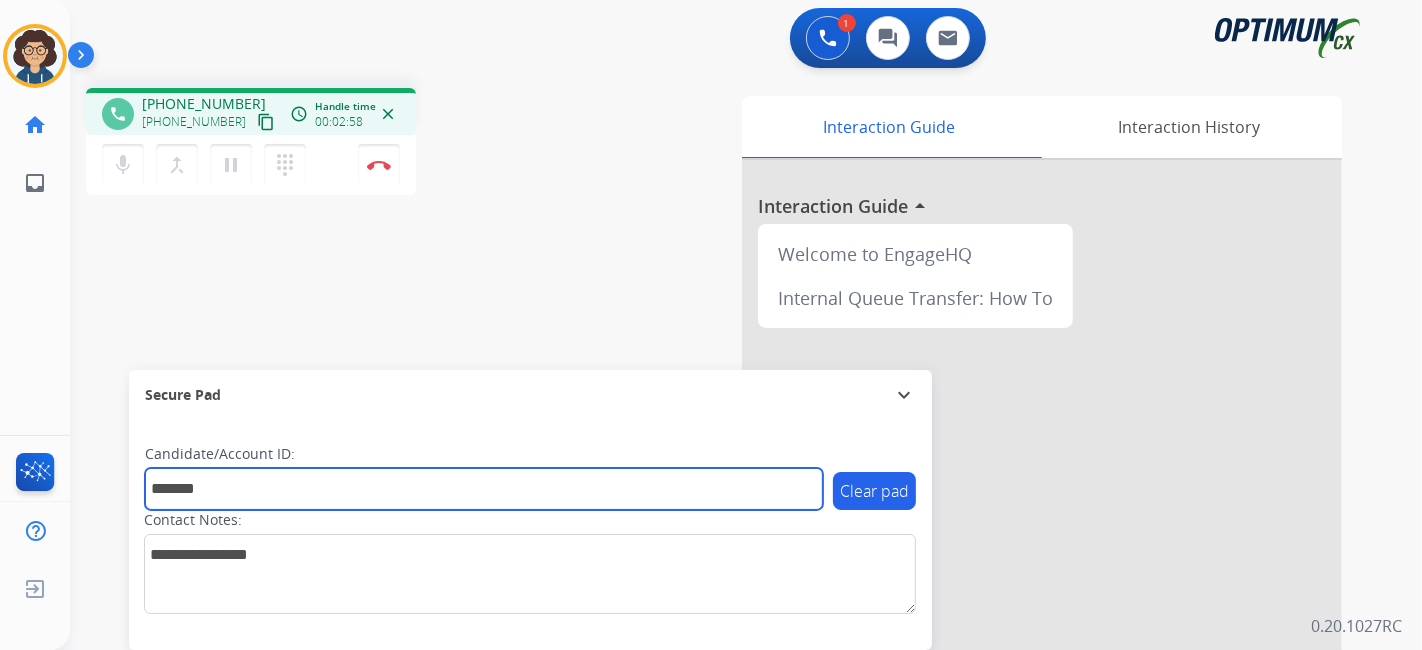type on "*******" 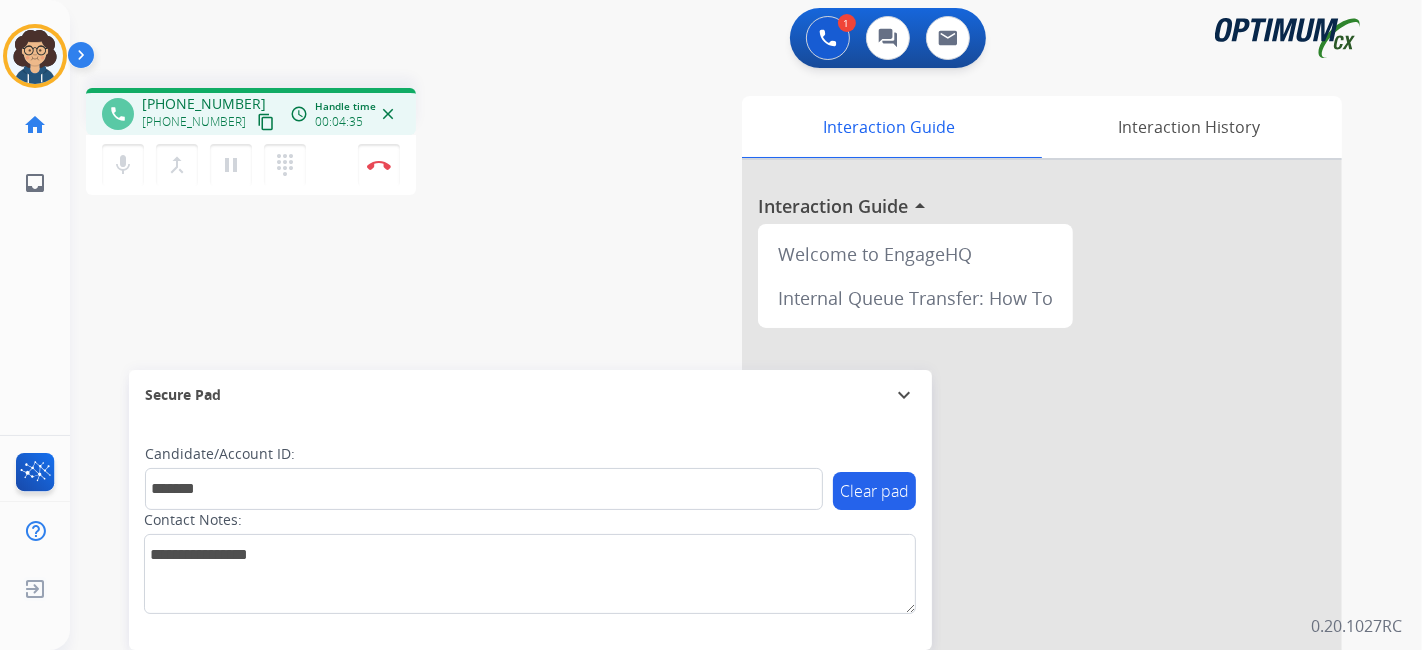 drag, startPoint x: 242, startPoint y: 121, endPoint x: 299, endPoint y: 19, distance: 116.846054 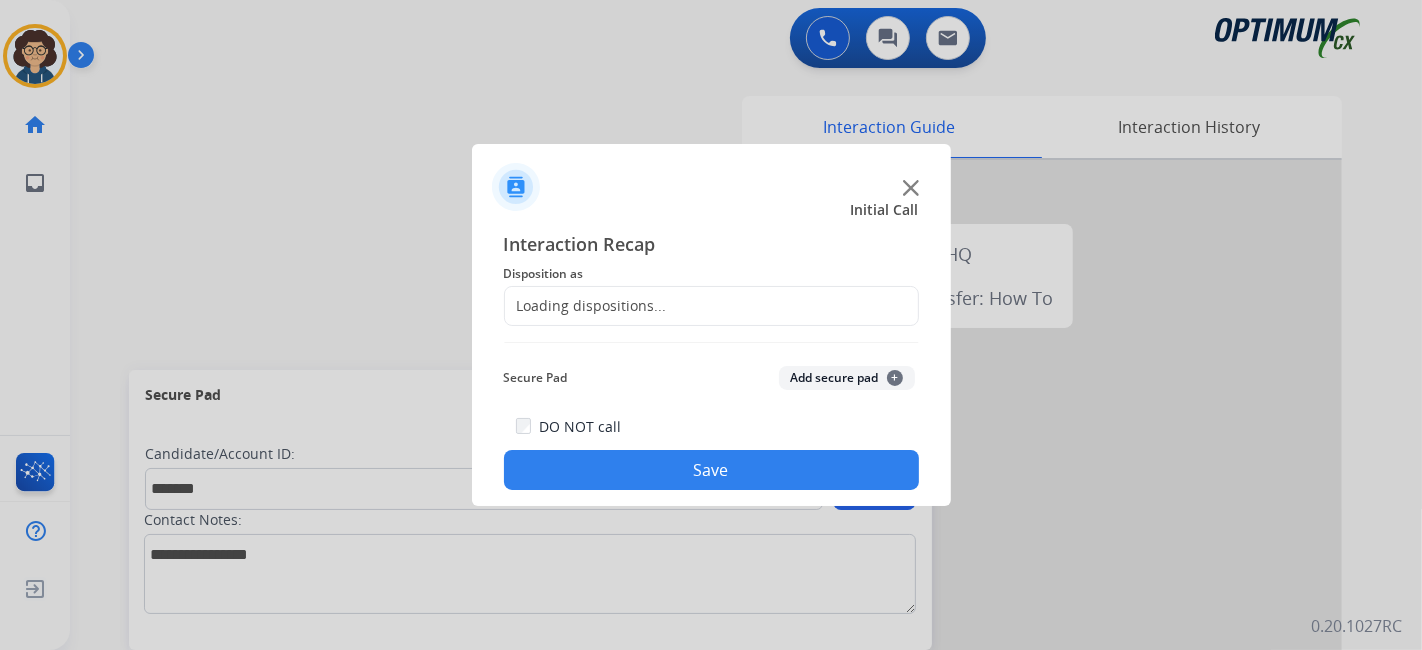 click at bounding box center (711, 325) 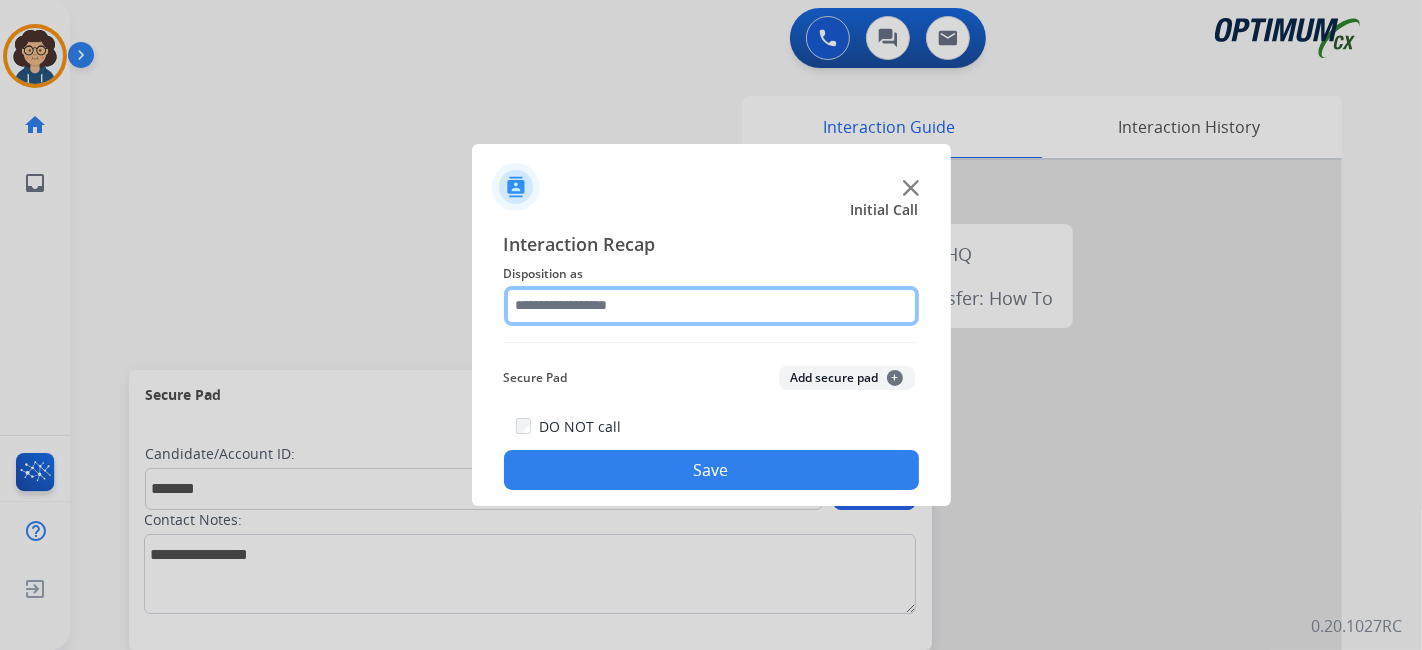 click 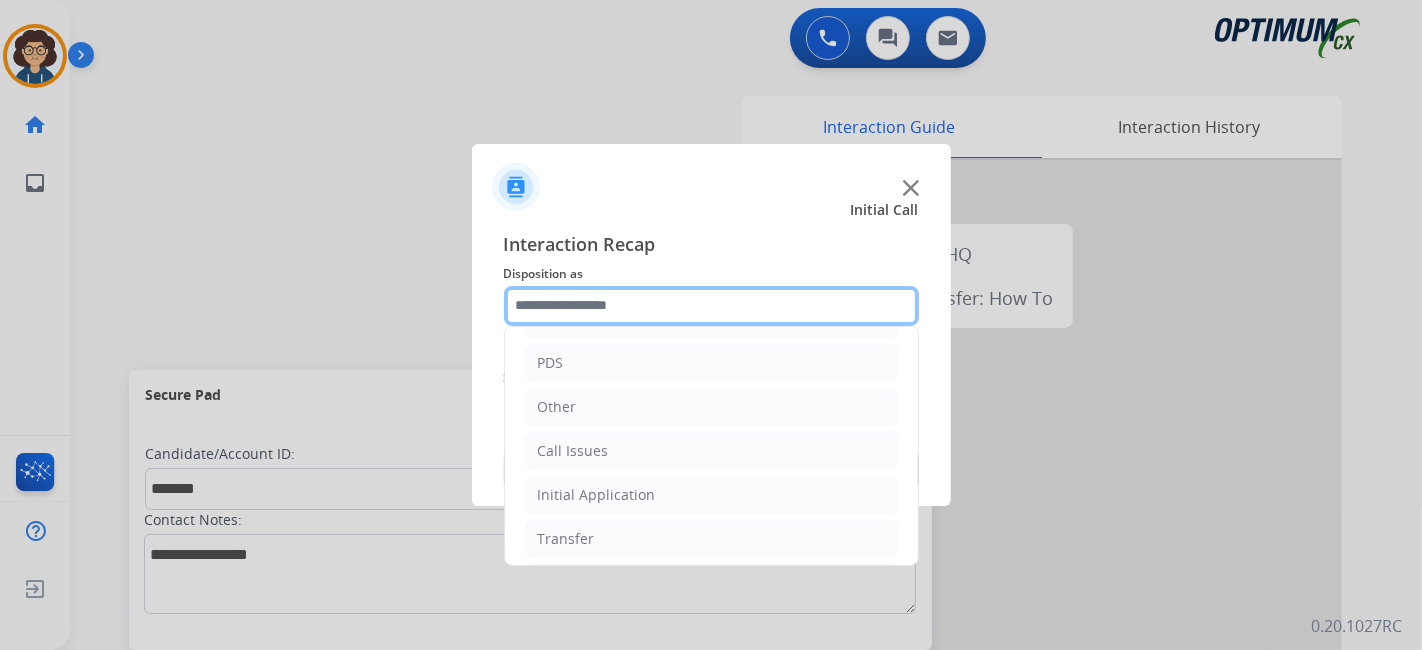 scroll, scrollTop: 131, scrollLeft: 0, axis: vertical 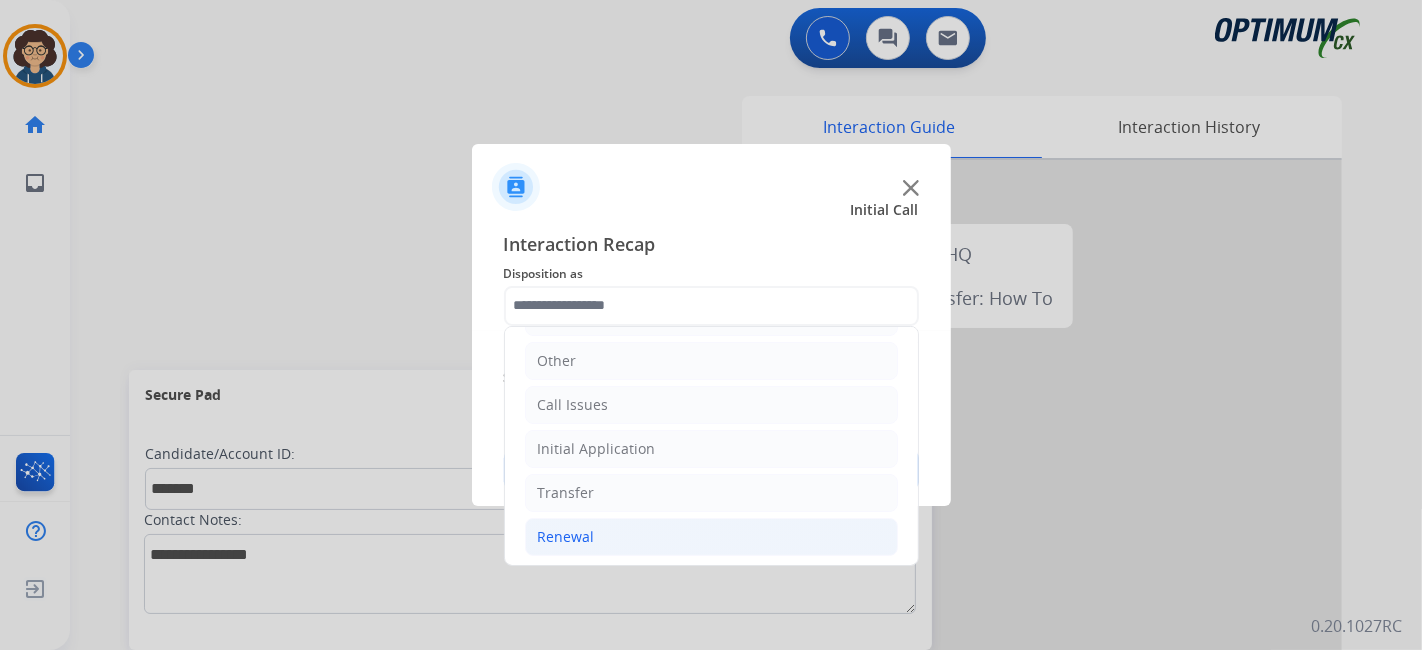 click on "Renewal" 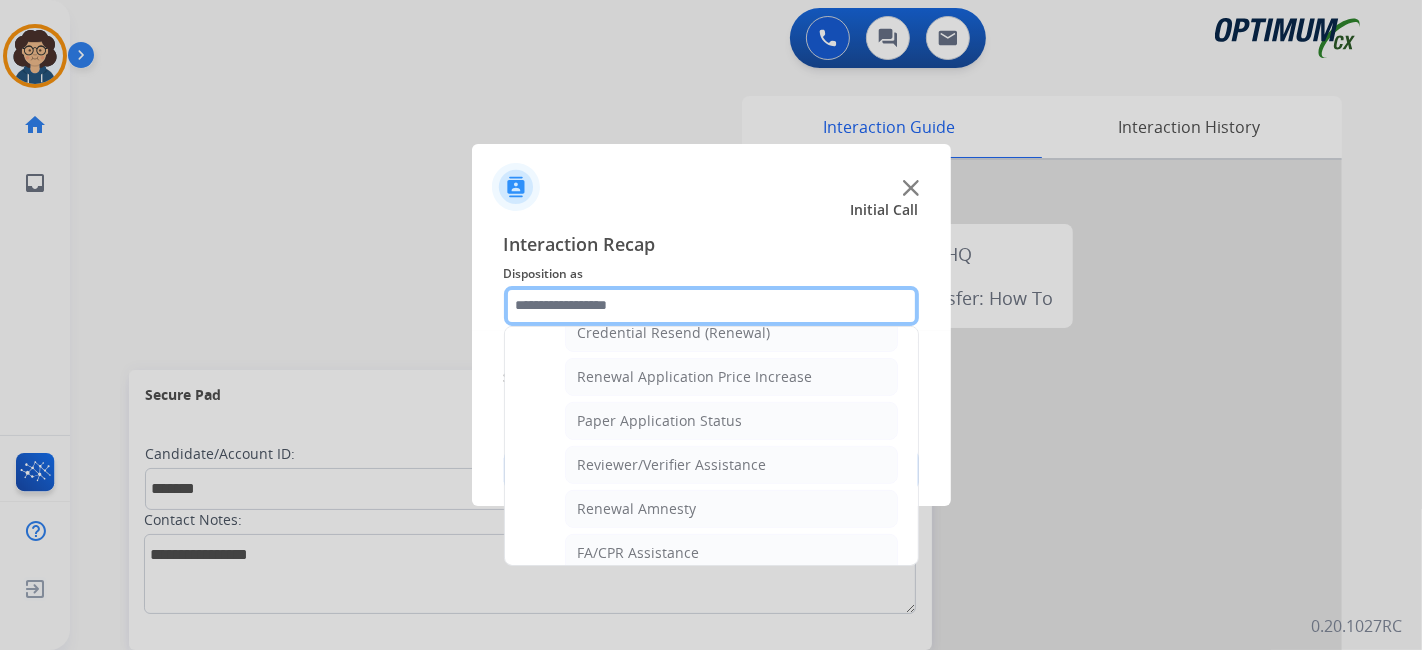 scroll, scrollTop: 657, scrollLeft: 0, axis: vertical 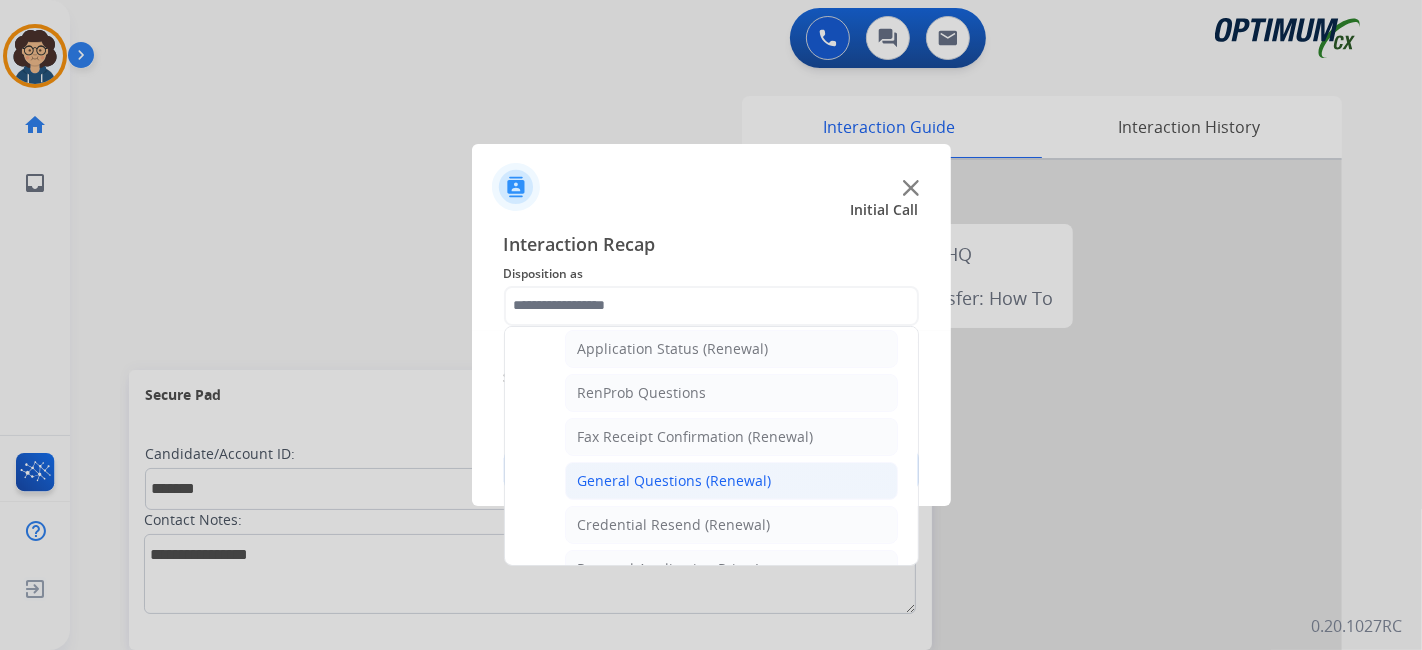 click on "General Questions (Renewal)" 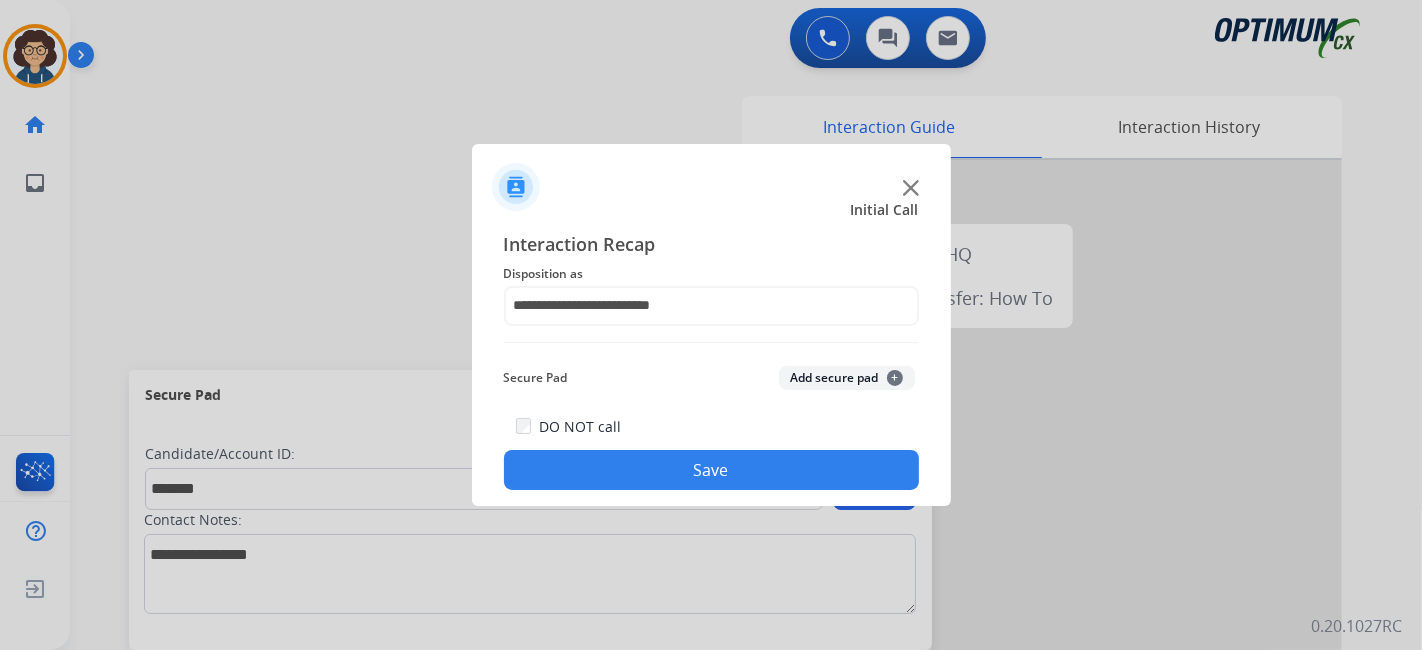 click on "Add secure pad  +" 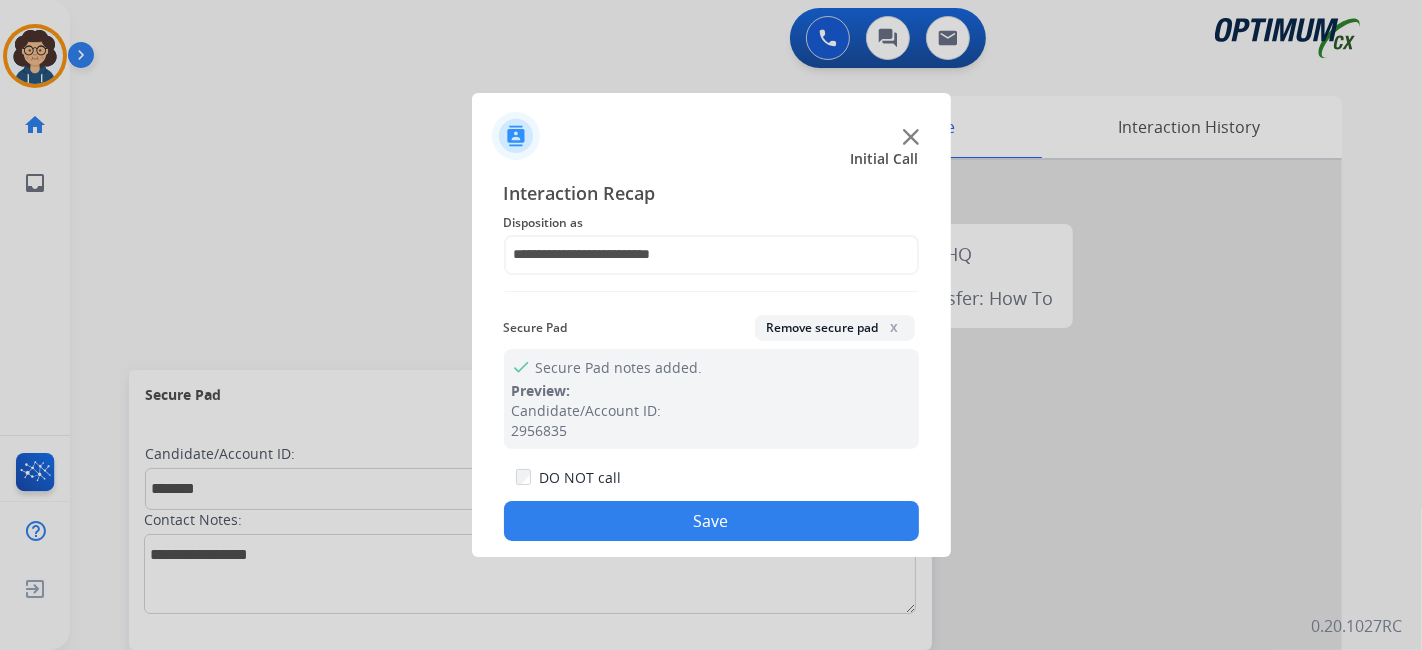 drag, startPoint x: 742, startPoint y: 519, endPoint x: 509, endPoint y: 20, distance: 550.7177 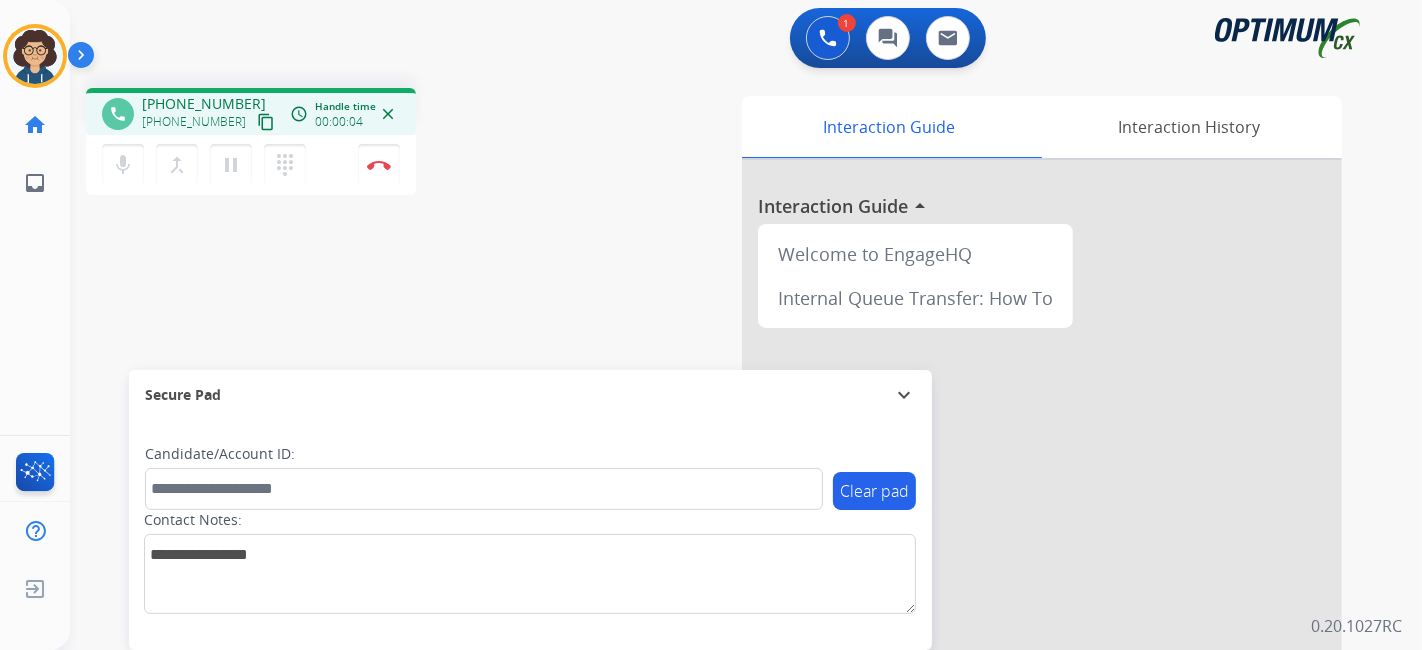click on "content_copy" at bounding box center (266, 122) 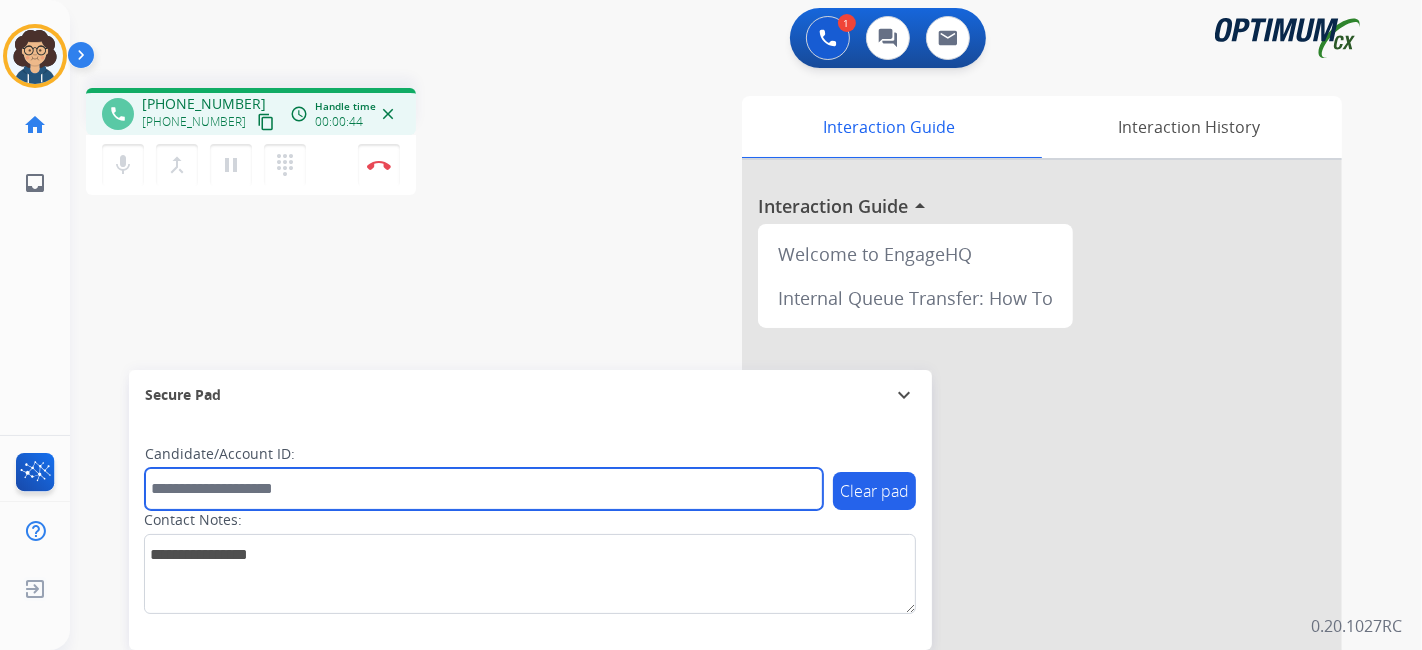 click at bounding box center [484, 489] 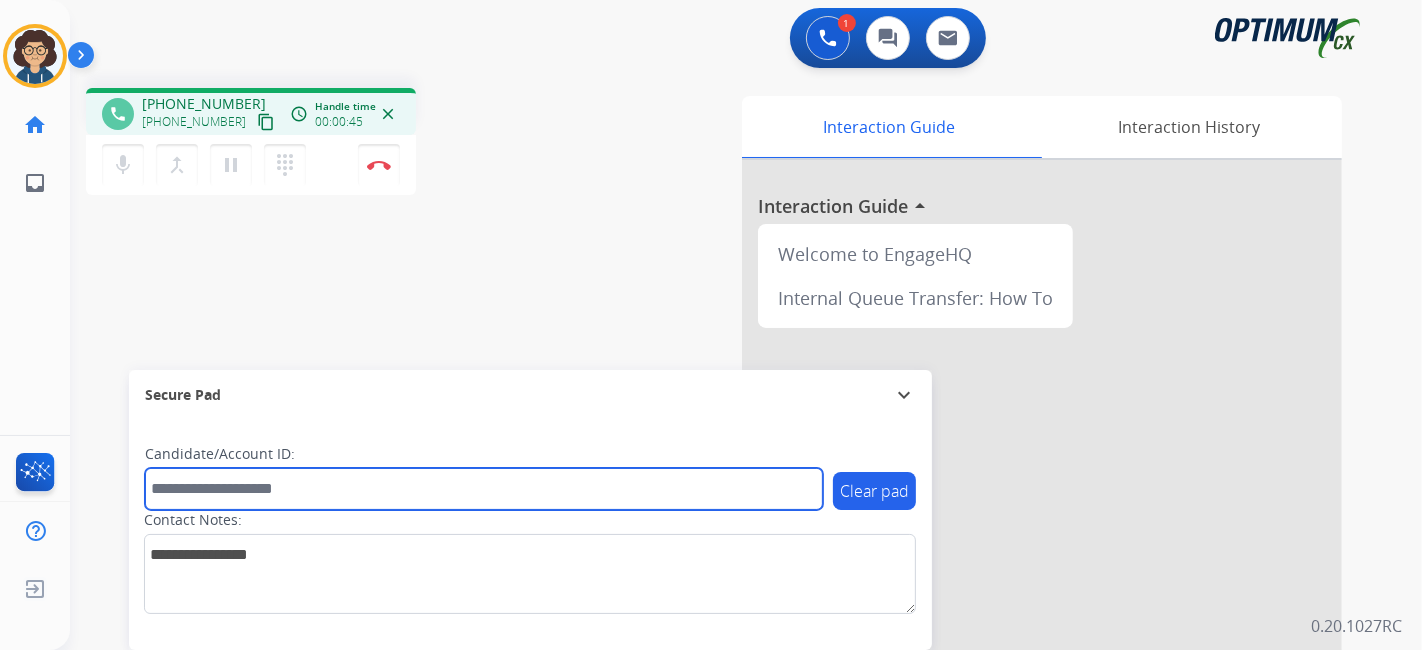 paste on "*******" 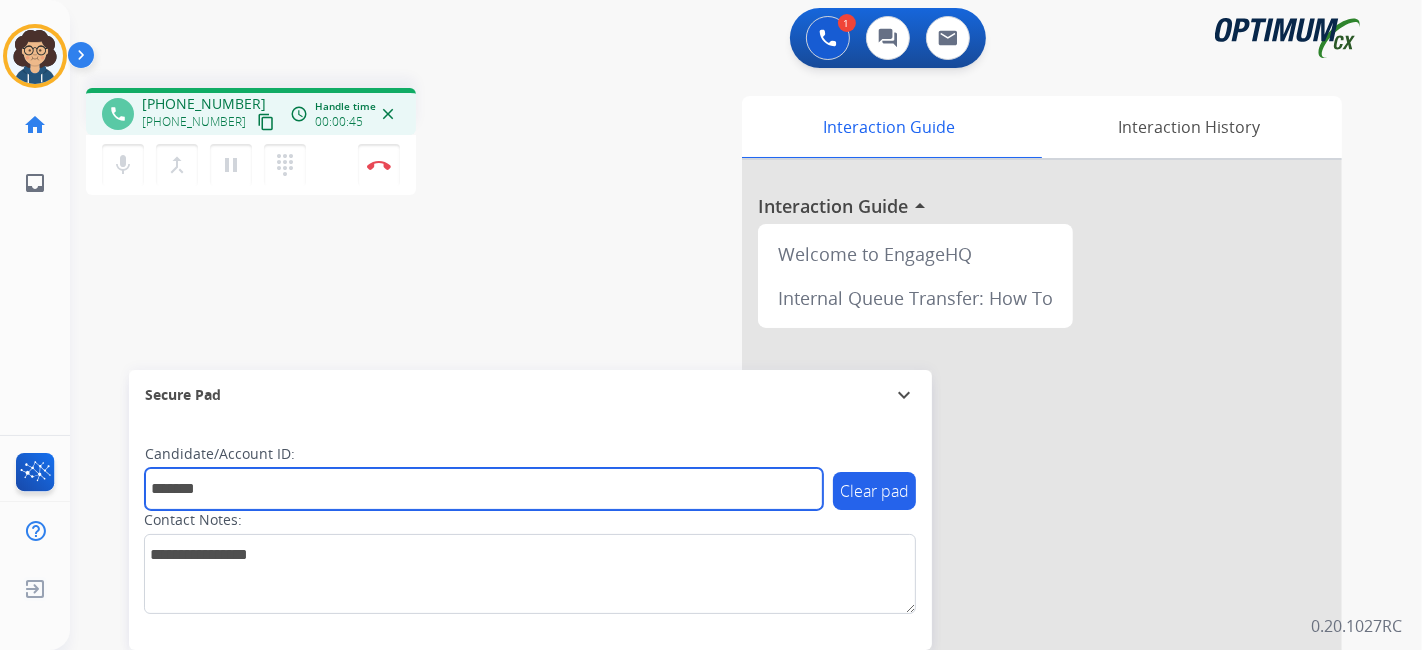 type on "*******" 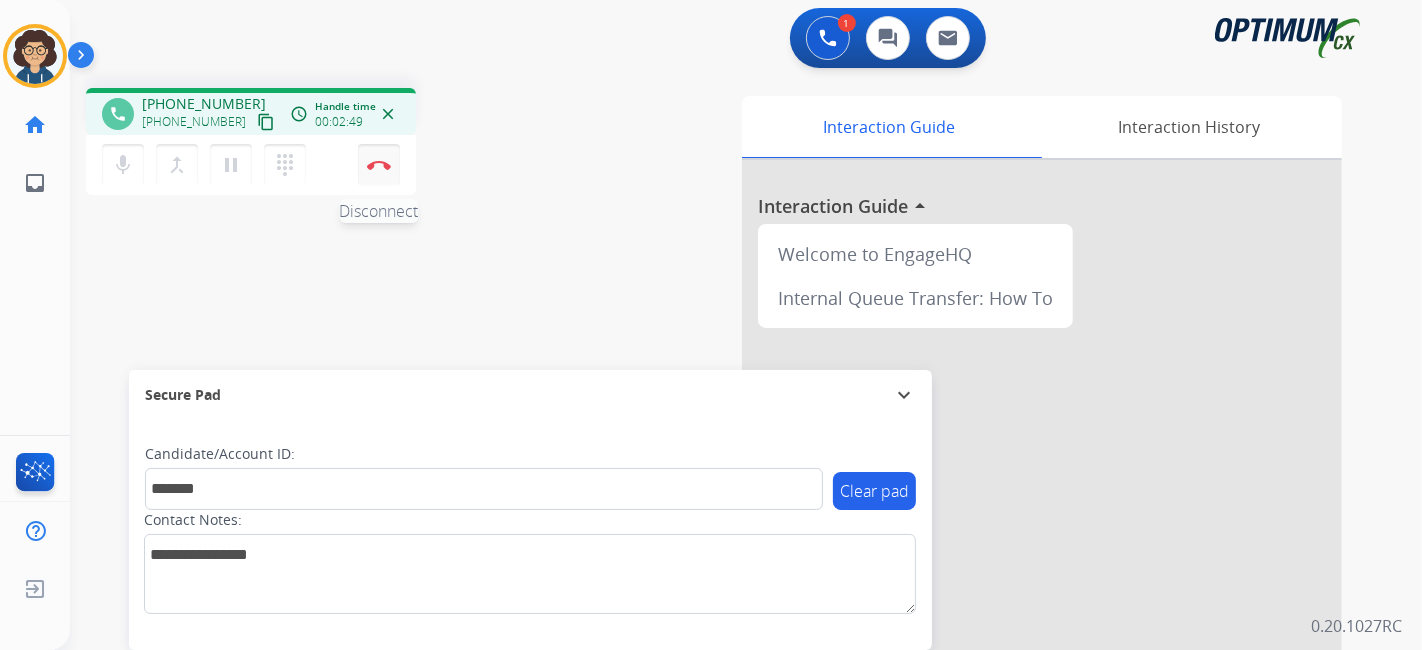 click at bounding box center [379, 165] 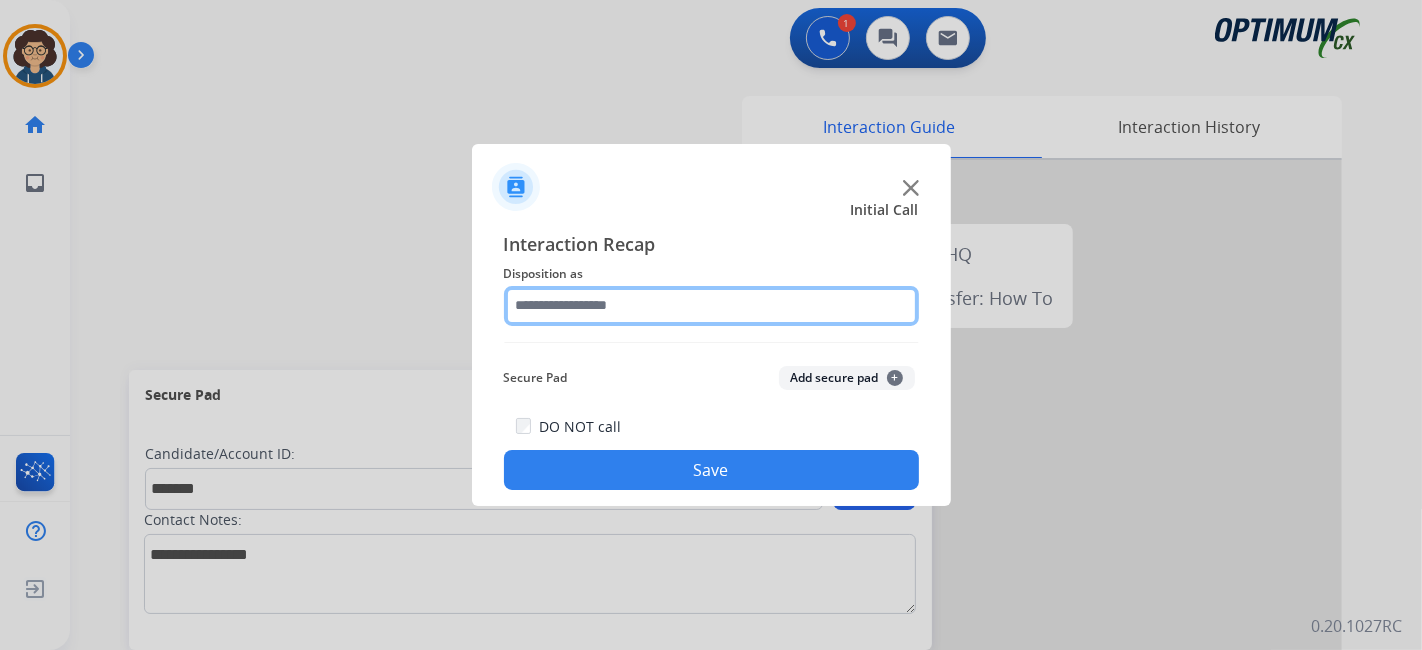 click 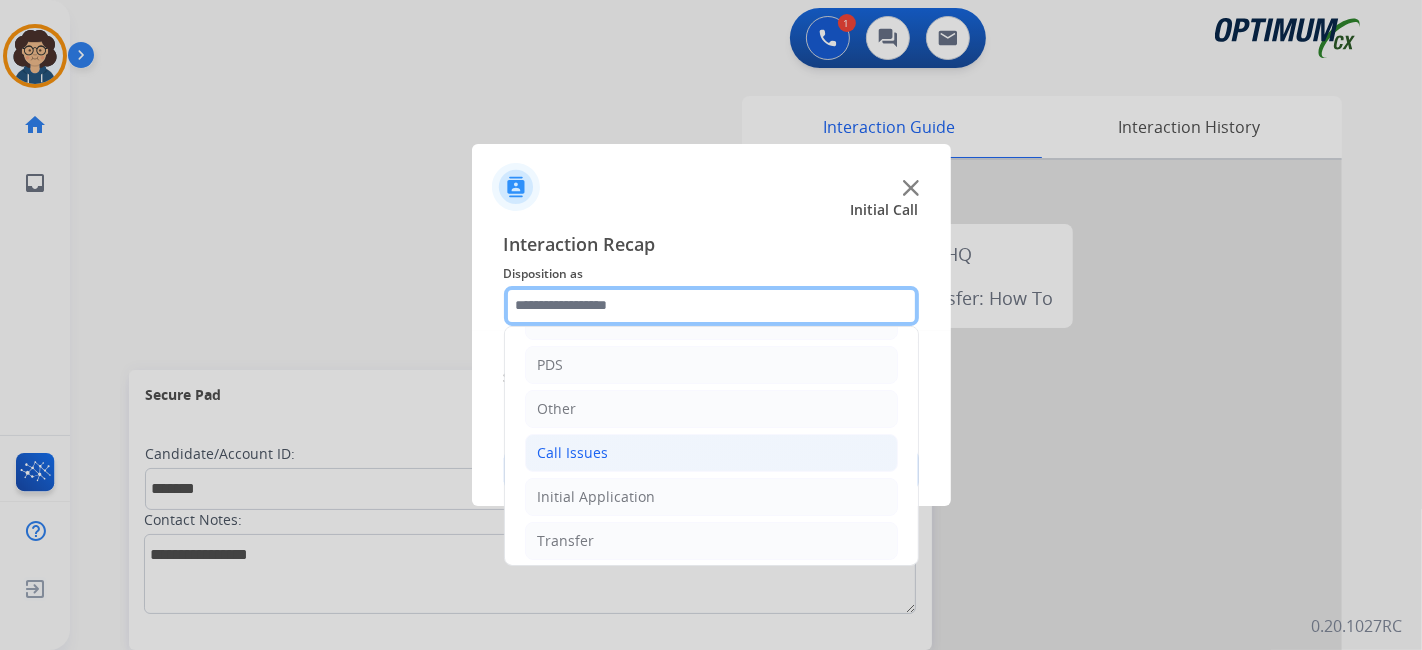 scroll, scrollTop: 131, scrollLeft: 0, axis: vertical 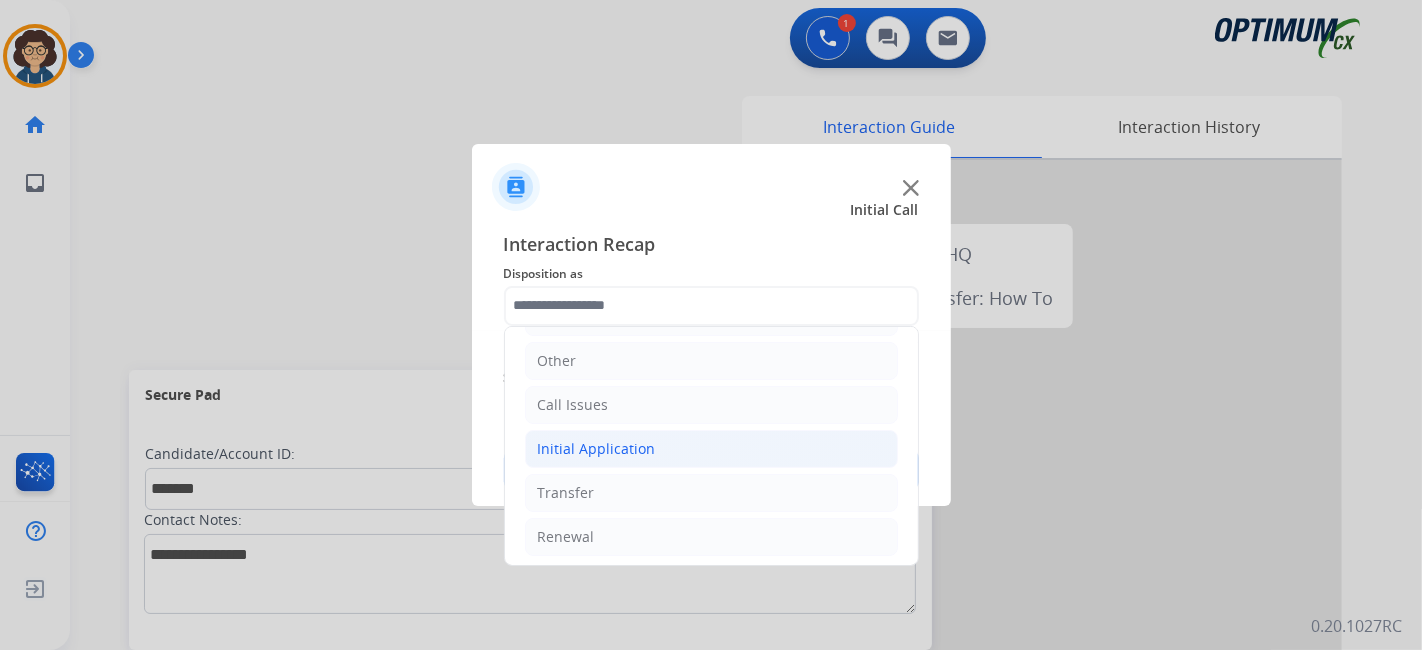 click on "Initial Application" 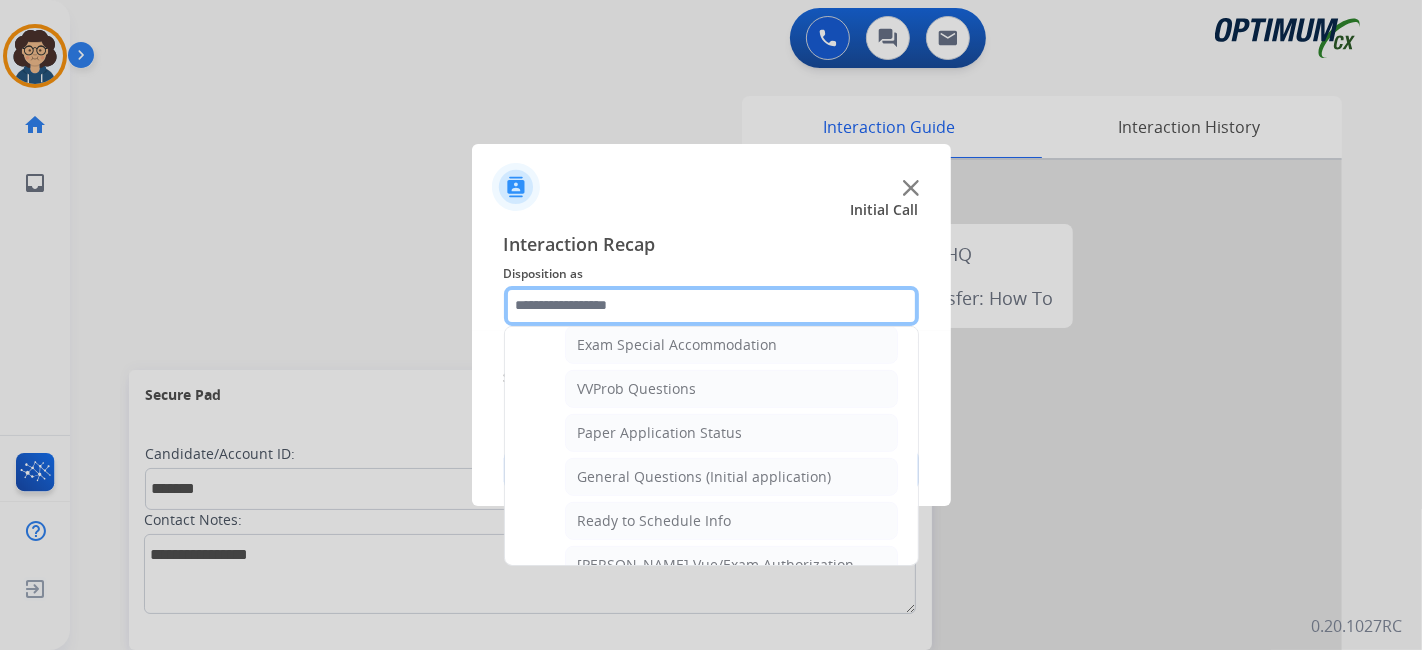 scroll, scrollTop: 1060, scrollLeft: 0, axis: vertical 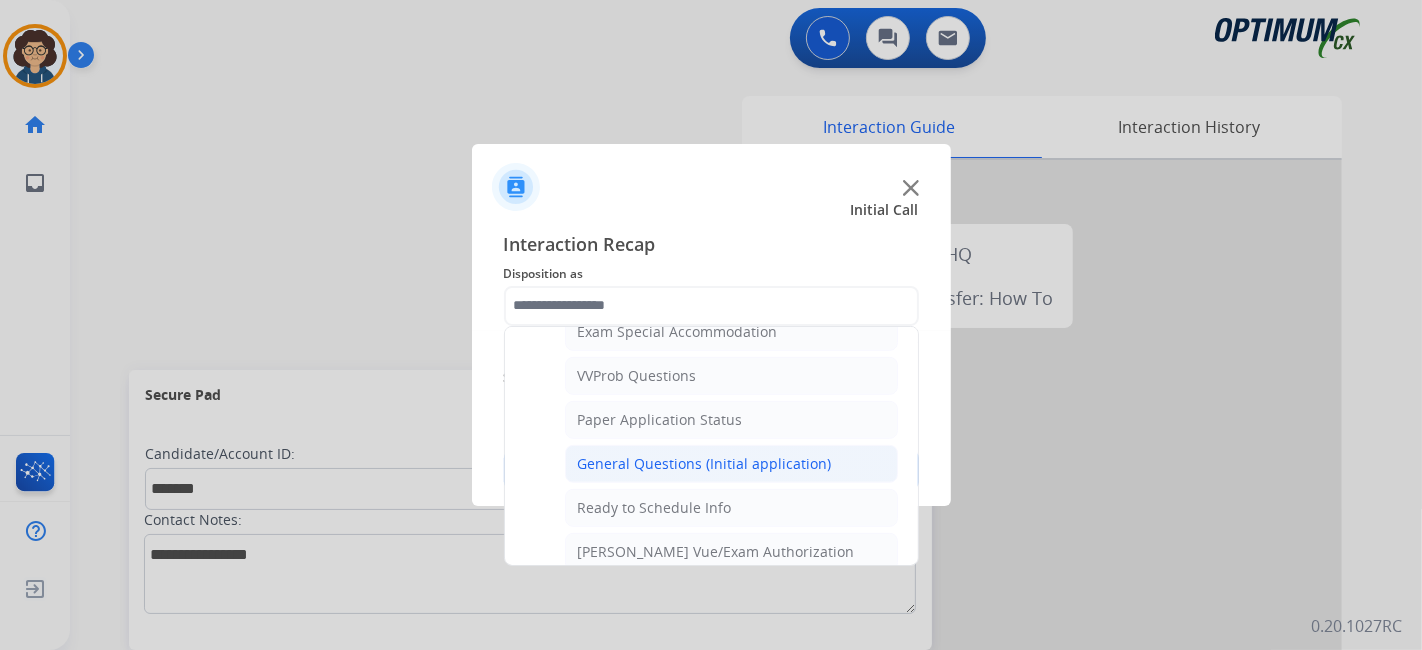 click on "General Questions (Initial application)" 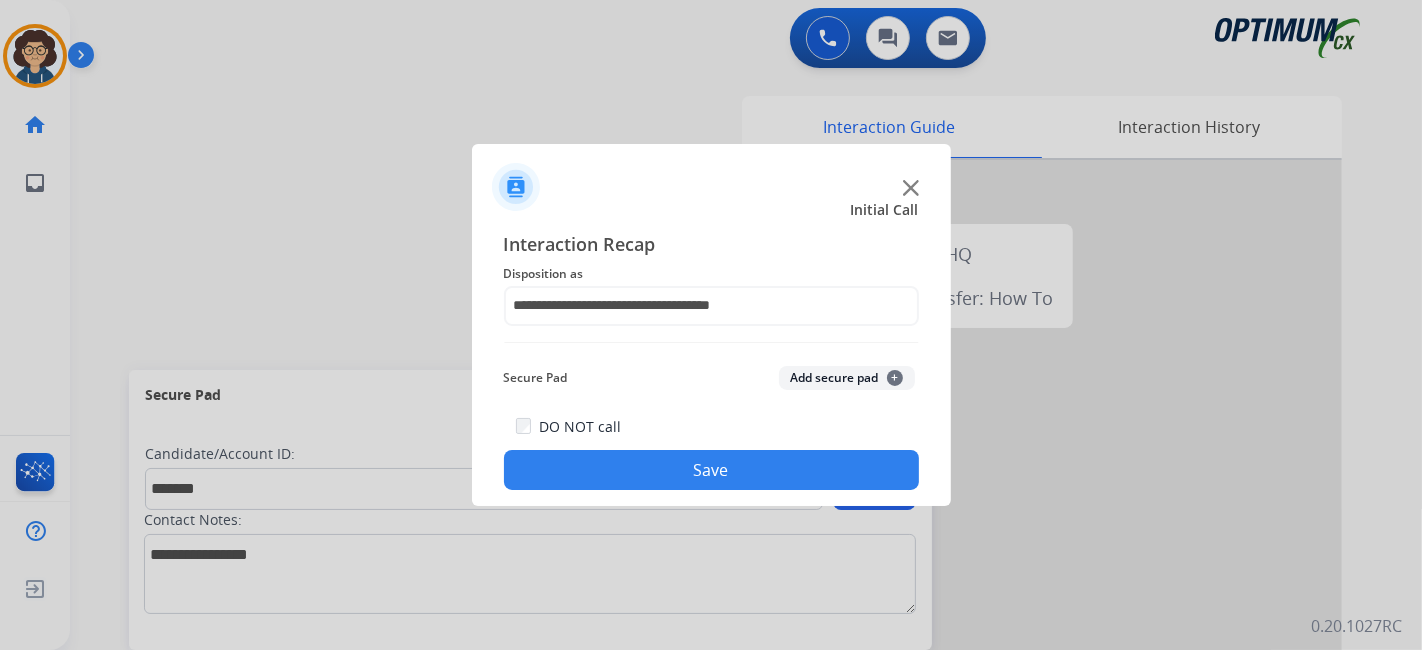 click on "Add secure pad  +" 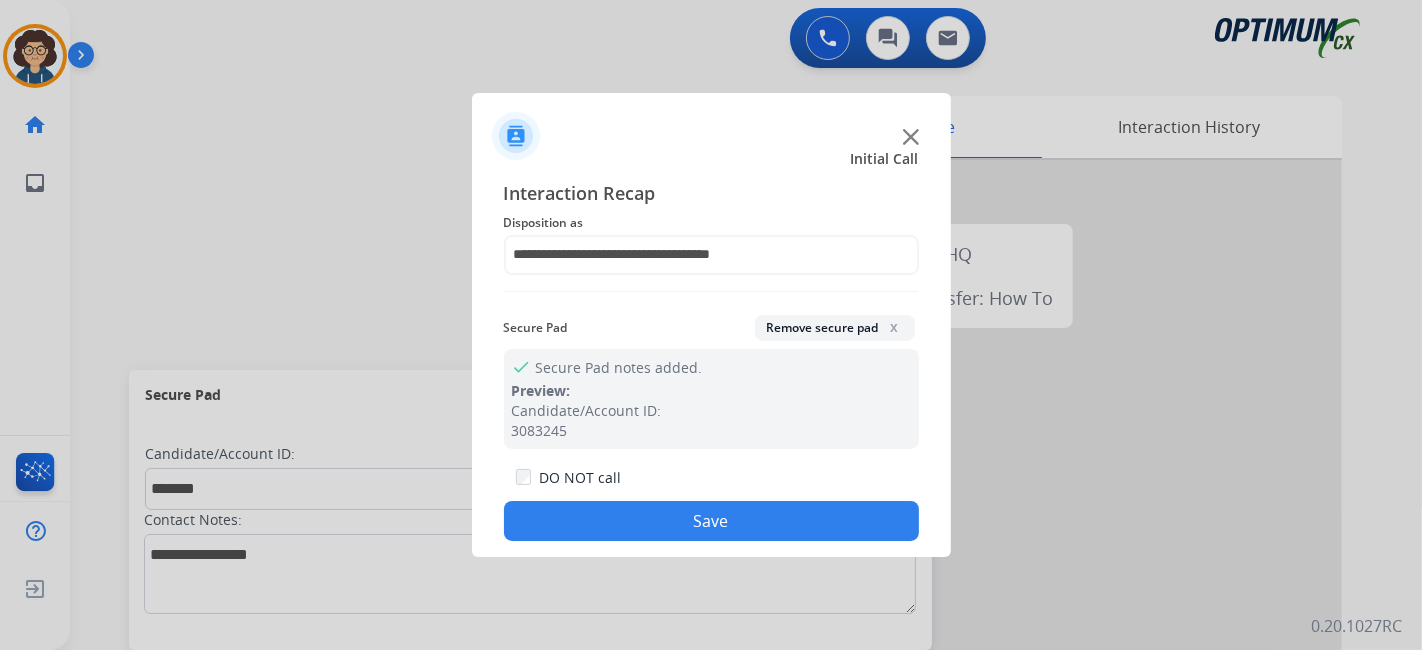 drag, startPoint x: 801, startPoint y: 523, endPoint x: 492, endPoint y: 44, distance: 570.0193 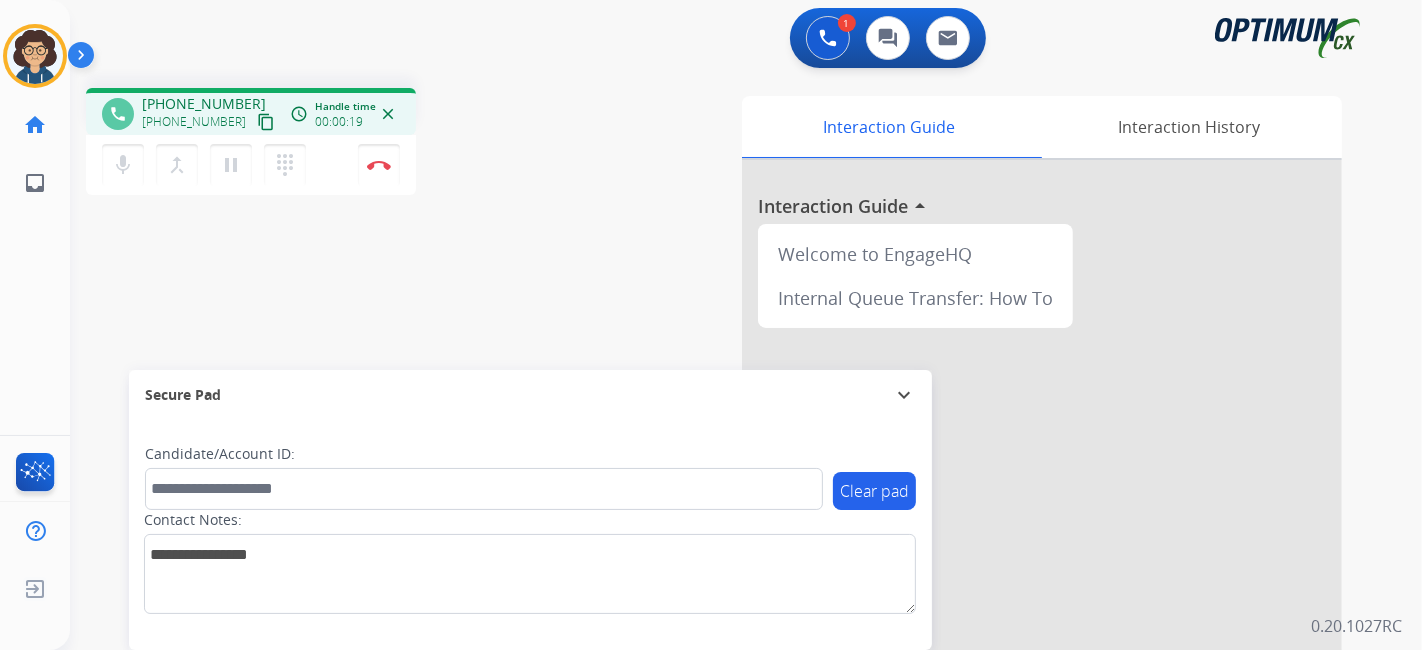 click on "content_copy" at bounding box center (266, 122) 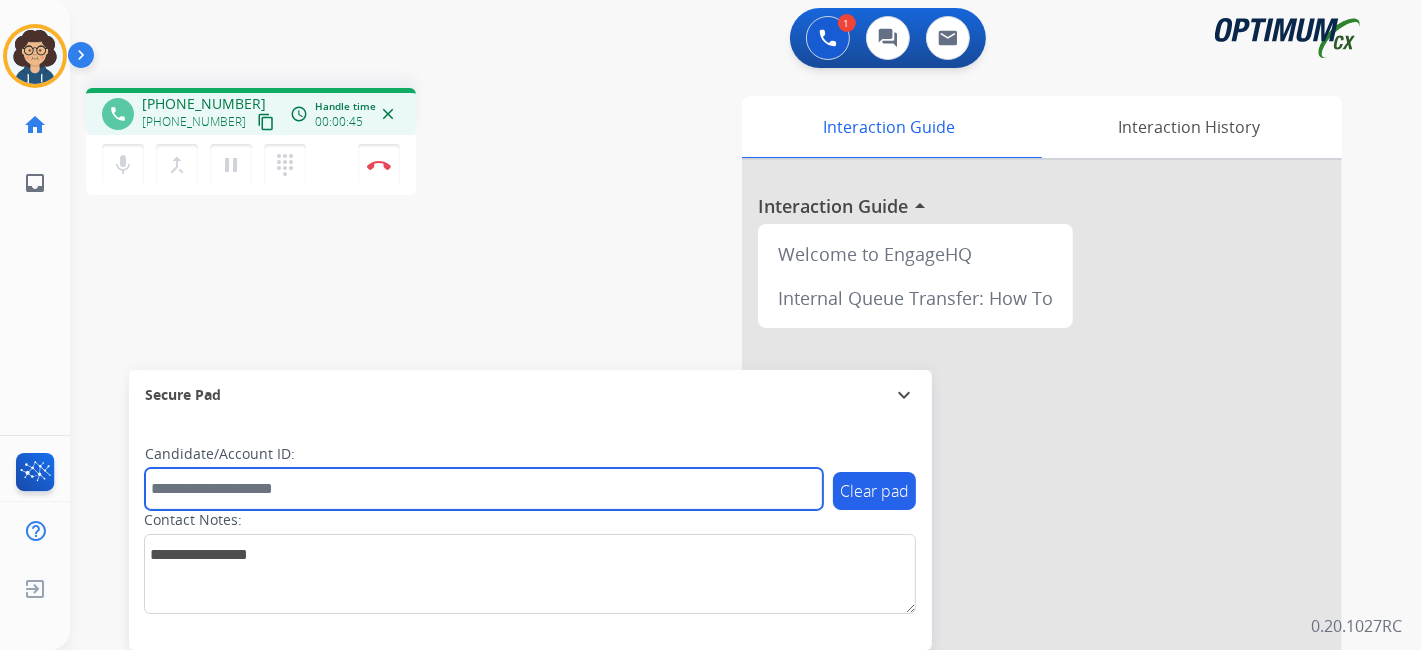 click at bounding box center [484, 489] 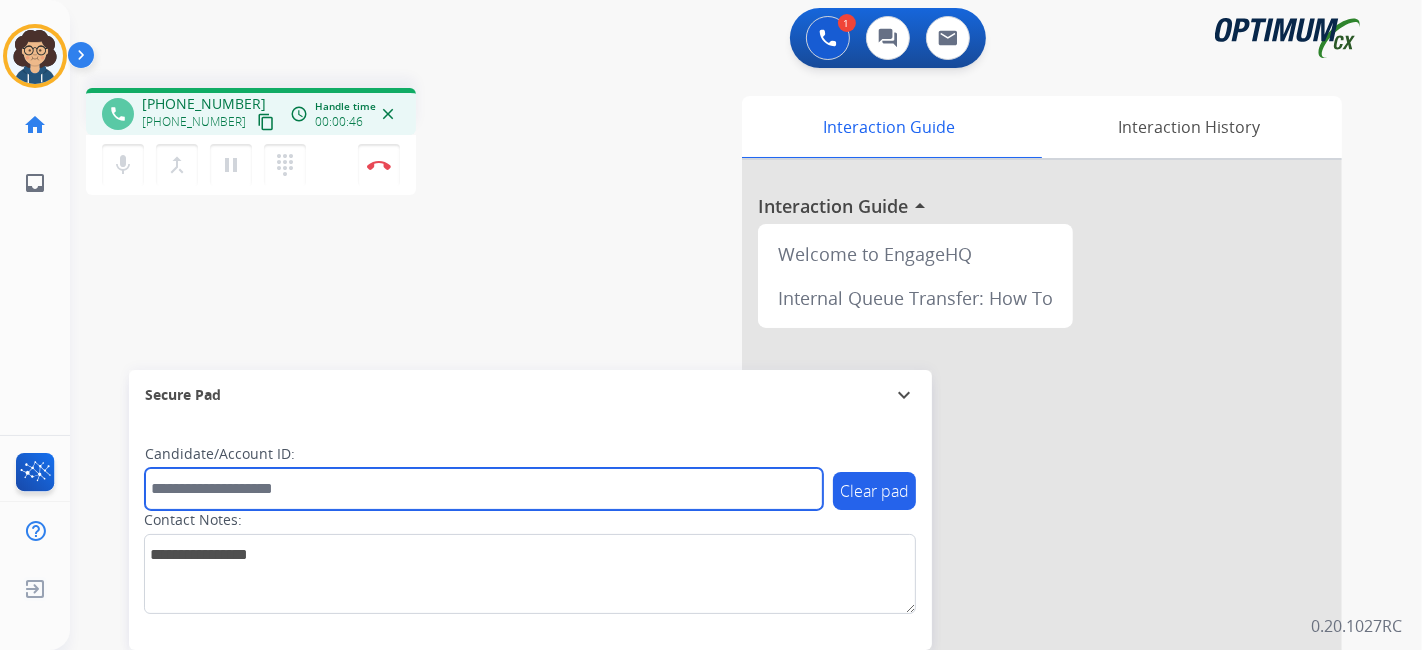 paste on "*******" 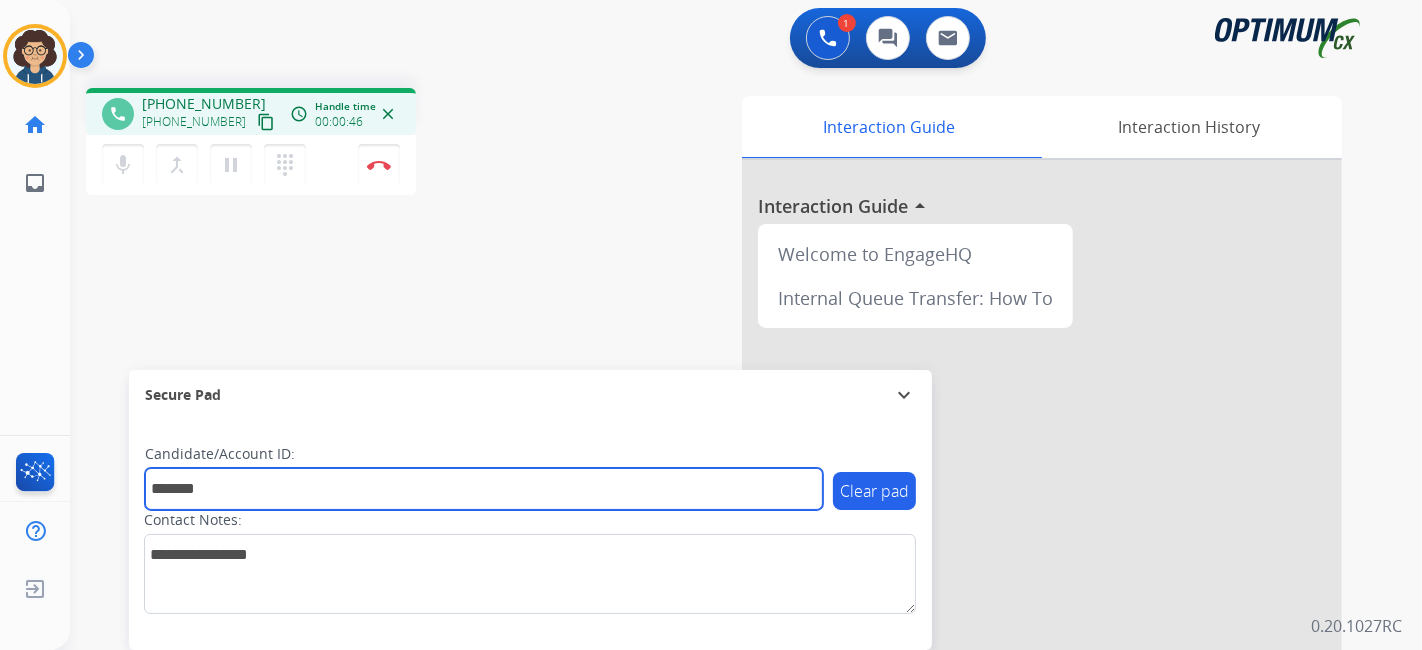 type on "*******" 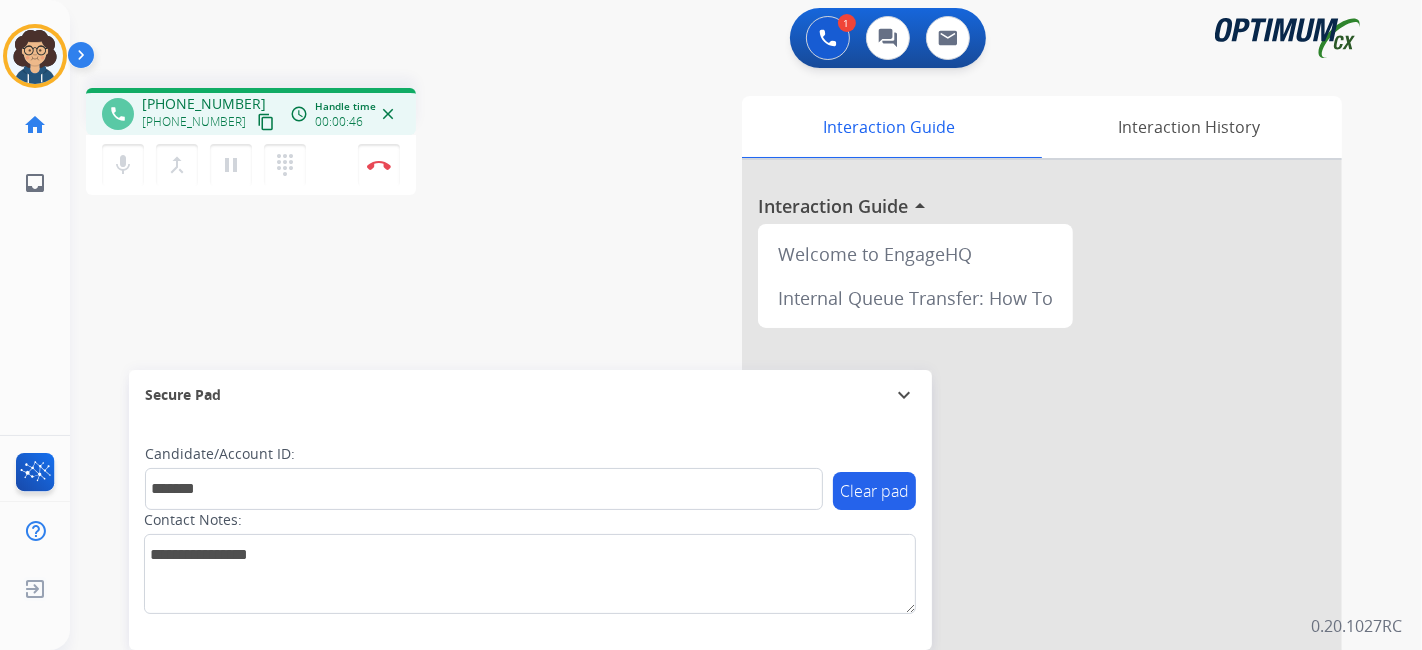 click on "phone [PHONE_NUMBER] [PHONE_NUMBER] content_copy access_time Call metrics Queue   00:14 Hold   00:00 Talk   00:45 Total   00:58 Handle time 00:00:46 close mic Mute merge_type Bridge pause Hold dialpad Dialpad Disconnect swap_horiz Break voice bridge close_fullscreen Connect 3-Way Call merge_type Separate 3-Way Call  Interaction Guide   Interaction History  Interaction Guide arrow_drop_up  Welcome to EngageHQ   Internal Queue Transfer: How To  Secure Pad expand_more Clear pad Candidate/Account ID: ******* Contact Notes:" at bounding box center [722, 489] 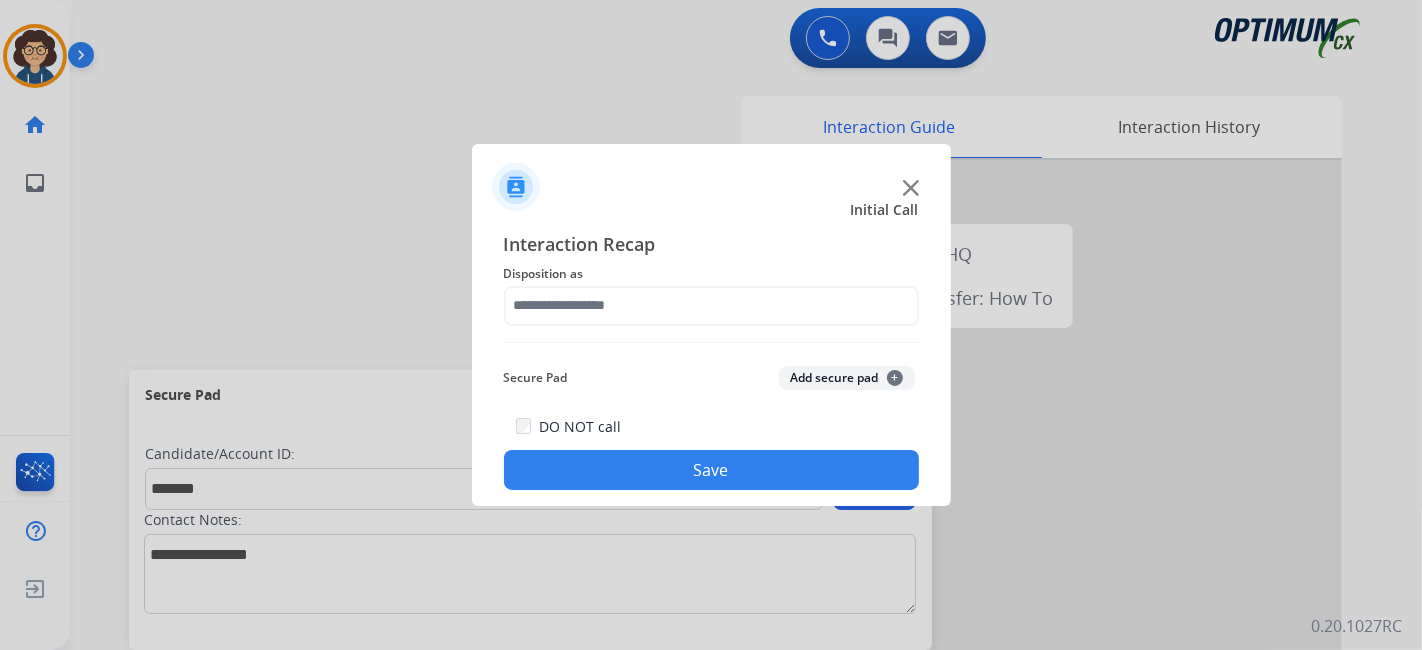 click at bounding box center [711, 325] 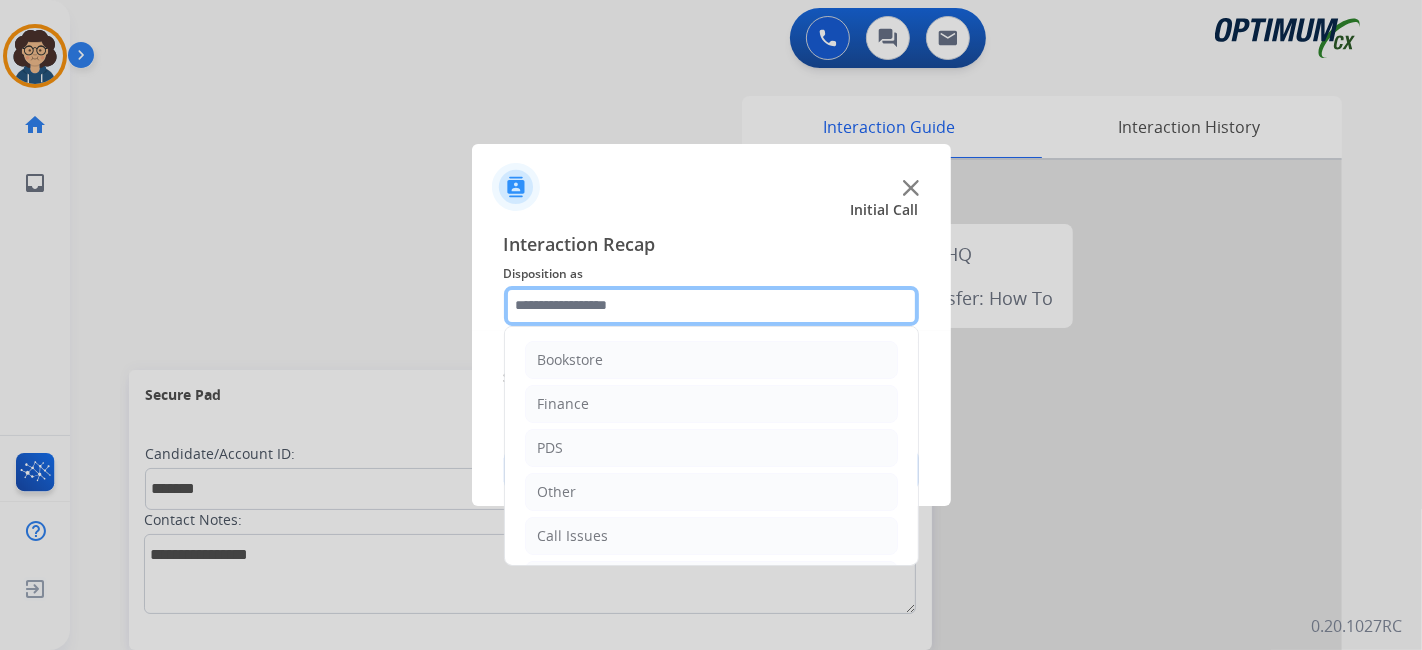 click 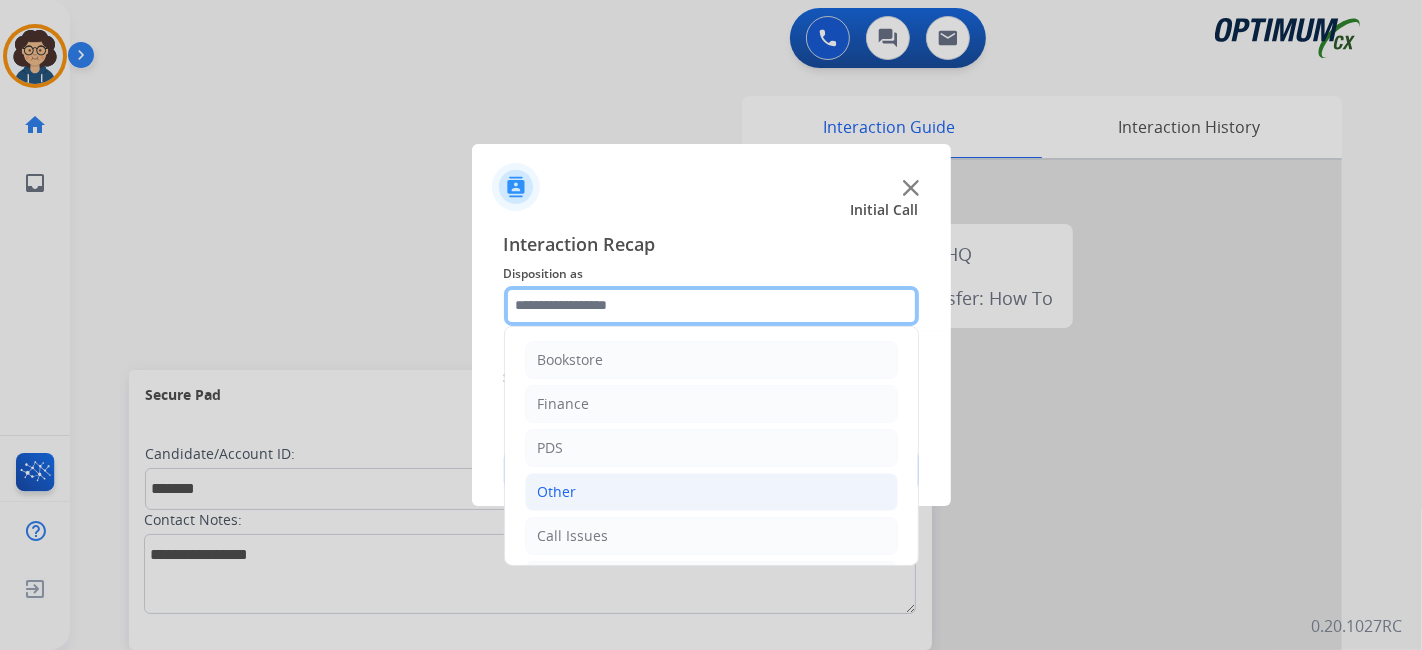 scroll, scrollTop: 131, scrollLeft: 0, axis: vertical 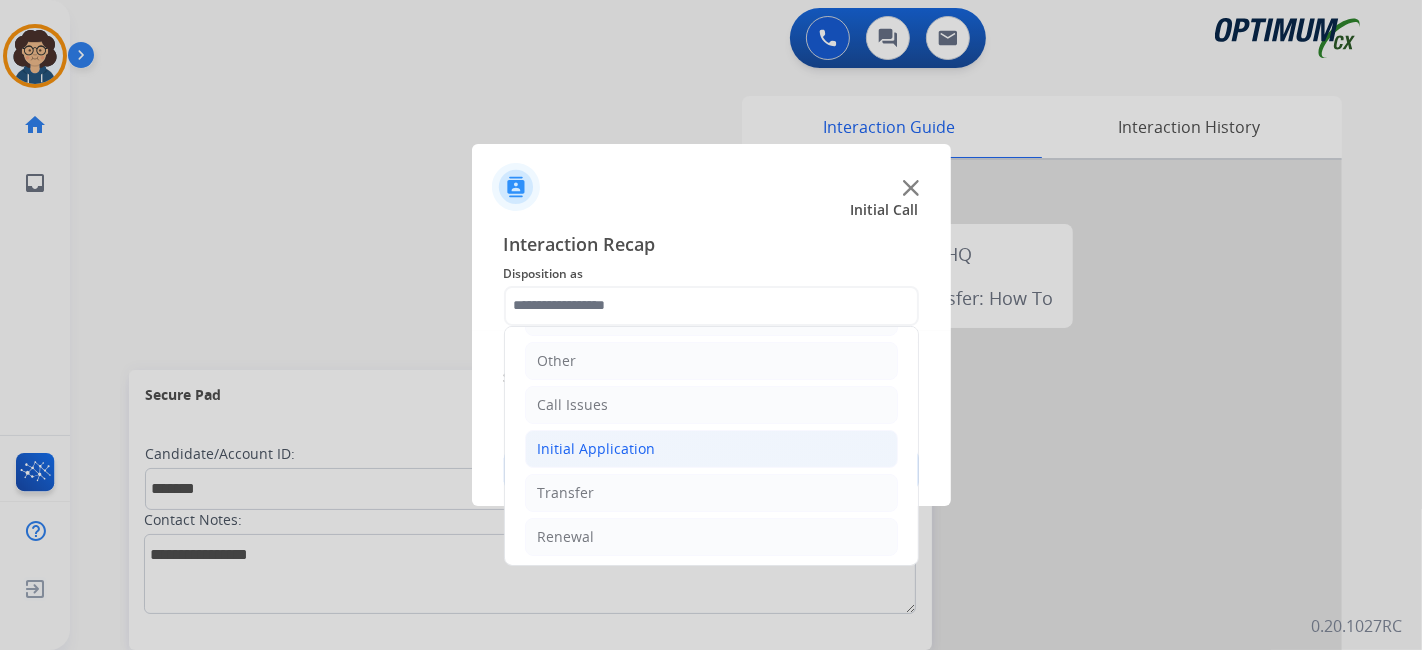 click on "Initial Application" 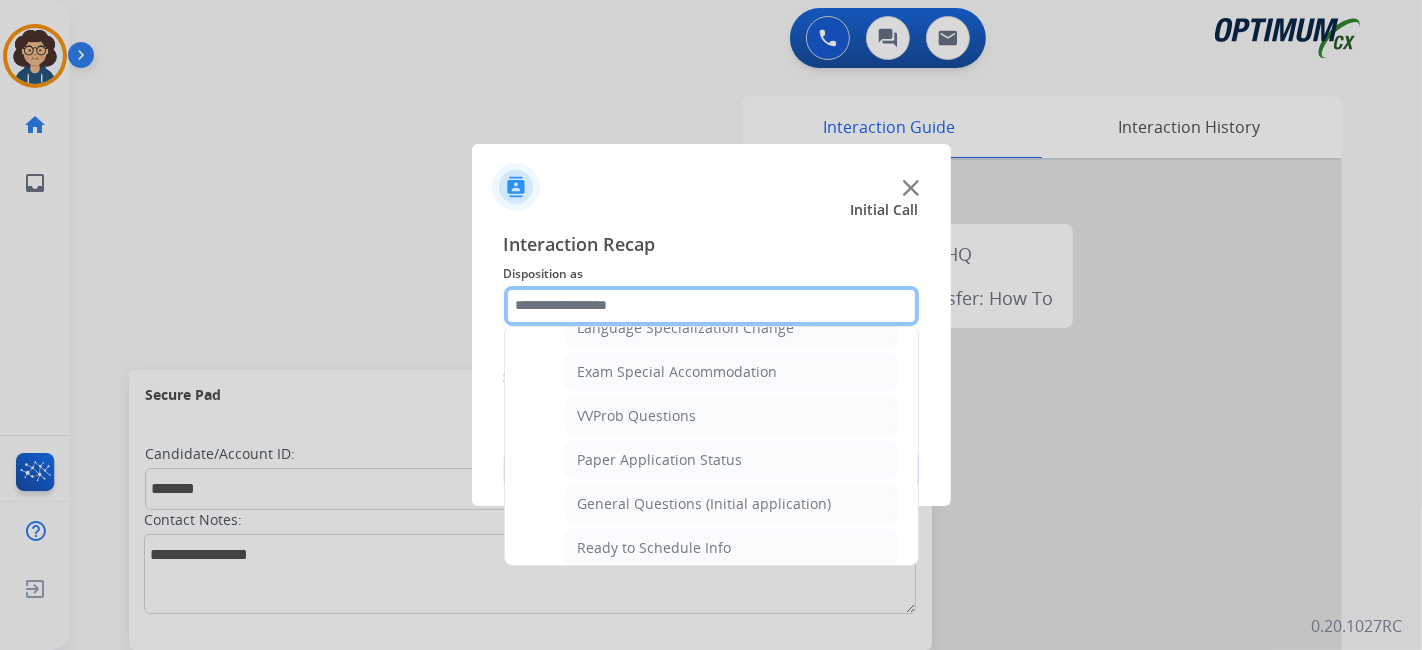 scroll, scrollTop: 1025, scrollLeft: 0, axis: vertical 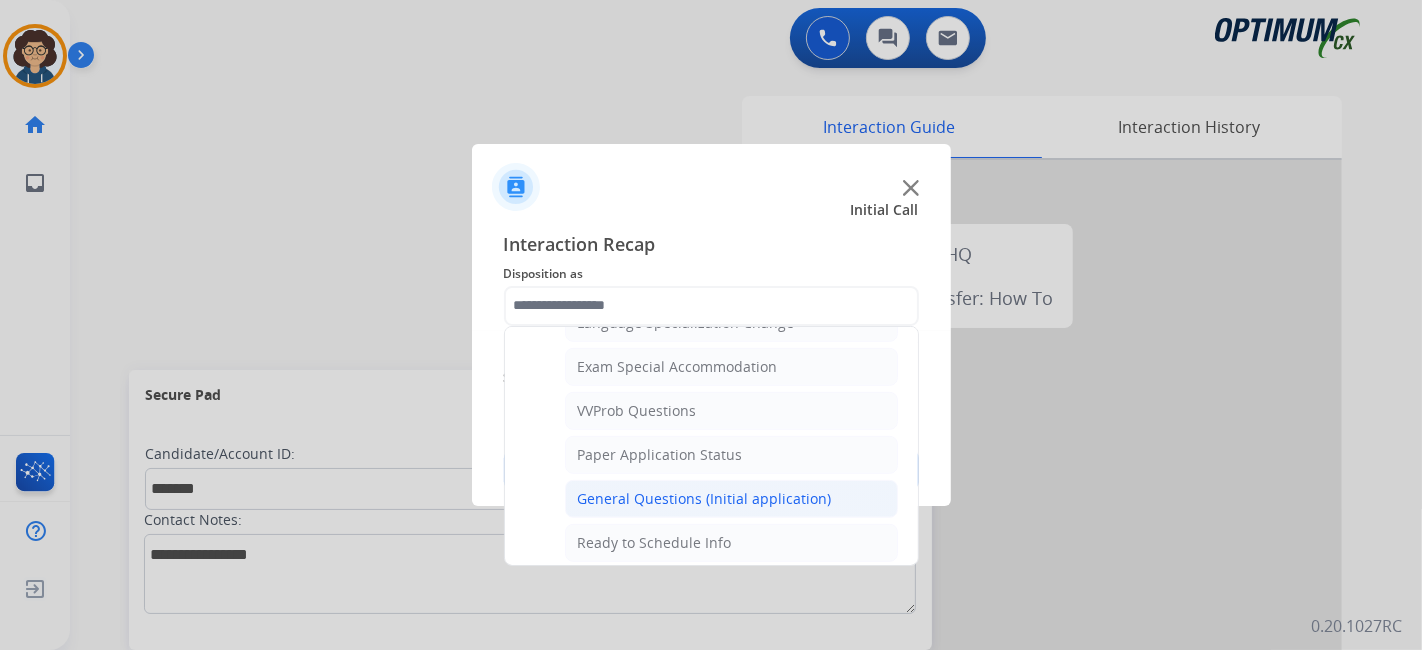 click on "General Questions (Initial application)" 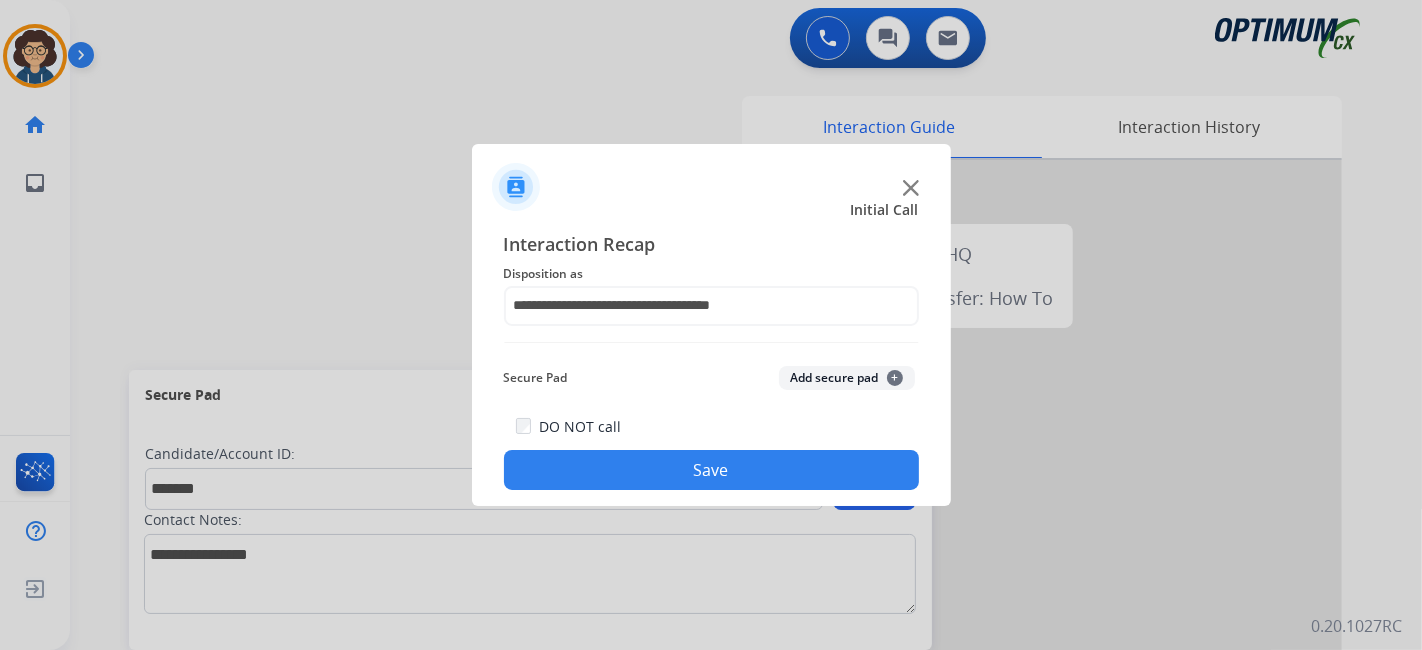 click on "Add secure pad  +" 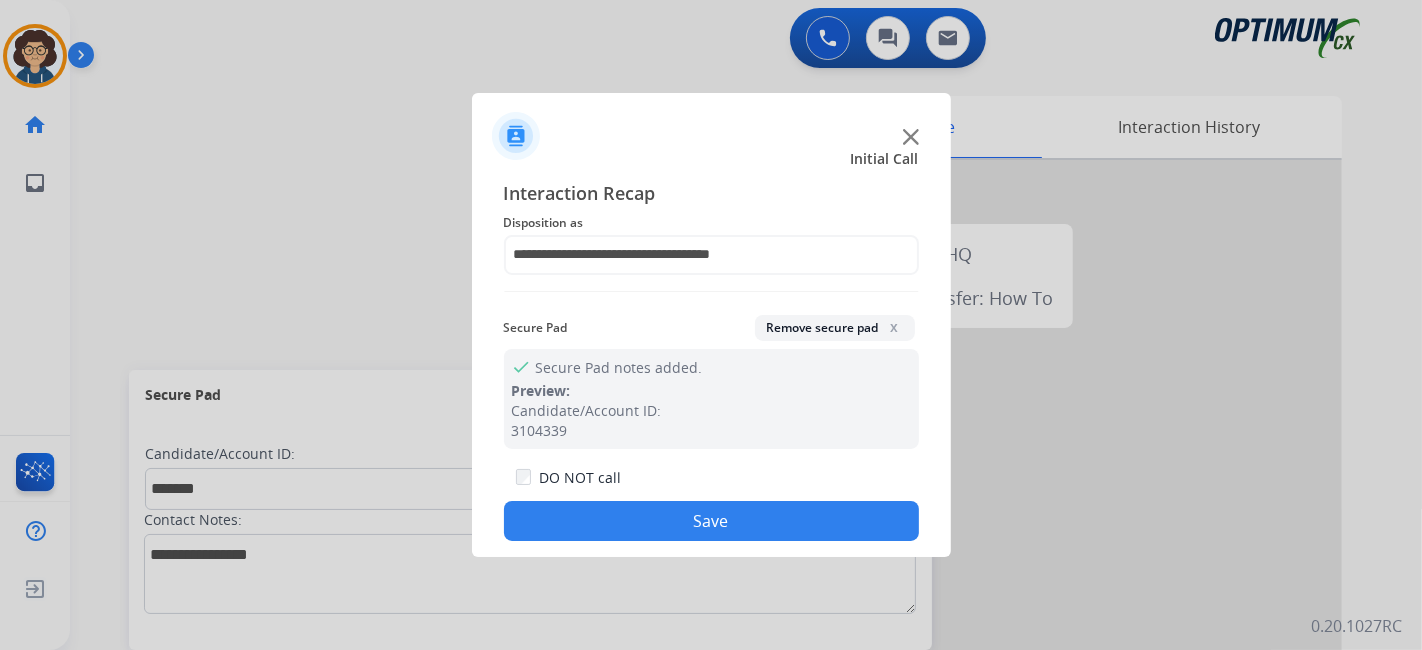 click on "Save" 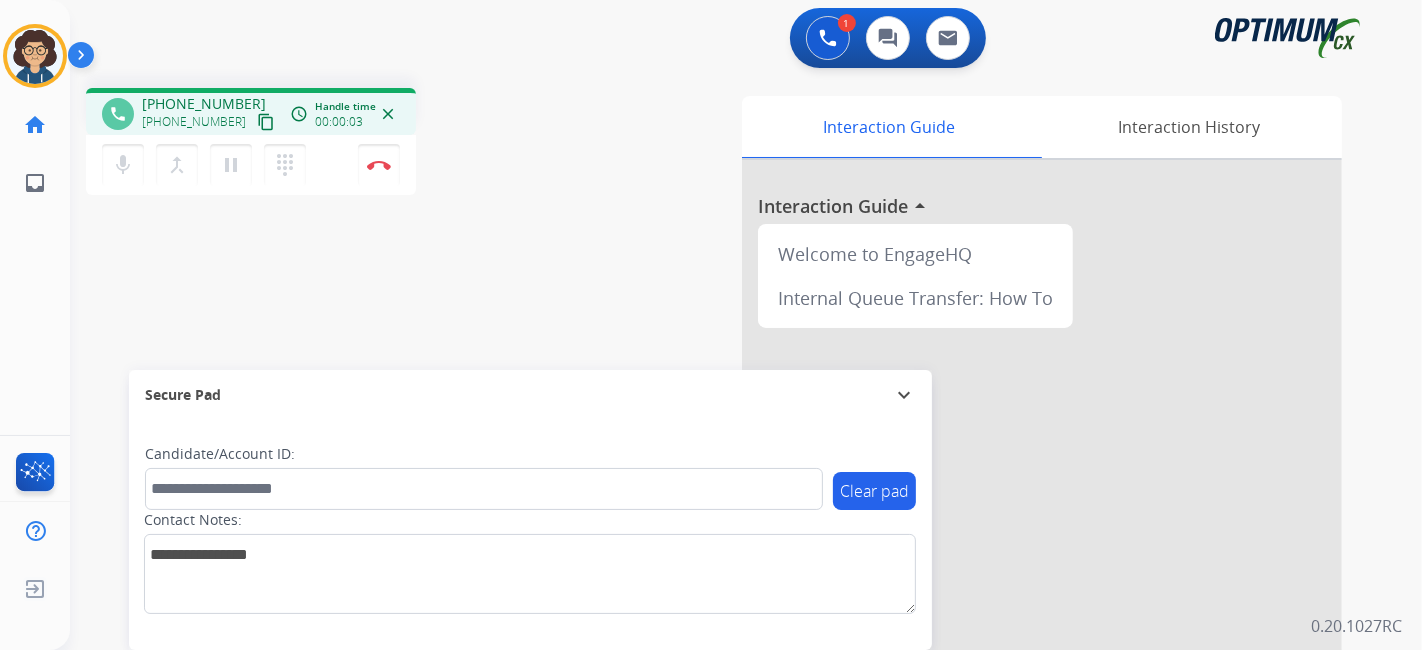 click on "content_copy" at bounding box center [266, 122] 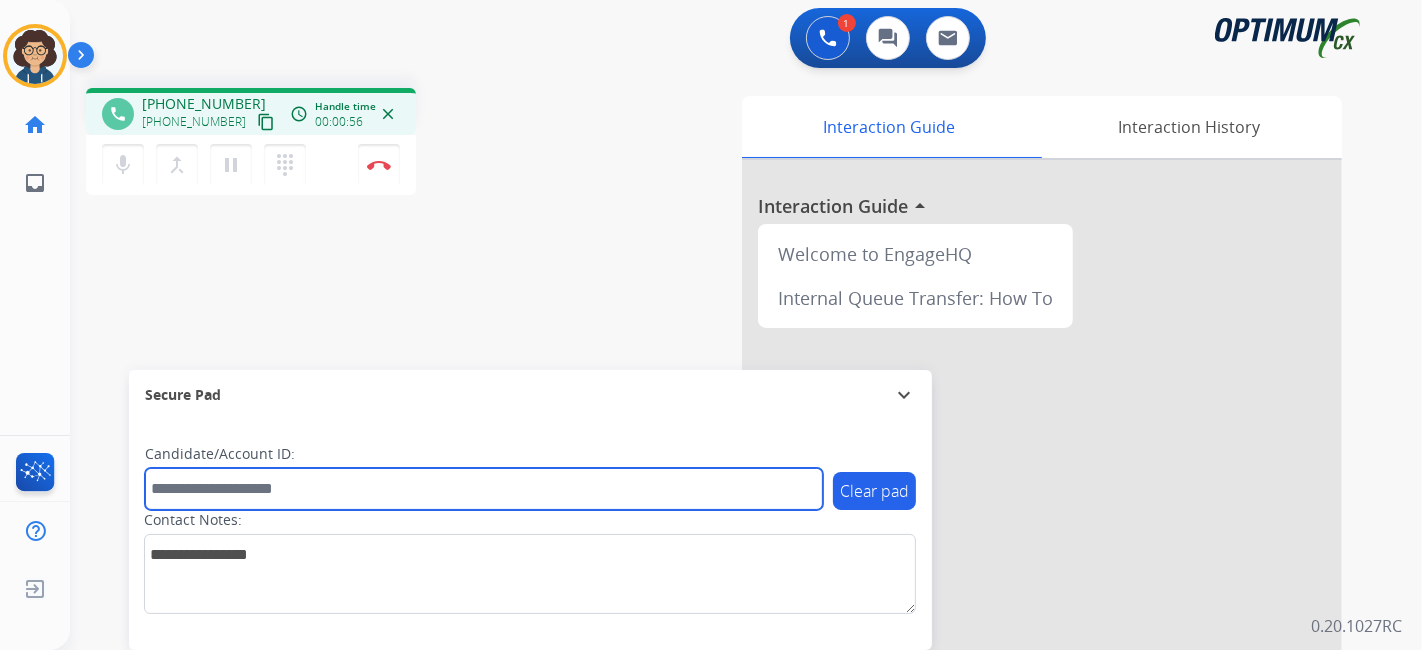 click at bounding box center [484, 489] 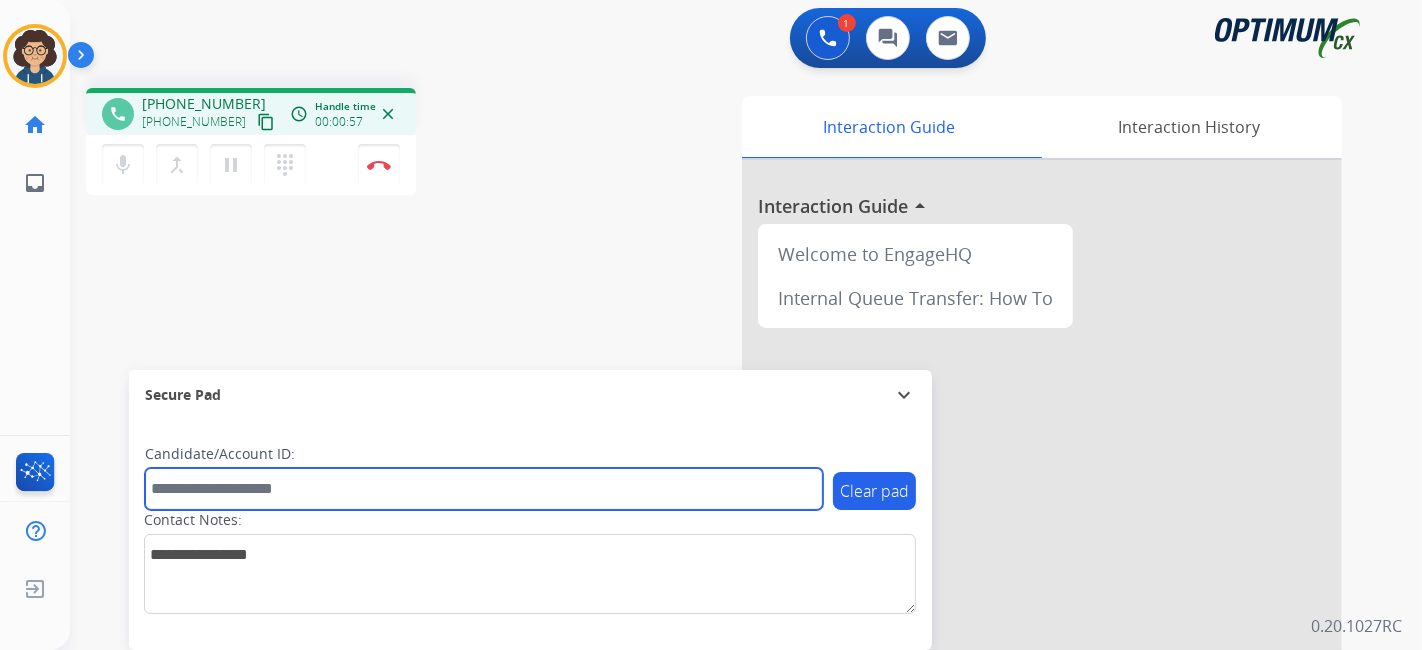 paste on "*******" 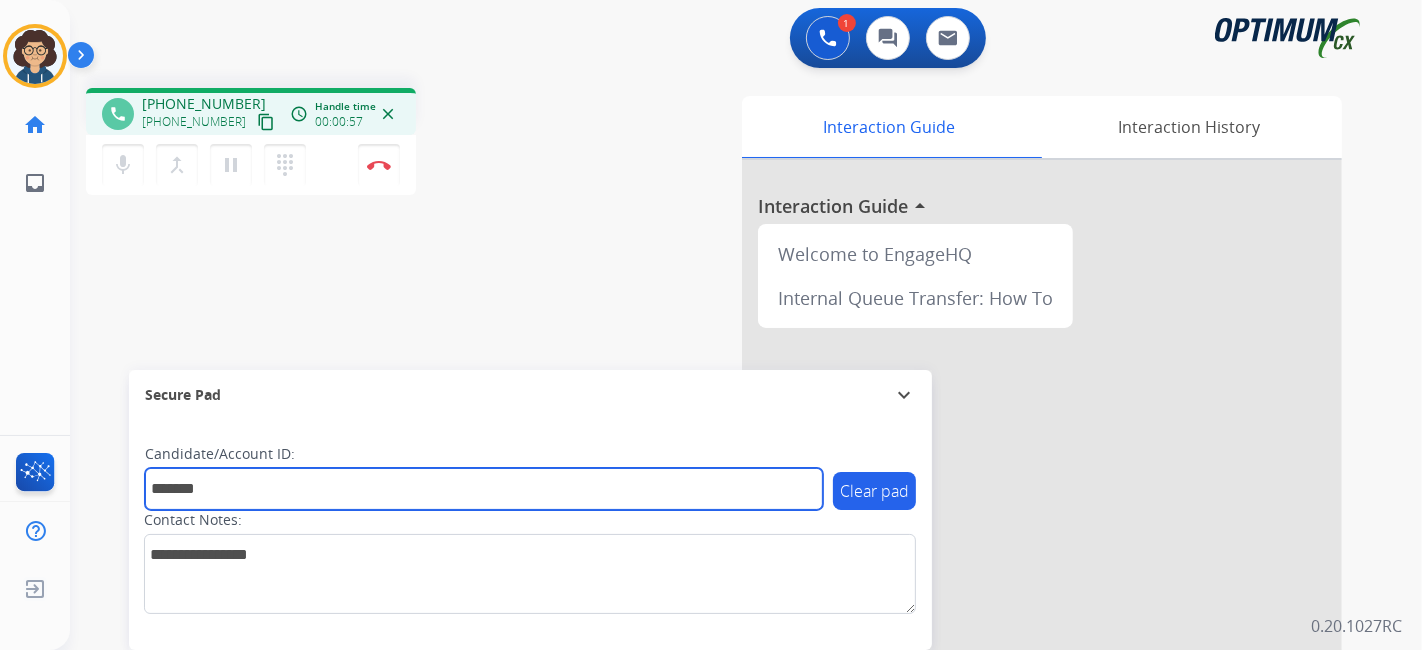 type on "*******" 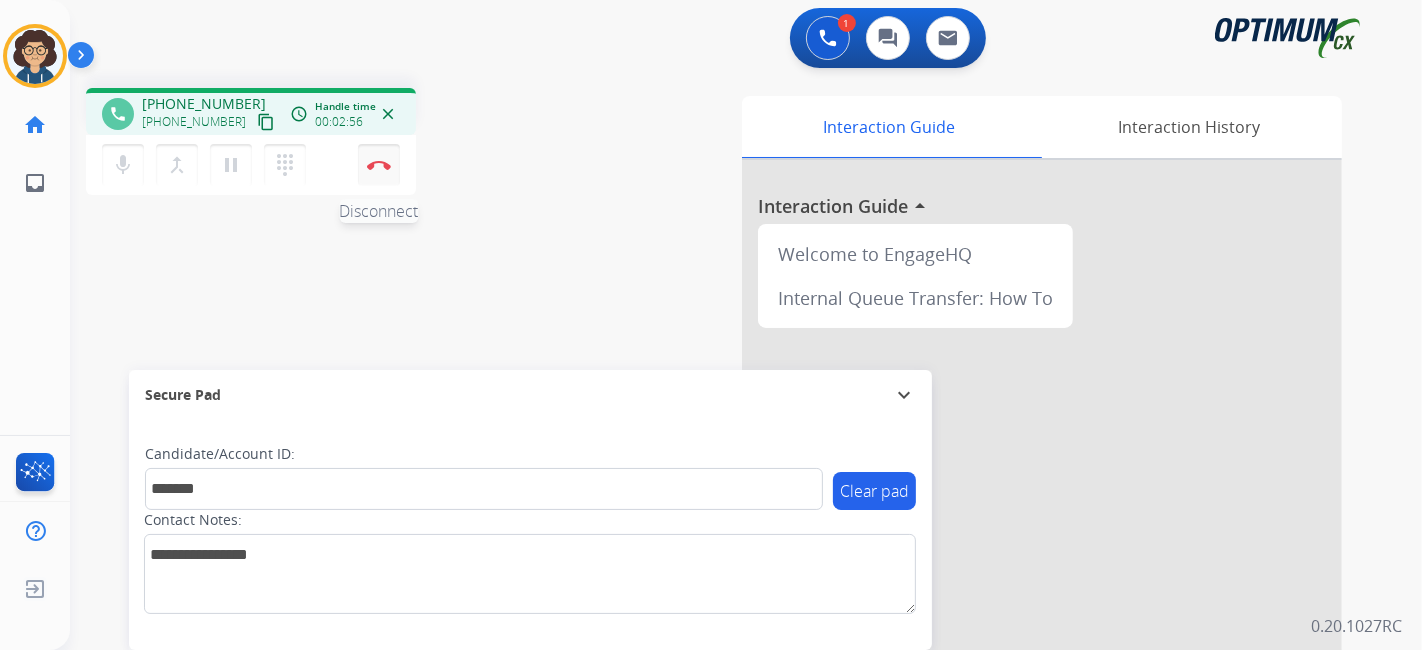 click at bounding box center [379, 165] 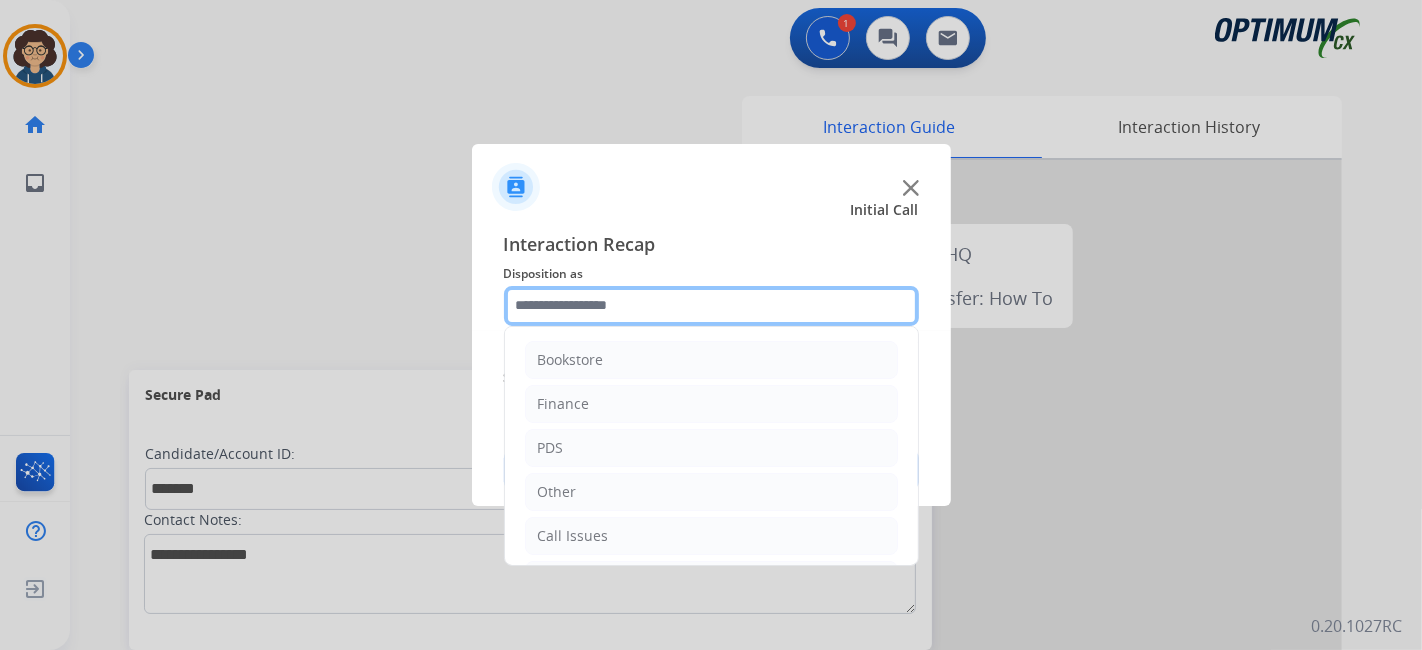 click 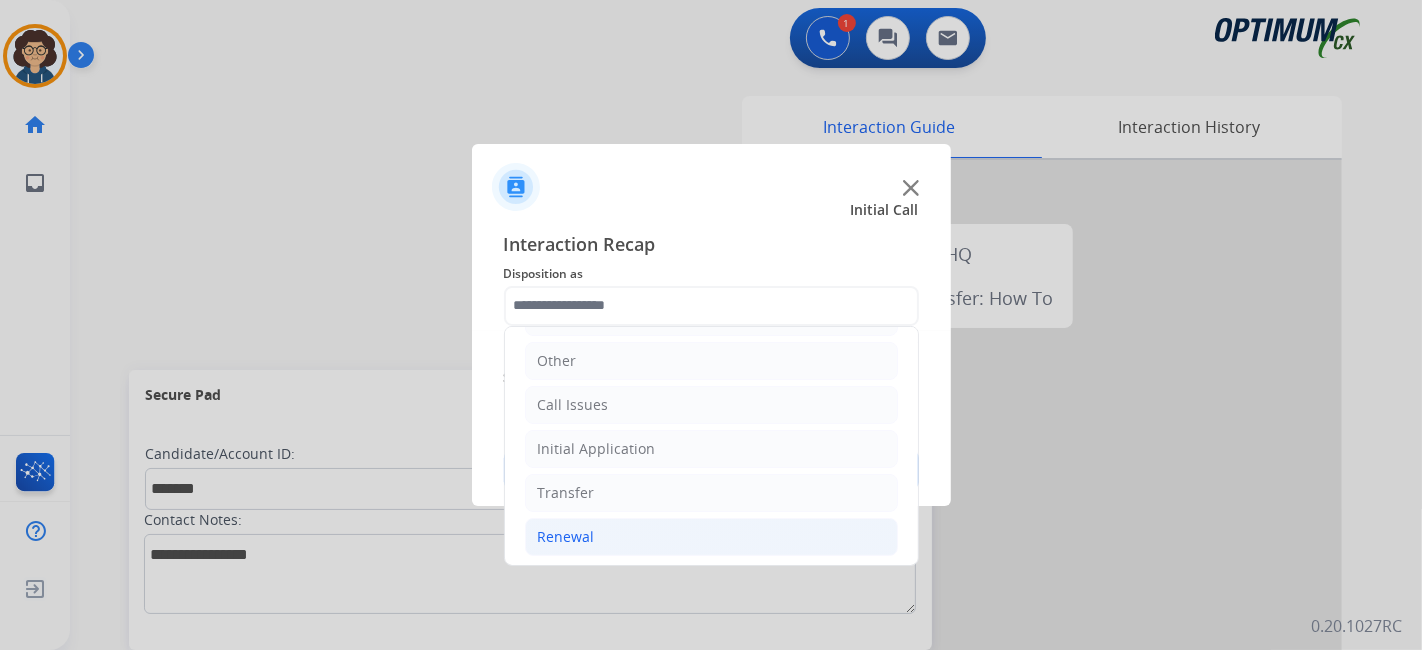 click on "Renewal" 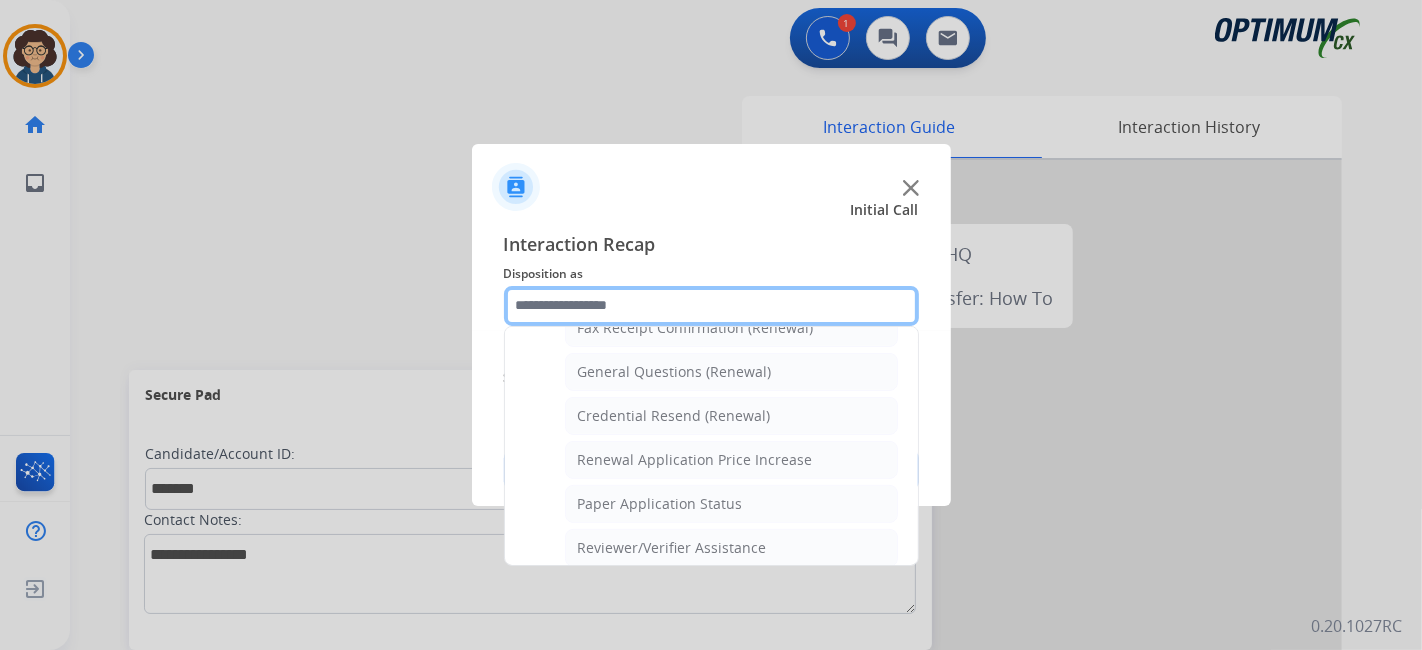 scroll, scrollTop: 561, scrollLeft: 0, axis: vertical 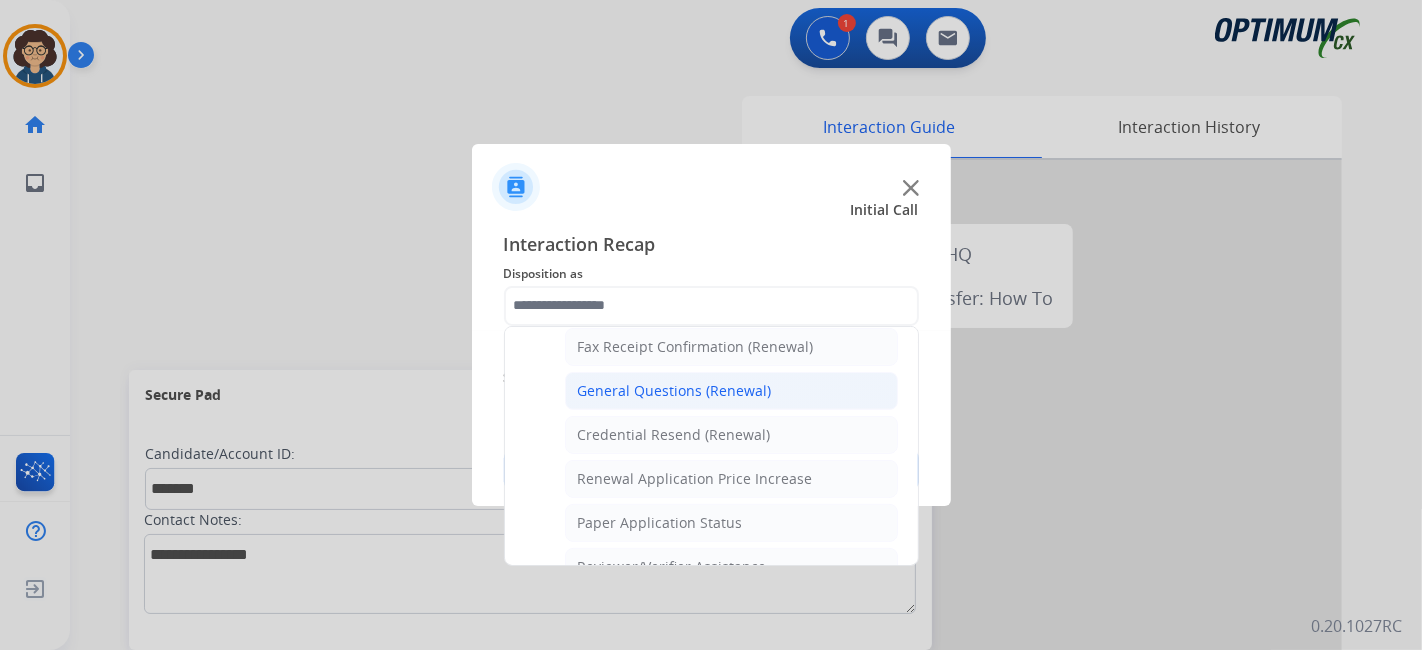 click on "General Questions (Renewal)" 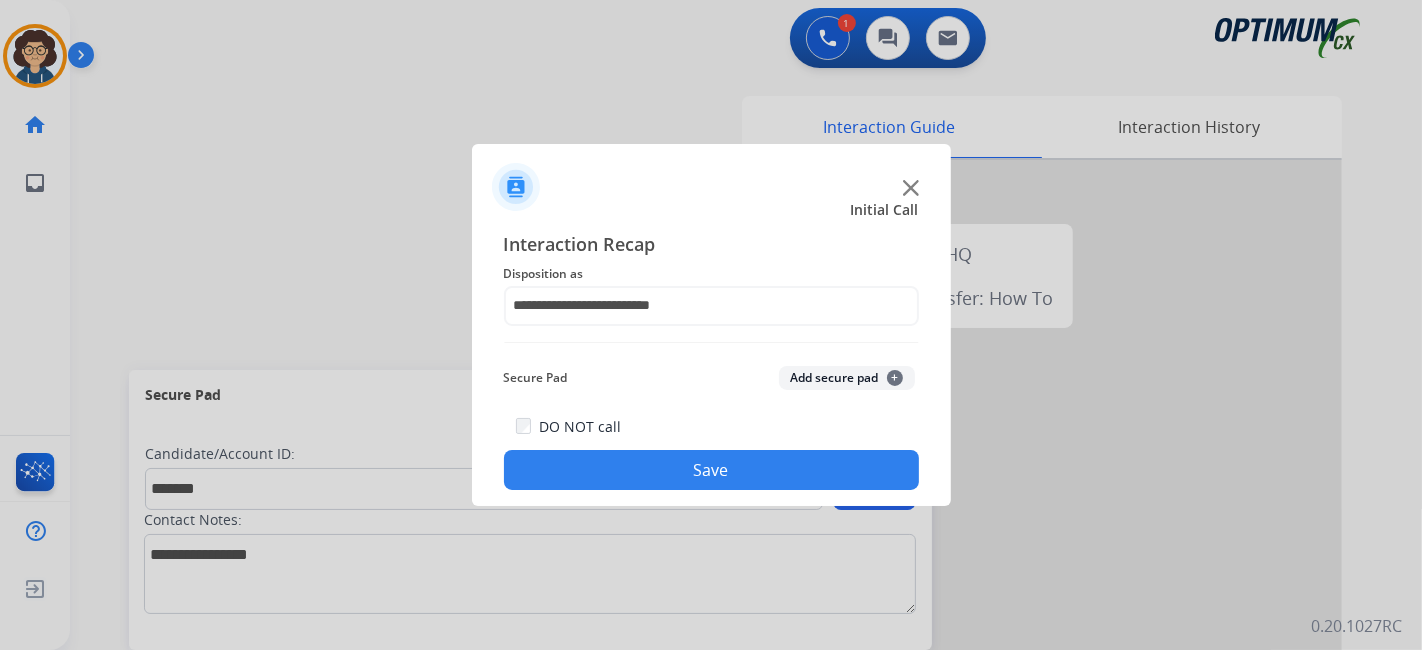 click on "Add secure pad  +" 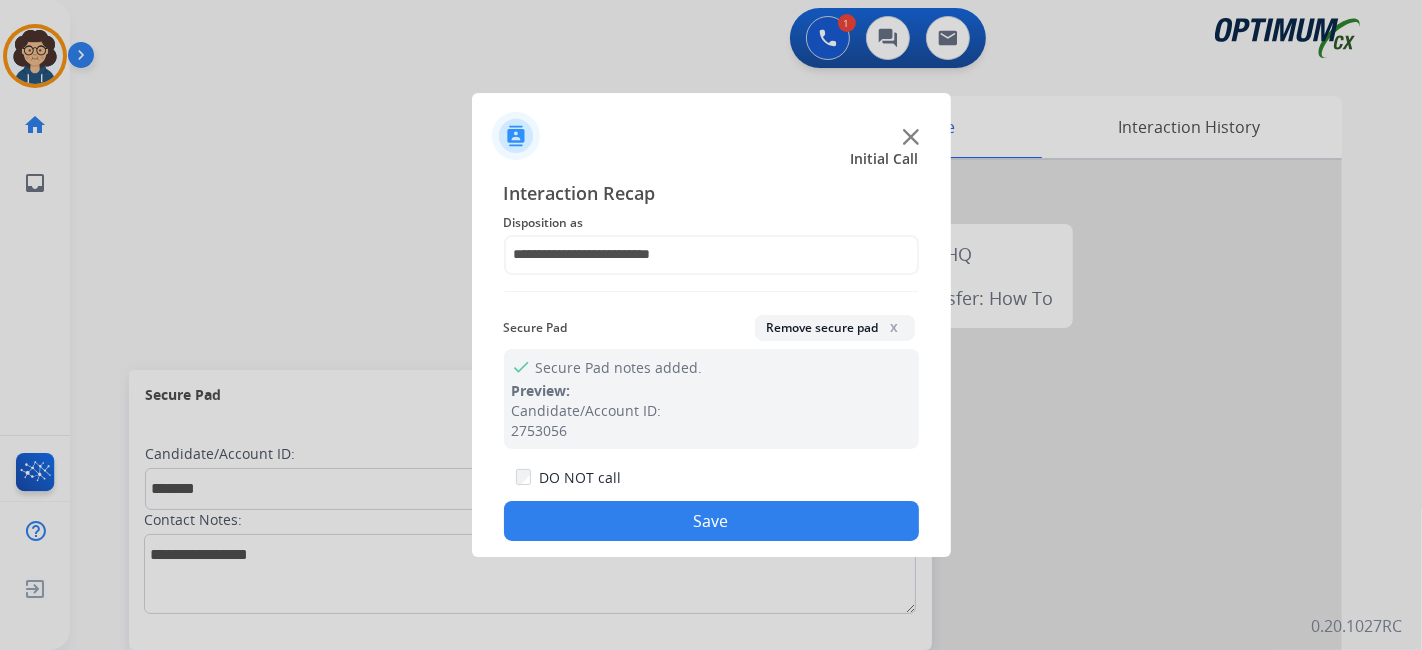 drag, startPoint x: 745, startPoint y: 527, endPoint x: 737, endPoint y: 519, distance: 11.313708 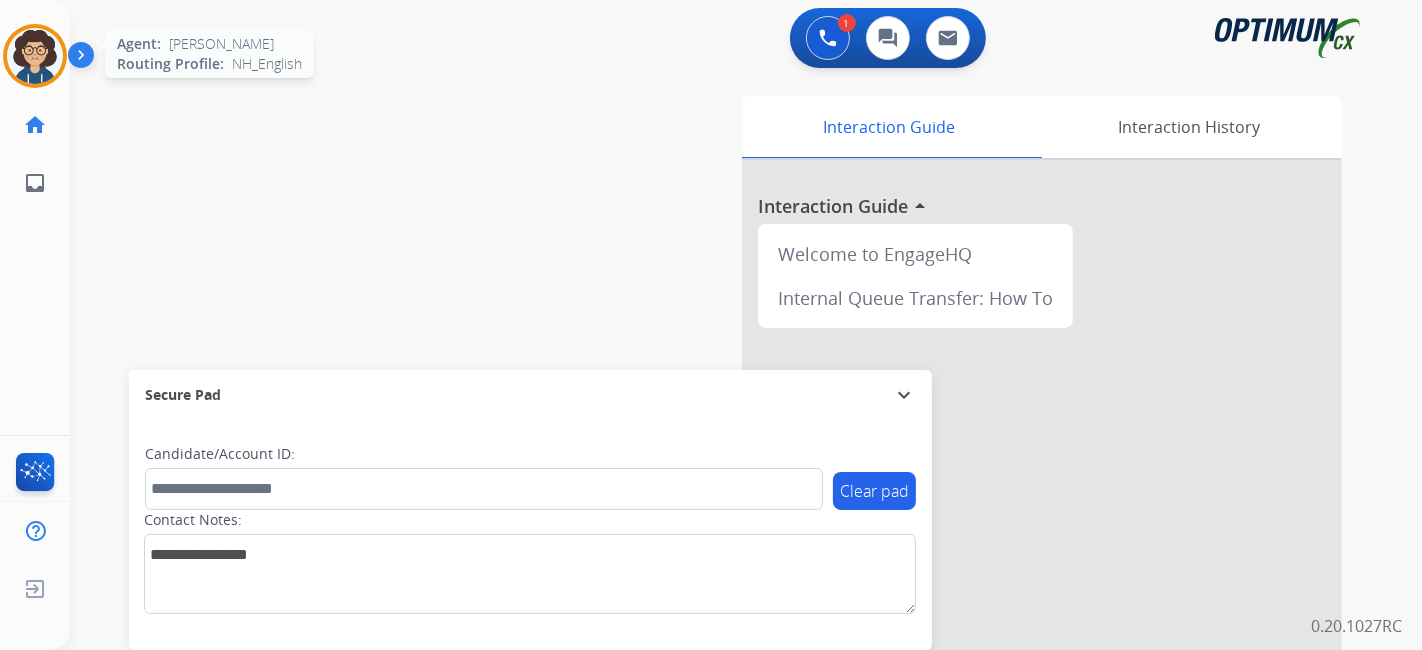 click at bounding box center (35, 56) 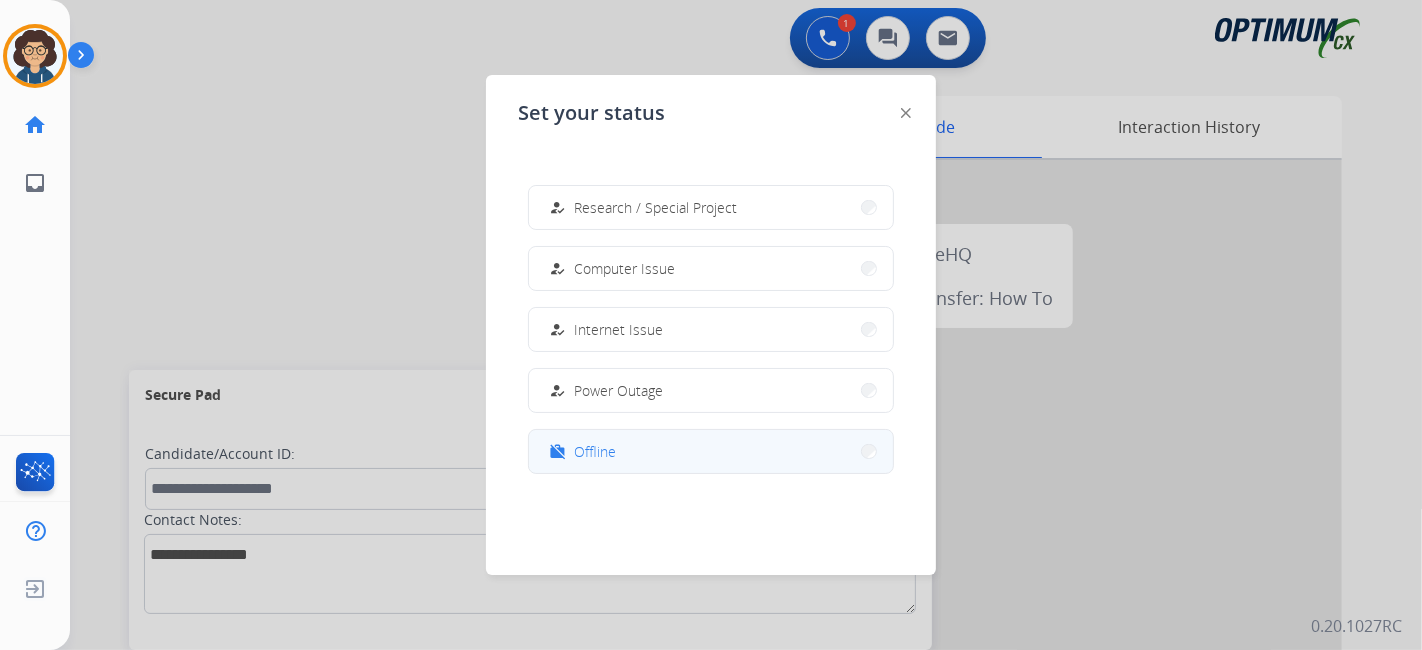 scroll, scrollTop: 498, scrollLeft: 0, axis: vertical 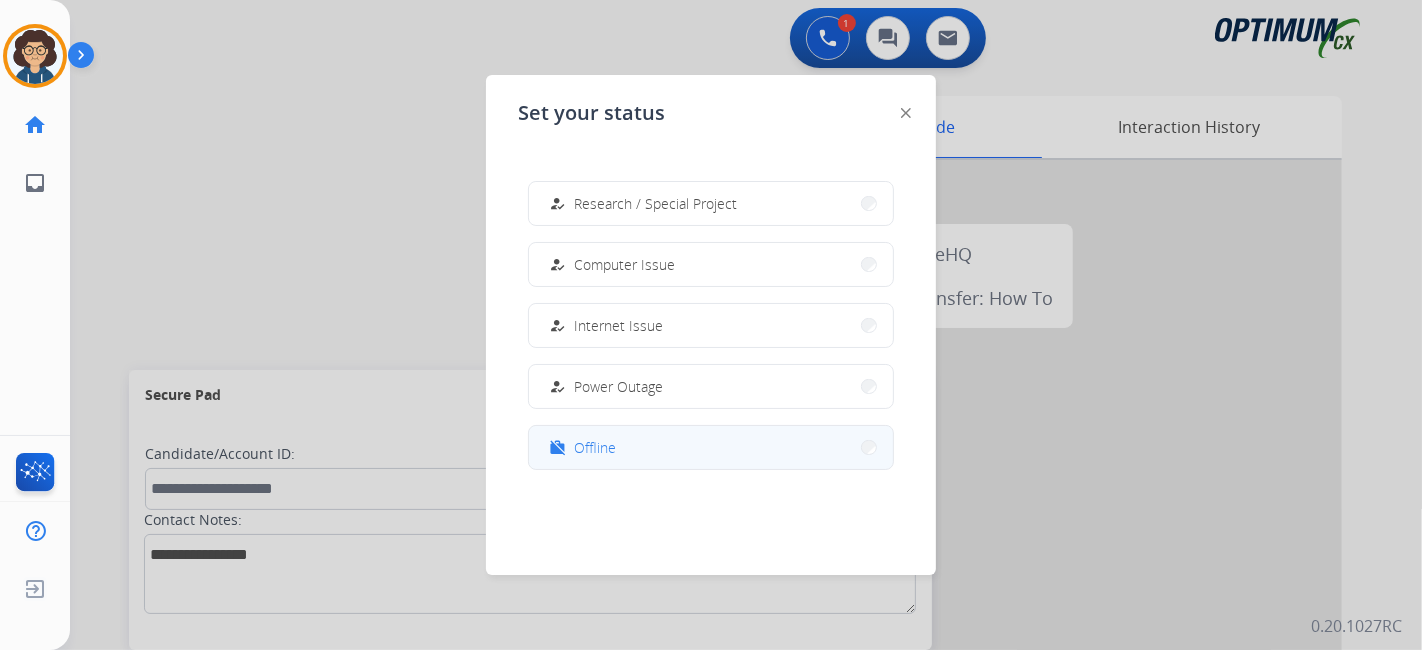 click on "work_off Offline" at bounding box center [711, 447] 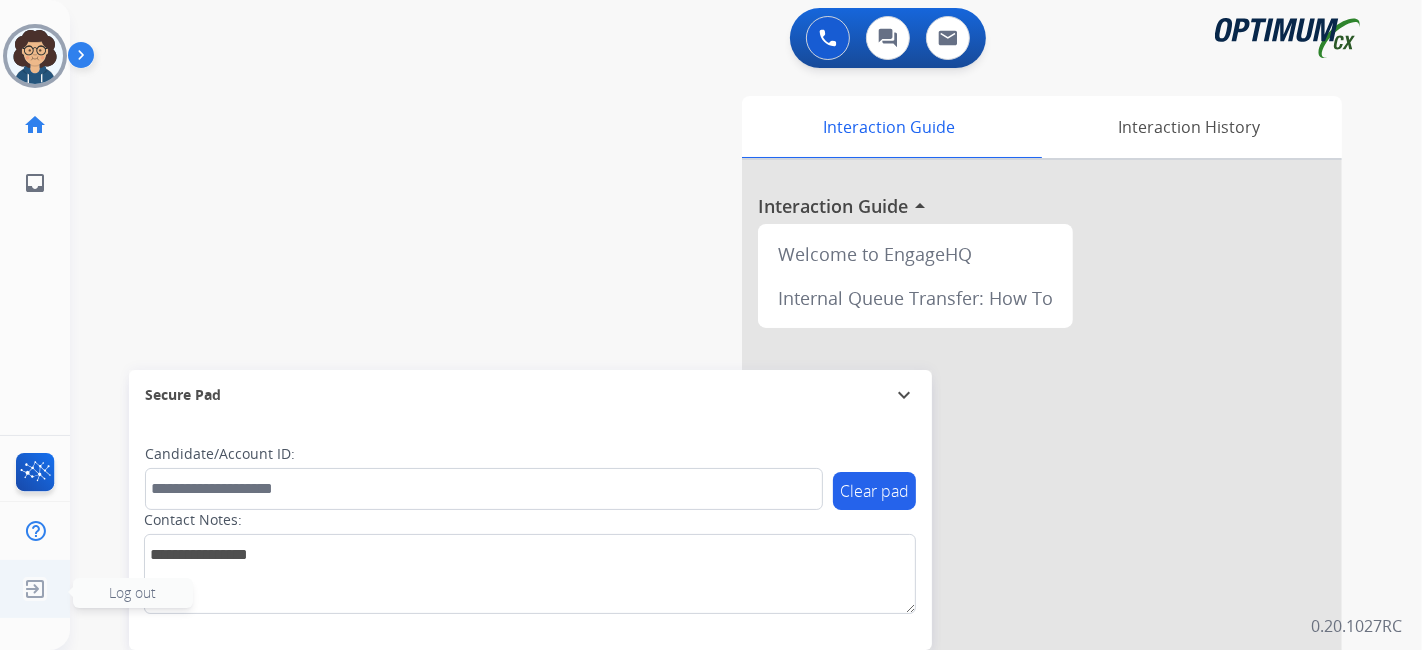 click 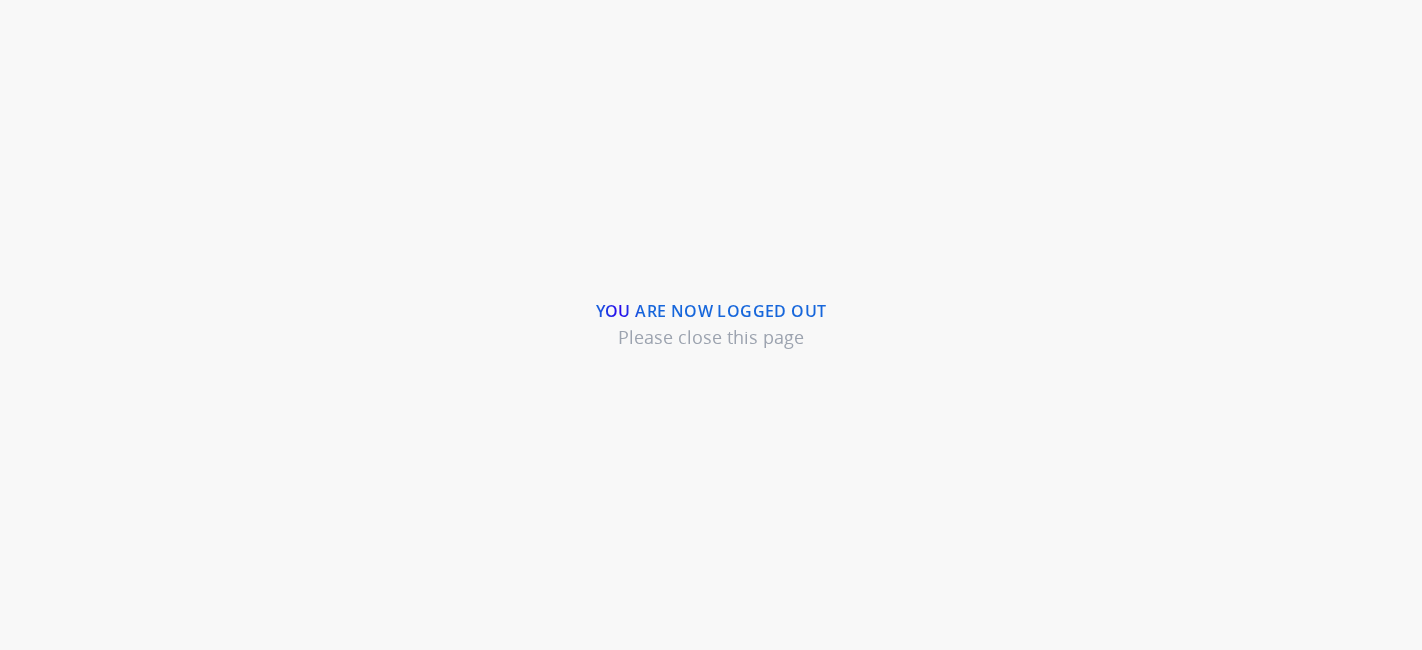 scroll, scrollTop: 0, scrollLeft: 0, axis: both 